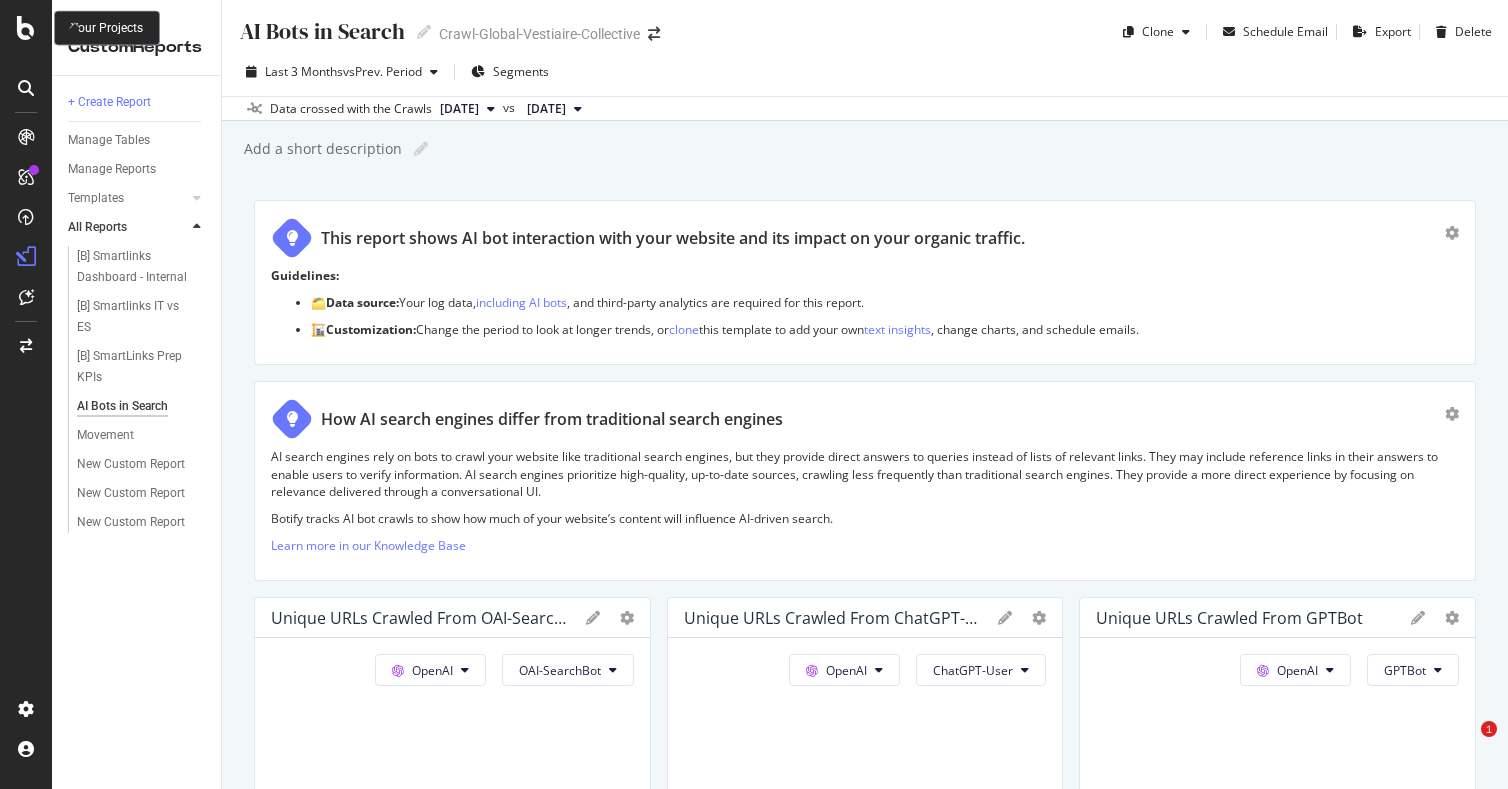 scroll, scrollTop: 0, scrollLeft: 0, axis: both 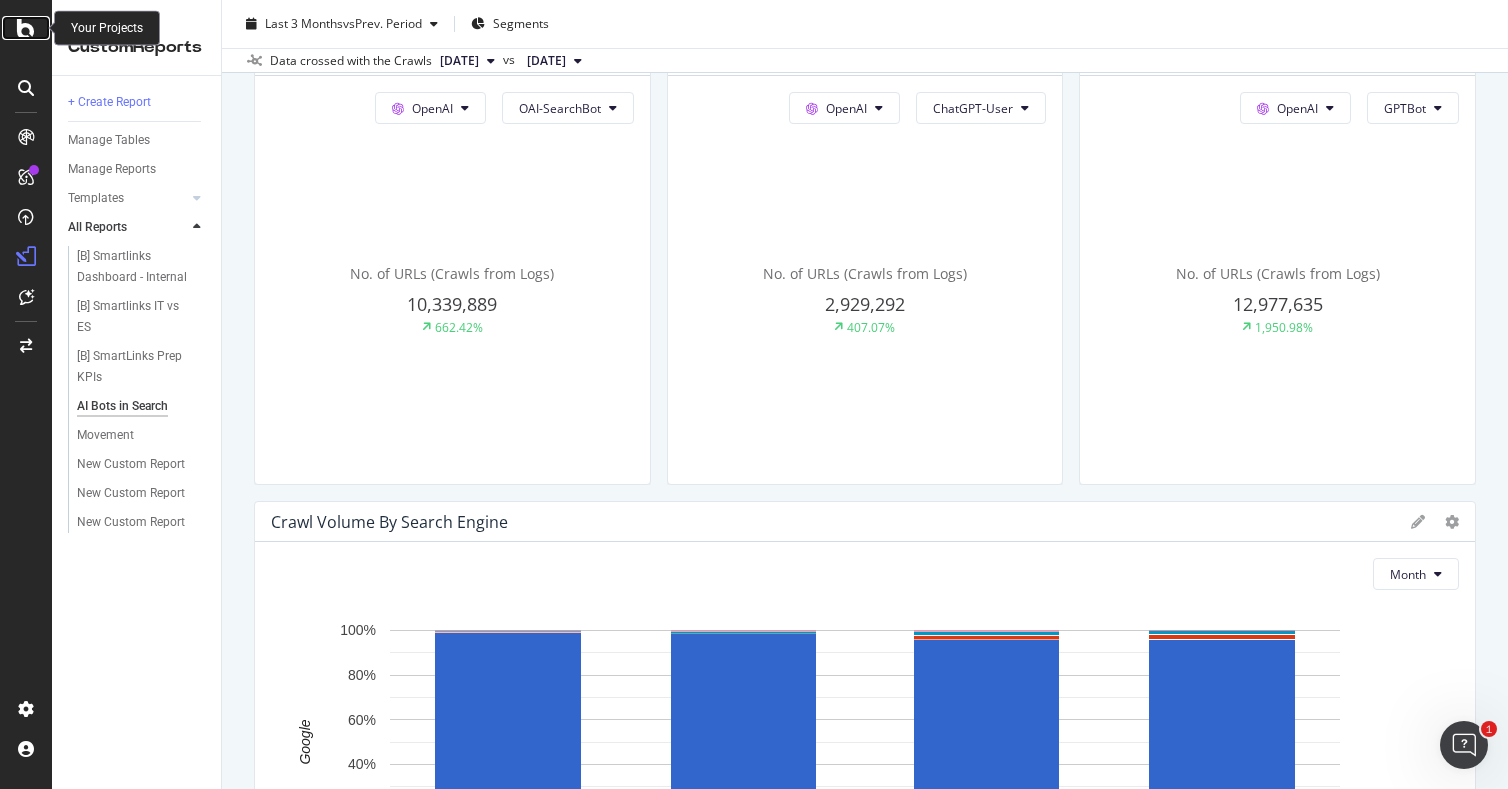 click at bounding box center [26, 28] 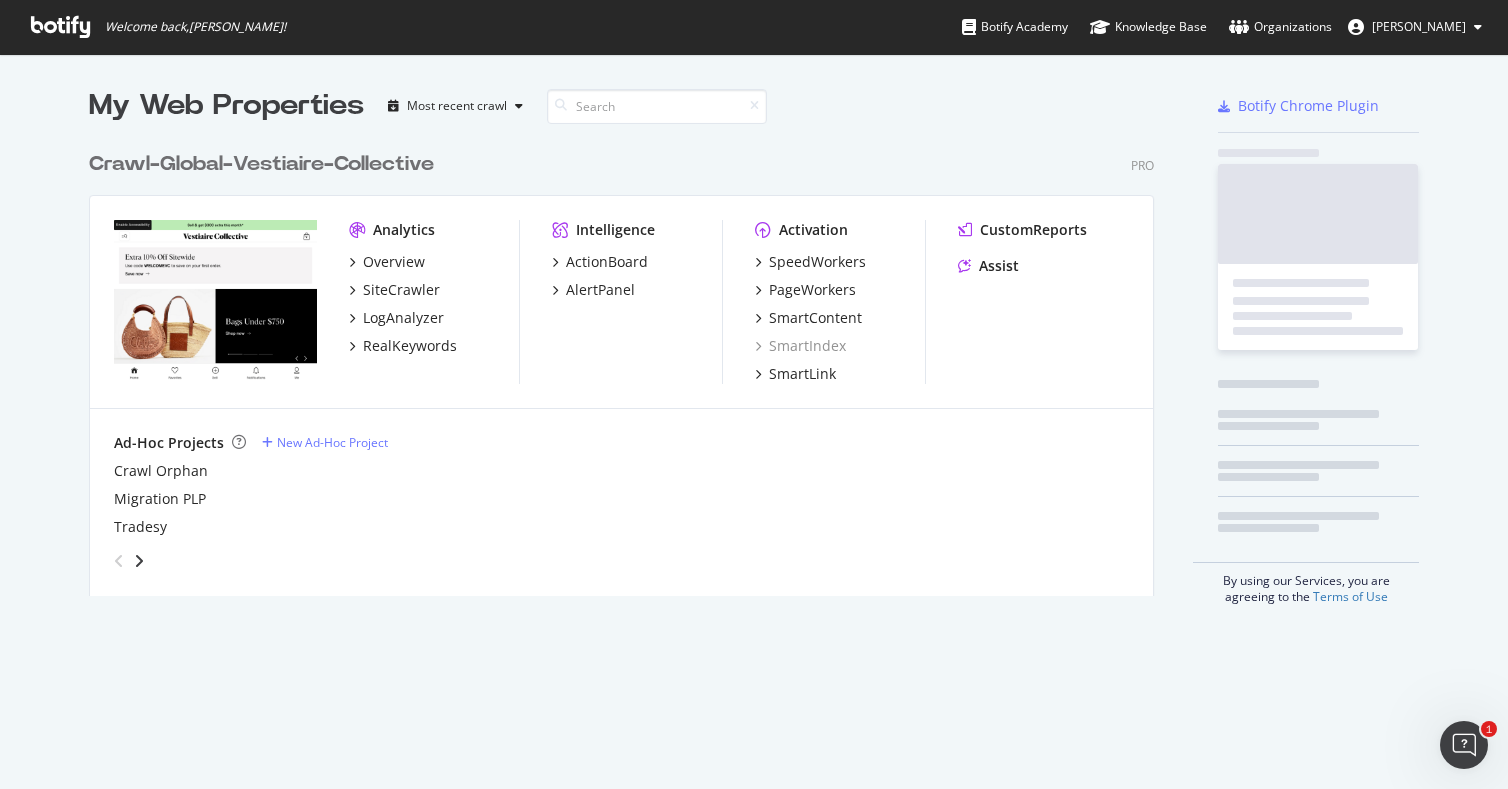 scroll, scrollTop: 16, scrollLeft: 16, axis: both 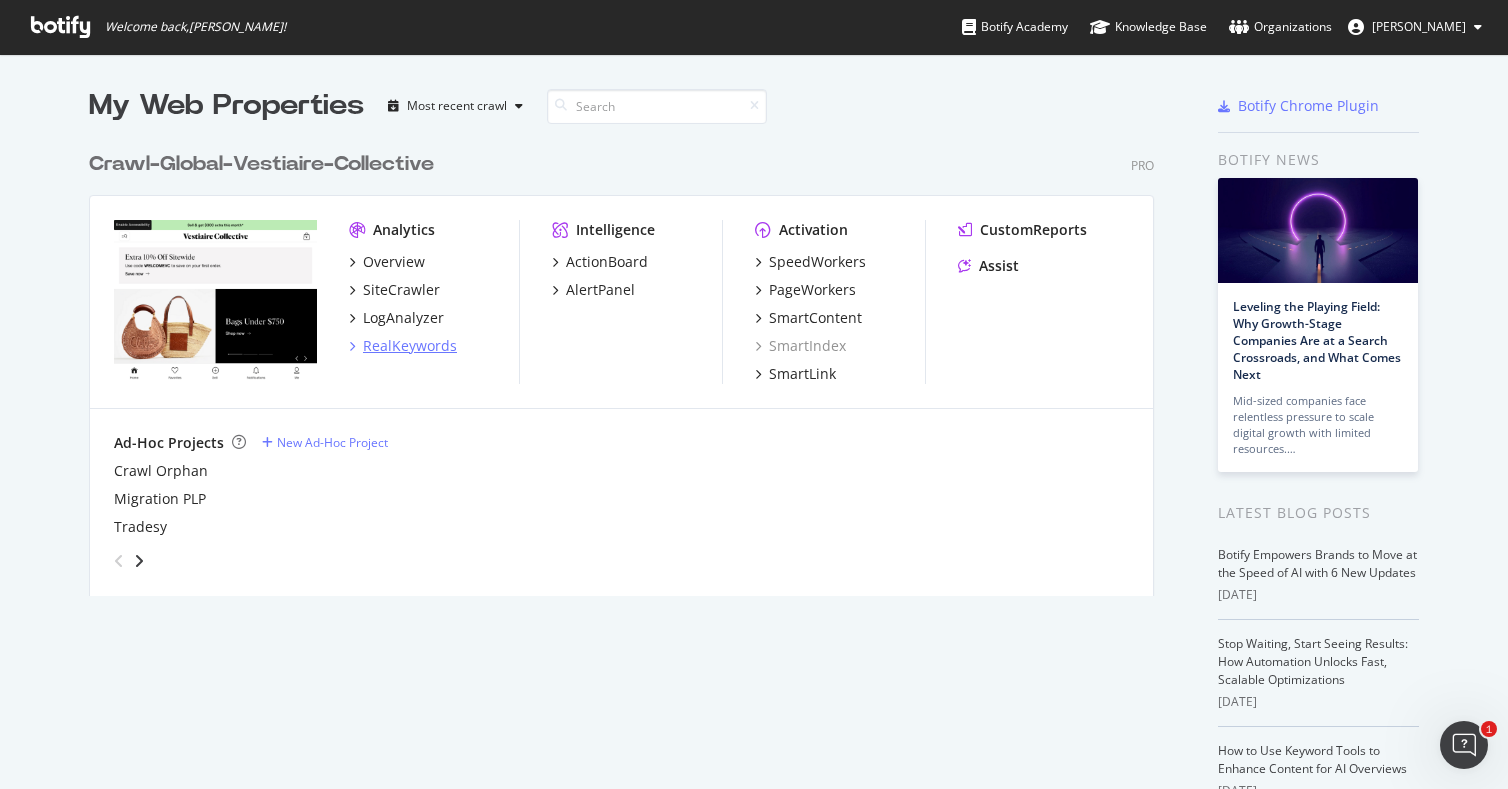 click on "RealKeywords" at bounding box center (410, 346) 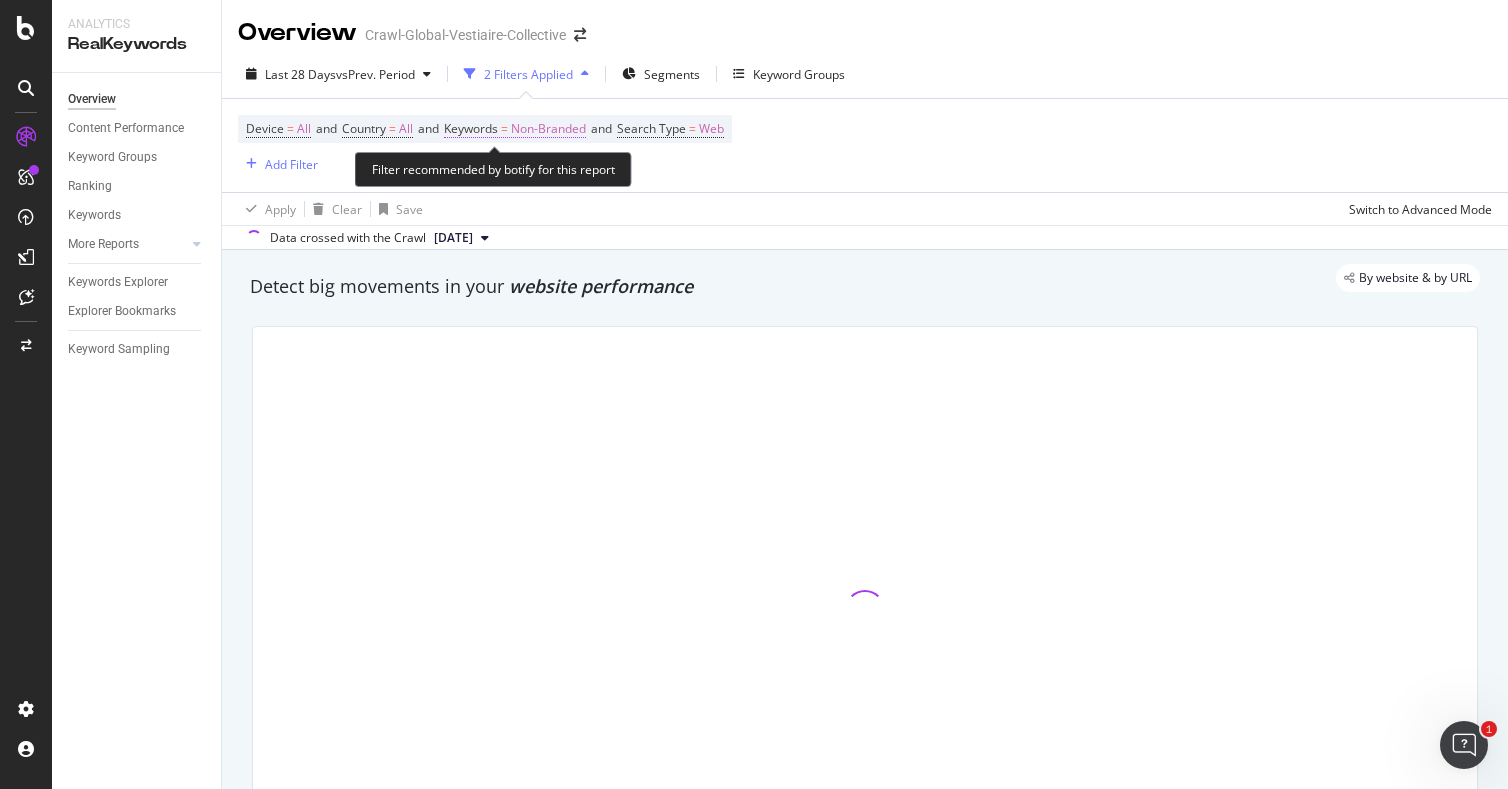 click on "Non-Branded" at bounding box center (548, 129) 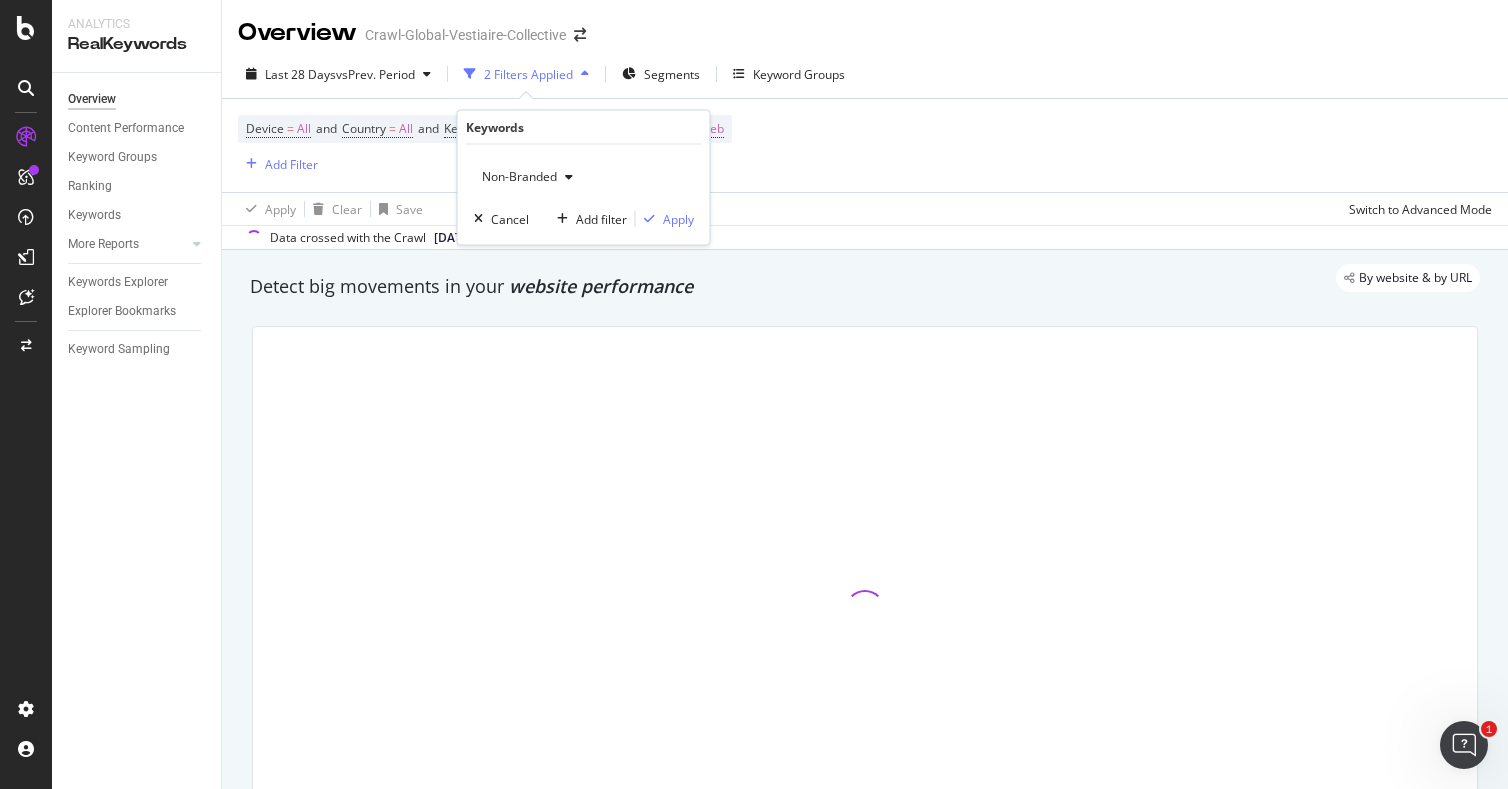 click on "Non-Branded" at bounding box center (515, 176) 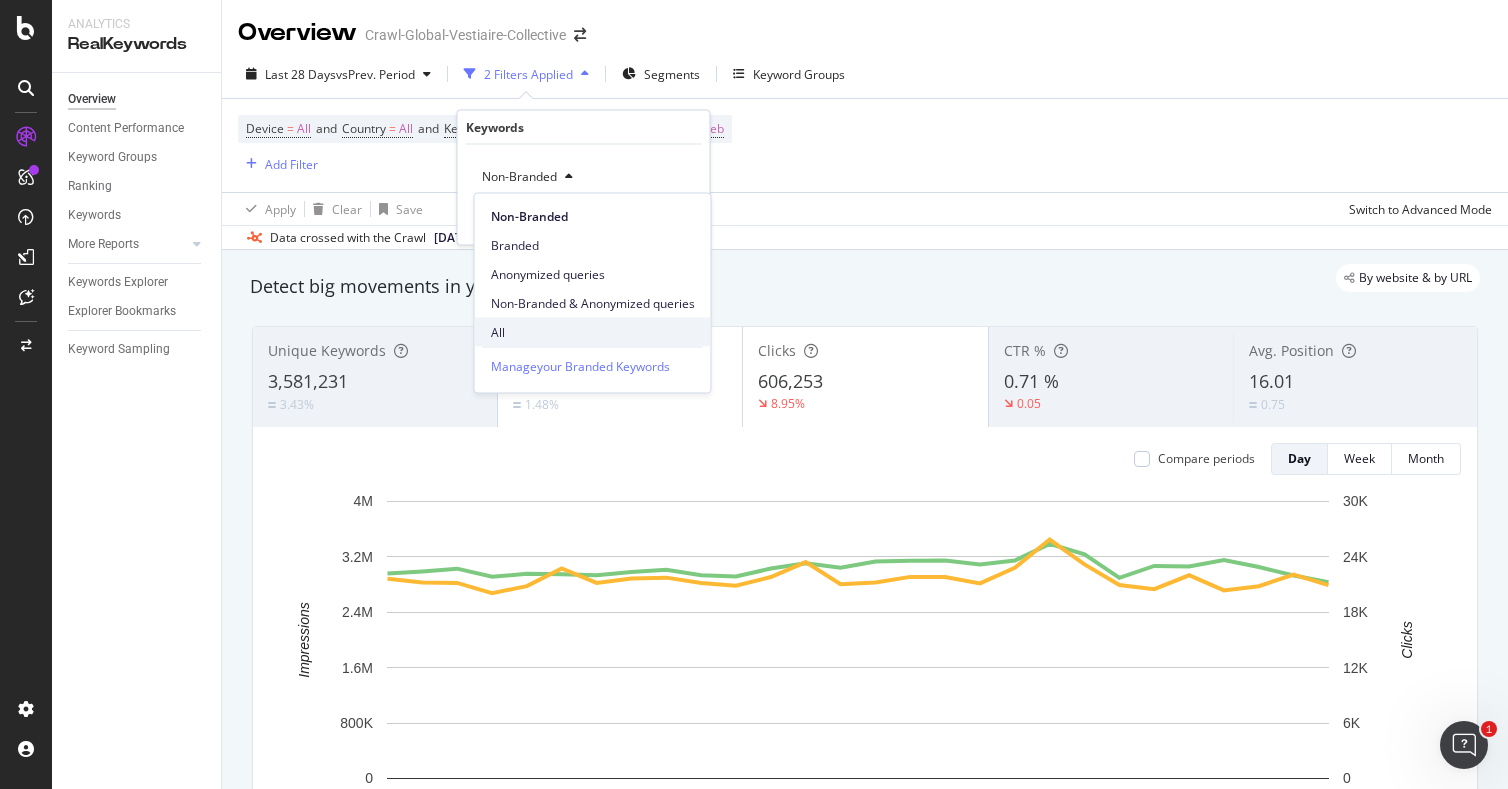 click on "All" at bounding box center (593, 332) 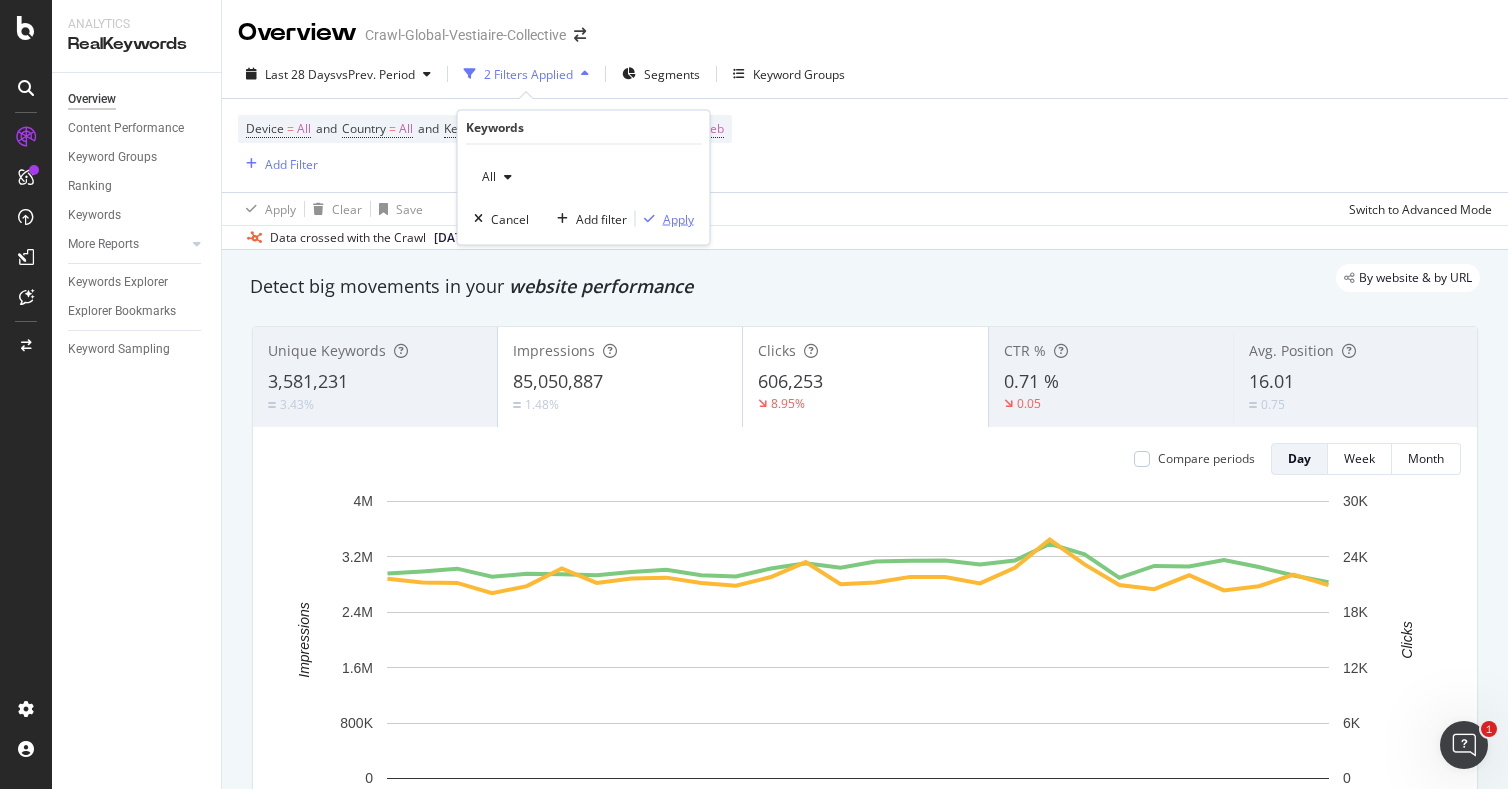 click at bounding box center [649, 219] 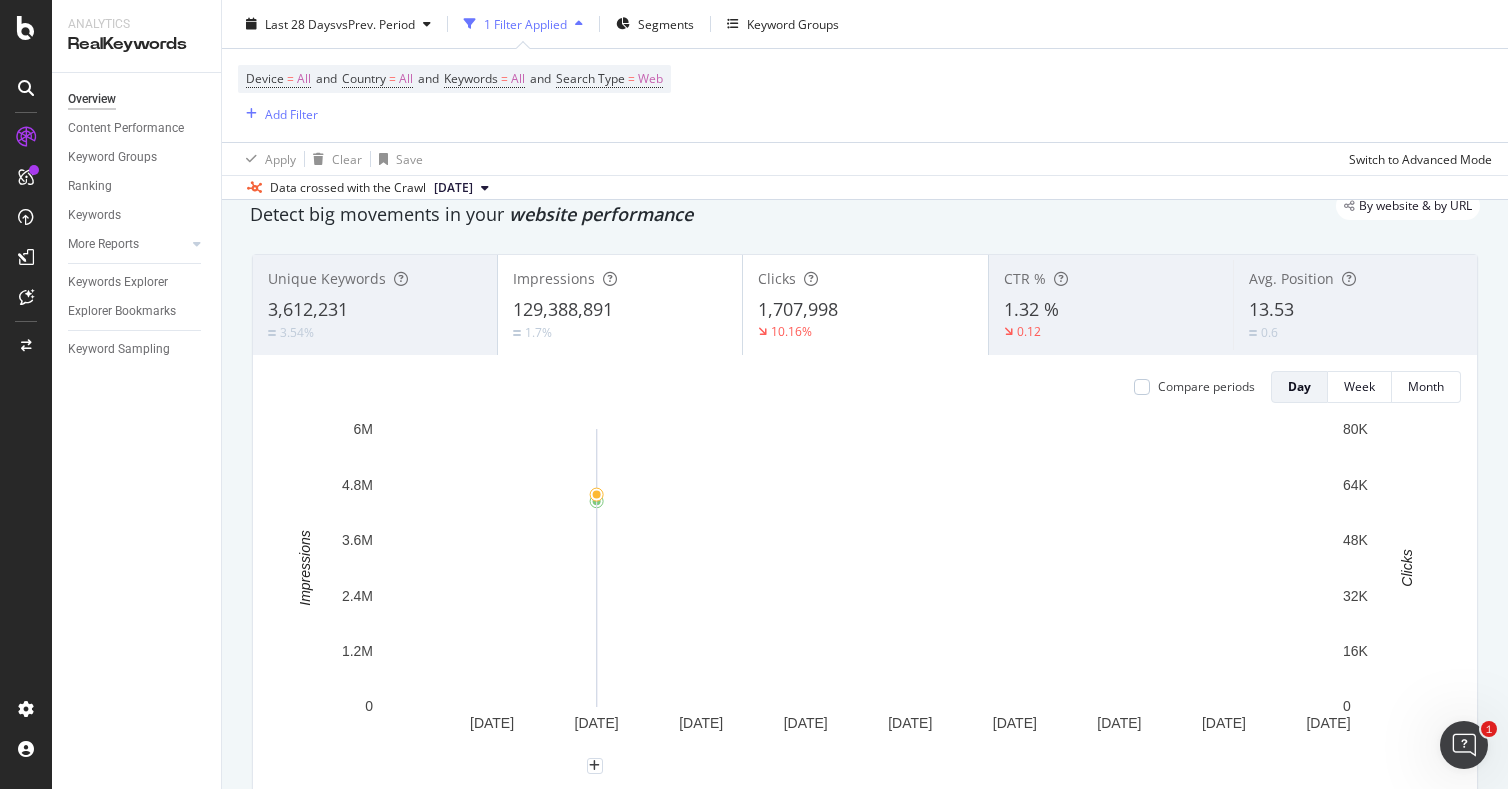 scroll, scrollTop: 0, scrollLeft: 0, axis: both 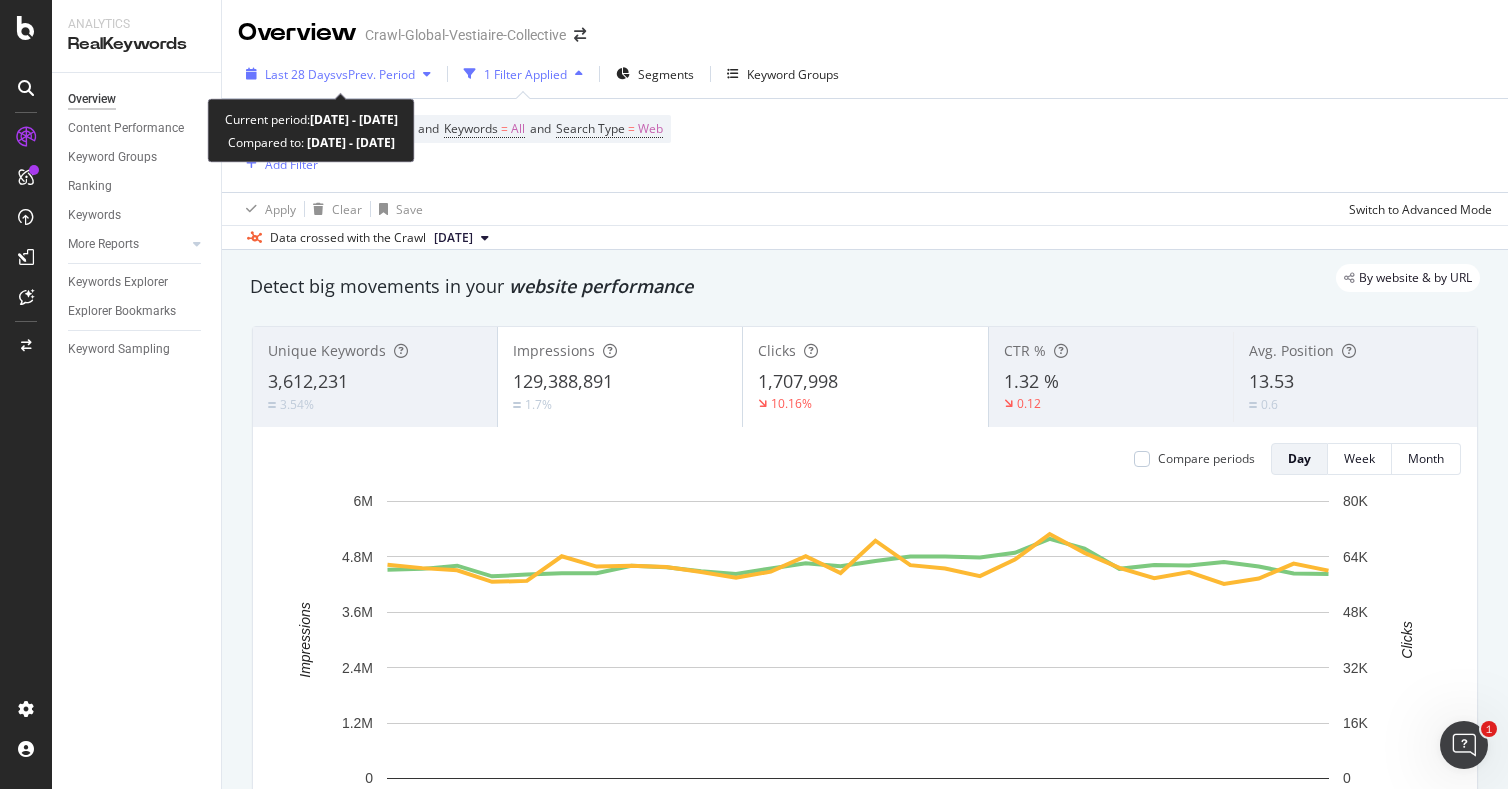 click on "vs  Prev. Period" at bounding box center [375, 74] 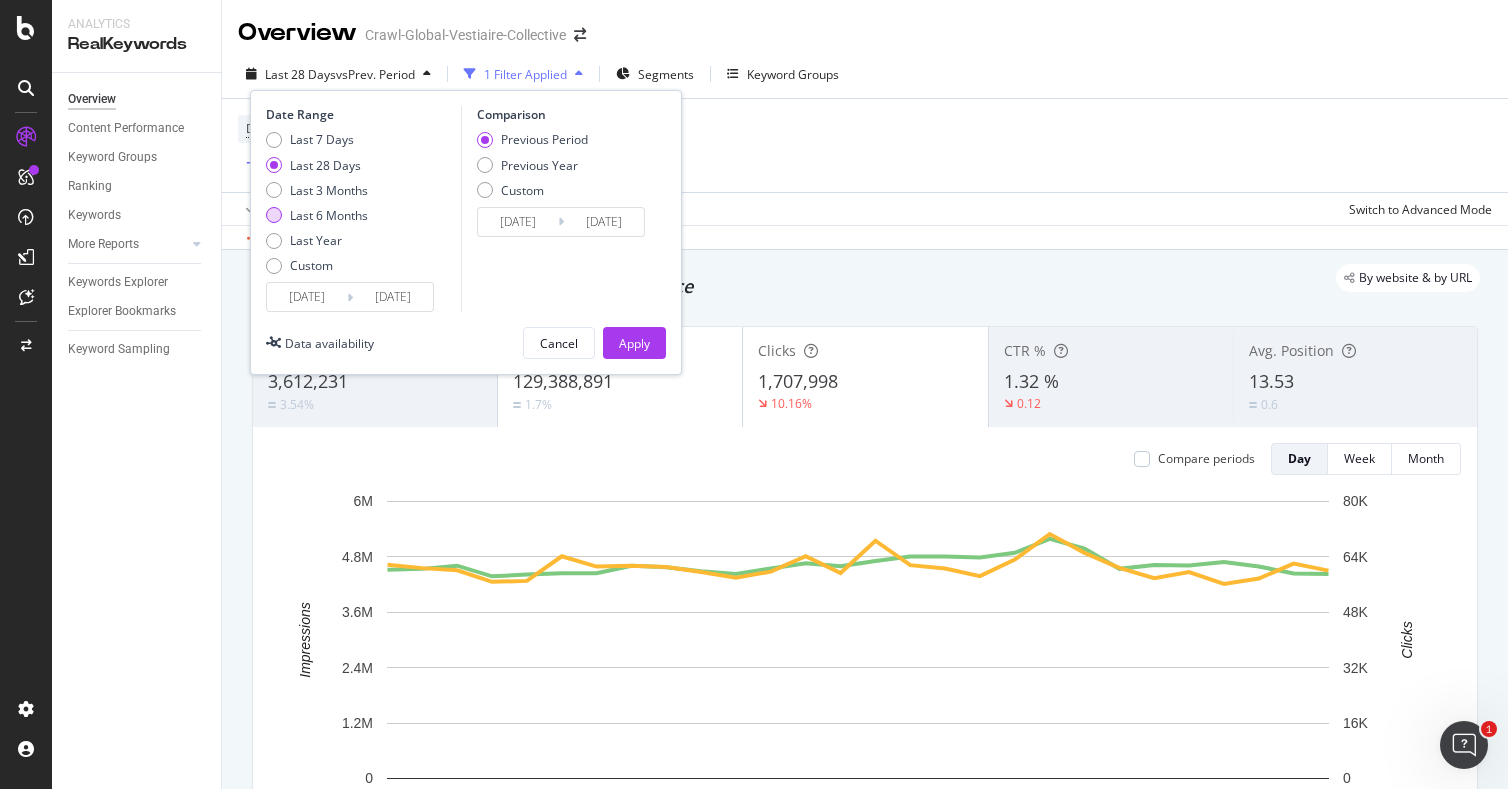 click on "Last 6 Months" at bounding box center [329, 215] 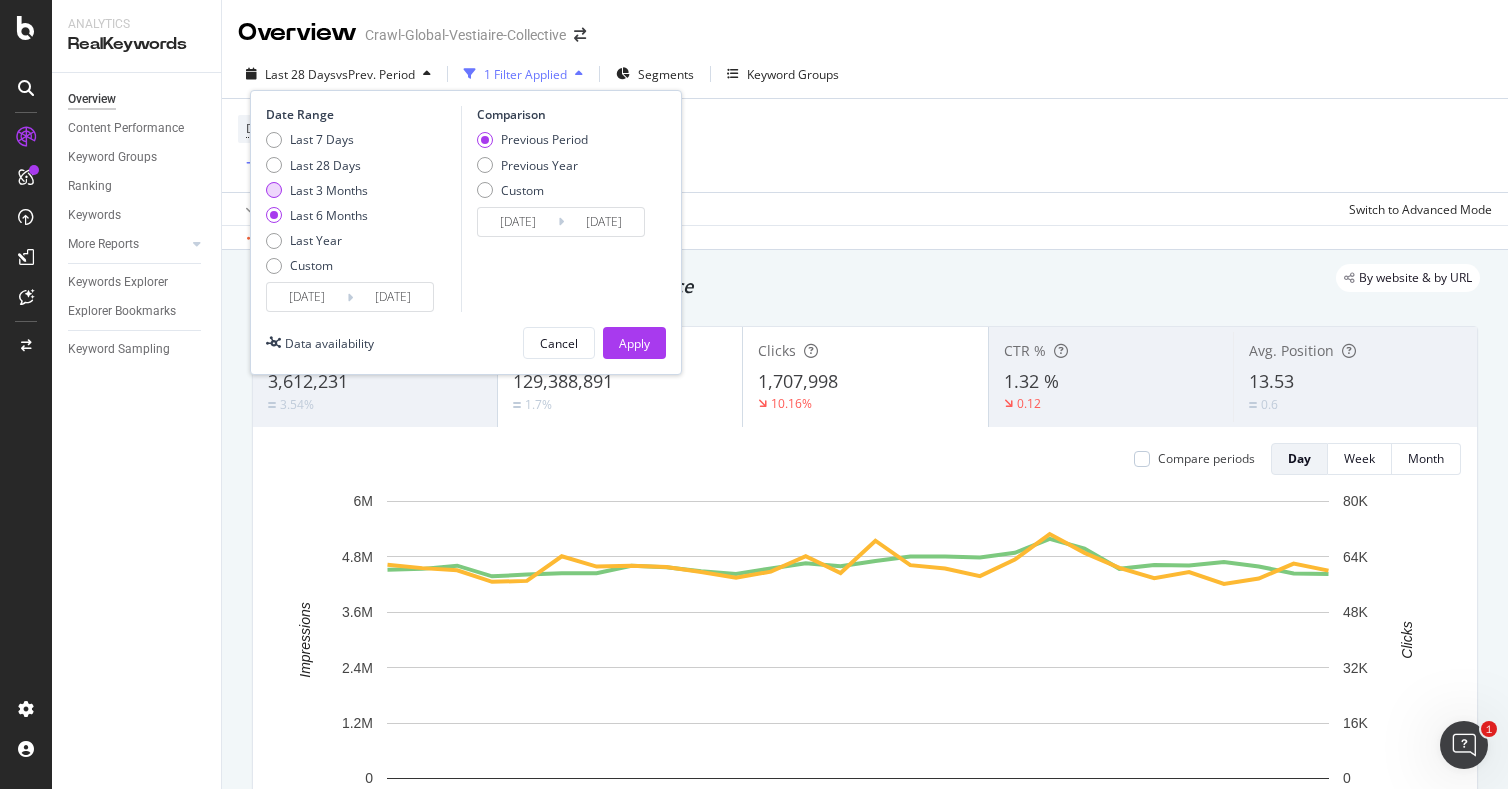 click on "Last 3 Months" at bounding box center (329, 190) 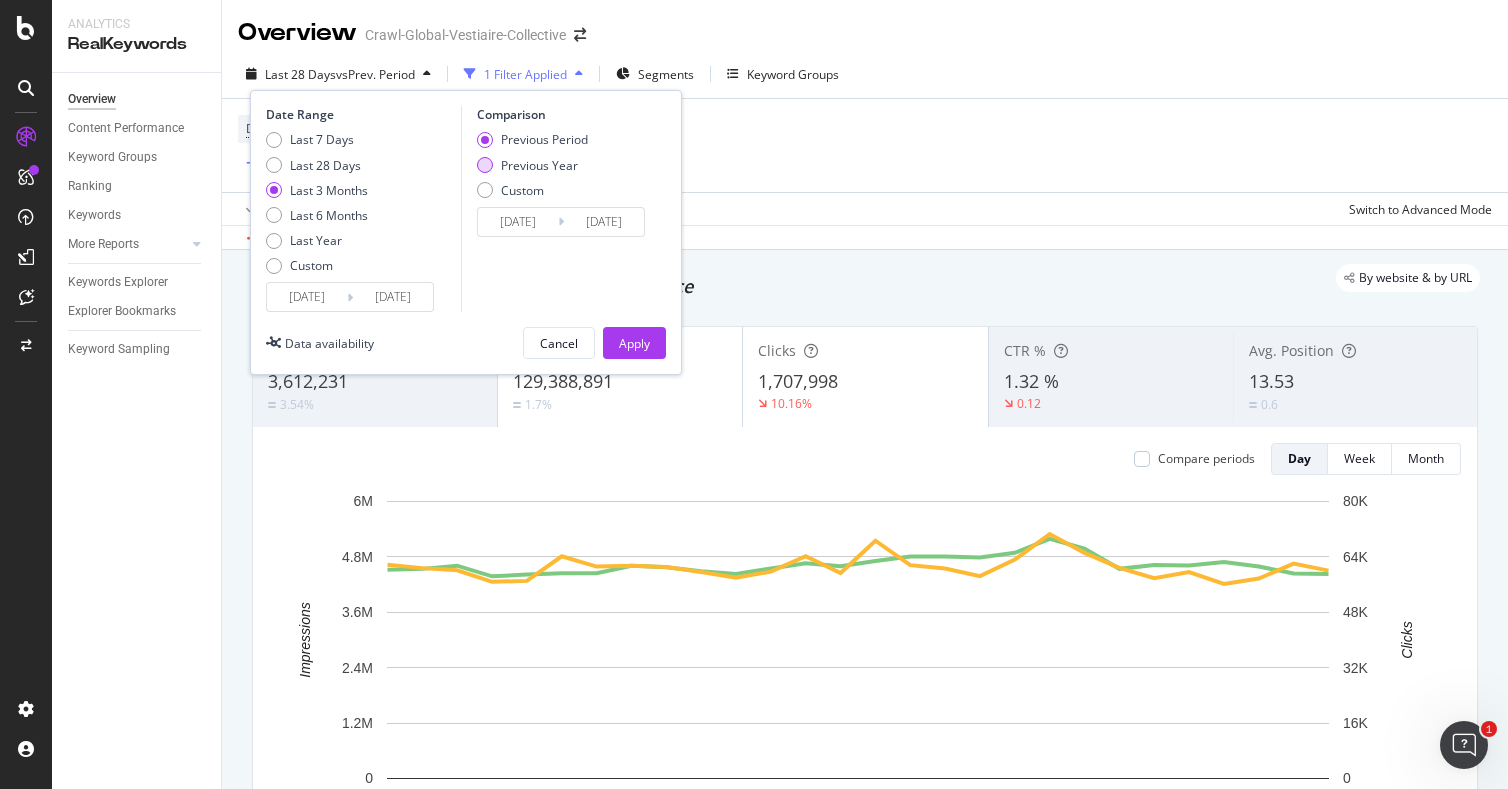 click on "Previous Year" at bounding box center (539, 165) 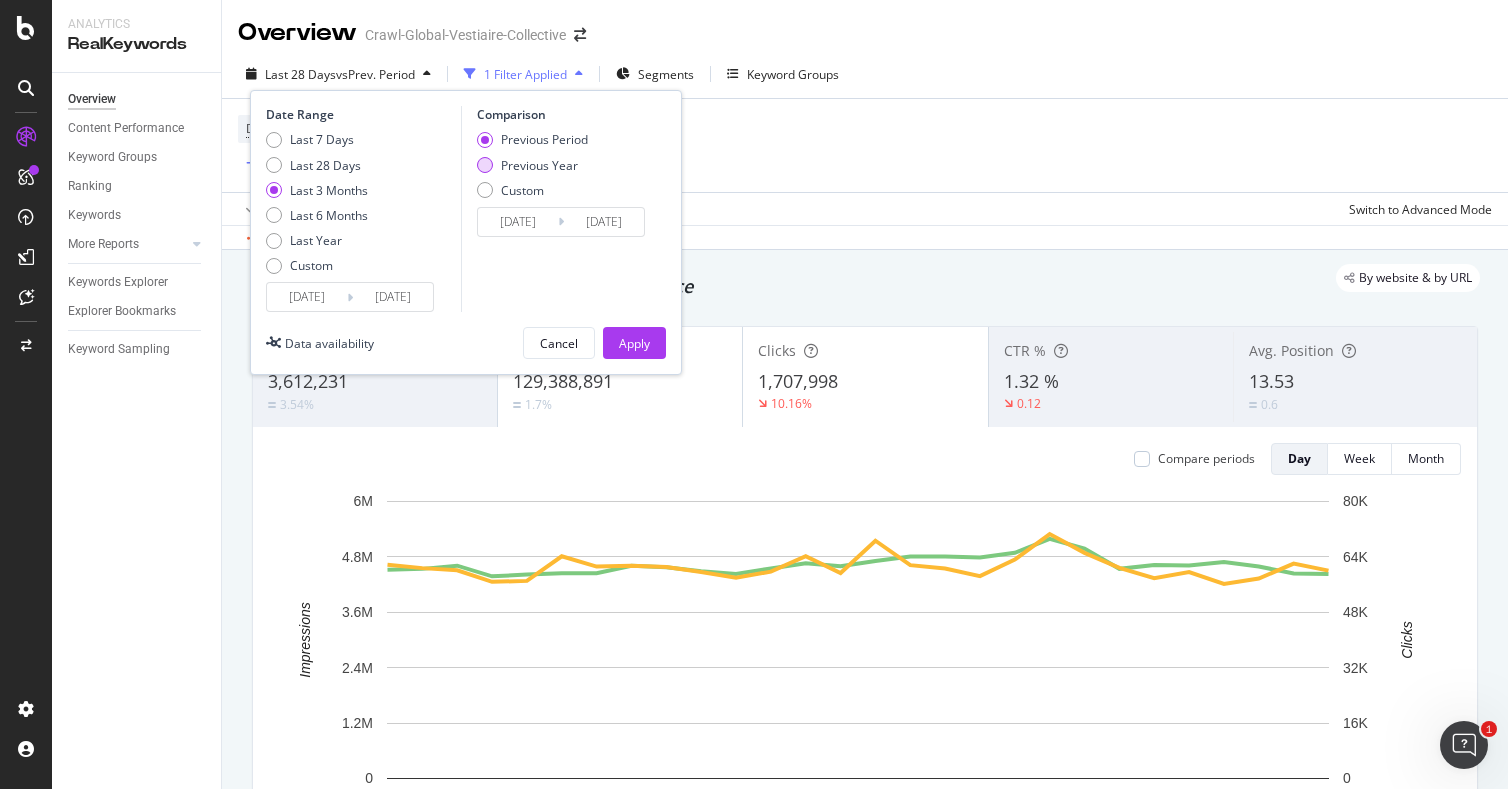 type on "[DATE]" 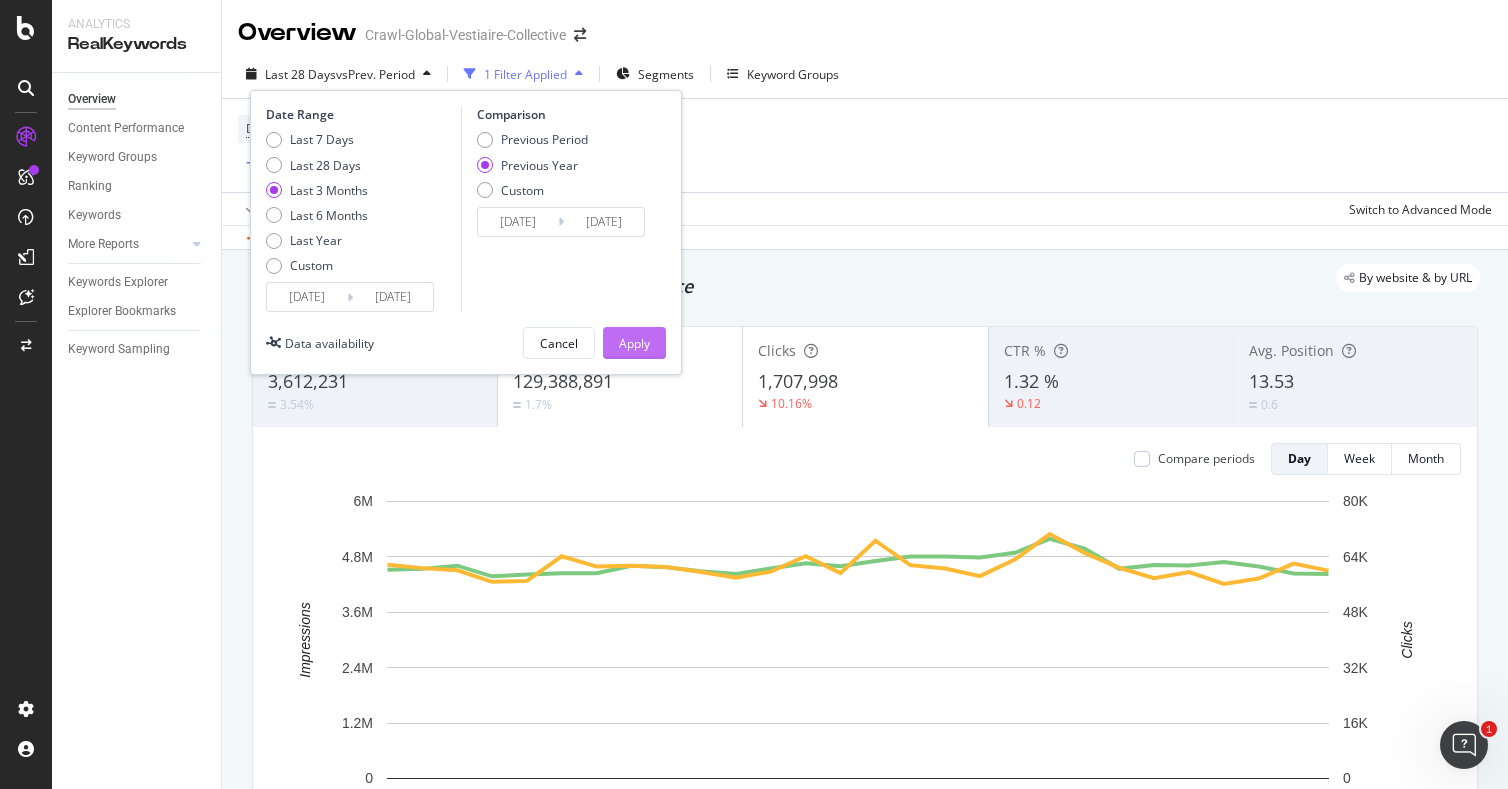 click on "Apply" at bounding box center [634, 343] 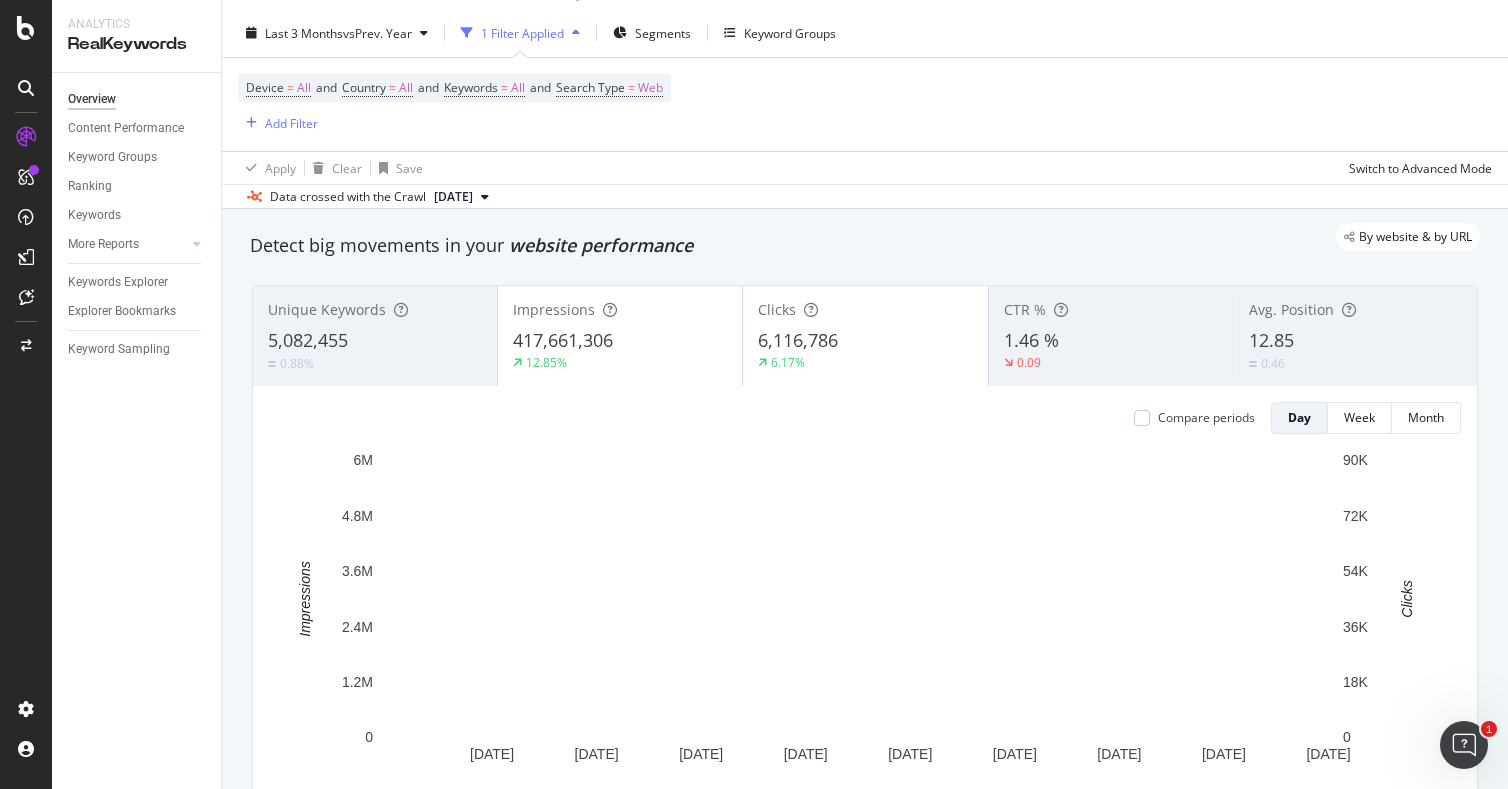 scroll, scrollTop: 0, scrollLeft: 0, axis: both 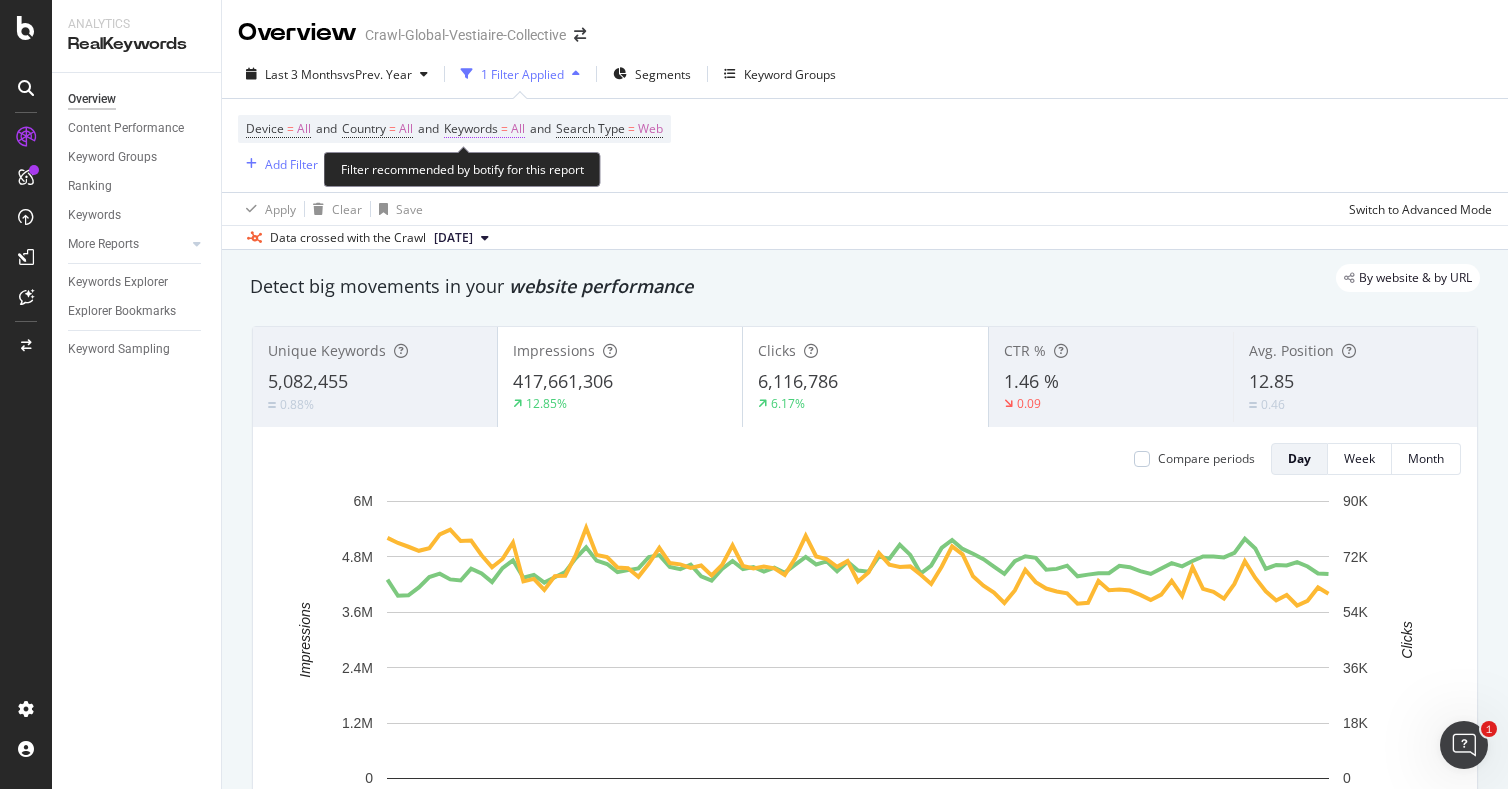 click on "Keywords" at bounding box center [471, 128] 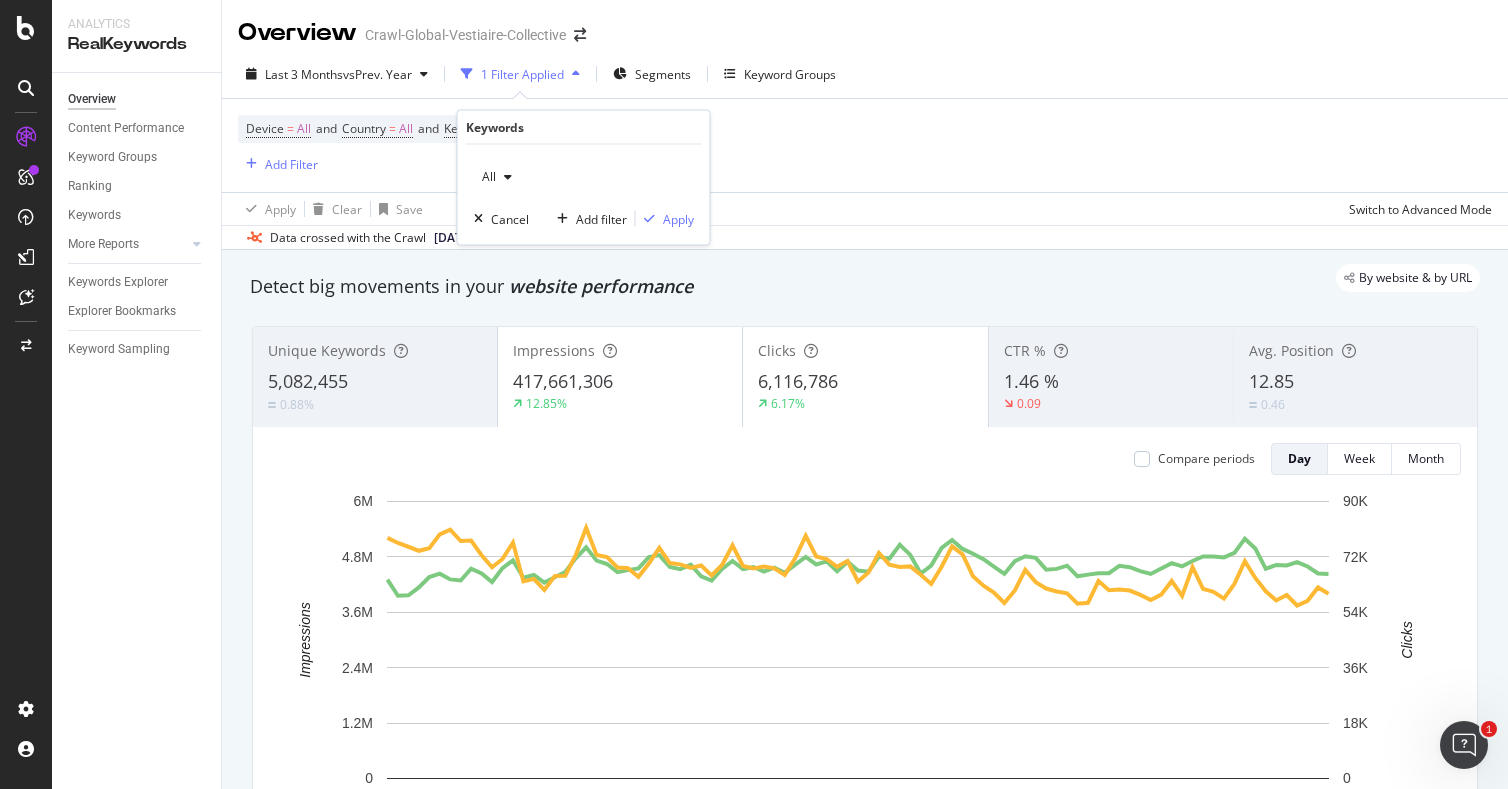 click at bounding box center [508, 177] 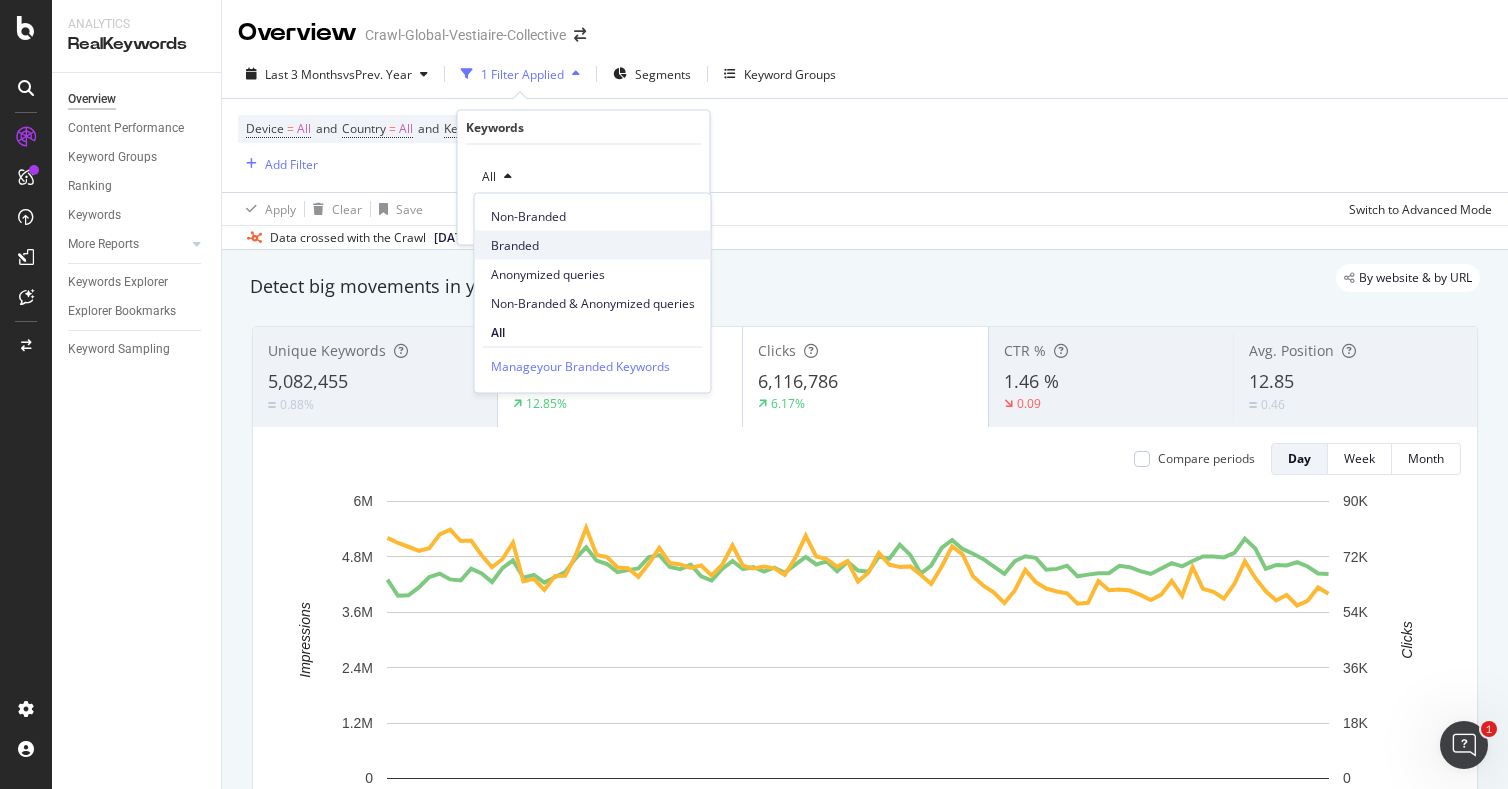 click on "Branded" at bounding box center (593, 245) 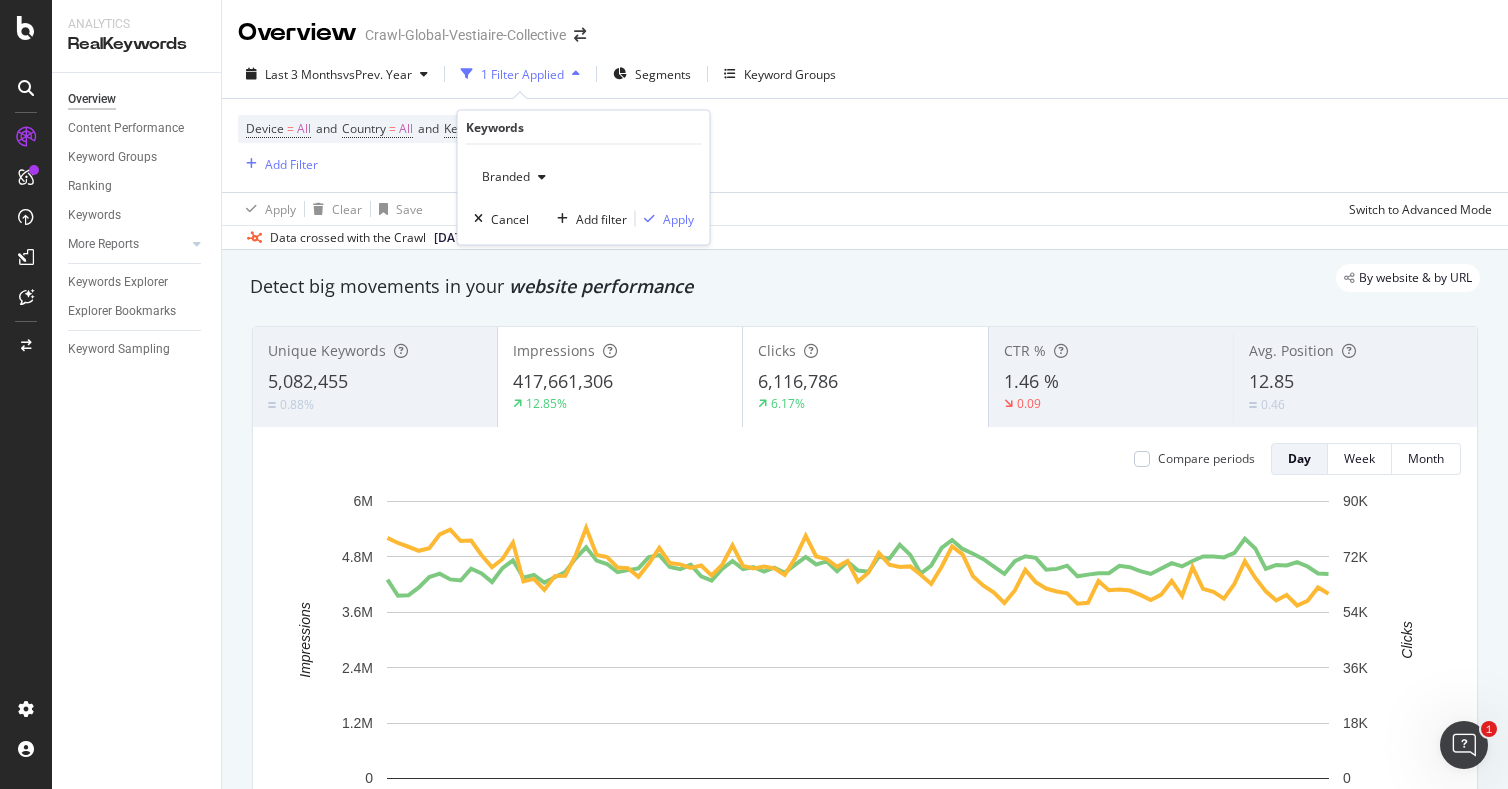 click on "Branded" at bounding box center (502, 176) 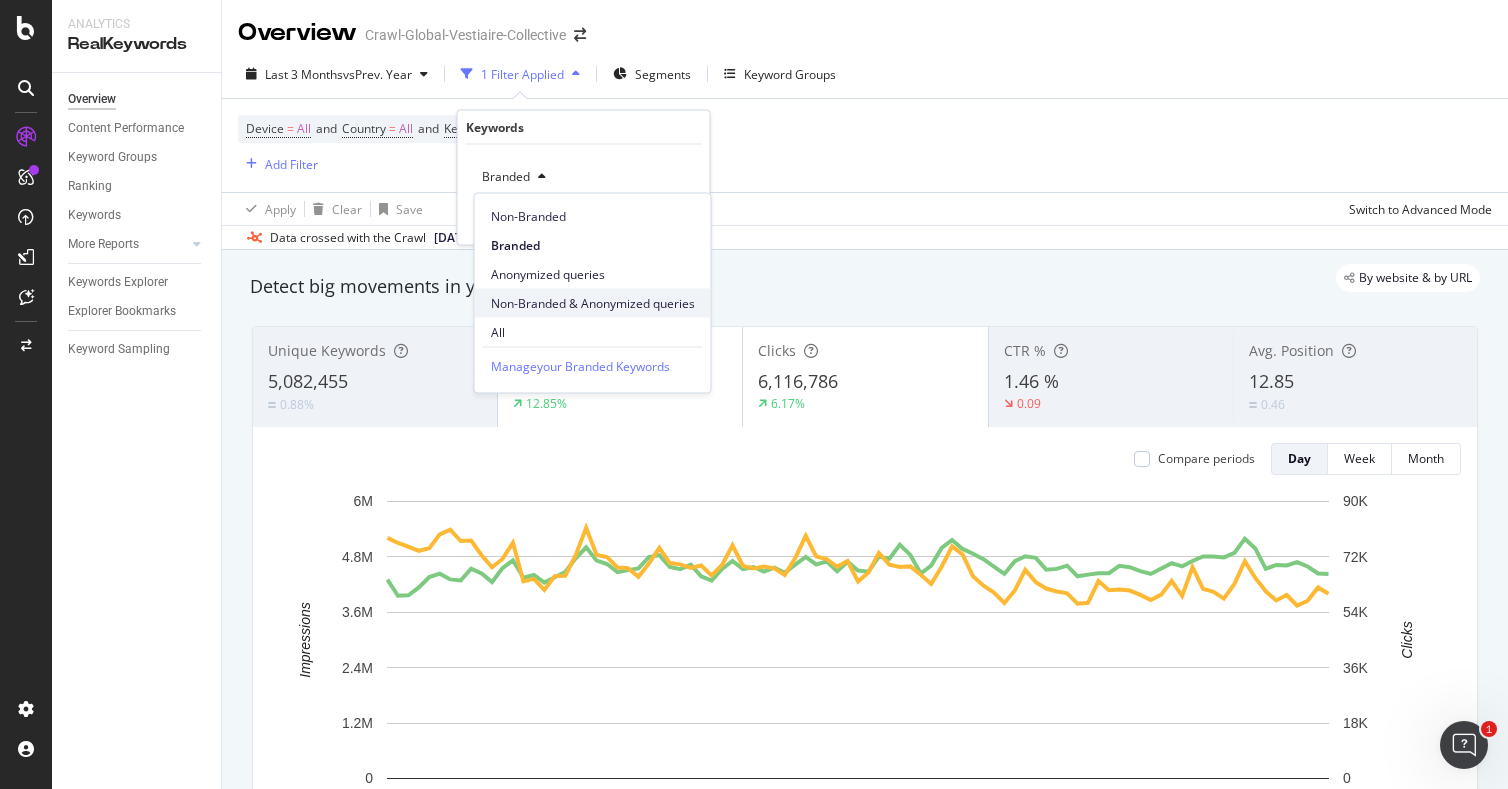 click on "Non-Branded & Anonymized queries" at bounding box center (593, 303) 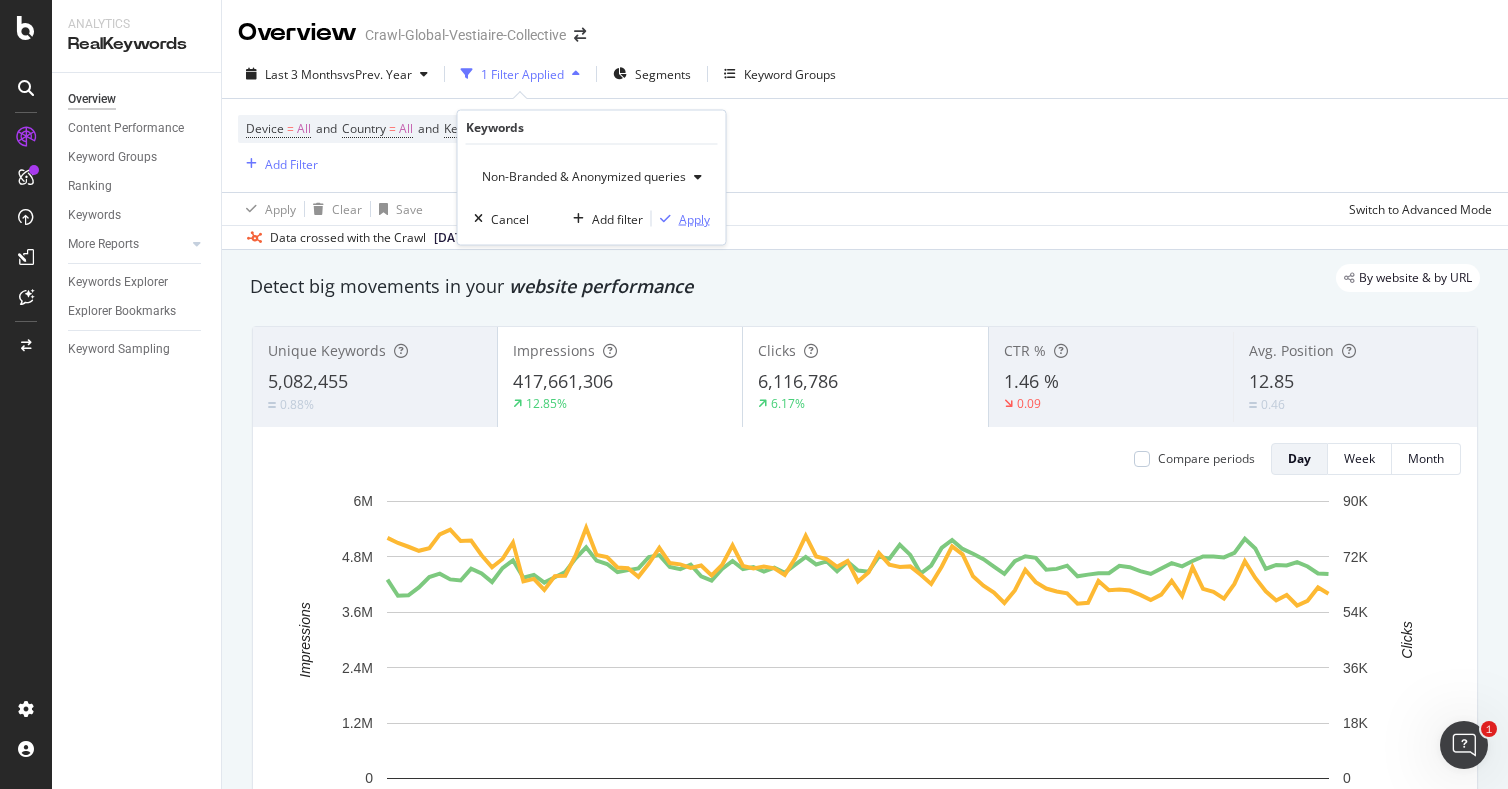 click on "Apply" at bounding box center [694, 218] 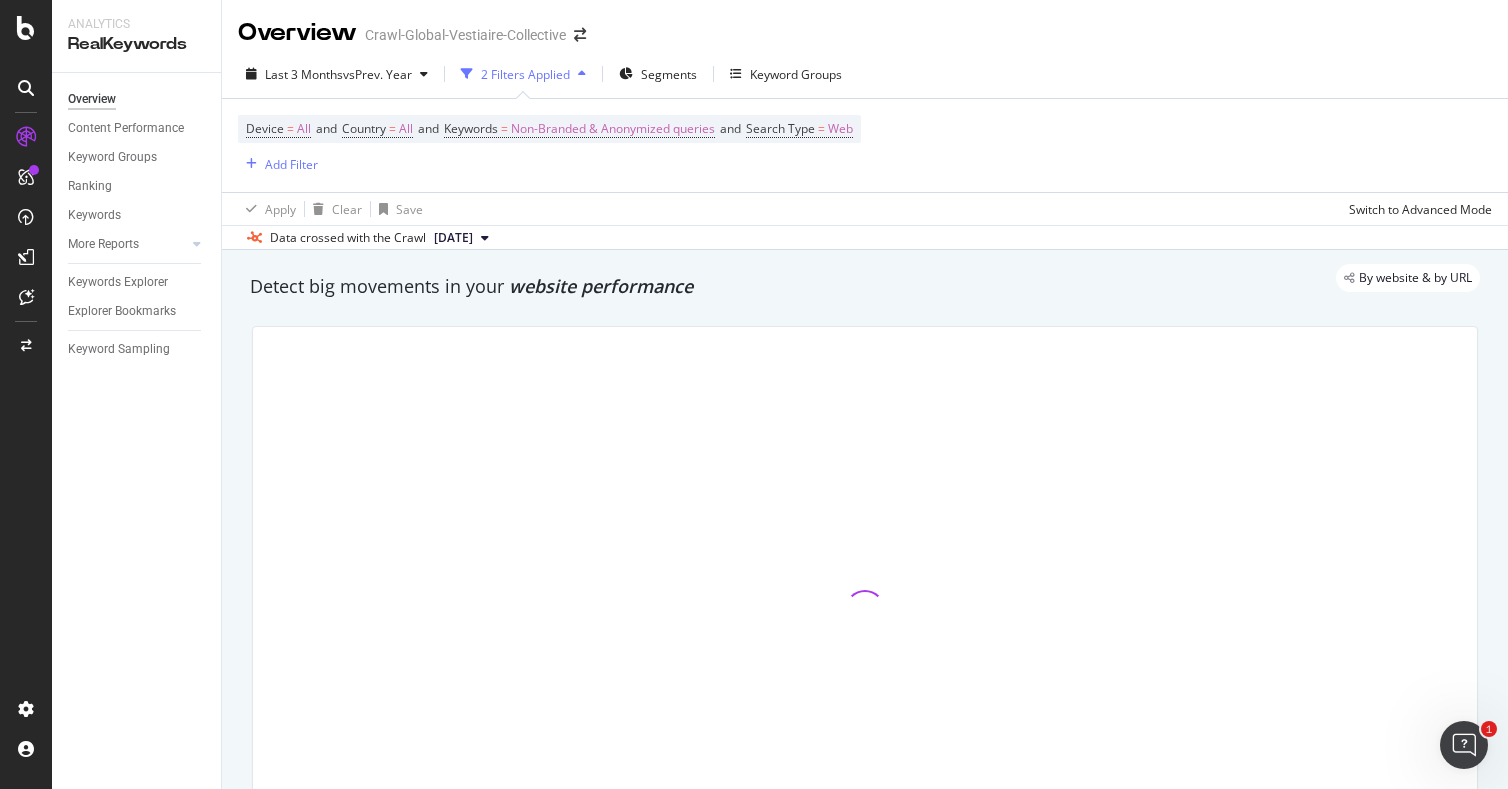 click on "Device   =     All  and  Country   =     All  and  Keywords   =     Non-Branded & Anonymized queries  and  Search Type   =     Web Add Filter" at bounding box center (549, 145) 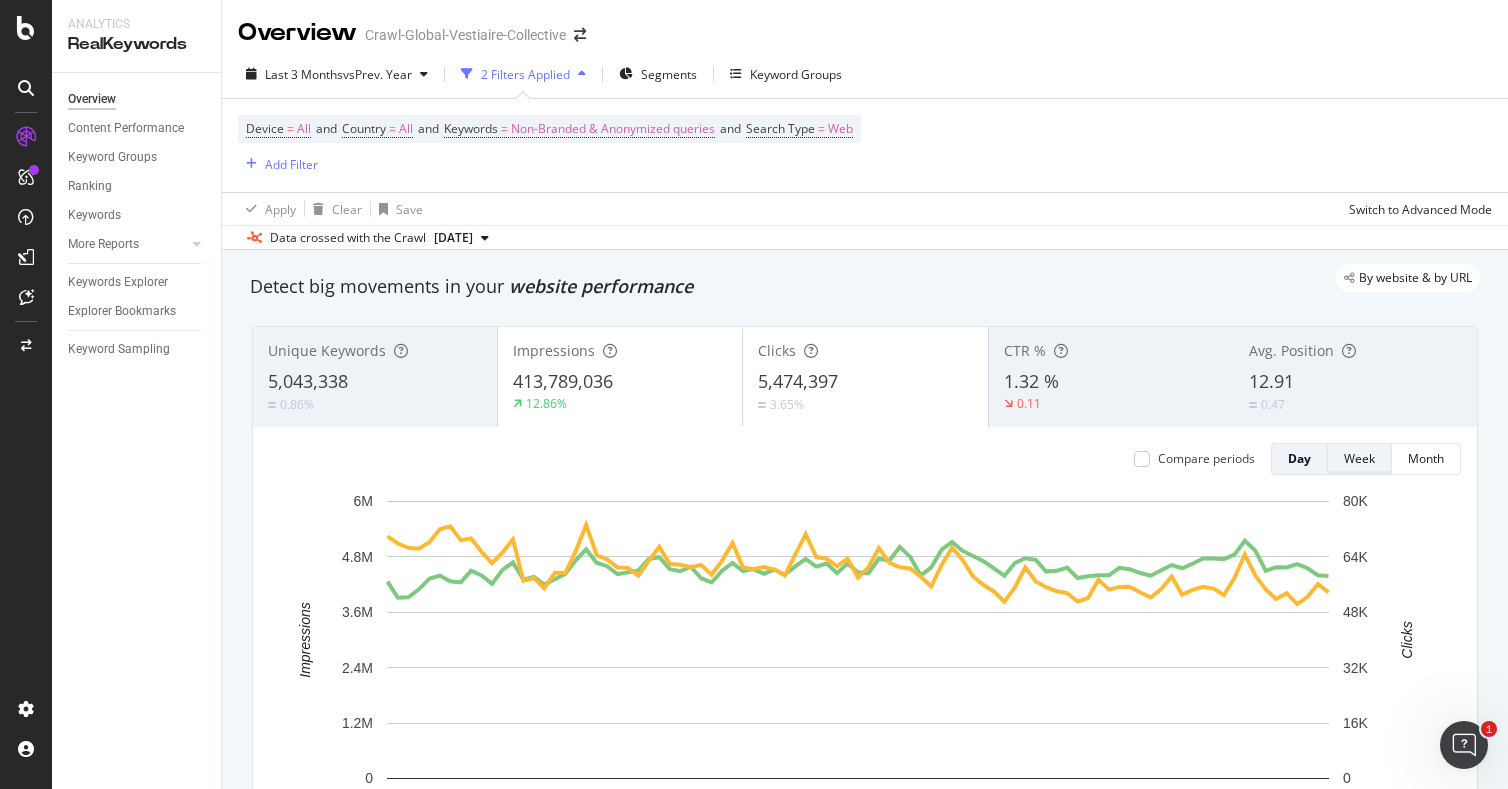 click on "Week" at bounding box center [1359, 458] 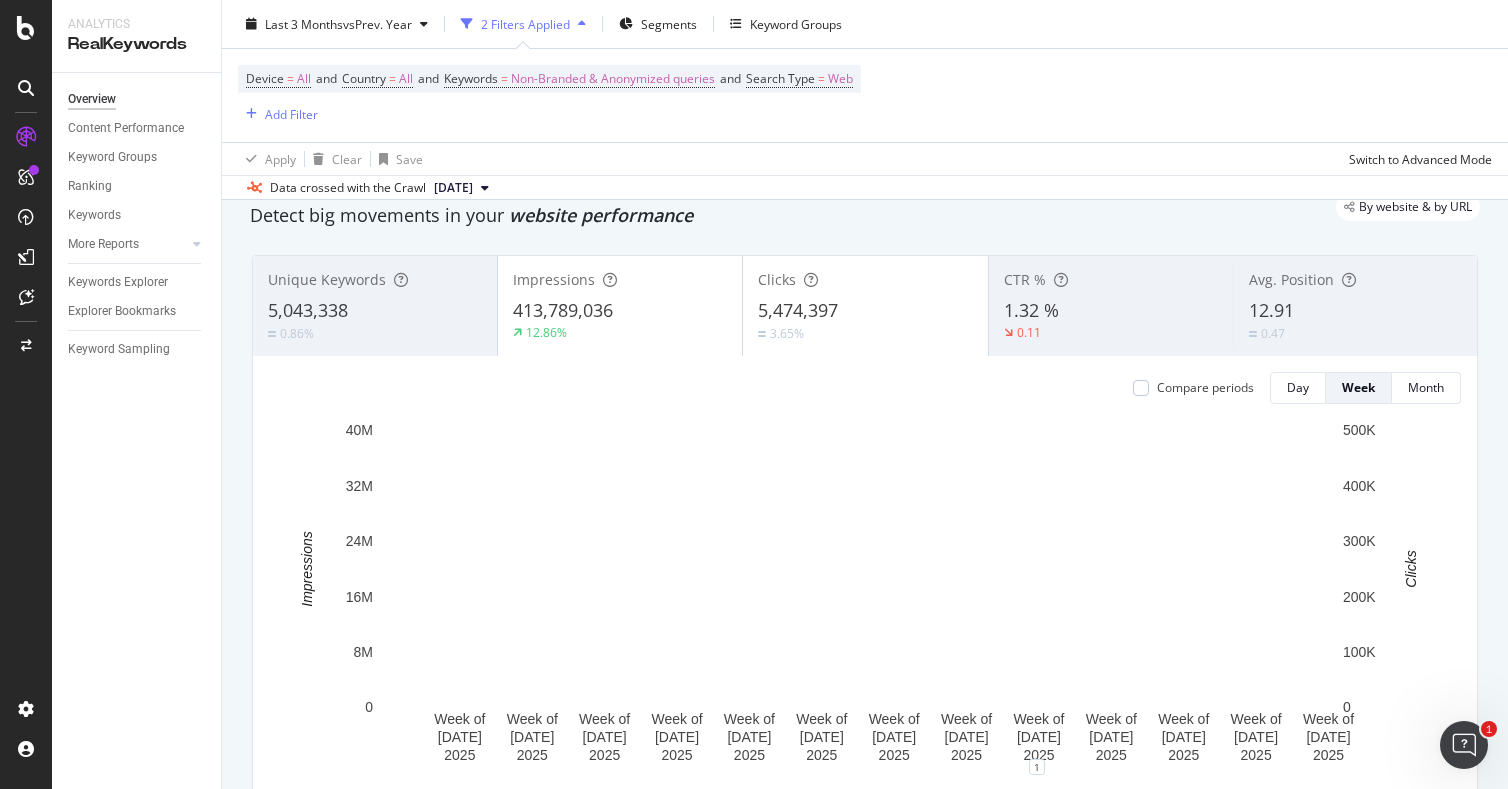 scroll, scrollTop: 90, scrollLeft: 0, axis: vertical 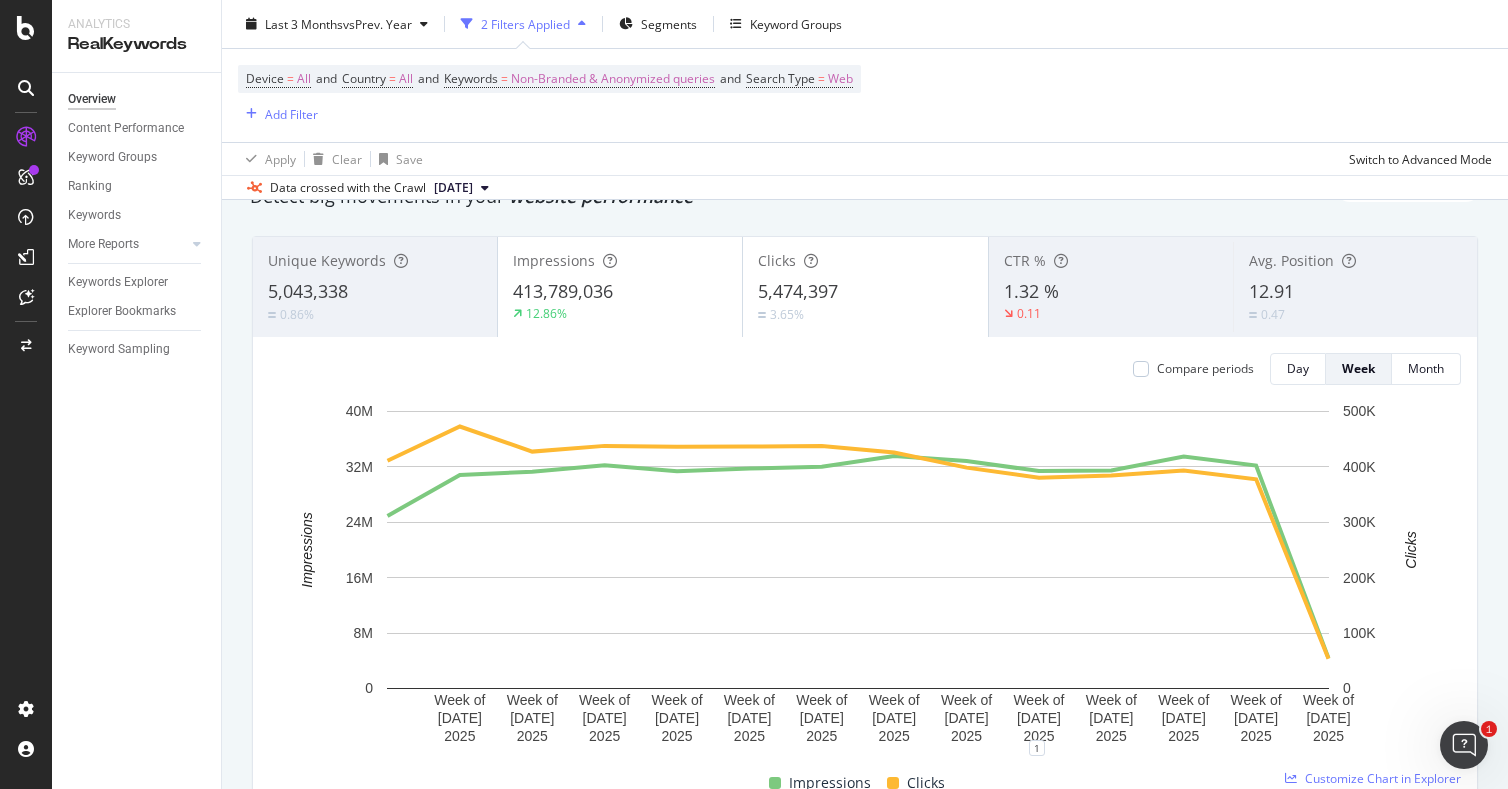 click on "413,789,036" at bounding box center [620, 292] 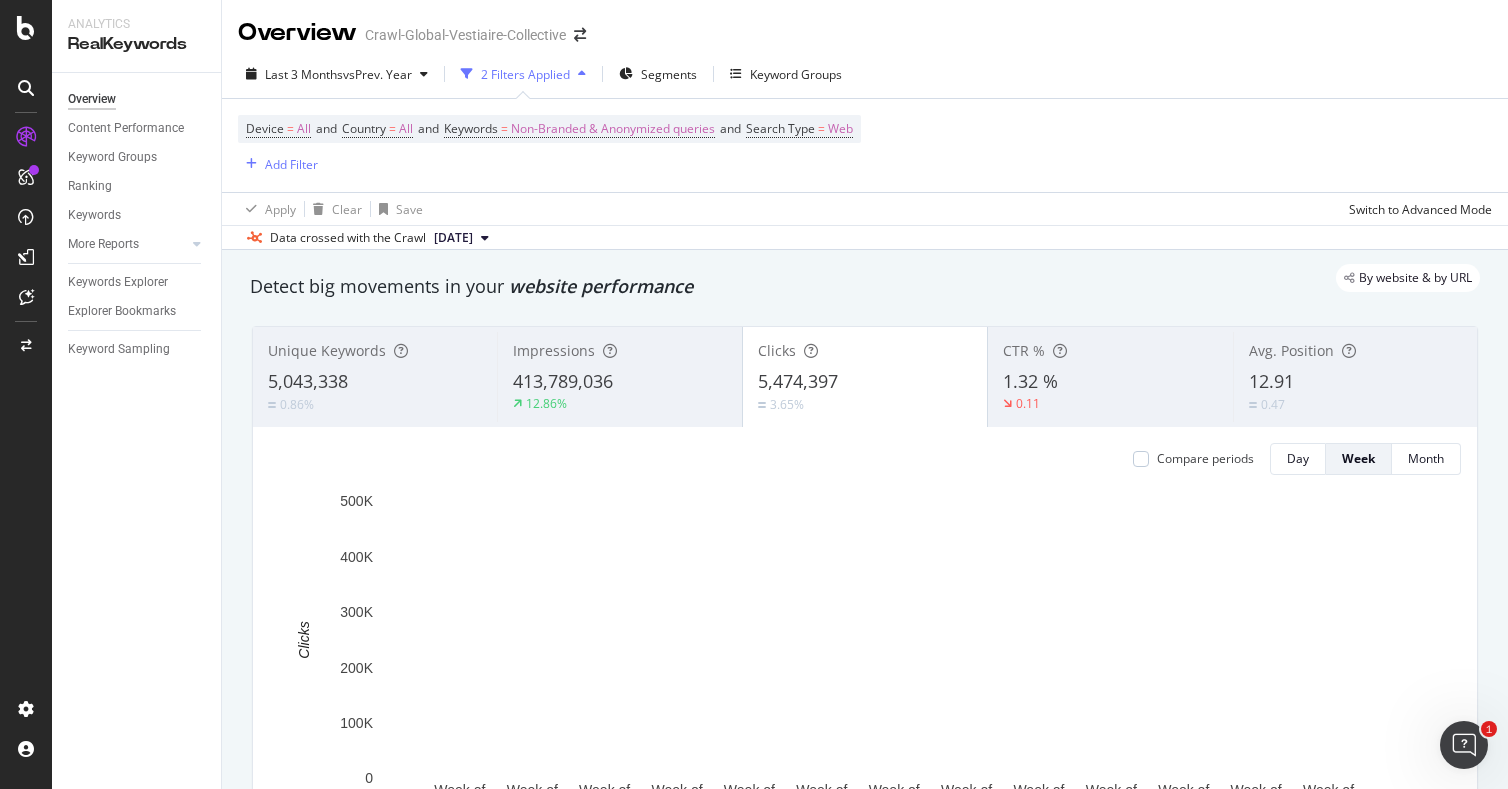scroll, scrollTop: 1, scrollLeft: 0, axis: vertical 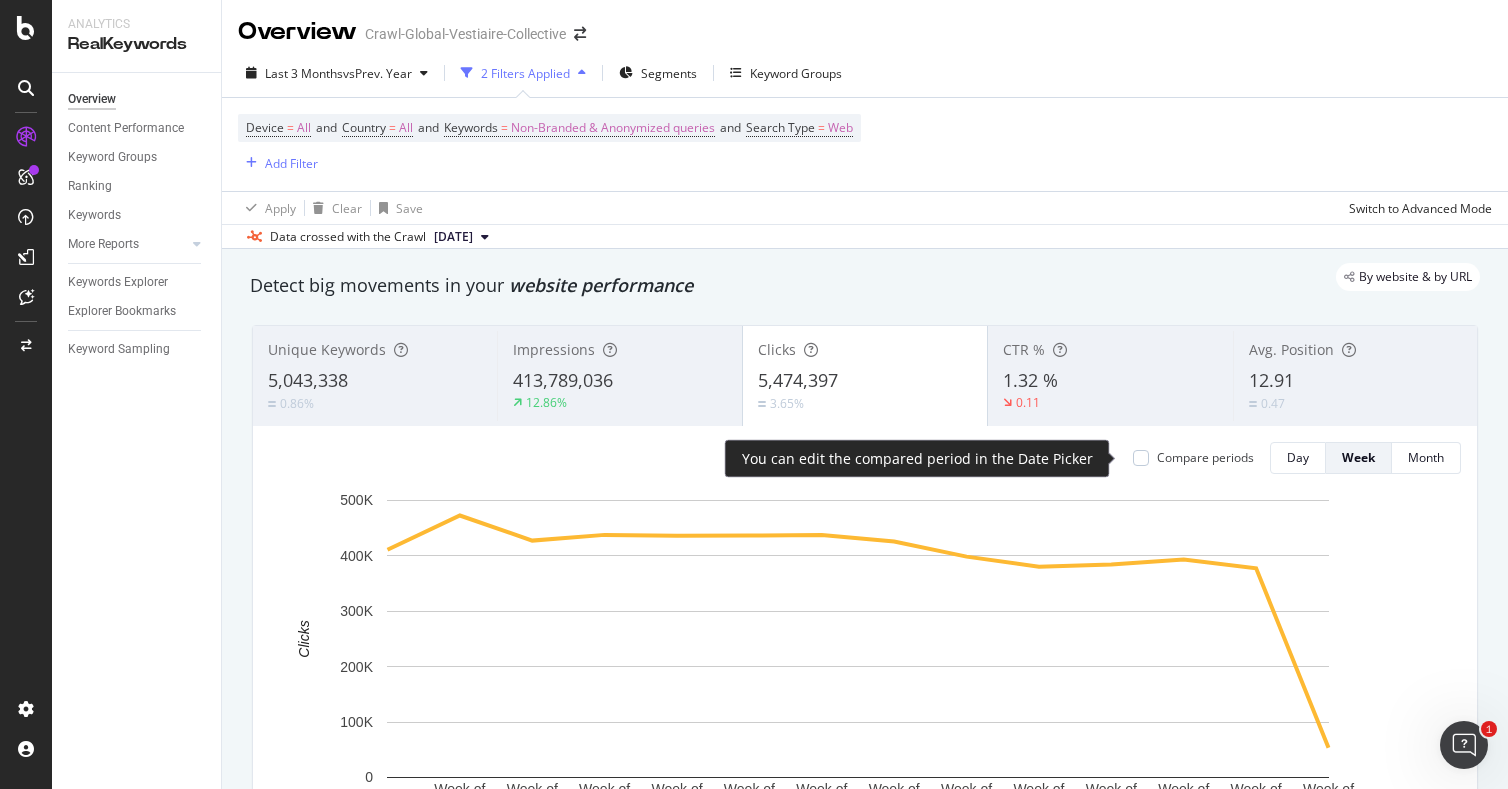 click on "Compare periods" at bounding box center [1193, 457] 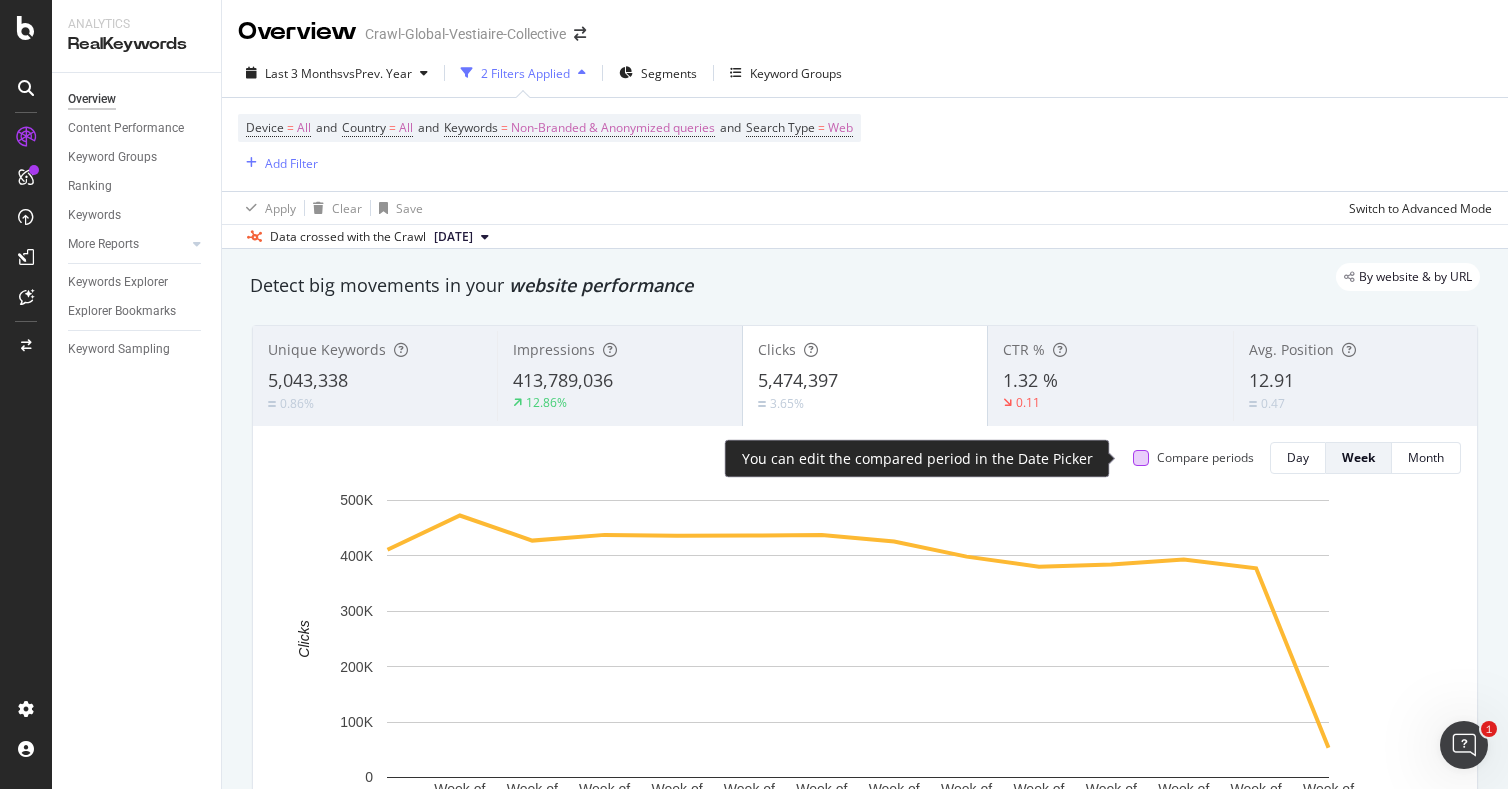 click at bounding box center [1141, 458] 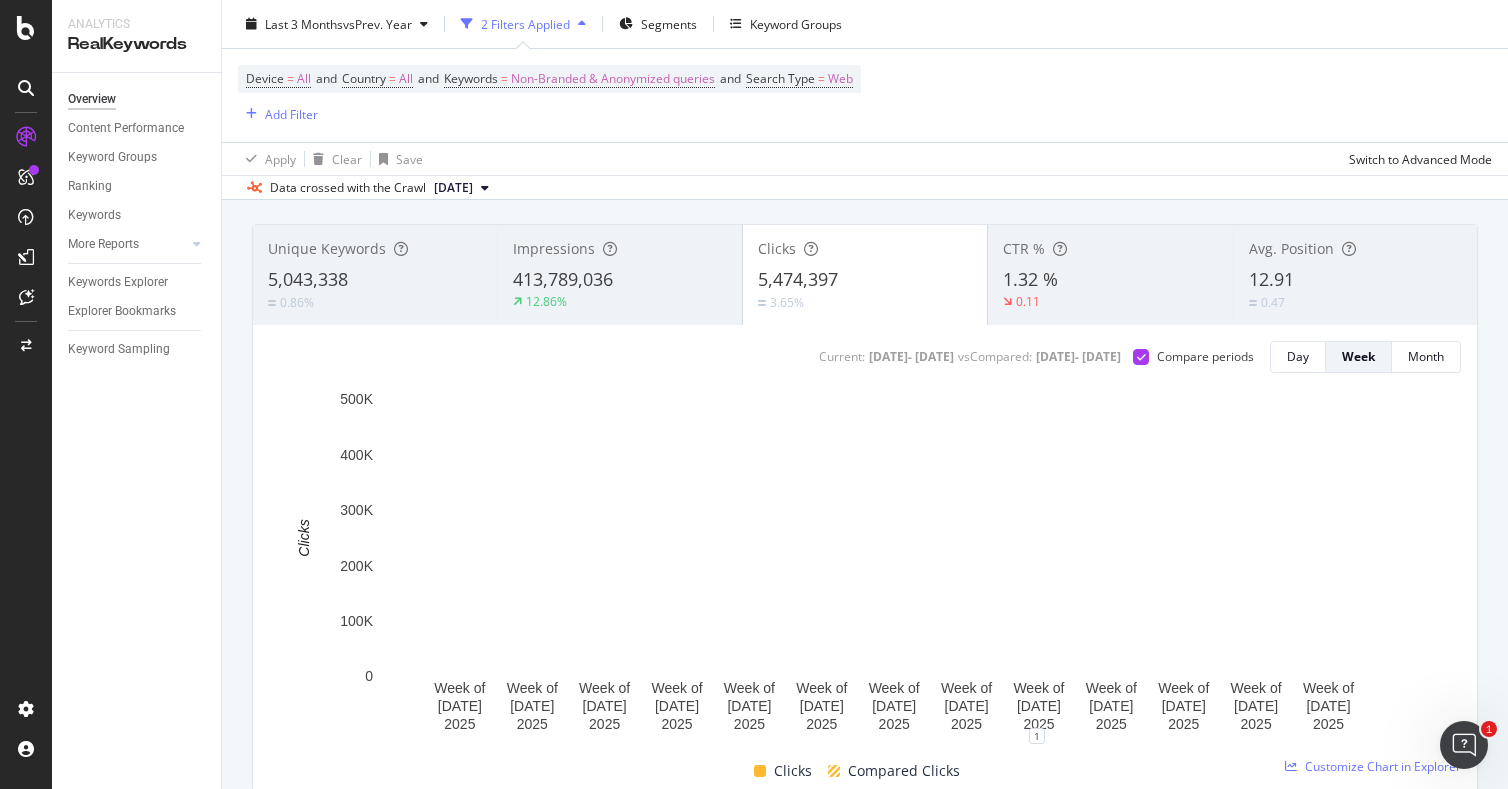 scroll, scrollTop: 114, scrollLeft: 0, axis: vertical 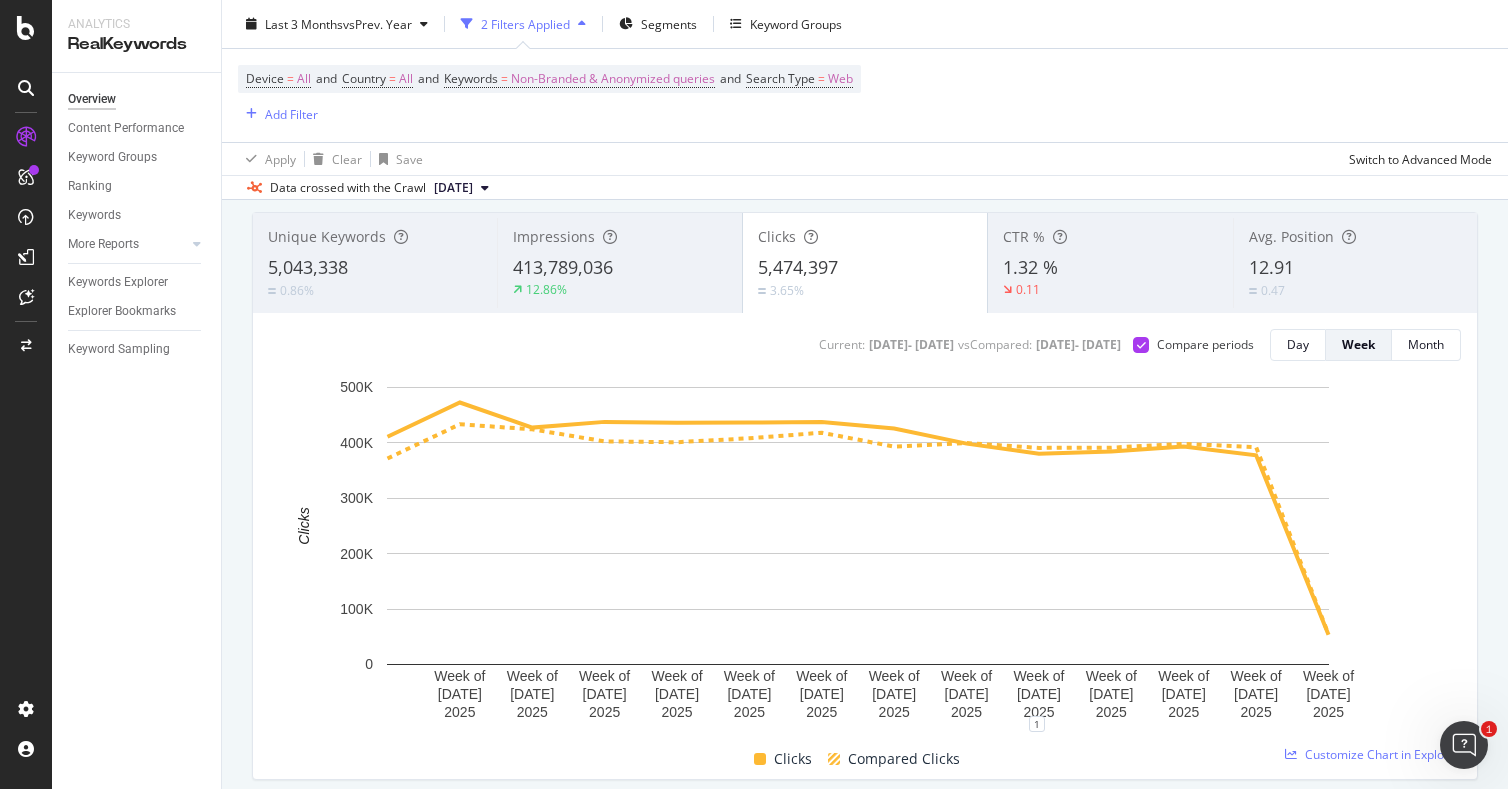click on "Avg. Position 12.91 0.47" at bounding box center [1355, 263] 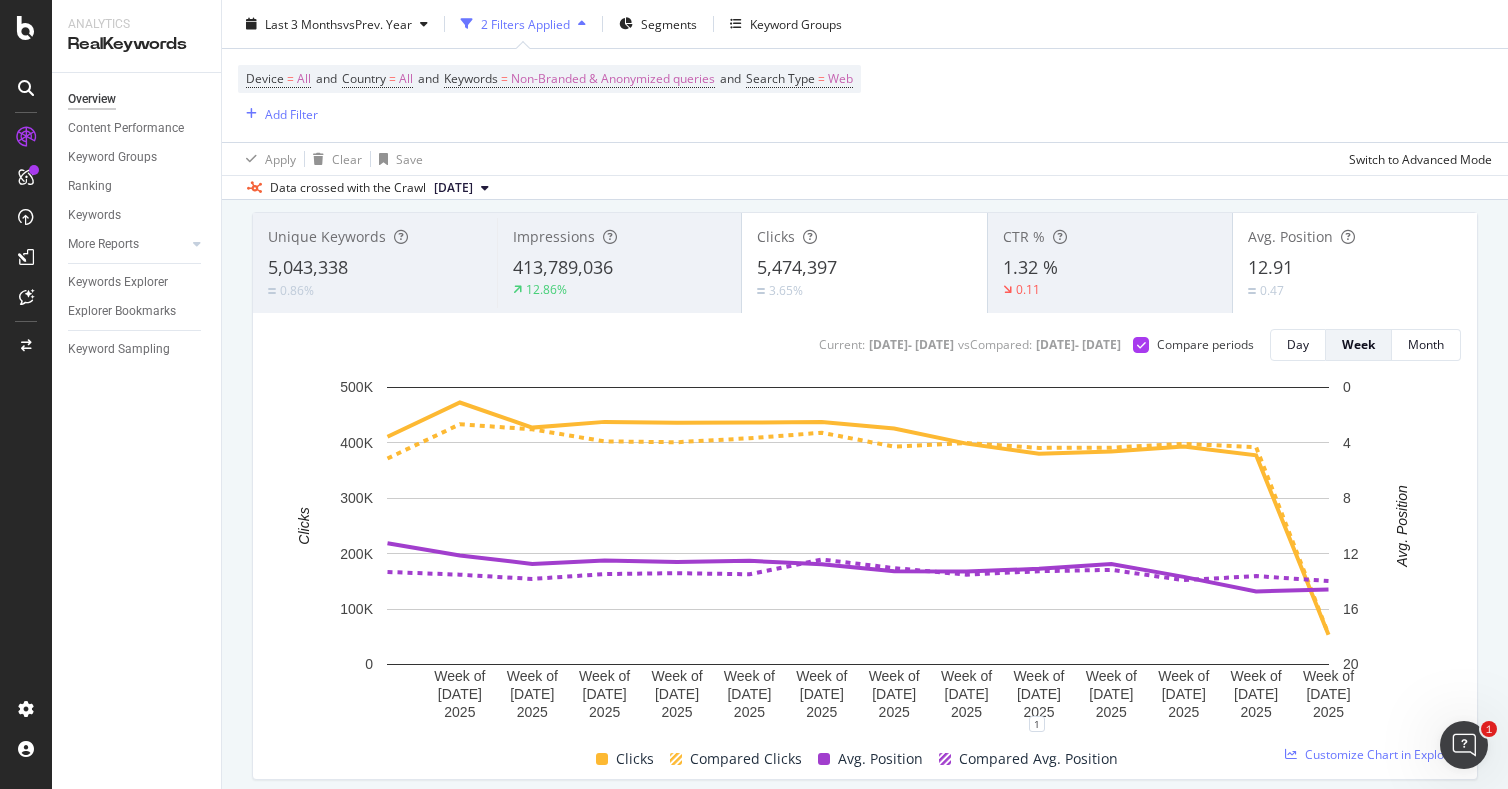 click on "Clicks 5,474,397 3.65%" at bounding box center (864, 263) 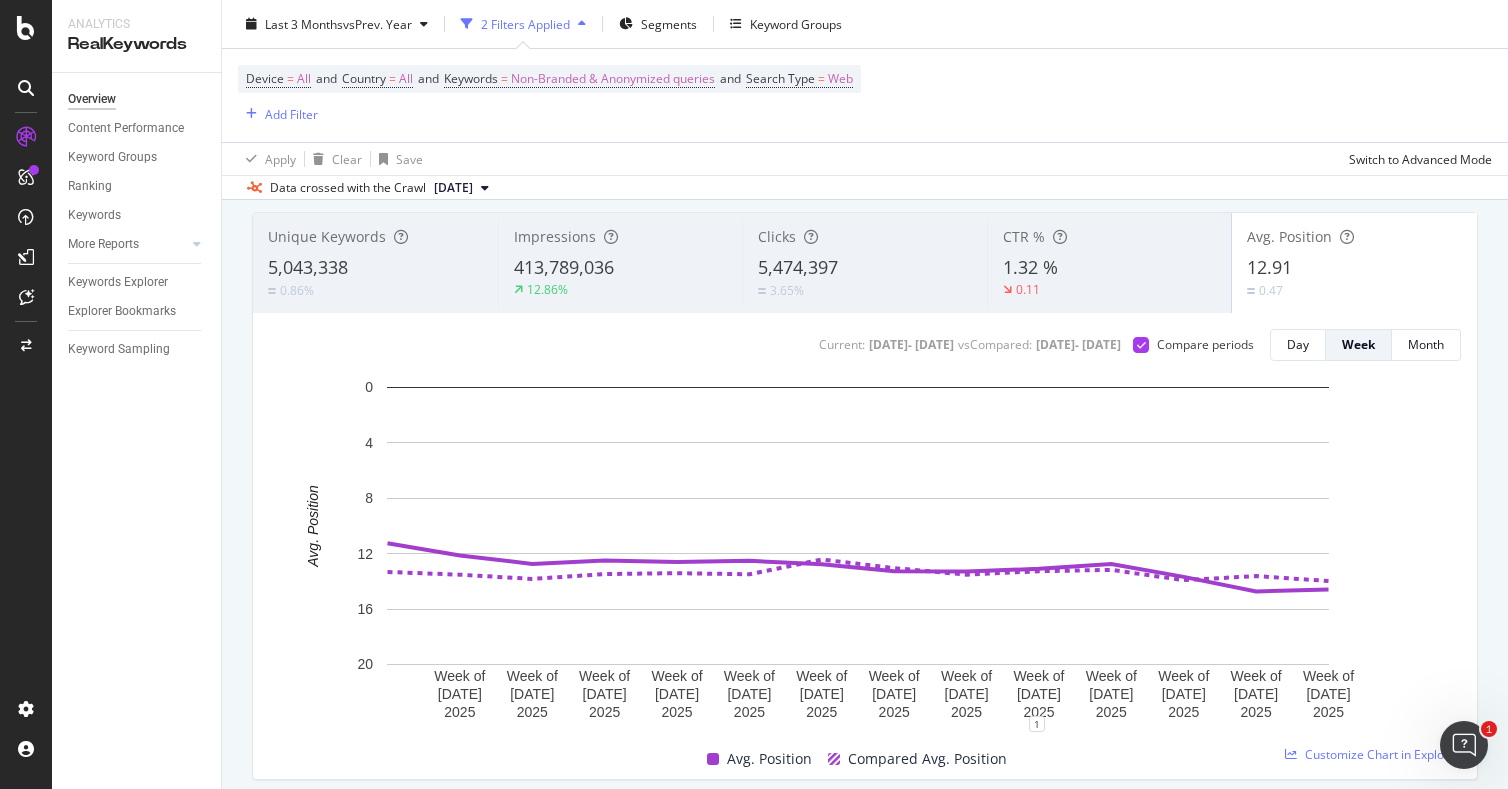 click on "Avg. Position 12.91 0.47" at bounding box center (1354, 263) 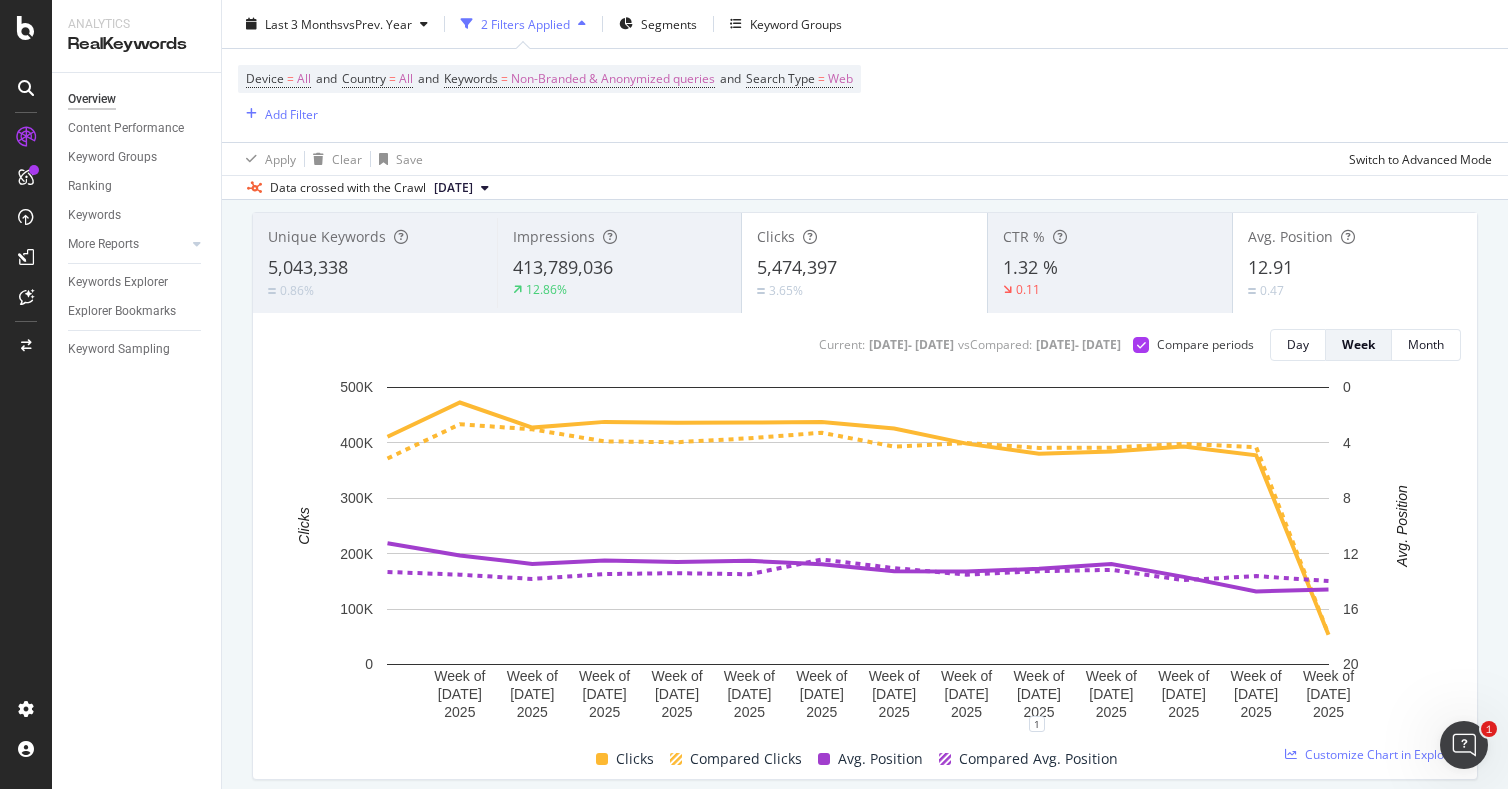 click on "12.91" at bounding box center [1355, 268] 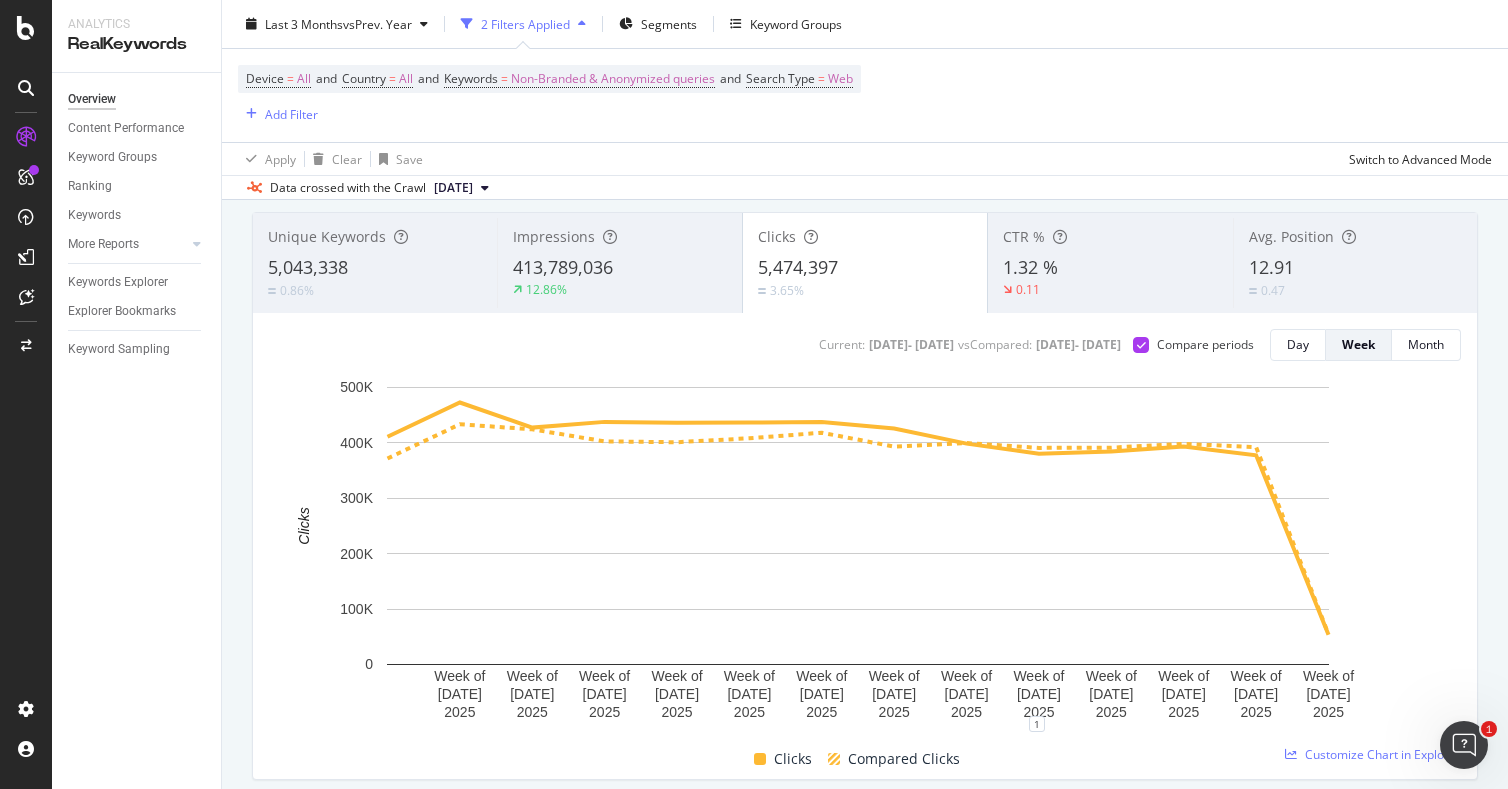 click on "1.32 %" at bounding box center [1030, 267] 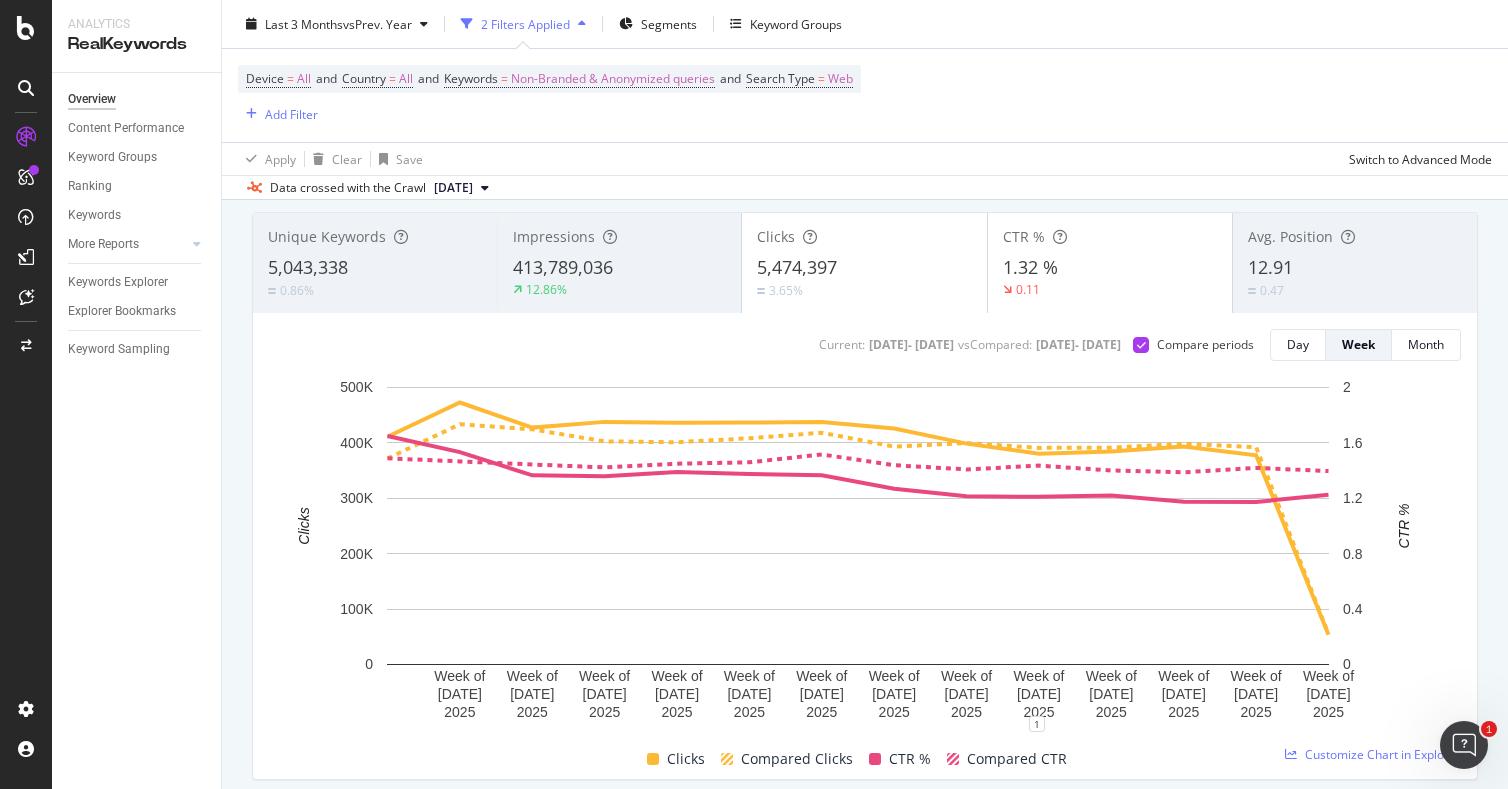 click on "5,474,397" at bounding box center (797, 267) 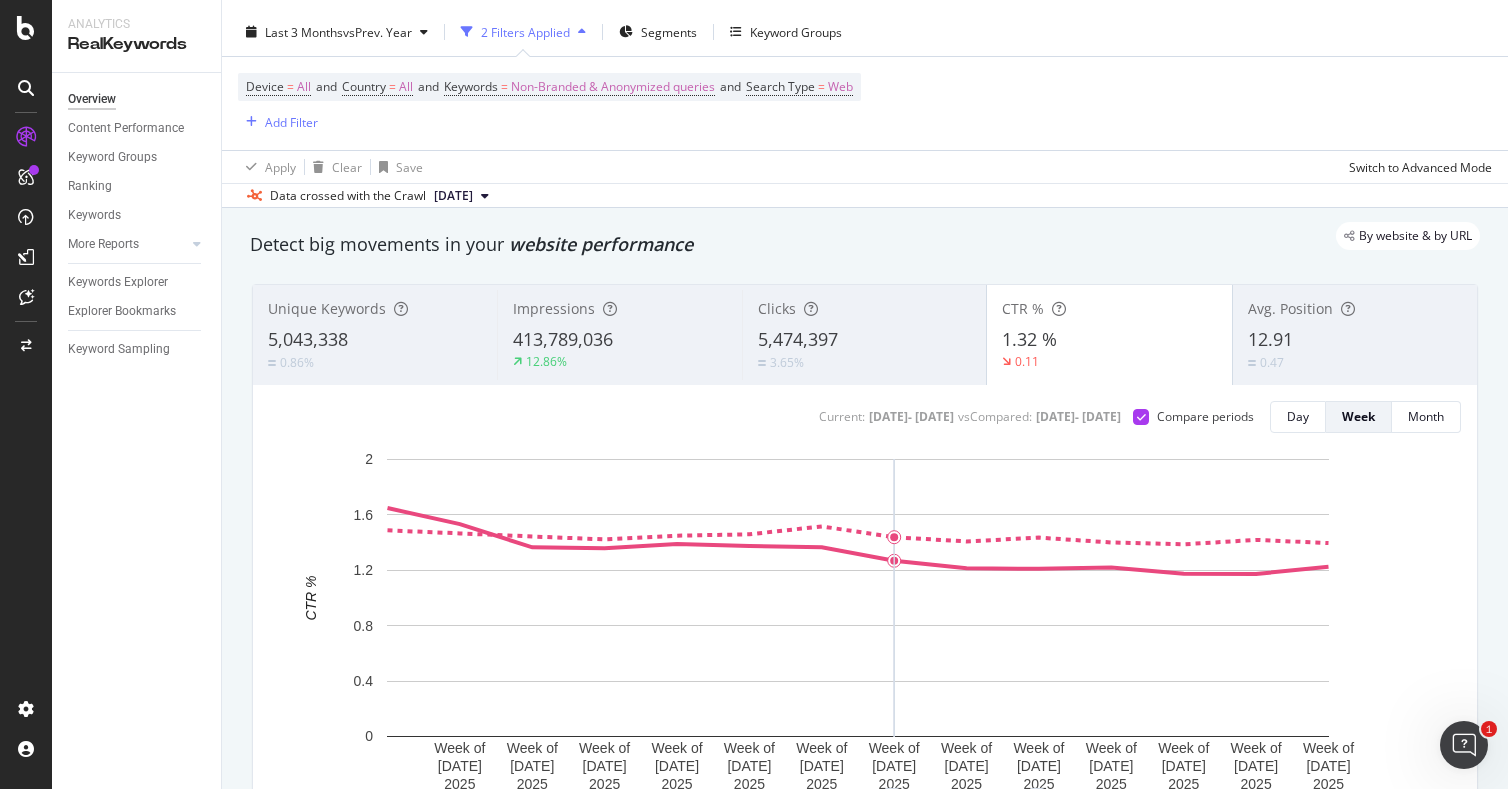 scroll, scrollTop: 8, scrollLeft: 0, axis: vertical 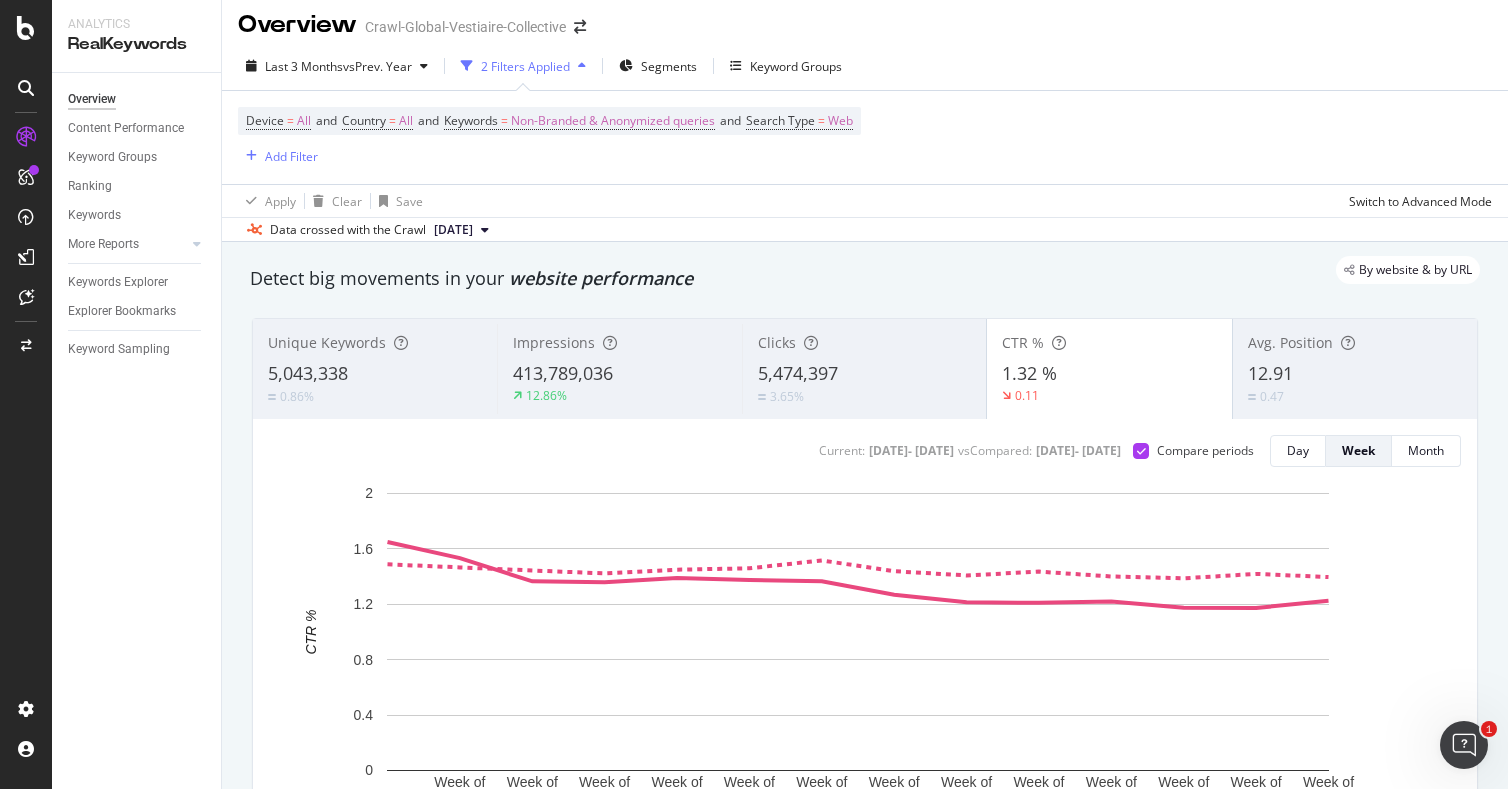 click on "12.91" at bounding box center (1270, 373) 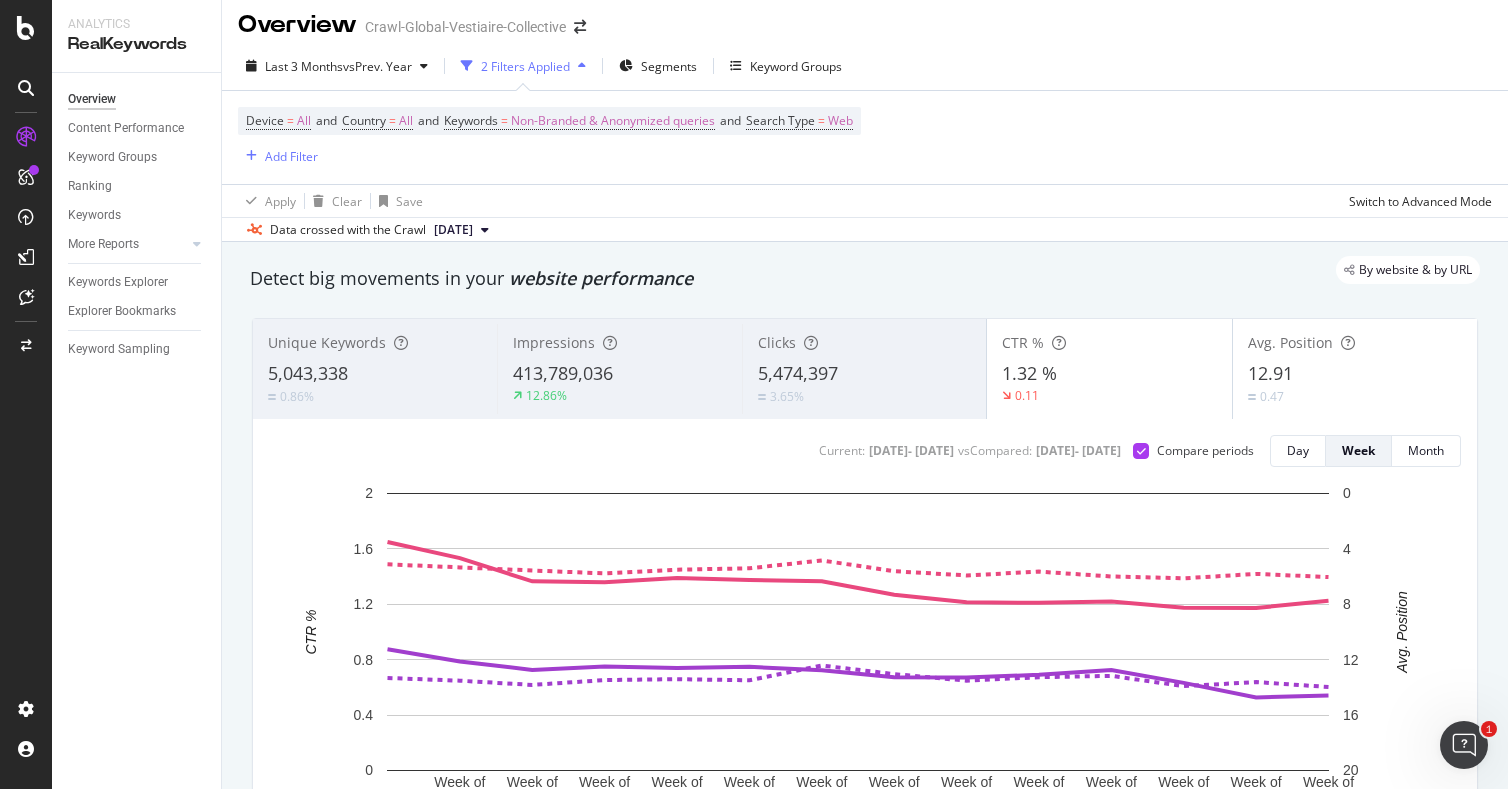 click on "1.32 %" at bounding box center [1109, 374] 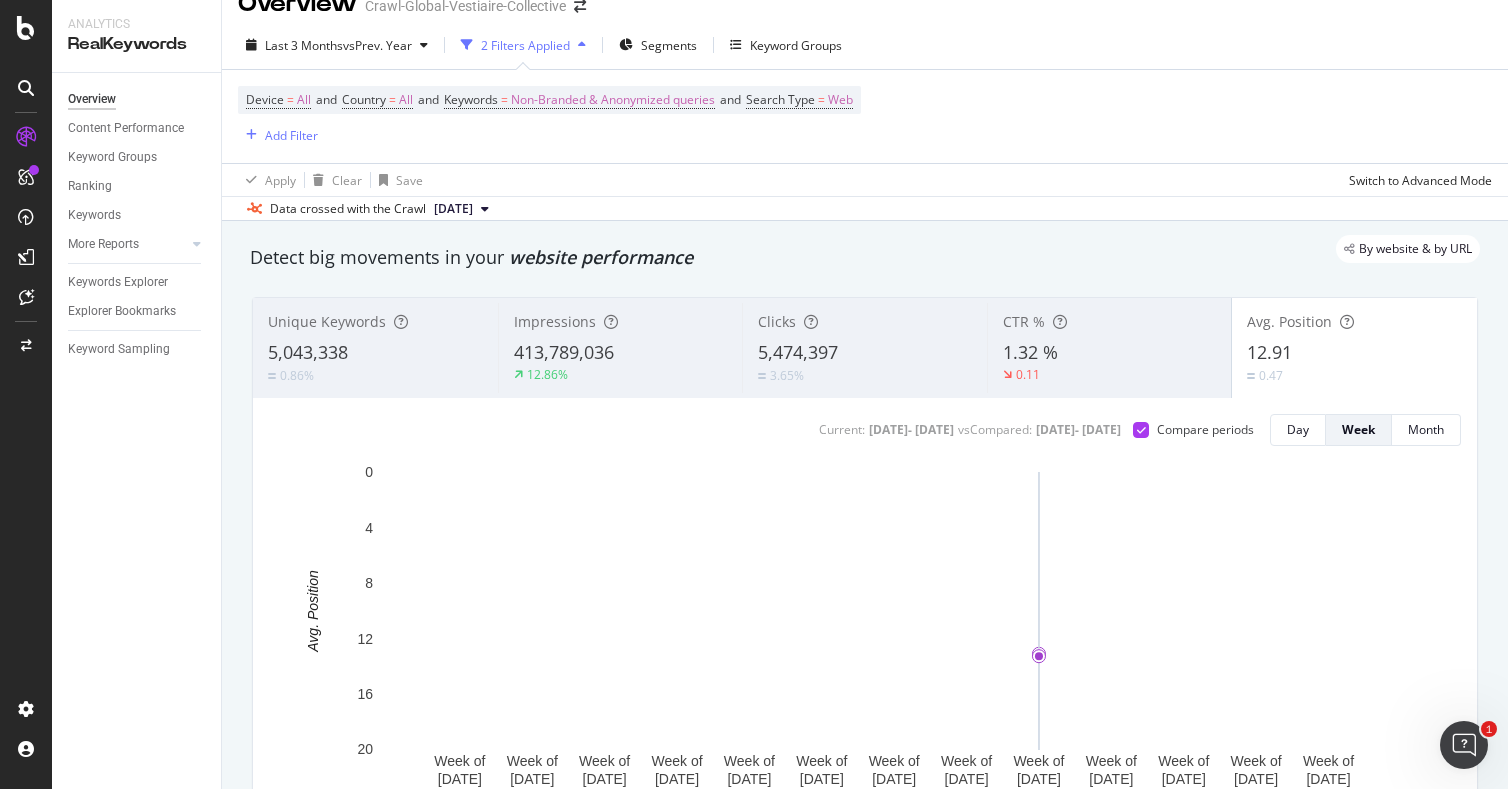scroll, scrollTop: 0, scrollLeft: 0, axis: both 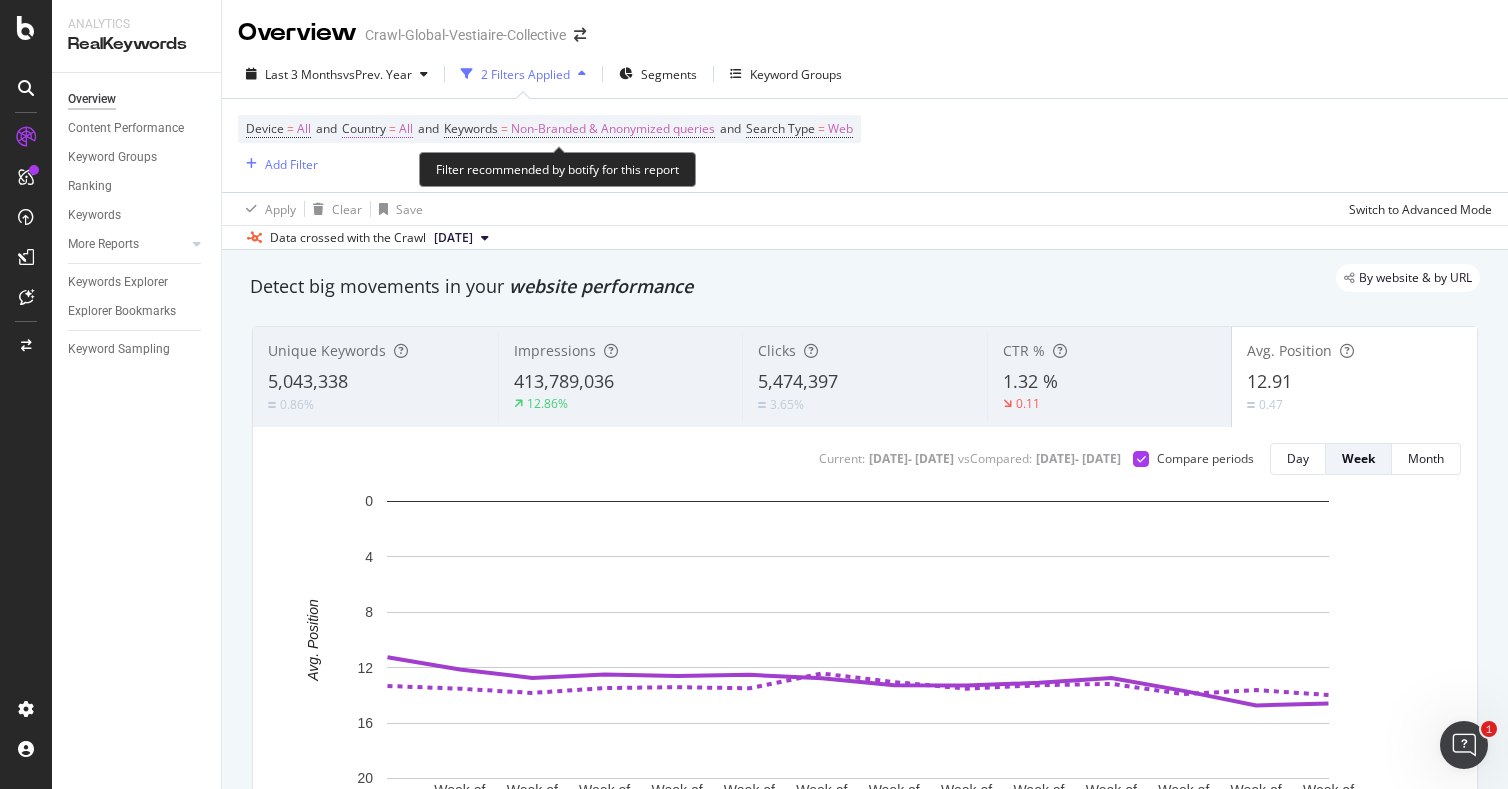 click on "Country   =     All" at bounding box center (377, 129) 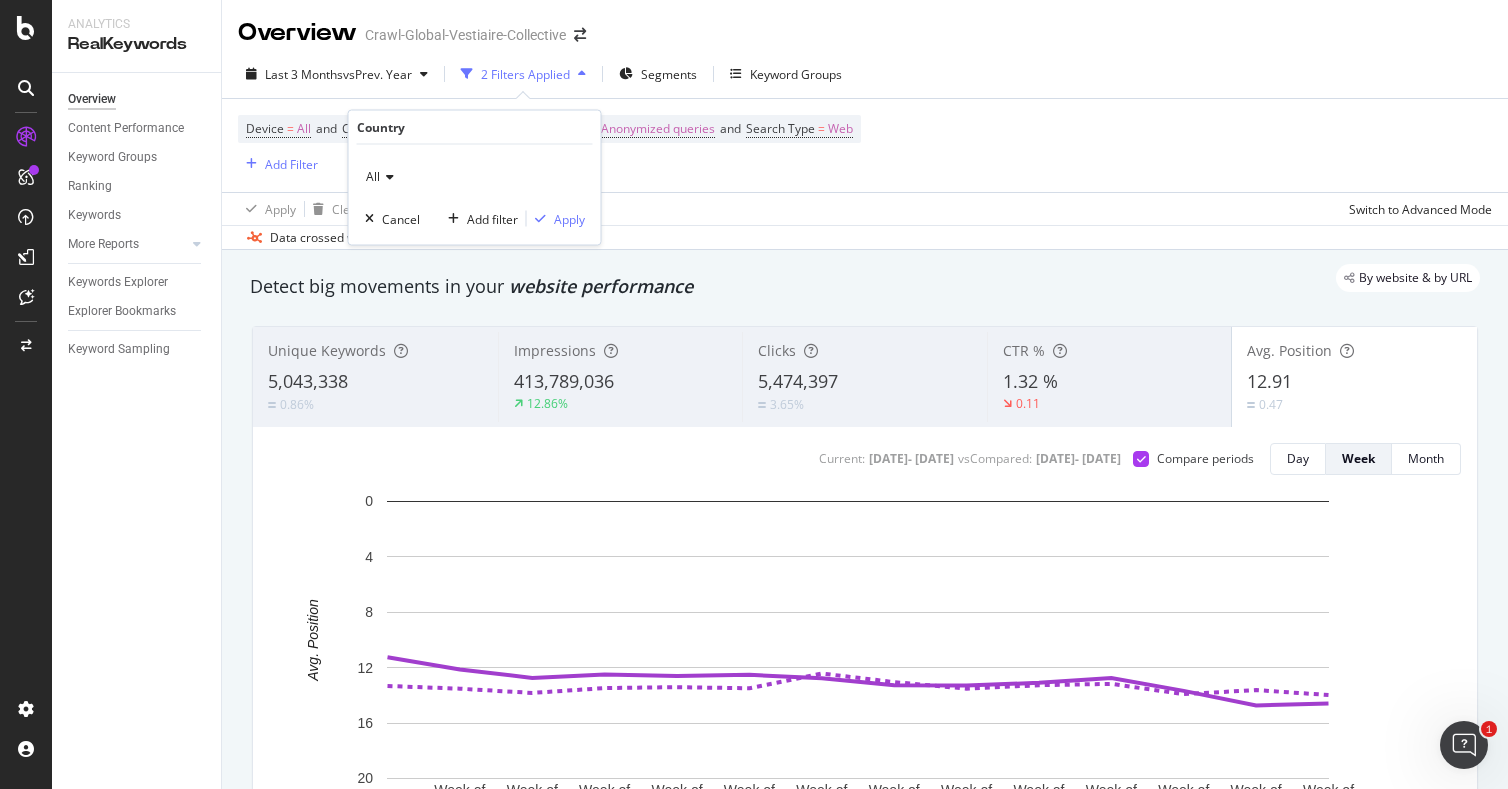 click on "All" at bounding box center [475, 177] 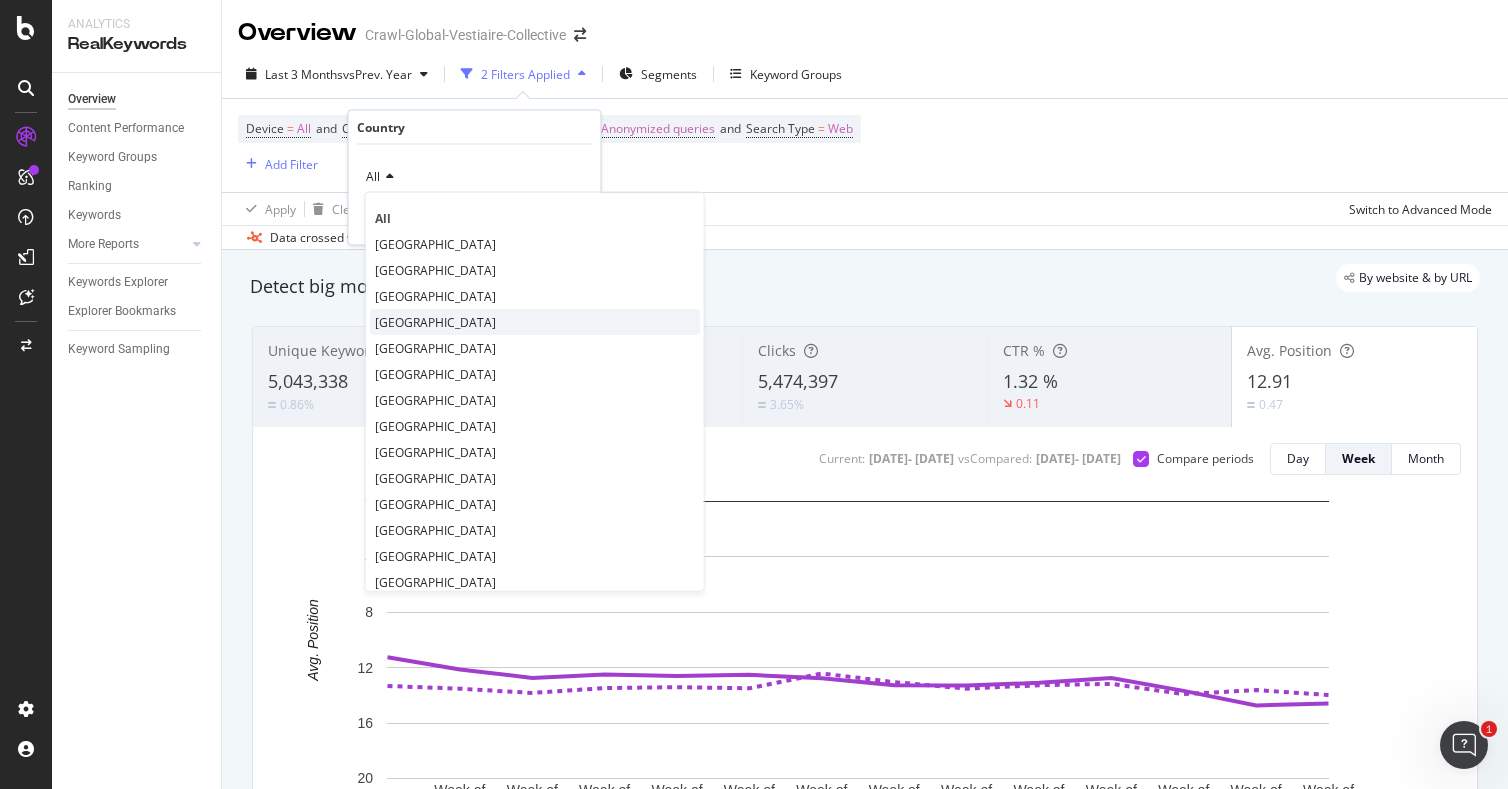 click on "[GEOGRAPHIC_DATA]" at bounding box center (435, 321) 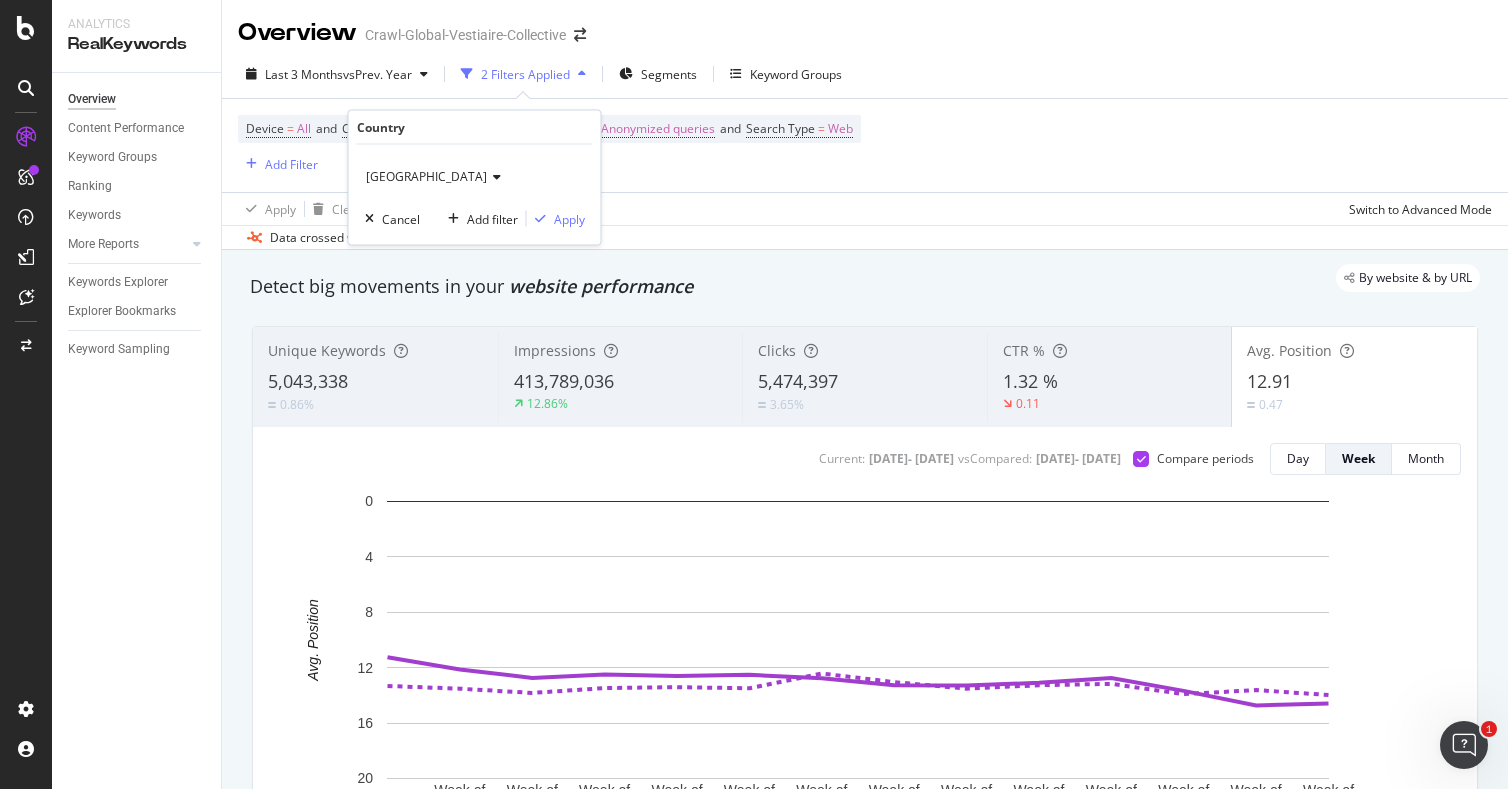 click on "United States of America Cancel Add filter Apply" at bounding box center [475, 195] 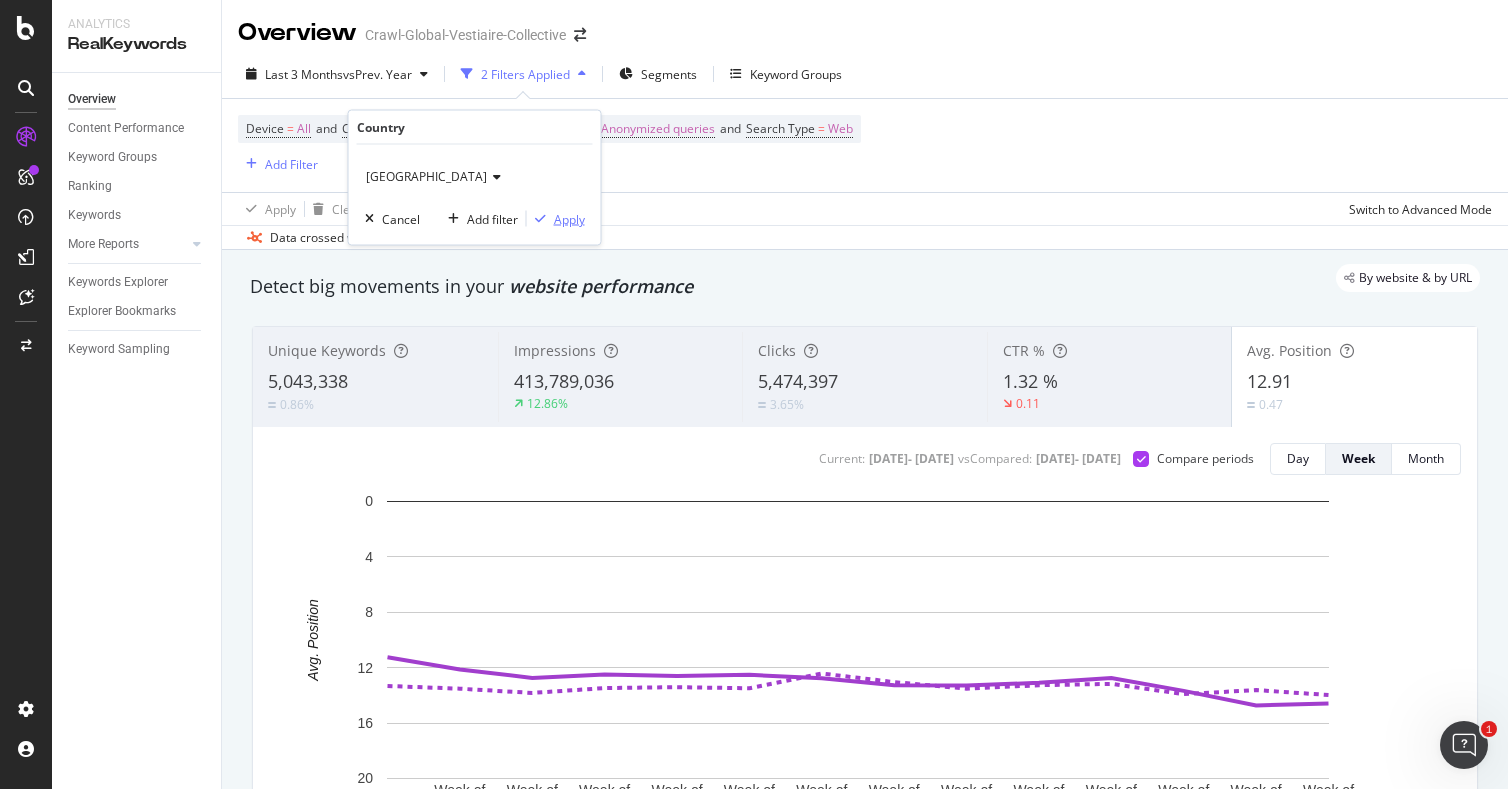 click on "Apply" at bounding box center (569, 218) 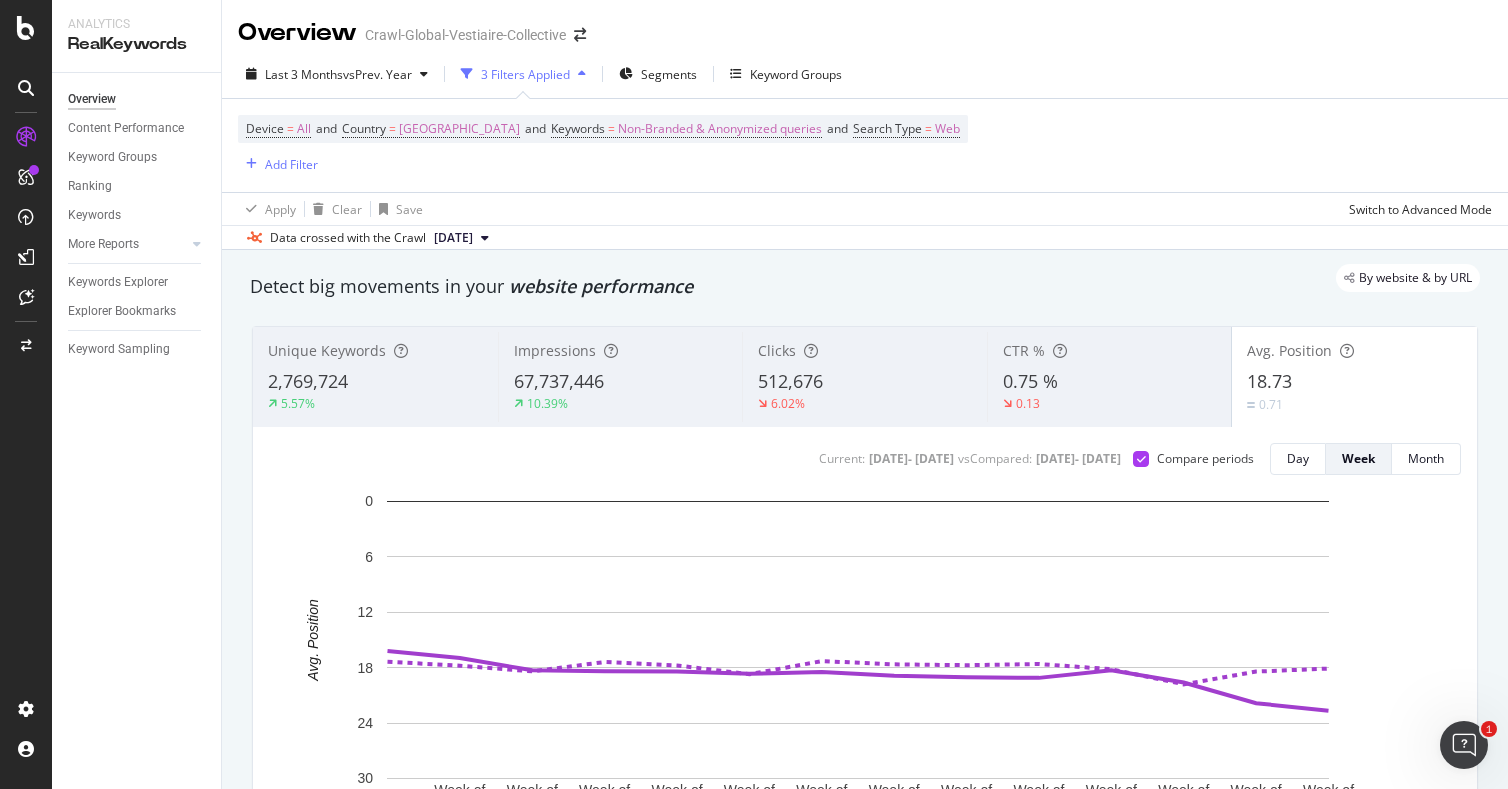 click on "512,676" at bounding box center (790, 381) 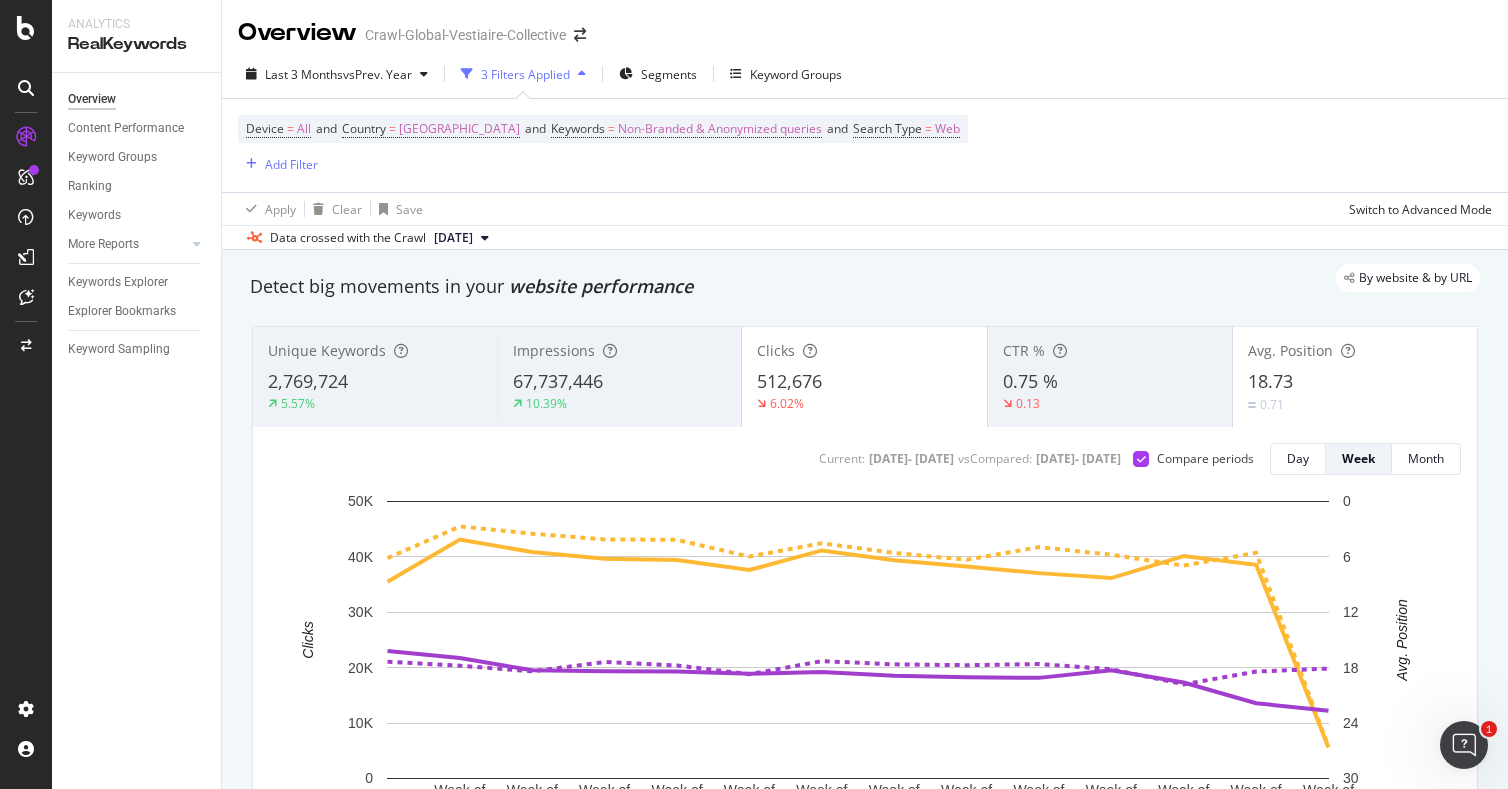 click on "18.73" at bounding box center [1355, 382] 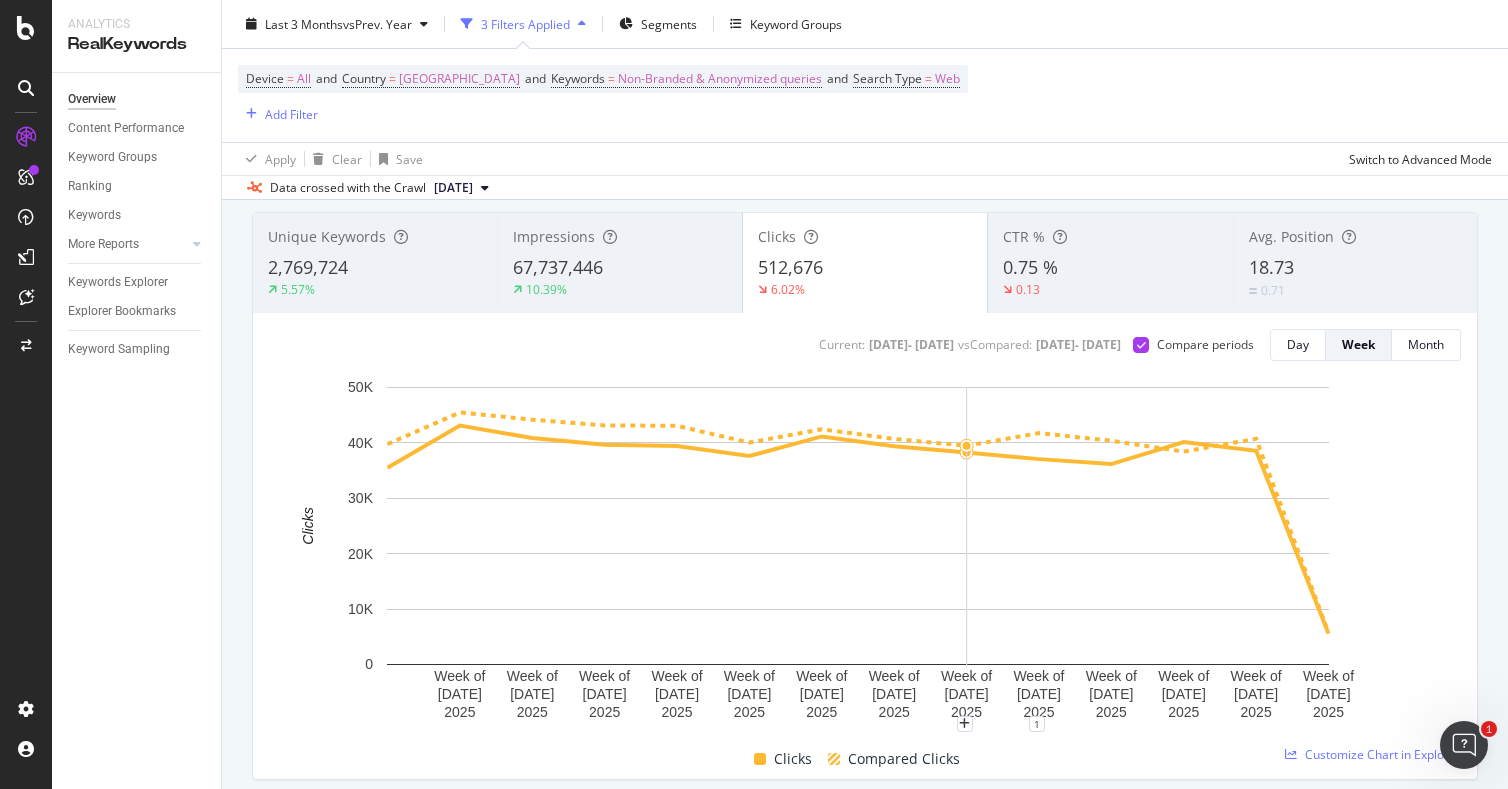 scroll, scrollTop: 45, scrollLeft: 0, axis: vertical 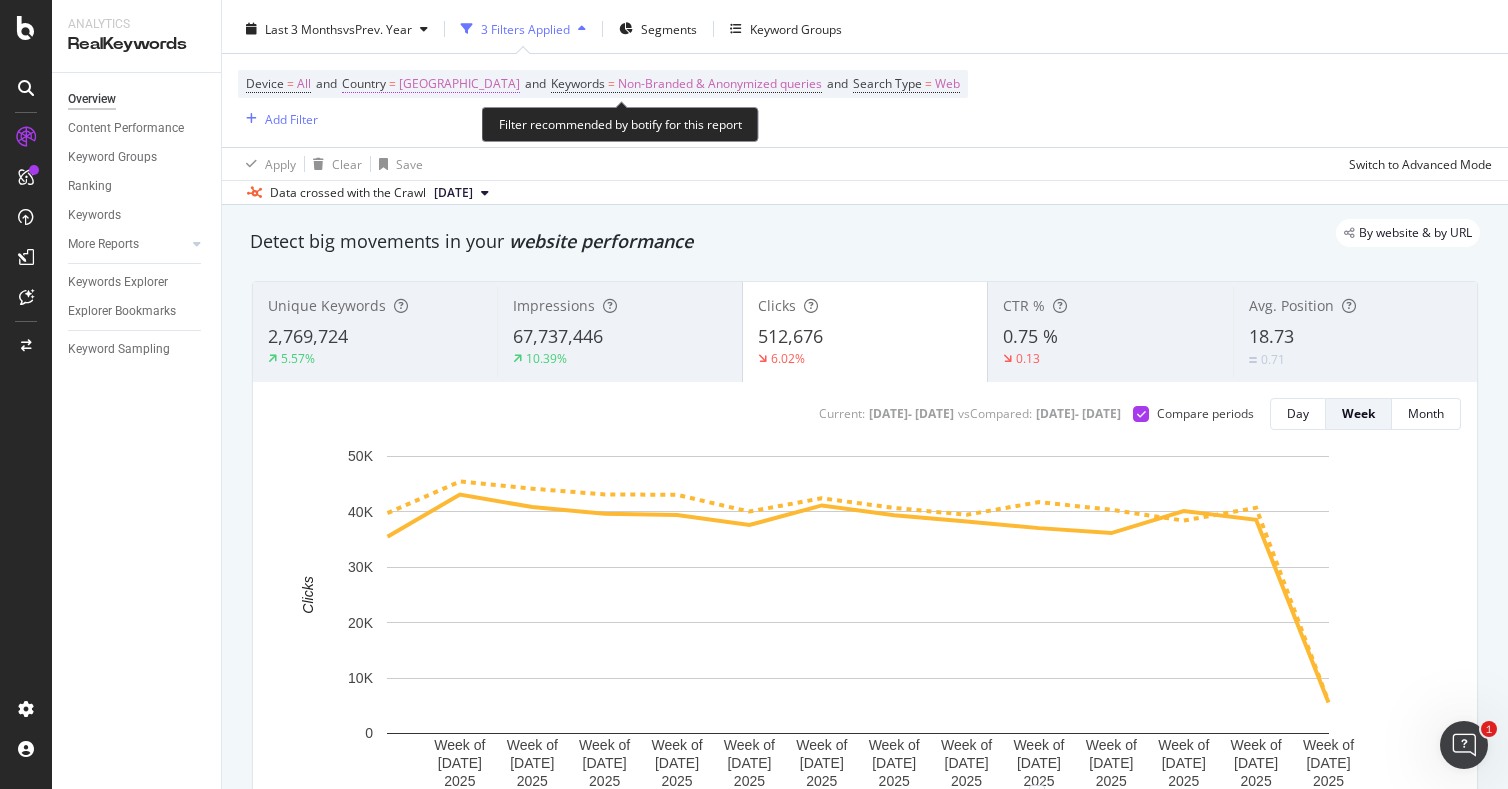 click on "[GEOGRAPHIC_DATA]" at bounding box center (459, 84) 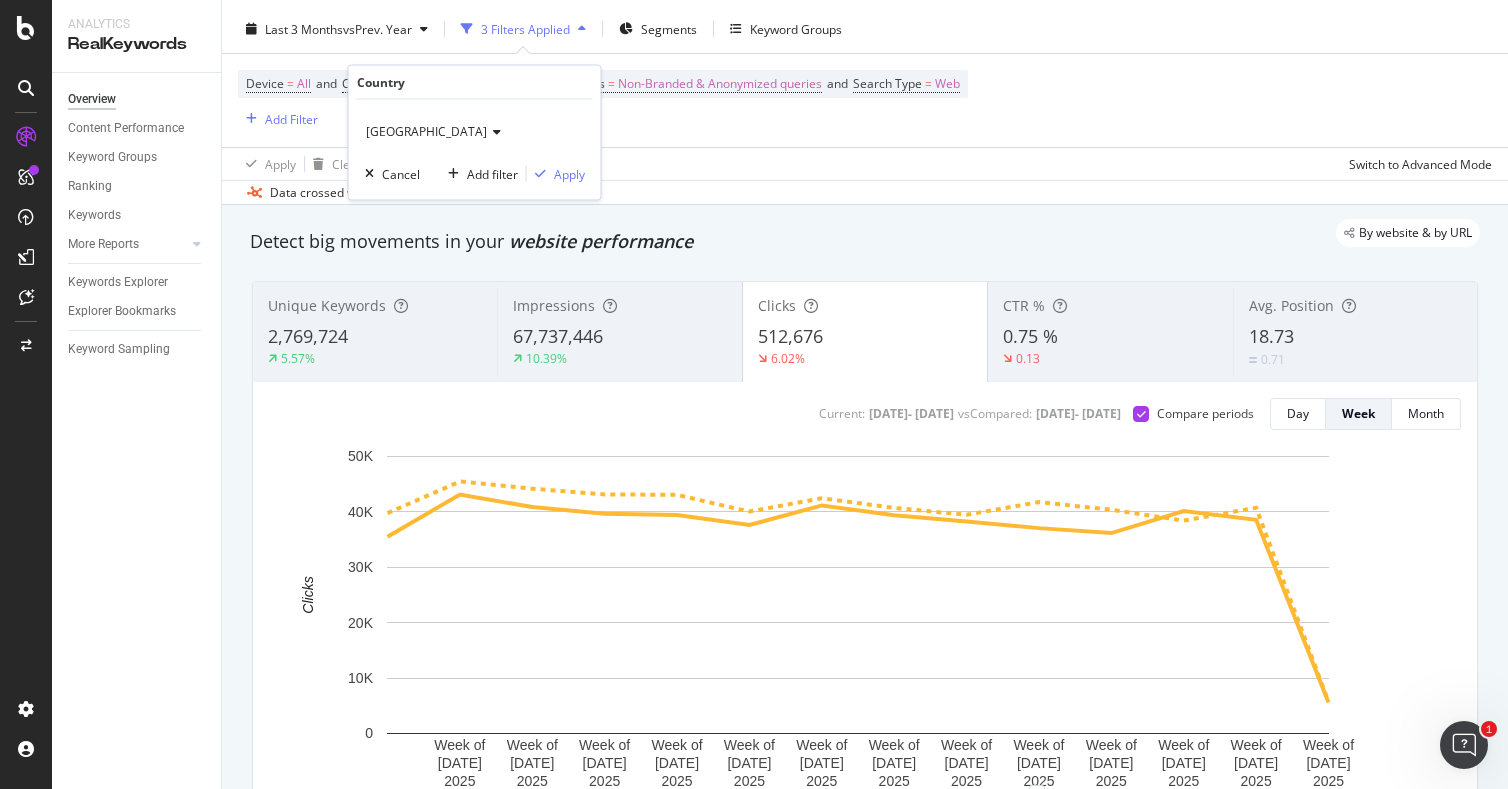 click on "[GEOGRAPHIC_DATA]" at bounding box center [426, 131] 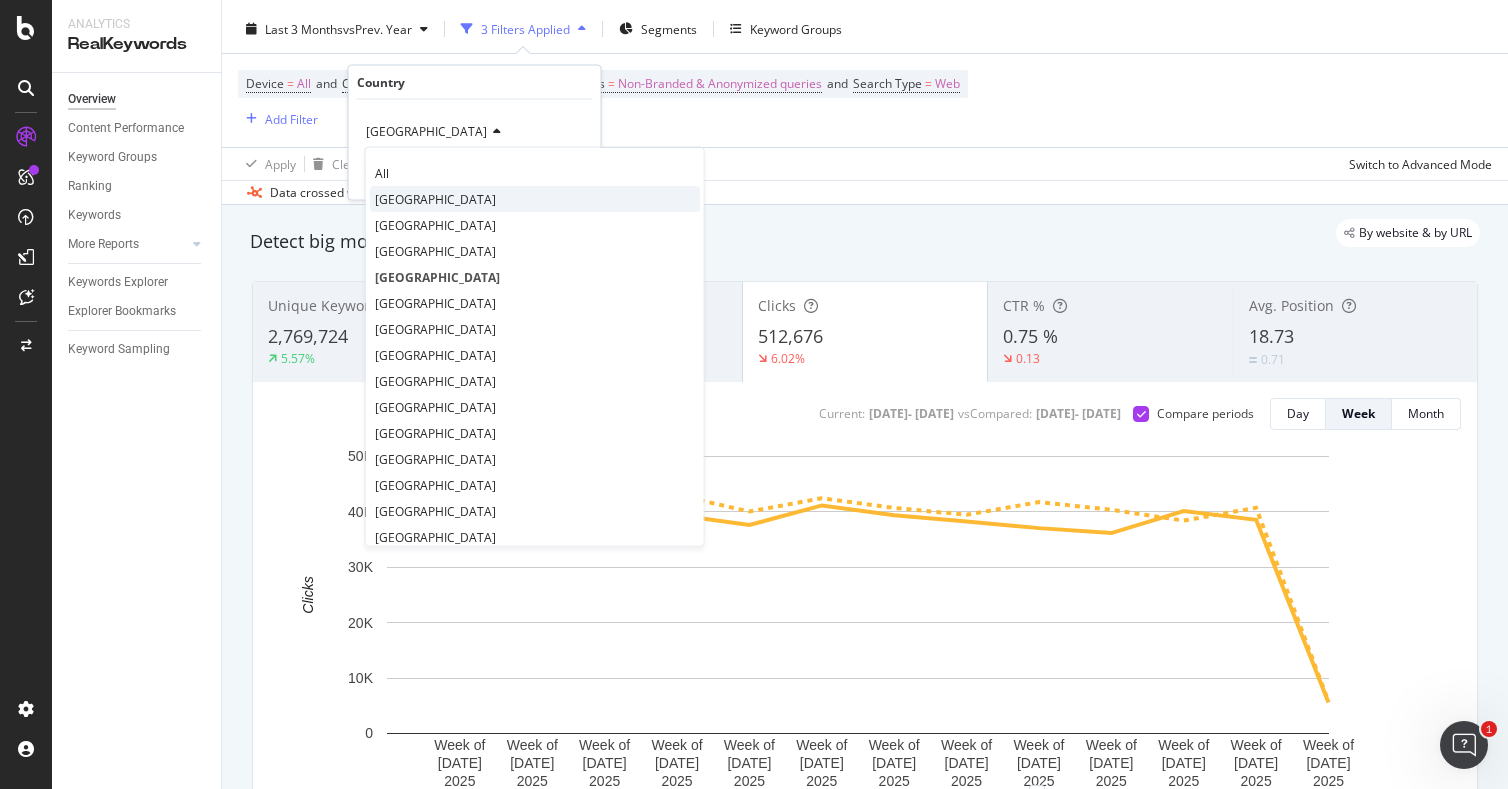 click on "[GEOGRAPHIC_DATA]" at bounding box center [535, 199] 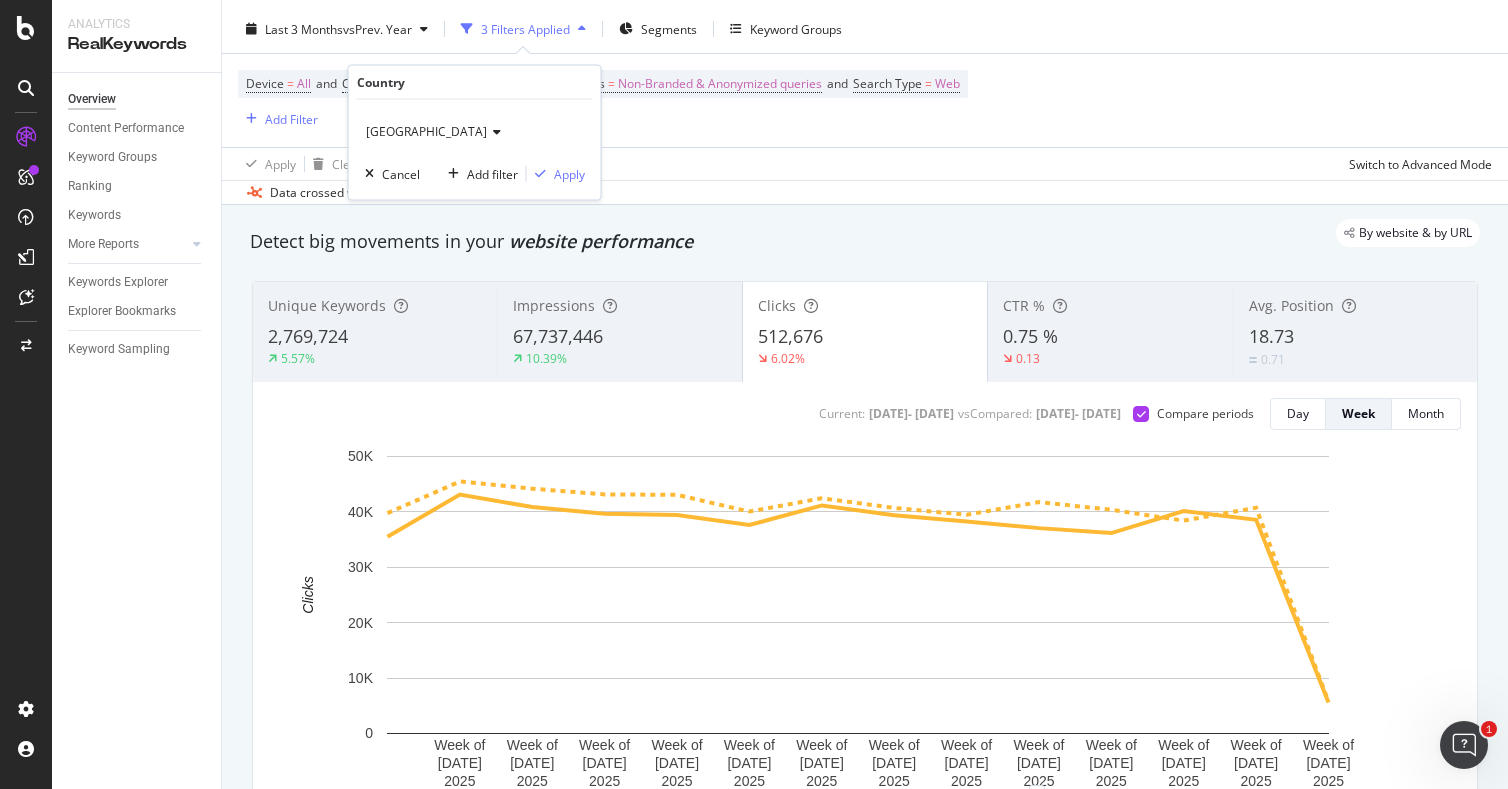 click on "France Cancel Add filter Apply" at bounding box center [475, 150] 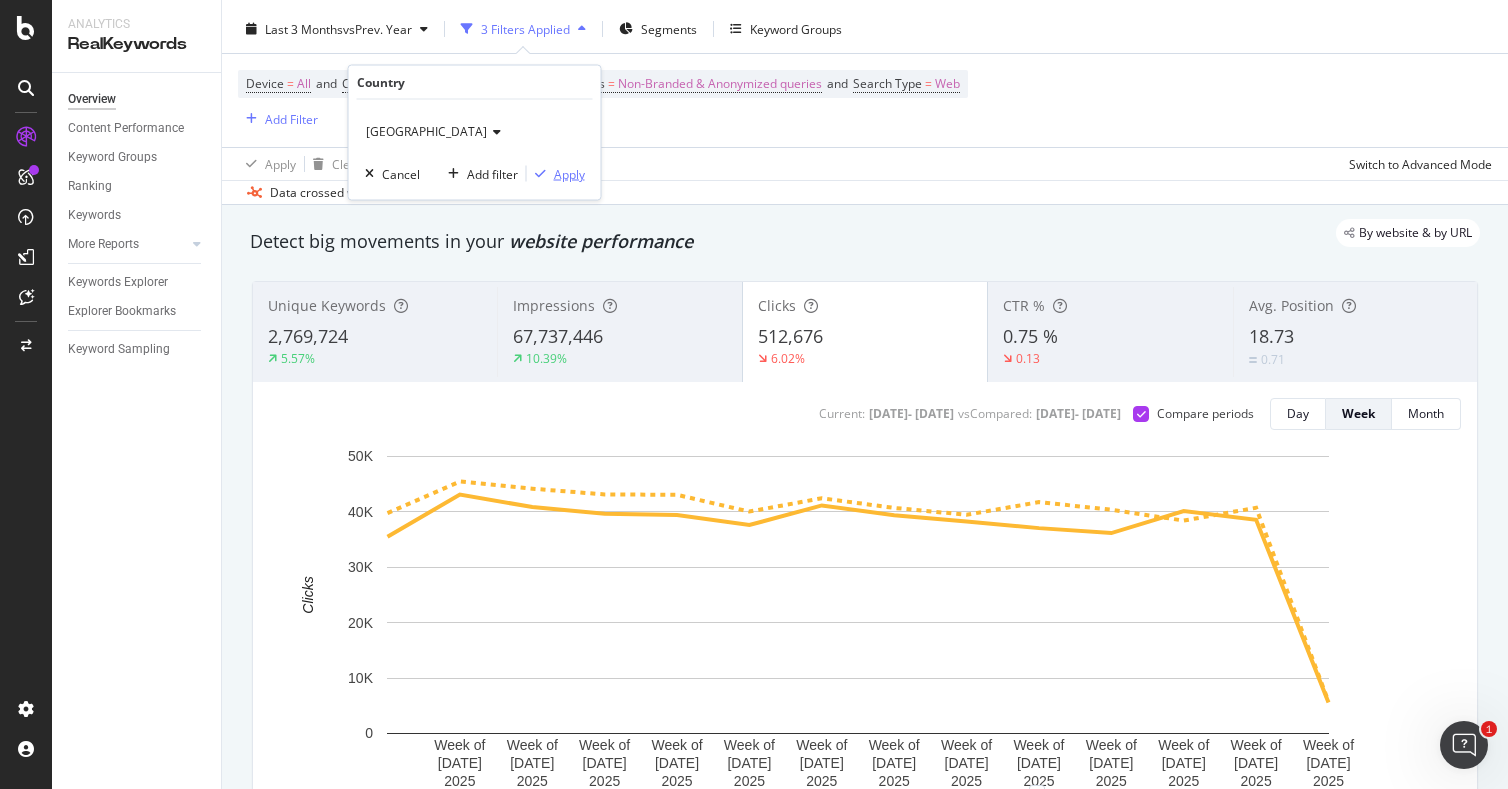 click on "Apply" at bounding box center (569, 173) 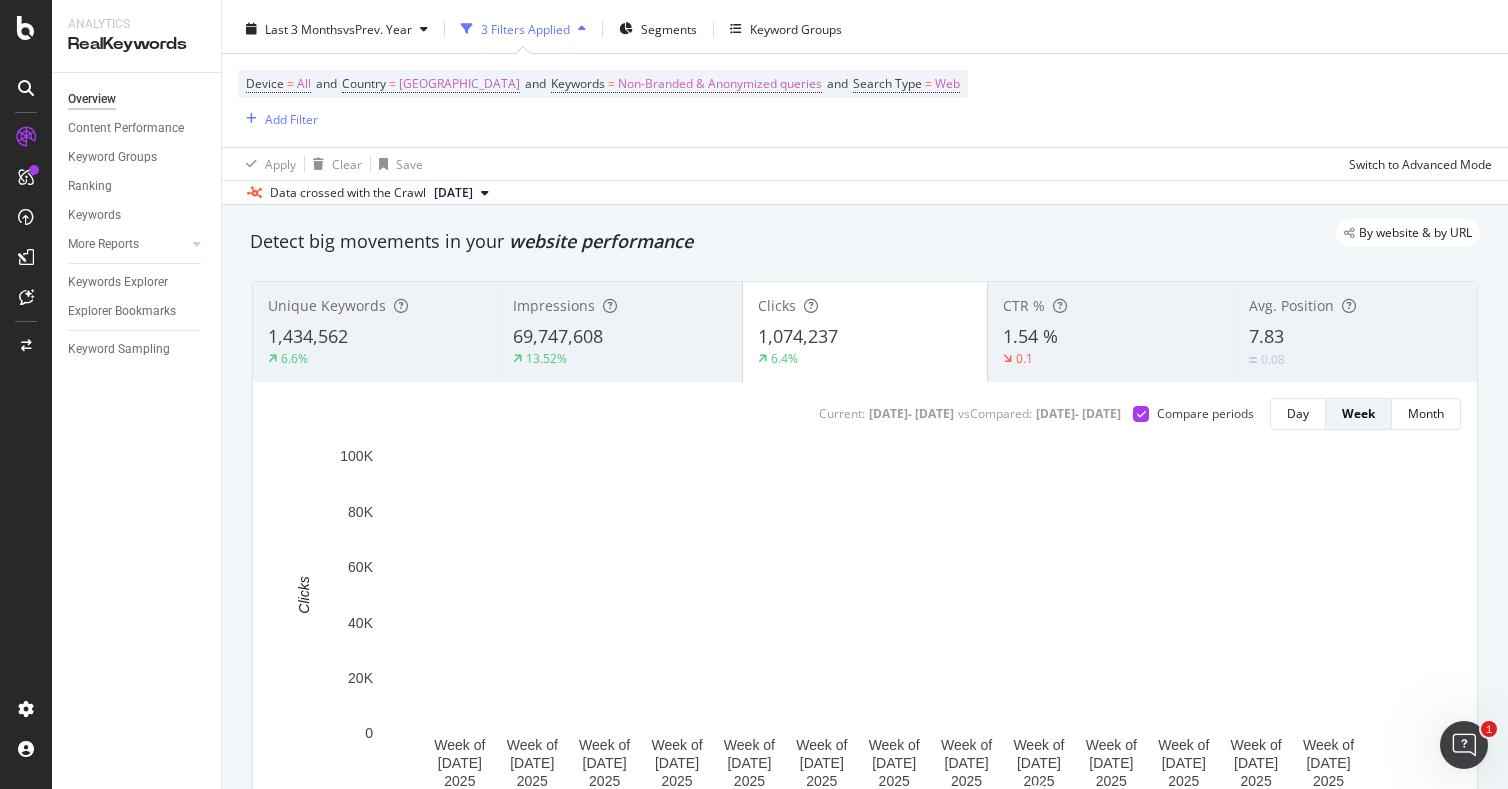 scroll, scrollTop: 0, scrollLeft: 0, axis: both 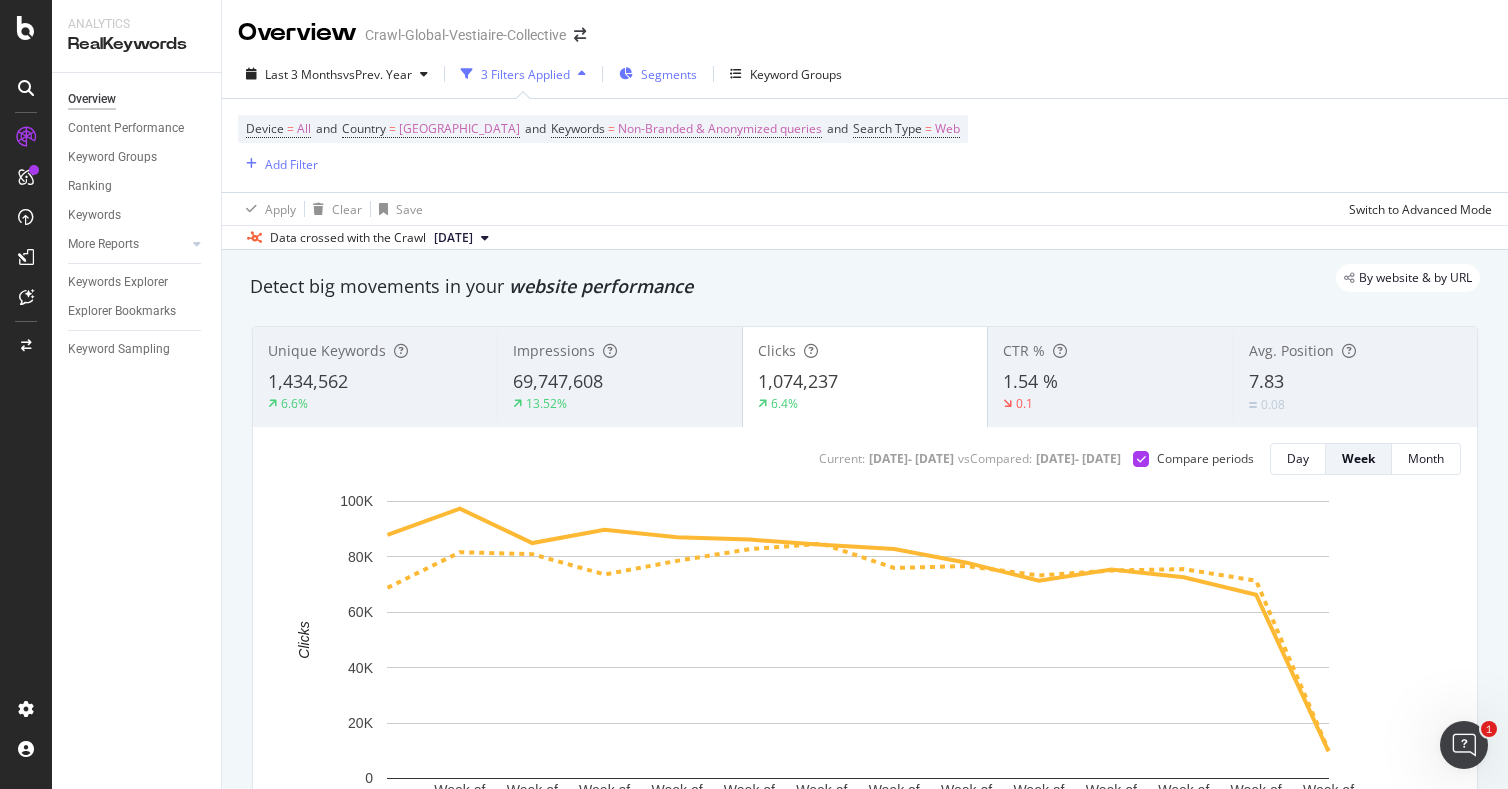 click on "Segments" at bounding box center [658, 74] 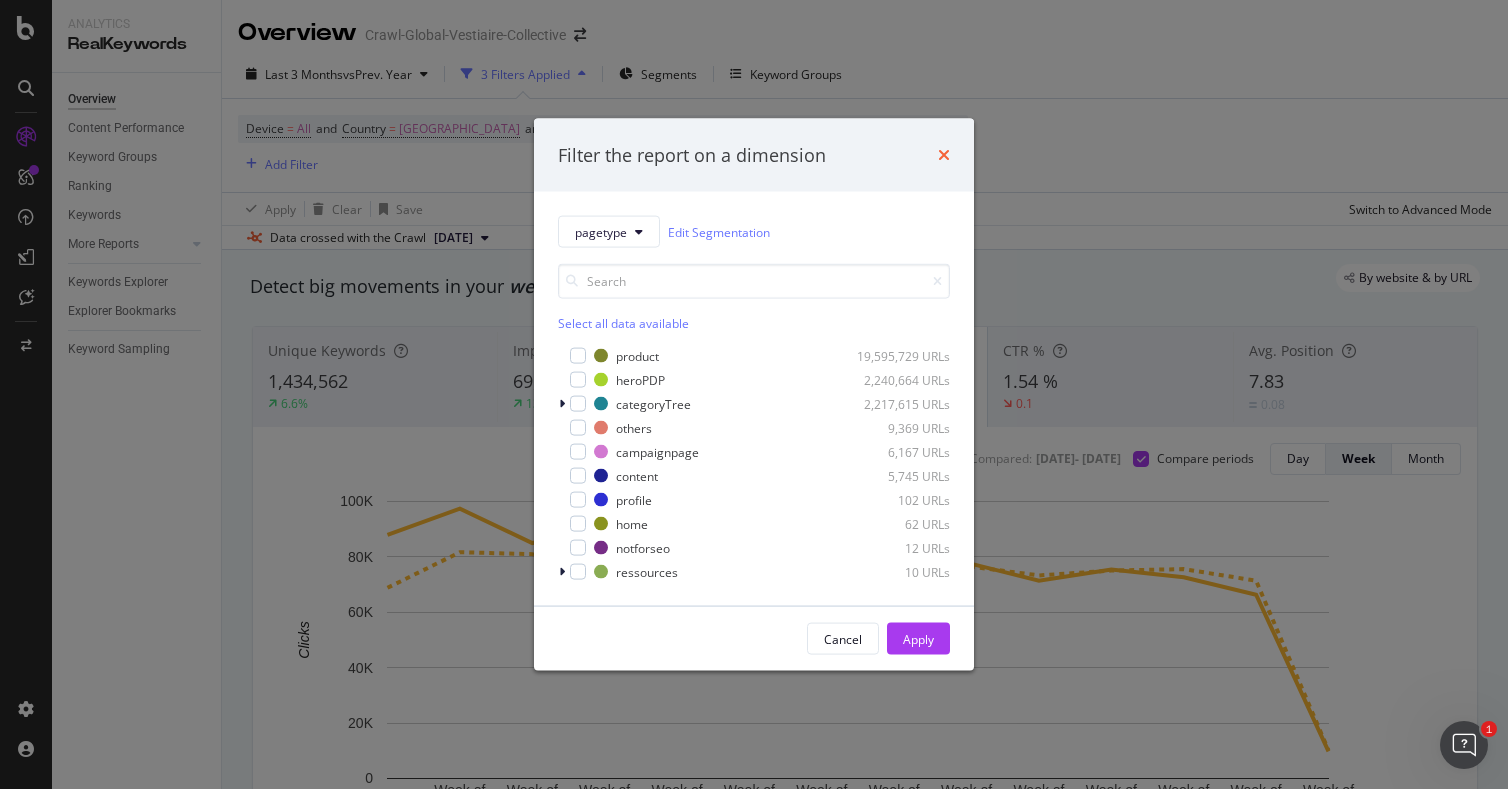 click at bounding box center [944, 155] 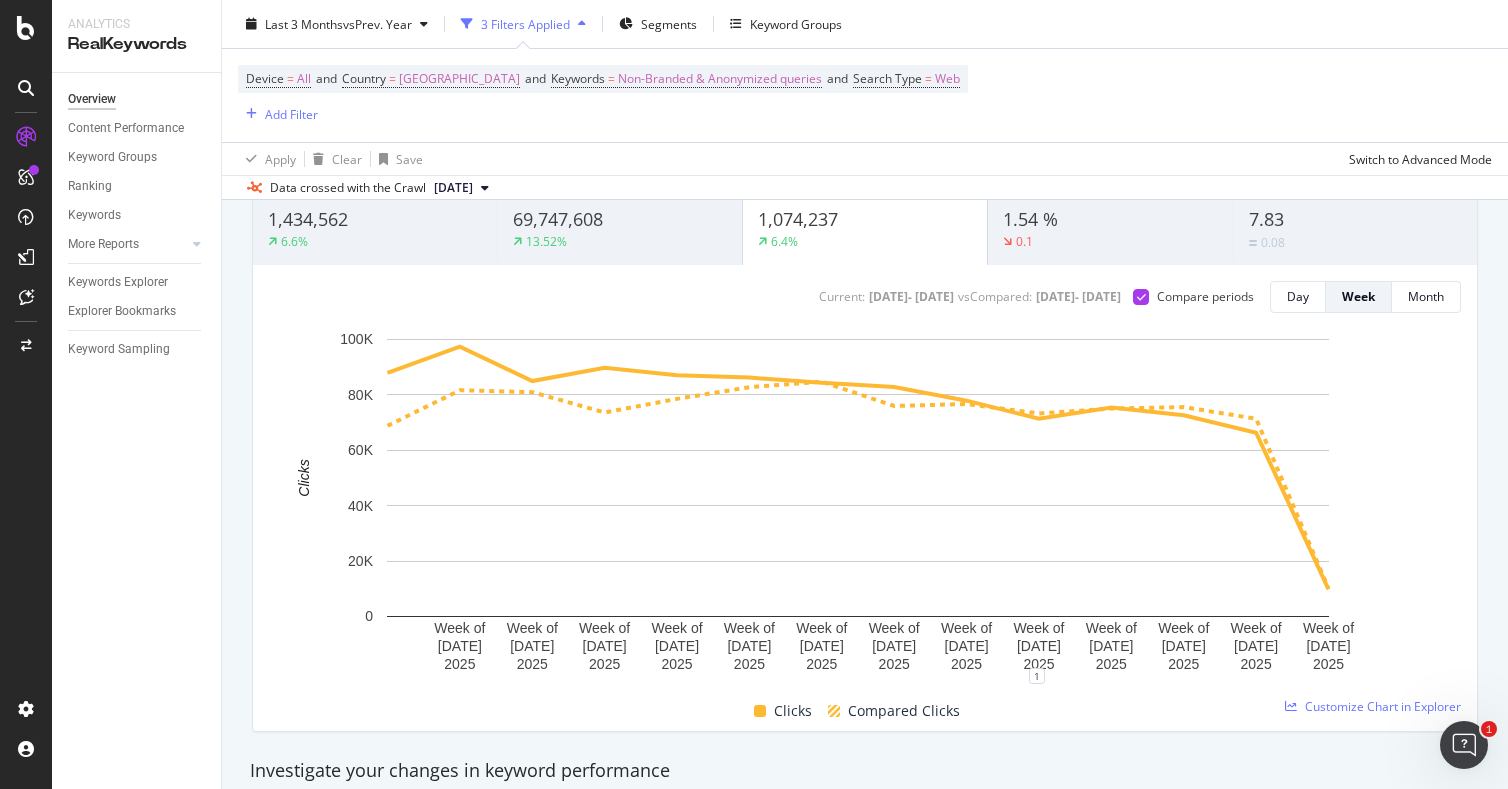 scroll, scrollTop: 0, scrollLeft: 0, axis: both 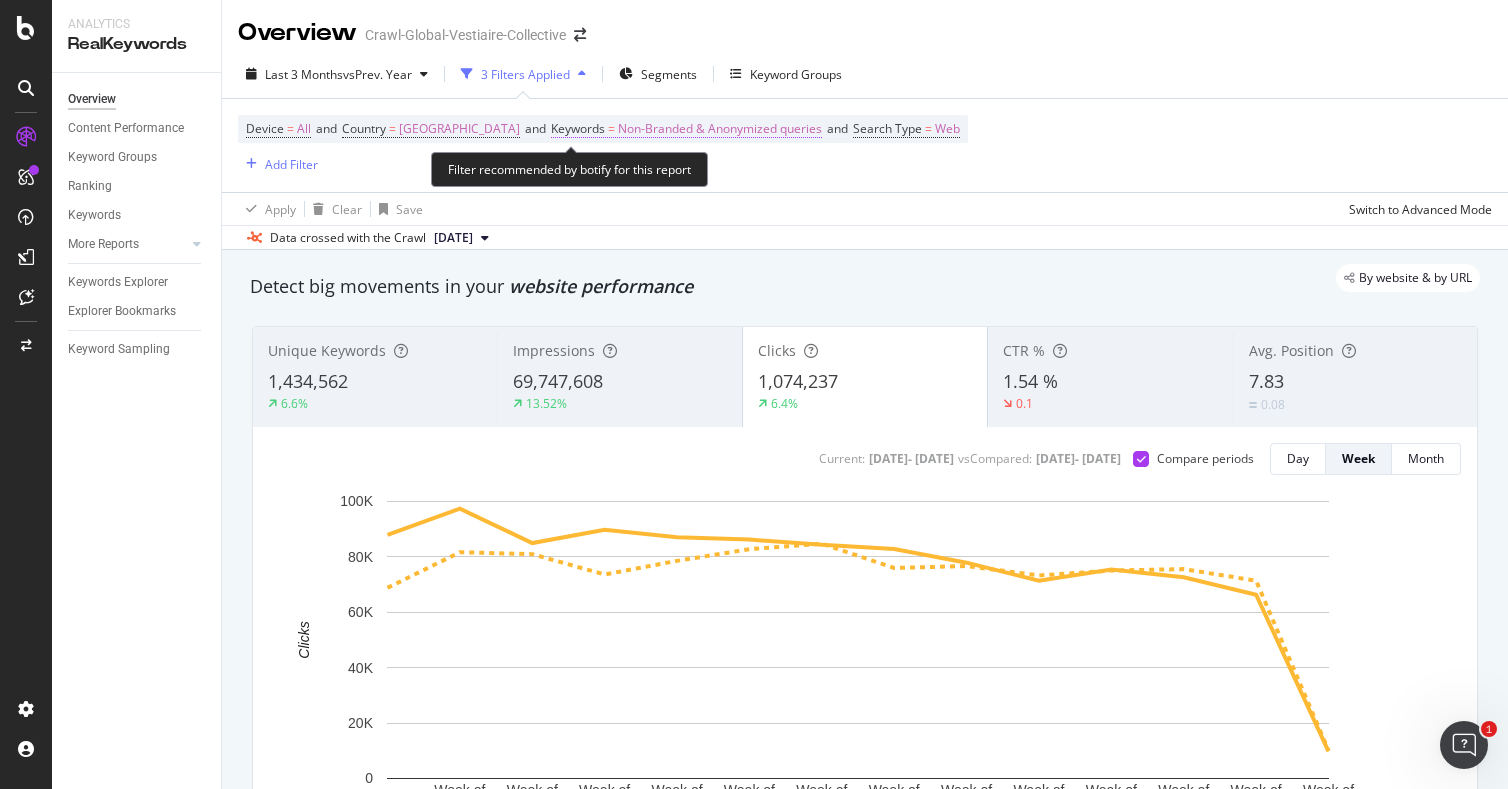 click on "Non-Branded & Anonymized queries" at bounding box center [720, 129] 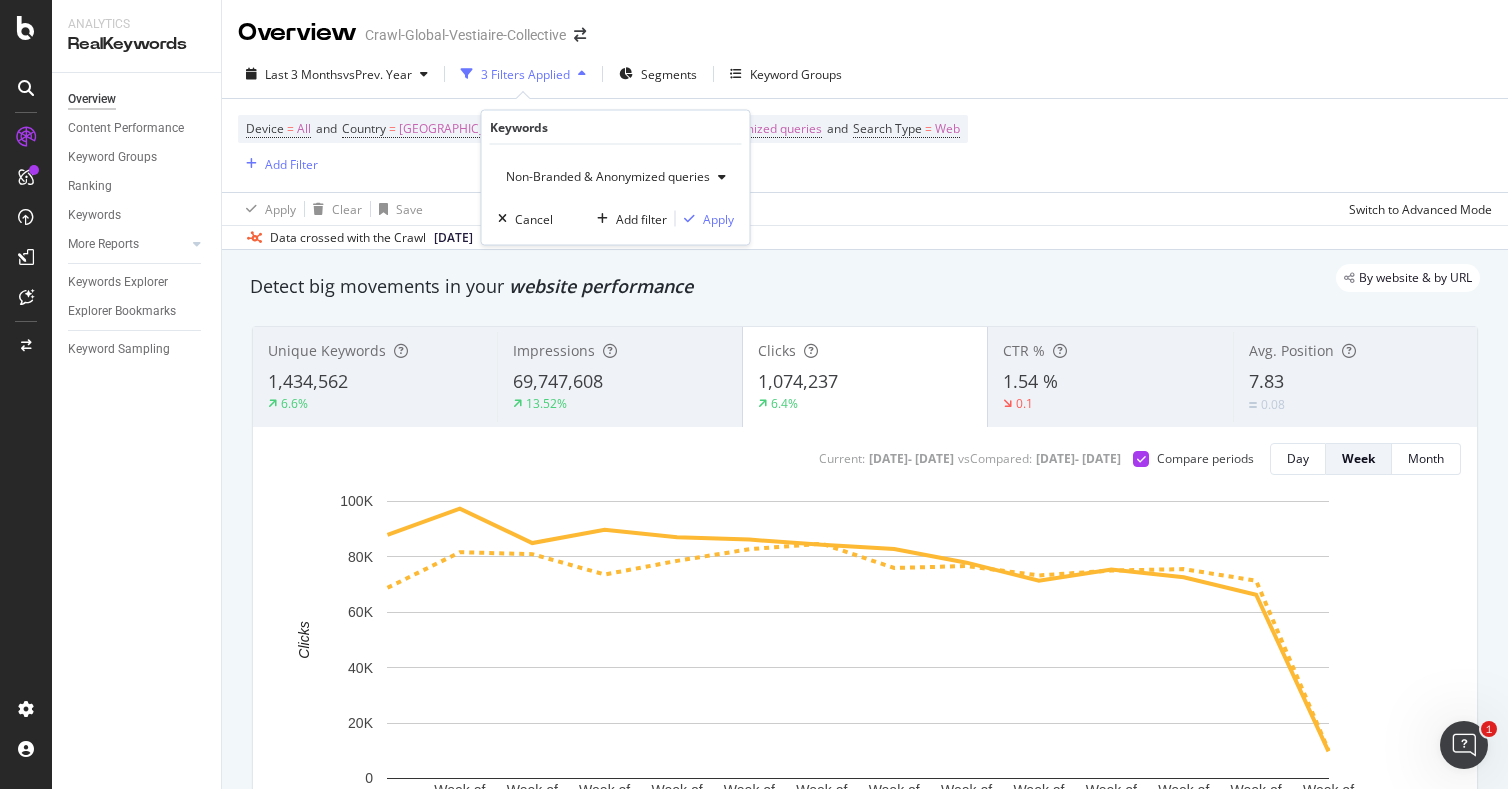 click on "Non-Branded & Anonymized queries" at bounding box center (616, 177) 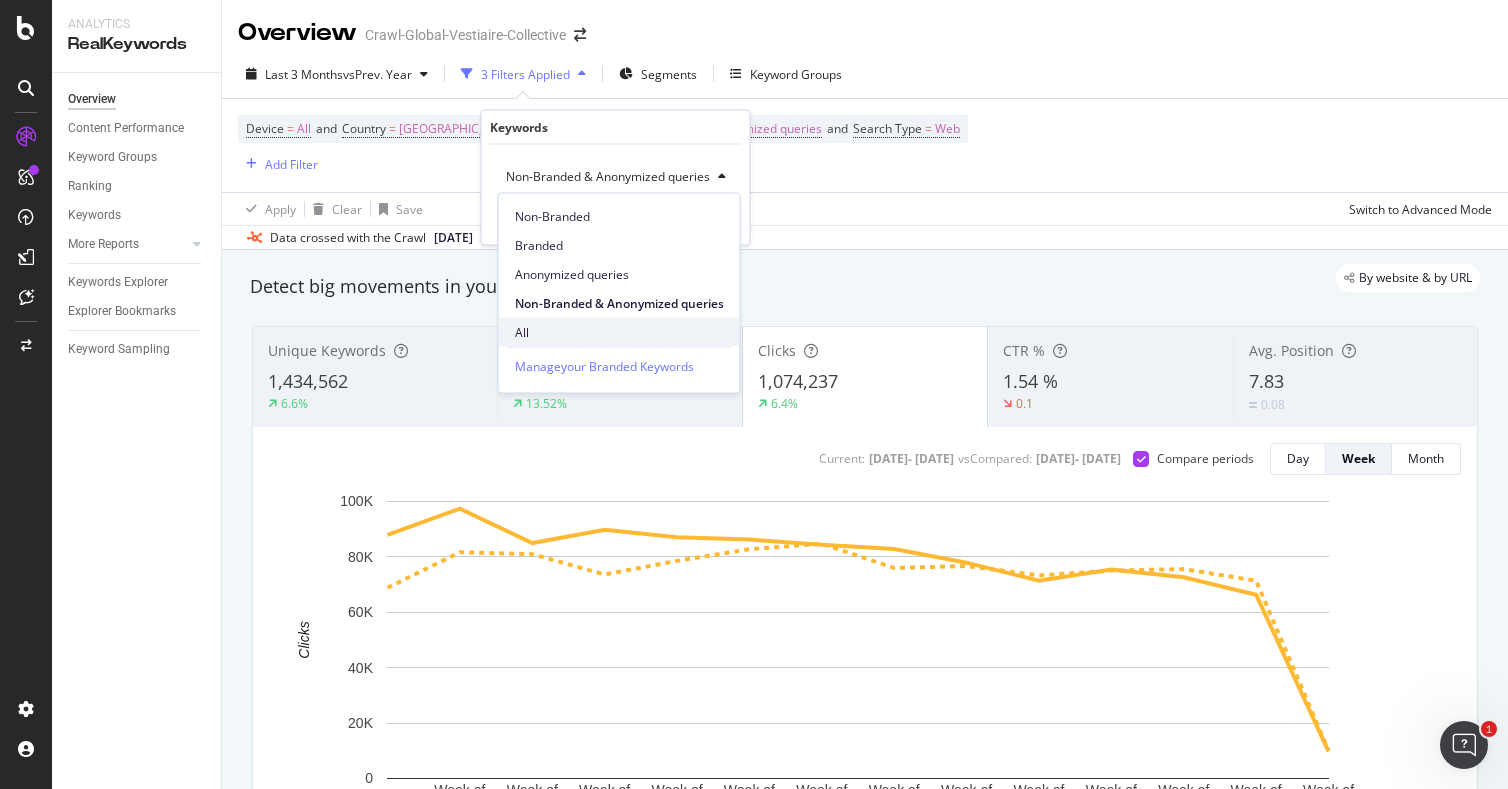 click on "All" at bounding box center (619, 332) 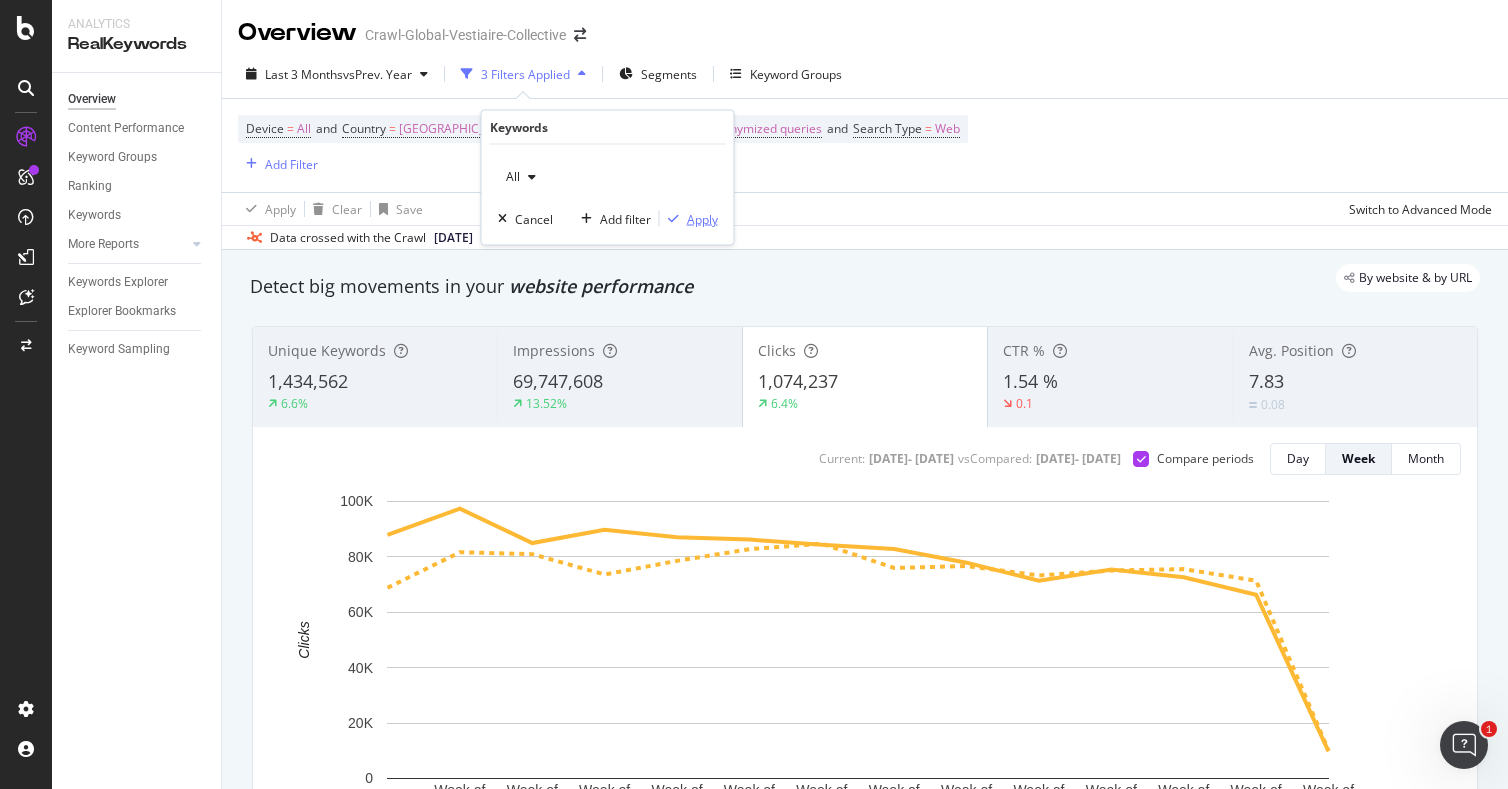 click on "Apply" at bounding box center (702, 218) 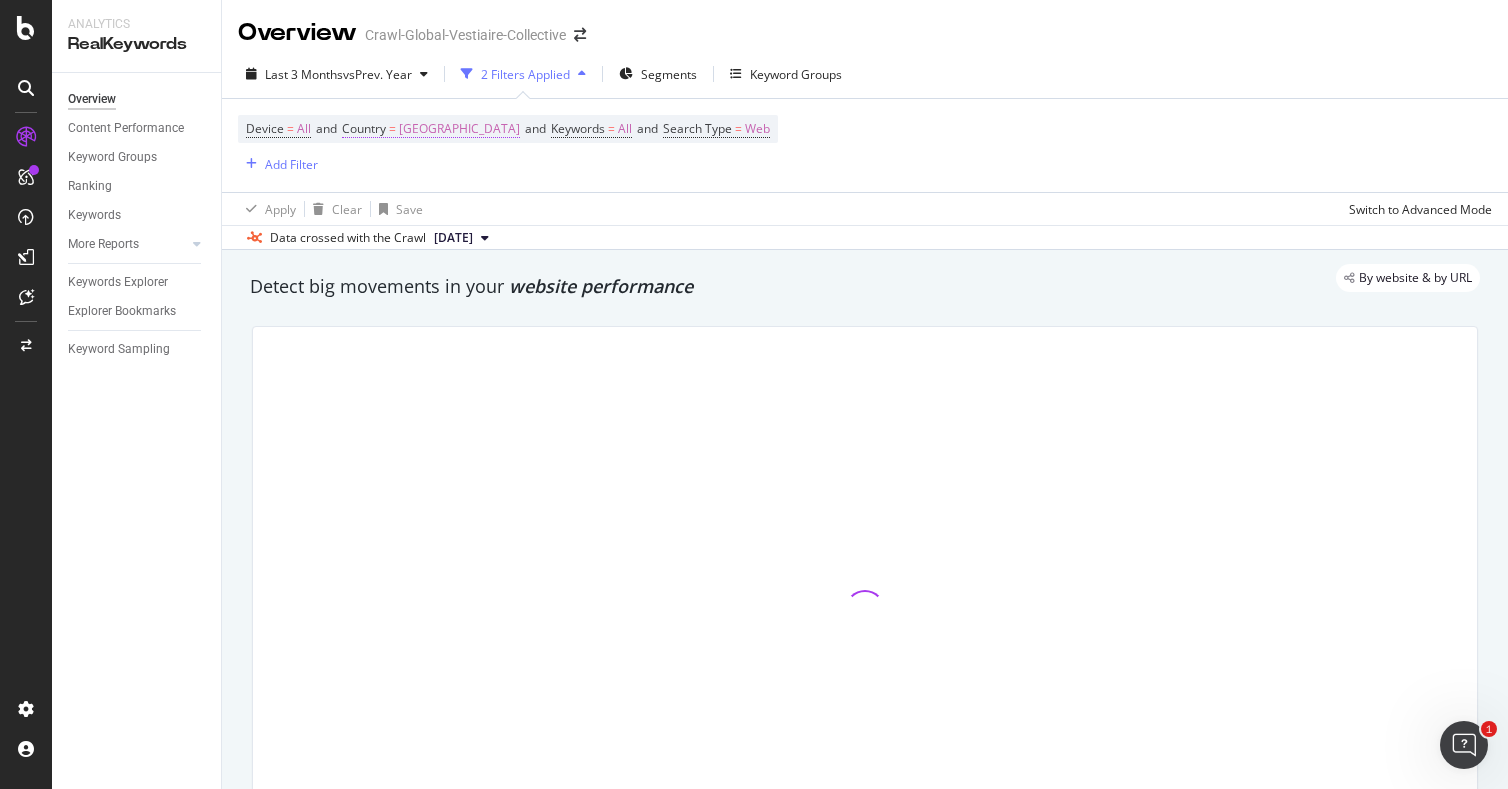 click on "[GEOGRAPHIC_DATA]" at bounding box center (459, 129) 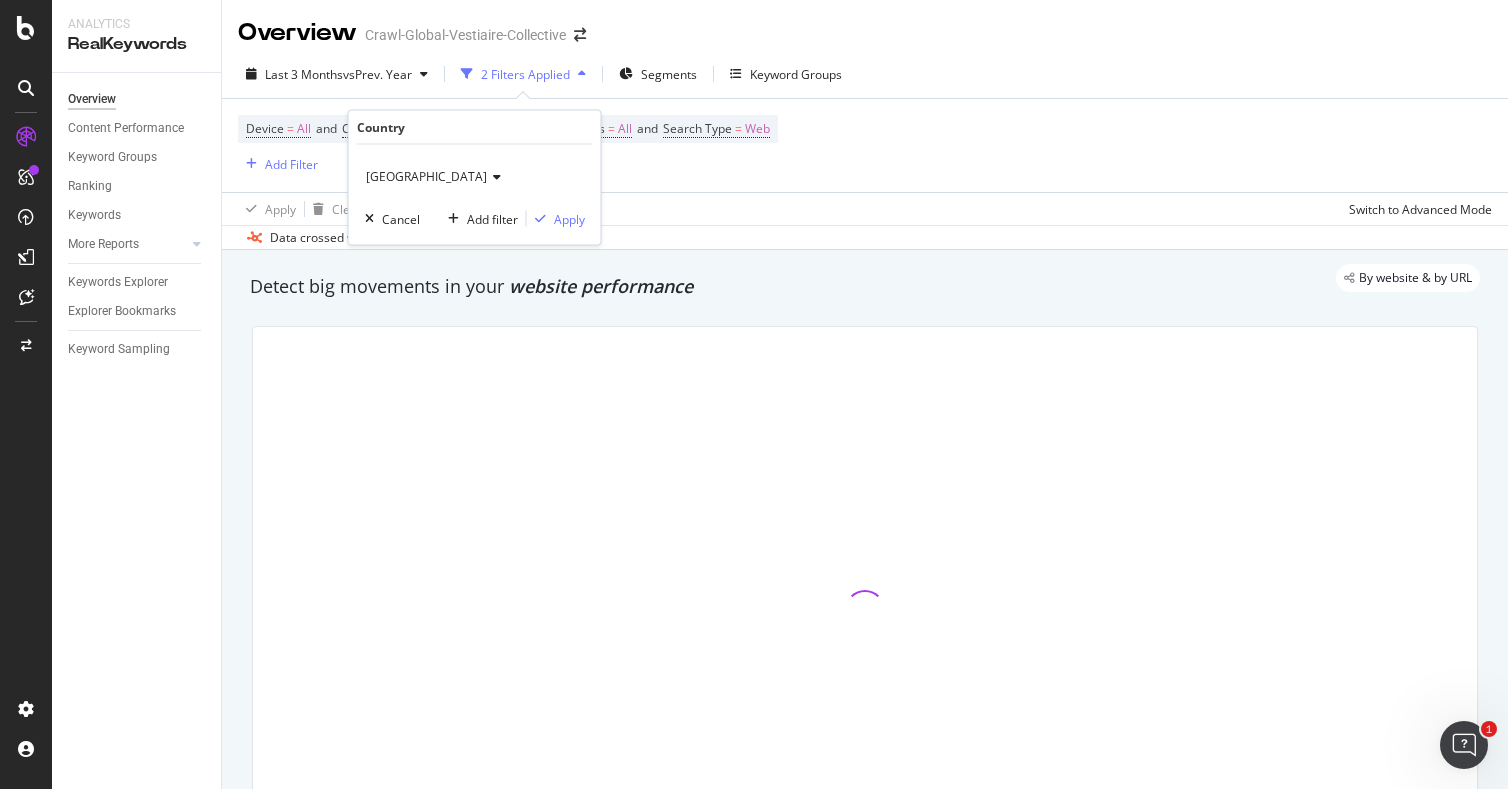 click at bounding box center [494, 177] 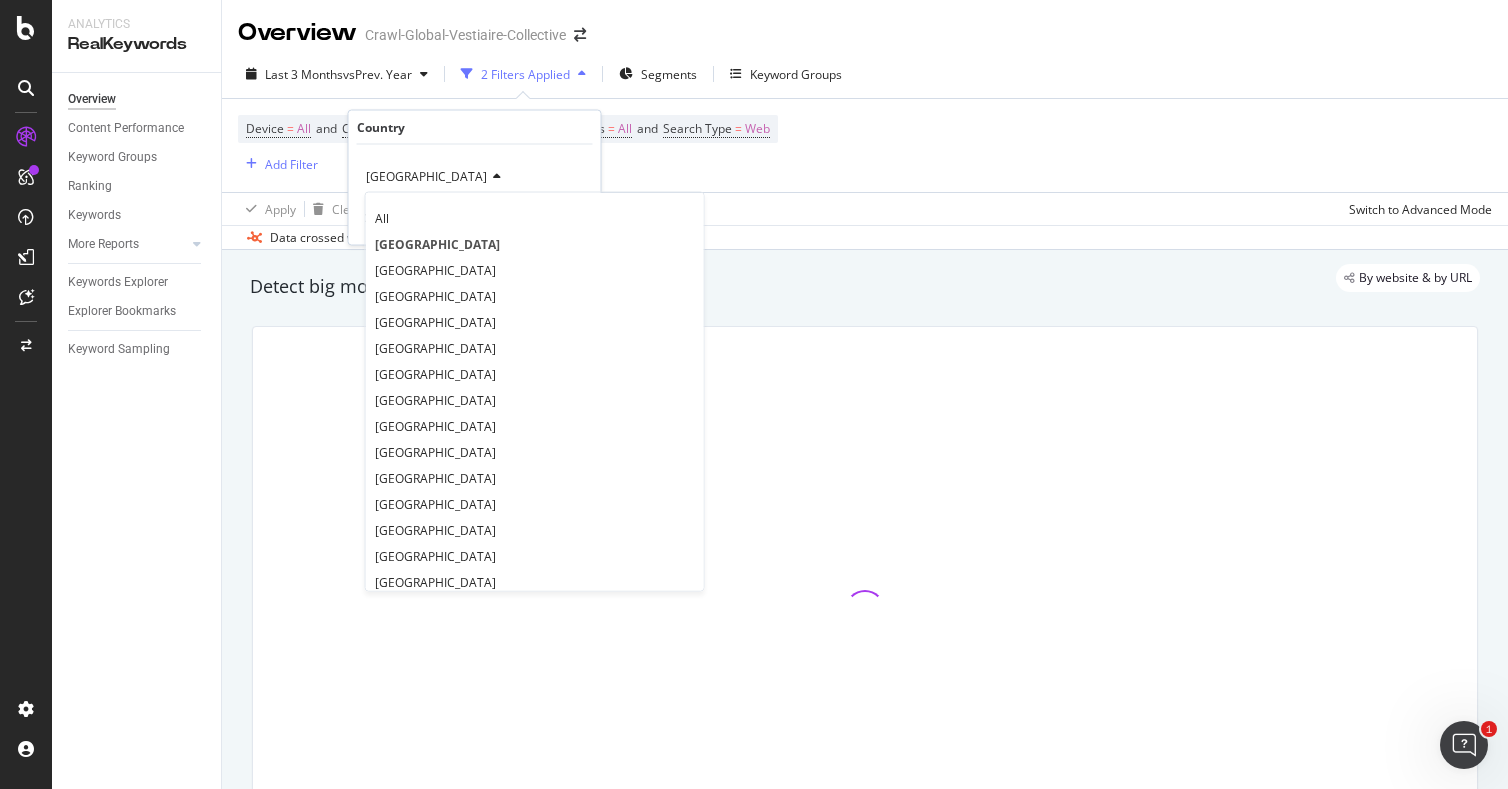 click on "All [GEOGRAPHIC_DATA] [GEOGRAPHIC_DATA] [GEOGRAPHIC_DATA] [GEOGRAPHIC_DATA] [GEOGRAPHIC_DATA] [GEOGRAPHIC_DATA] [GEOGRAPHIC_DATA] [GEOGRAPHIC_DATA] [GEOGRAPHIC_DATA] [GEOGRAPHIC_DATA] [GEOGRAPHIC_DATA] [GEOGRAPHIC_DATA] [GEOGRAPHIC_DATA] [GEOGRAPHIC_DATA] [GEOGRAPHIC_DATA] [GEOGRAPHIC_DATA] [GEOGRAPHIC_DATA] [GEOGRAPHIC_DATA] [GEOGRAPHIC_DATA] [GEOGRAPHIC_DATA] [GEOGRAPHIC_DATA] [GEOGRAPHIC_DATA] [GEOGRAPHIC_DATA] [GEOGRAPHIC_DATA] [GEOGRAPHIC_DATA] [GEOGRAPHIC_DATA] [GEOGRAPHIC_DATA] [GEOGRAPHIC_DATA] [GEOGRAPHIC_DATA] [GEOGRAPHIC_DATA] [GEOGRAPHIC_DATA] [GEOGRAPHIC_DATA] [GEOGRAPHIC_DATA] [GEOGRAPHIC_DATA] [GEOGRAPHIC_DATA] [GEOGRAPHIC_DATA] [GEOGRAPHIC_DATA] [GEOGRAPHIC_DATA] [GEOGRAPHIC_DATA] [GEOGRAPHIC_DATA] [GEOGRAPHIC_DATA] [GEOGRAPHIC_DATA] [GEOGRAPHIC_DATA] [GEOGRAPHIC_DATA] [GEOGRAPHIC_DATA] [GEOGRAPHIC_DATA] [GEOGRAPHIC_DATA] [GEOGRAPHIC_DATA] [GEOGRAPHIC_DATA] [GEOGRAPHIC_DATA] [GEOGRAPHIC_DATA] [GEOGRAPHIC_DATA] [GEOGRAPHIC_DATA] [GEOGRAPHIC_DATA] [GEOGRAPHIC_DATA] [GEOGRAPHIC_DATA] [GEOGRAPHIC_DATA] [GEOGRAPHIC_DATA] [GEOGRAPHIC_DATA] [GEOGRAPHIC_DATA] D'Ivoire [GEOGRAPHIC_DATA] [GEOGRAPHIC_DATA] [GEOGRAPHIC_DATA], Province of [GEOGRAPHIC_DATA] [US_STATE] [GEOGRAPHIC_DATA] [GEOGRAPHIC_DATA] [GEOGRAPHIC_DATA] [GEOGRAPHIC_DATA] [GEOGRAPHIC_DATA] [GEOGRAPHIC_DATA] [GEOGRAPHIC_DATA] [GEOGRAPHIC_DATA] [GEOGRAPHIC_DATA] [GEOGRAPHIC_DATA] [GEOGRAPHIC_DATA] [GEOGRAPHIC_DATA] [GEOGRAPHIC_DATA] [GEOGRAPHIC_DATA] [GEOGRAPHIC_DATA] [GEOGRAPHIC_DATA] [GEOGRAPHIC_DATA], [GEOGRAPHIC_DATA] [GEOGRAPHIC_DATA] [GEOGRAPHIC_DATA] [GEOGRAPHIC_DATA] [GEOGRAPHIC_DATA] [US_STATE] [GEOGRAPHIC_DATA] [GEOGRAPHIC_DATA] [GEOGRAPHIC_DATA] [GEOGRAPHIC_DATA] [GEOGRAPHIC_DATA] [GEOGRAPHIC_DATA] [GEOGRAPHIC_DATA] [GEOGRAPHIC_DATA] [GEOGRAPHIC_DATA] [GEOGRAPHIC_DATA] Xkk" at bounding box center [535, 392] 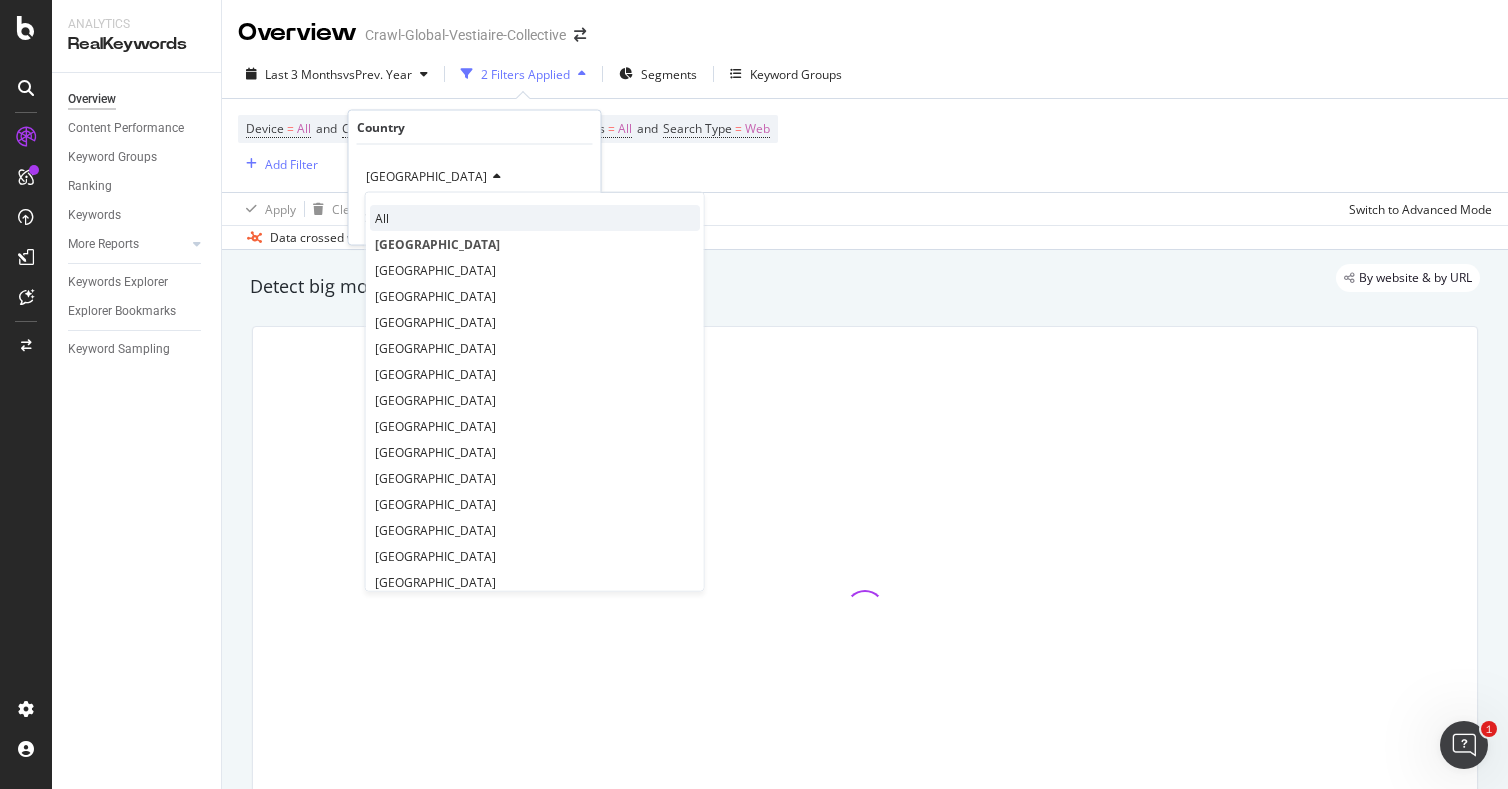 click on "All" at bounding box center (535, 218) 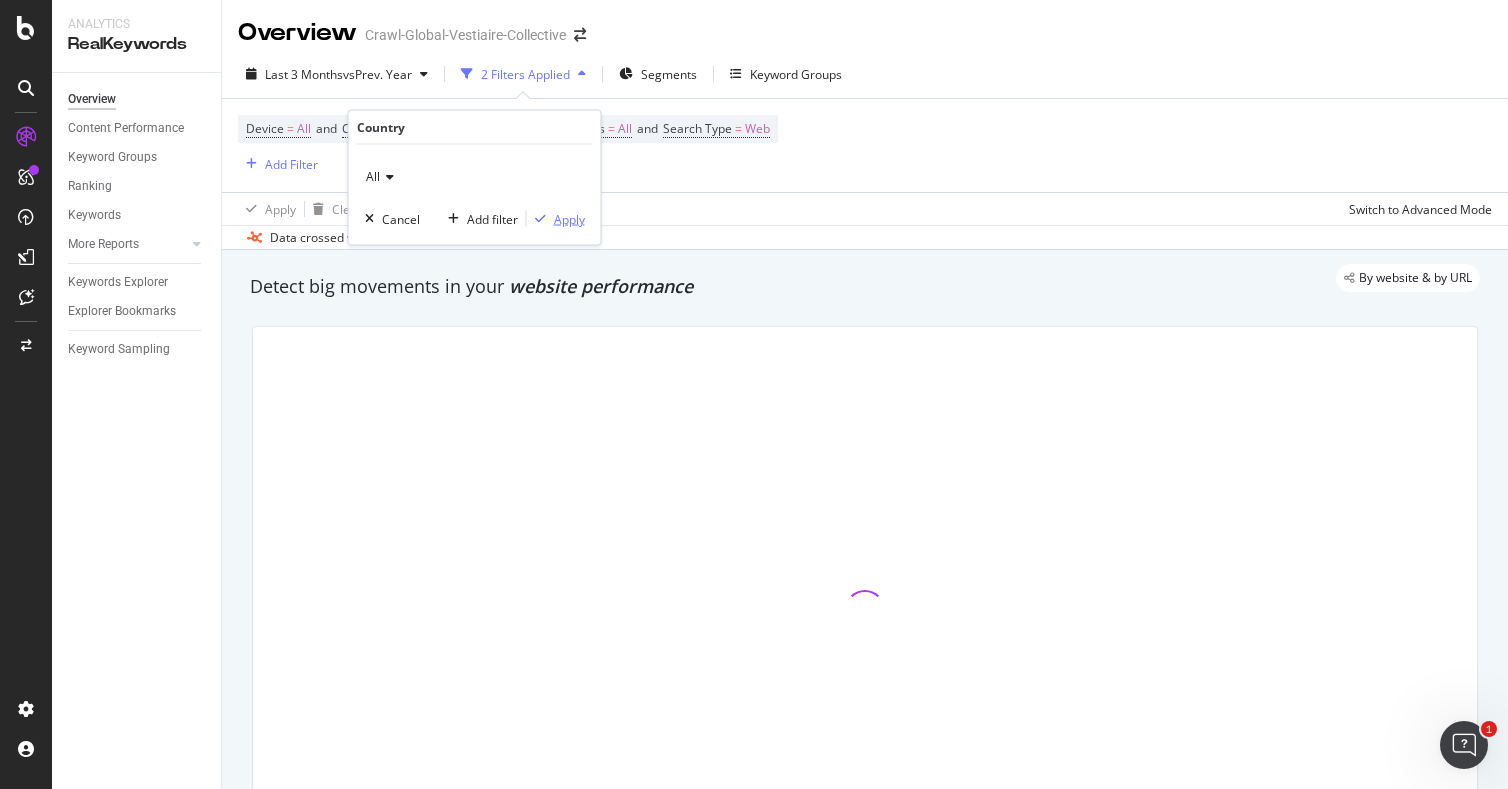 click on "Apply" at bounding box center [569, 218] 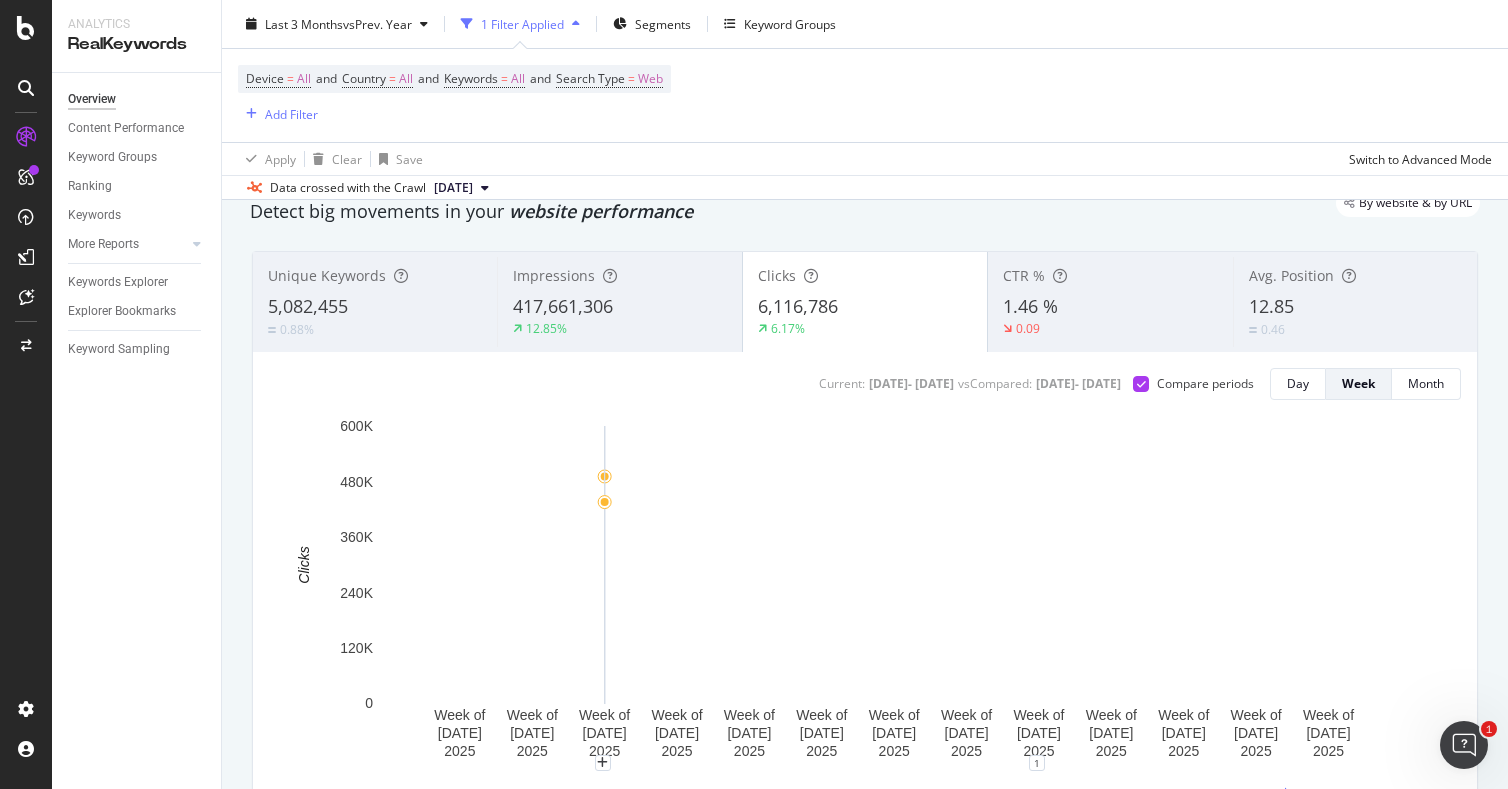 scroll, scrollTop: 110, scrollLeft: 0, axis: vertical 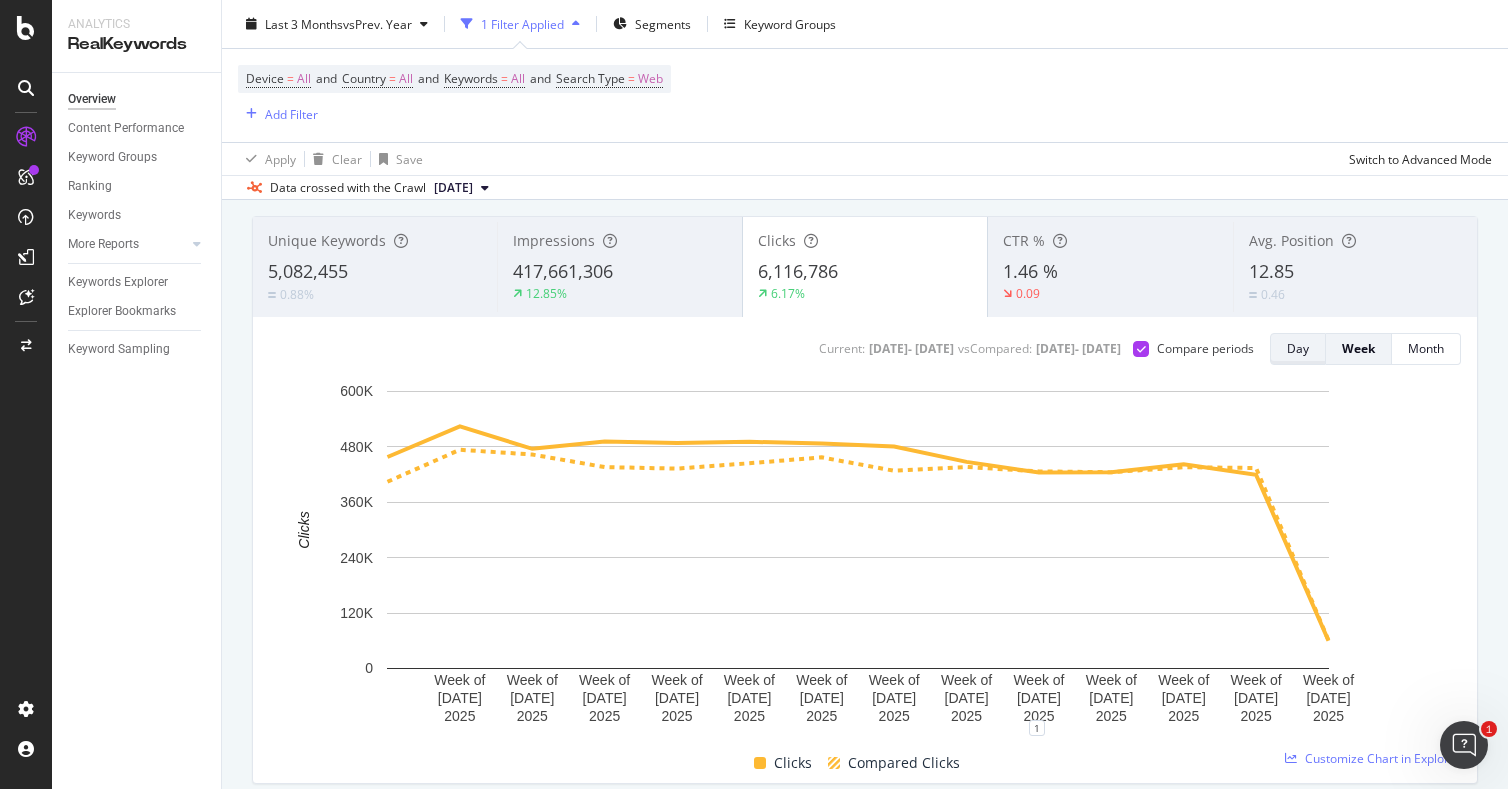 click on "Day" at bounding box center (1298, 349) 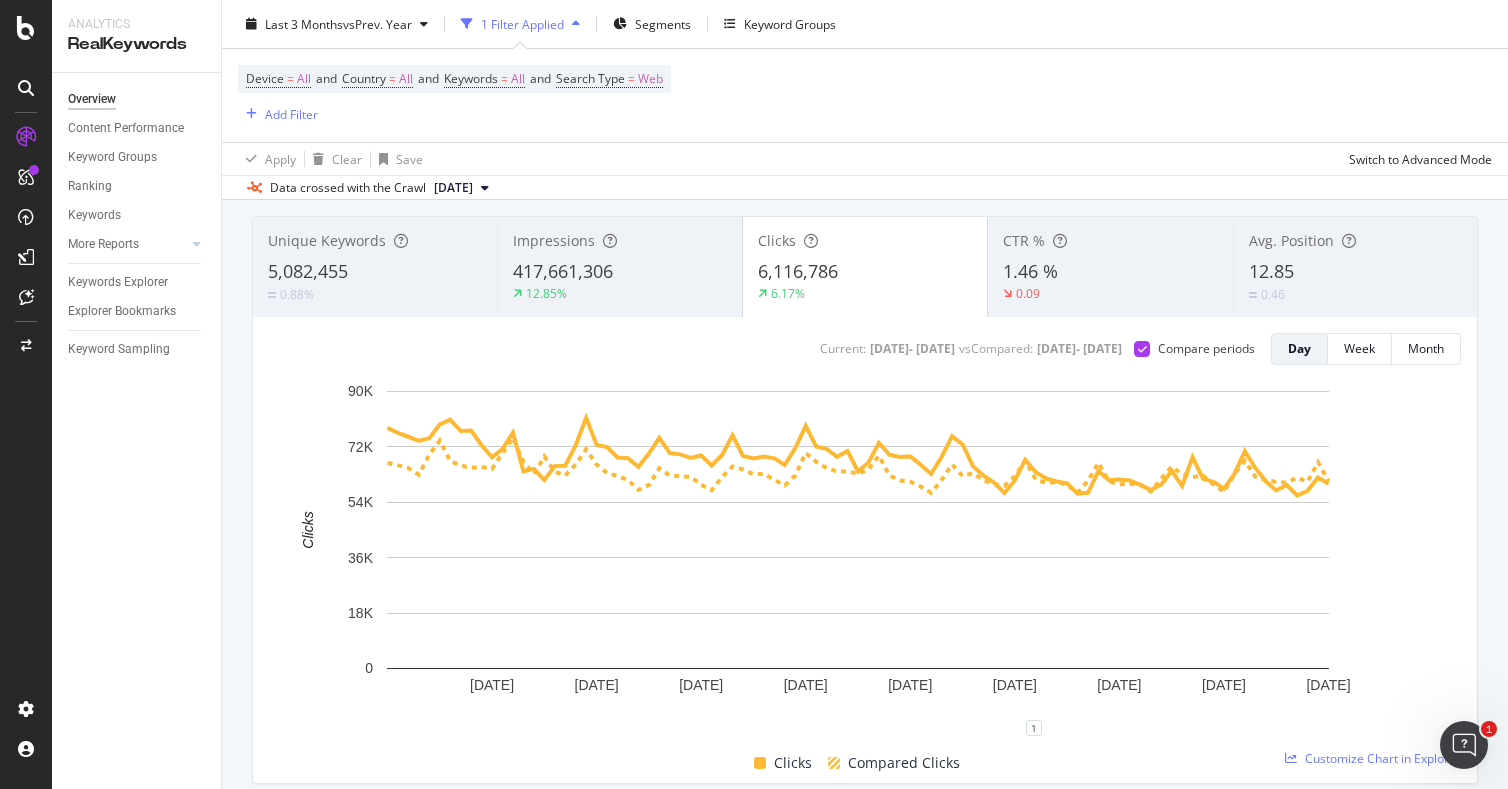 click on "CTR % 1.46 % 0.09" at bounding box center (1110, 267) 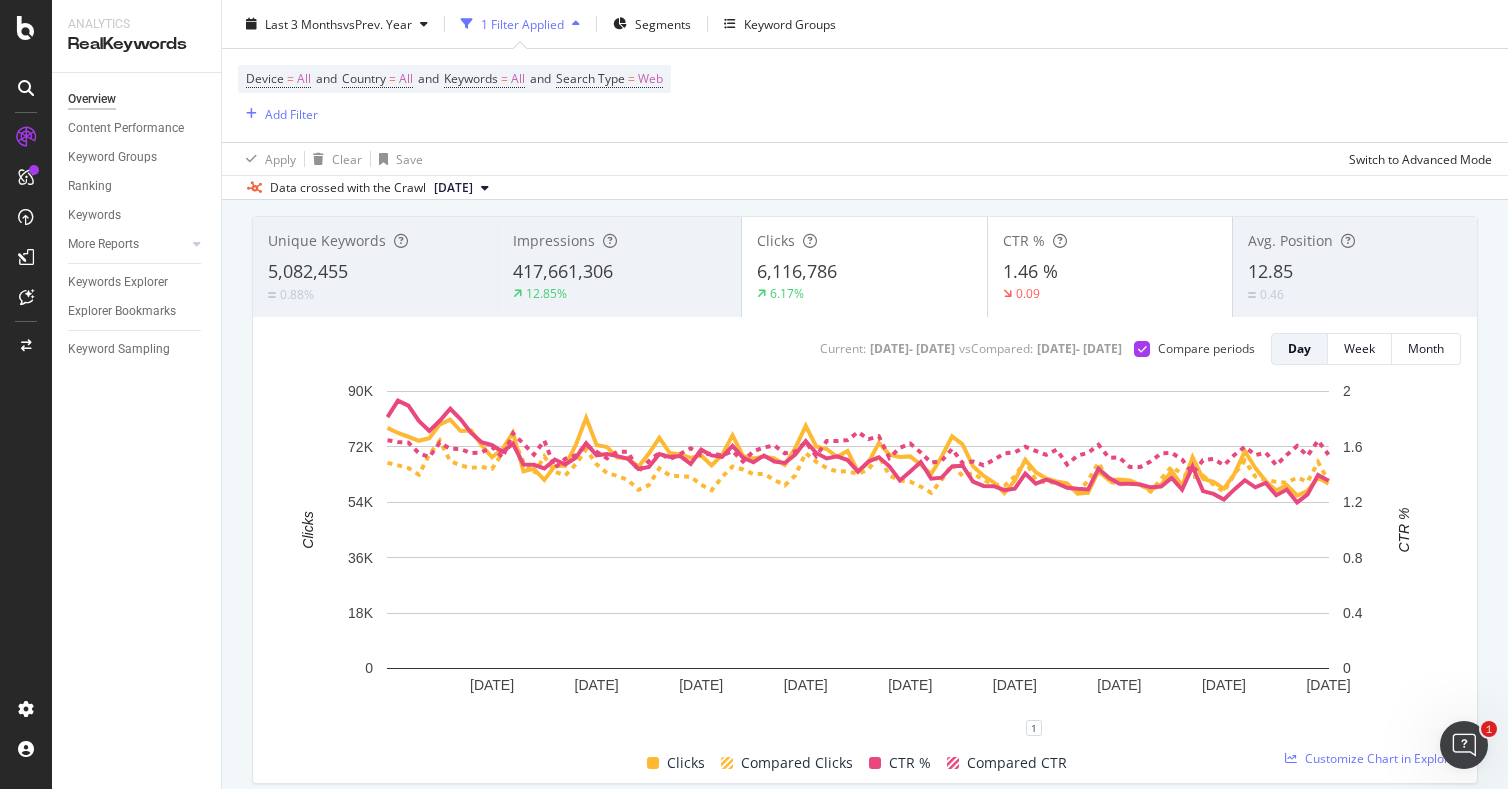 click on "Clicks 6,116,786 6.17%" at bounding box center [864, 267] 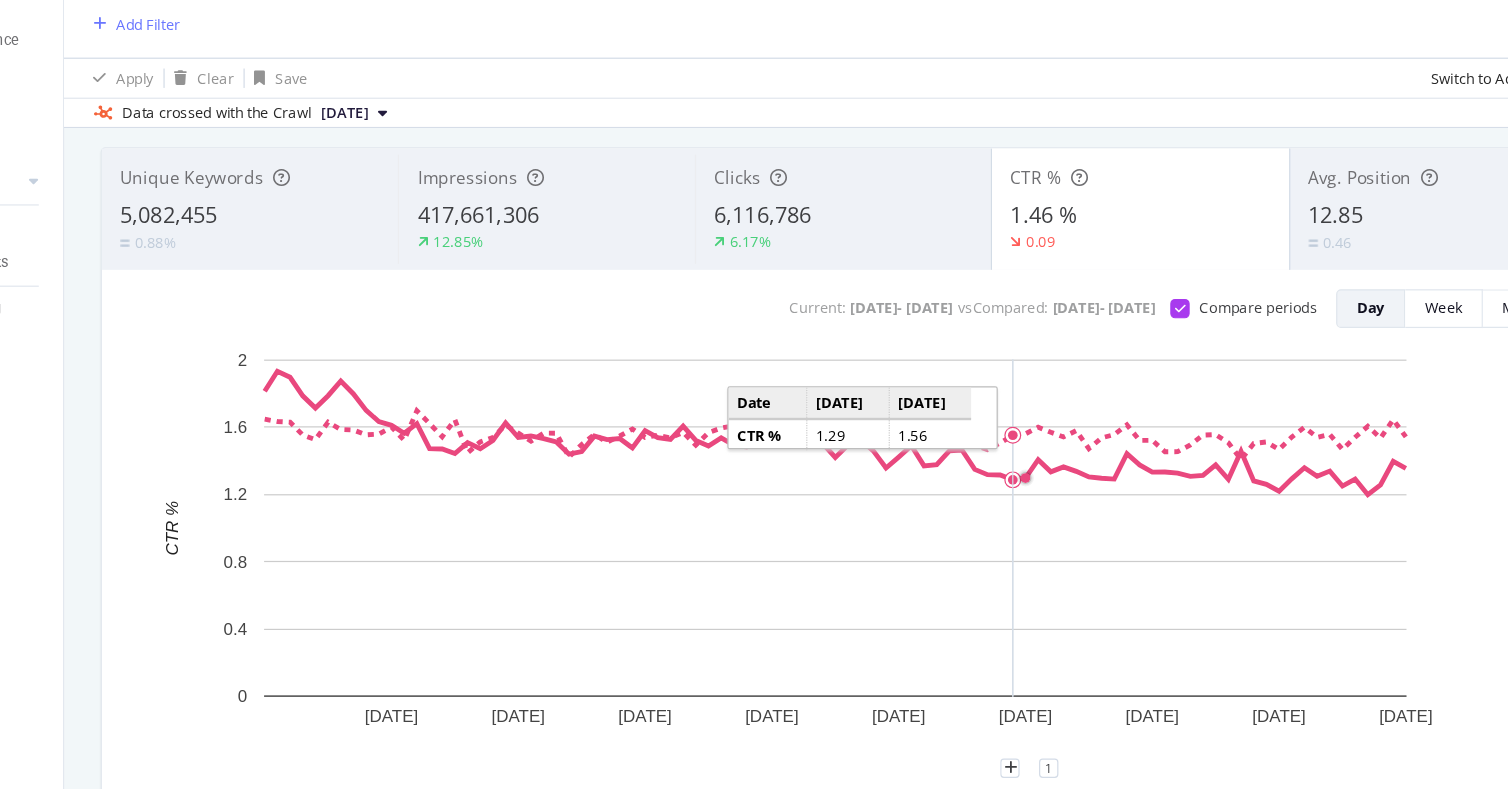 click on "417,661,306" at bounding box center [563, 271] 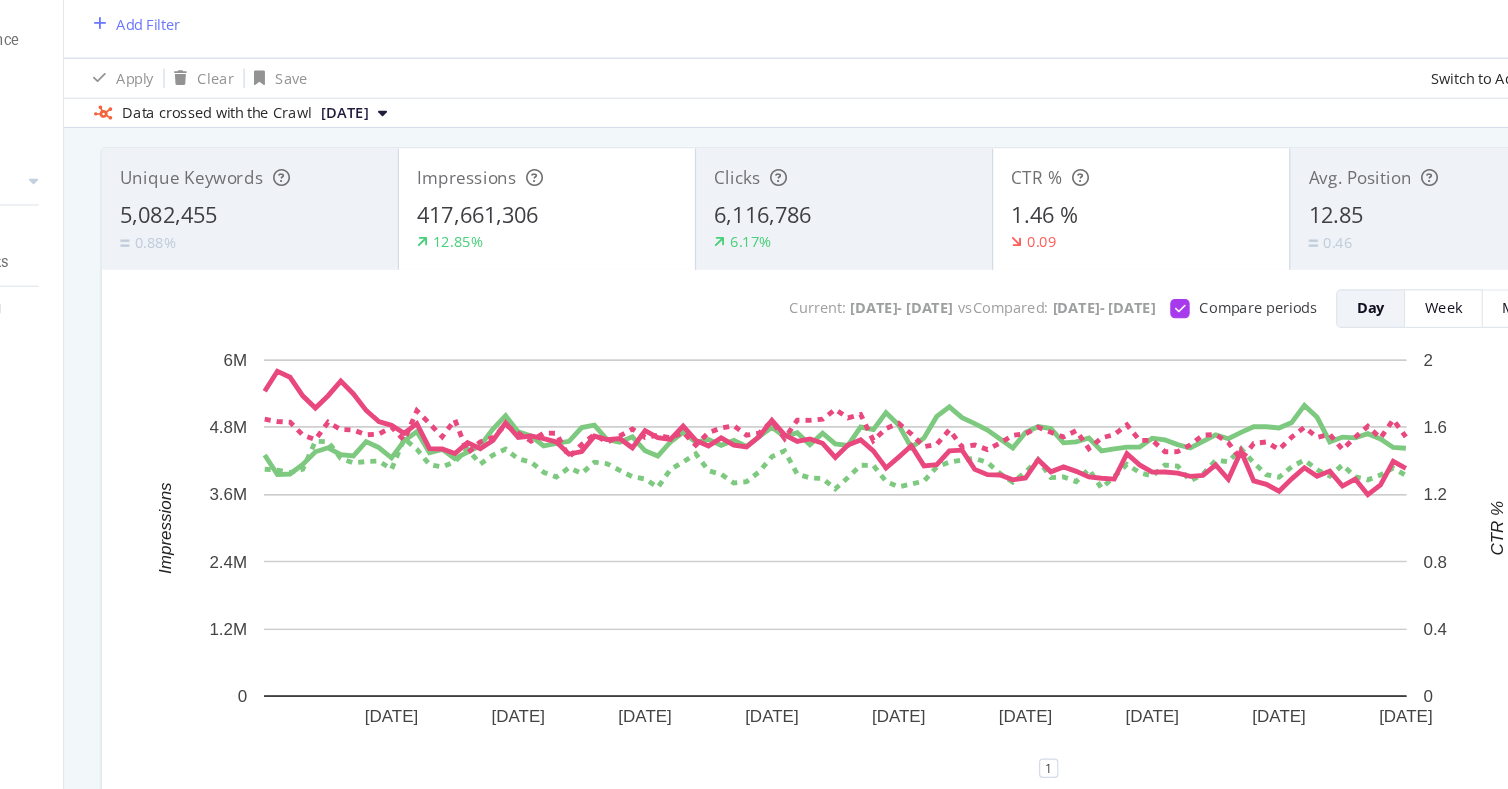 click on "1.46 %" at bounding box center (1110, 272) 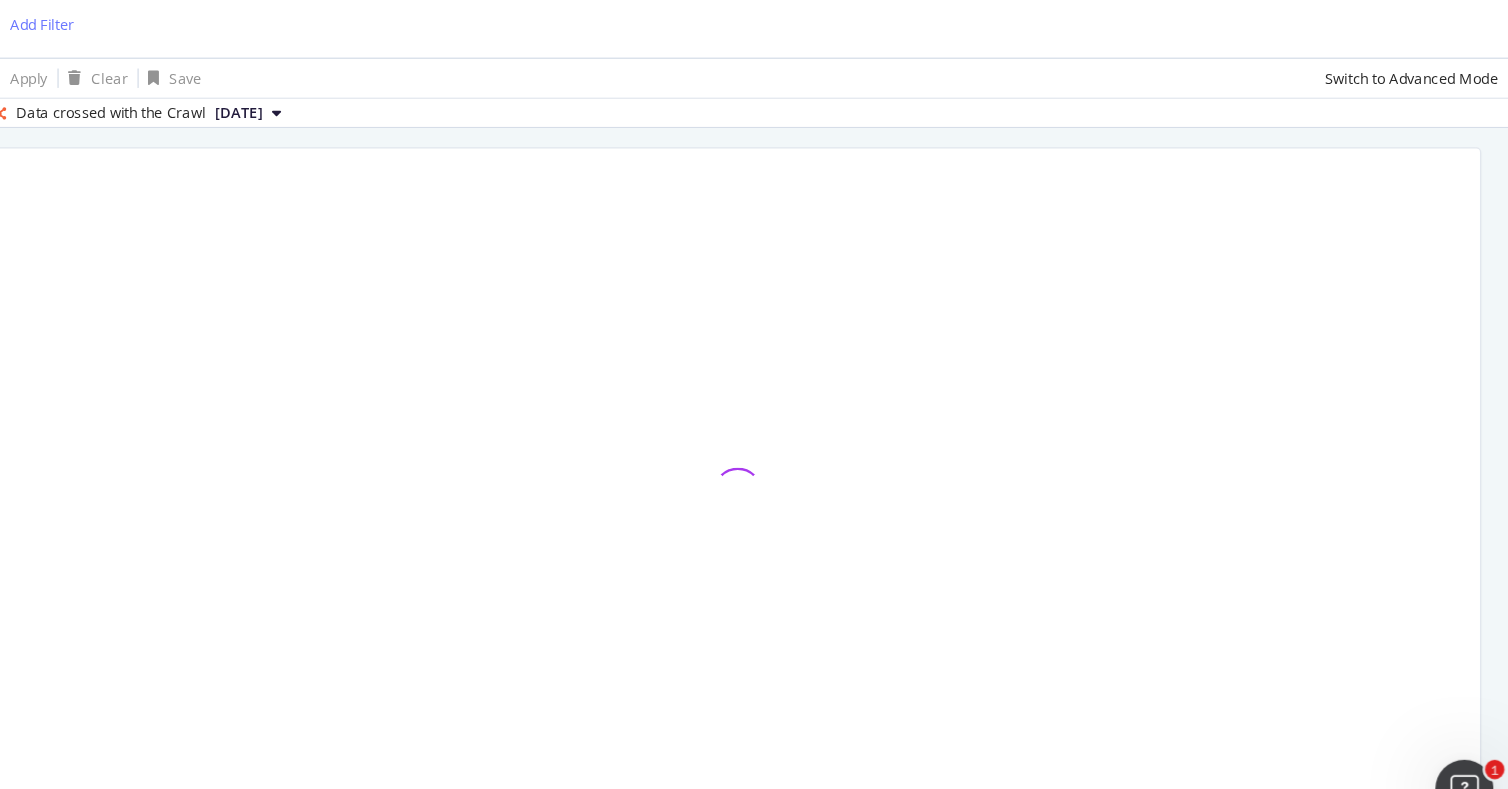 scroll, scrollTop: 0, scrollLeft: 0, axis: both 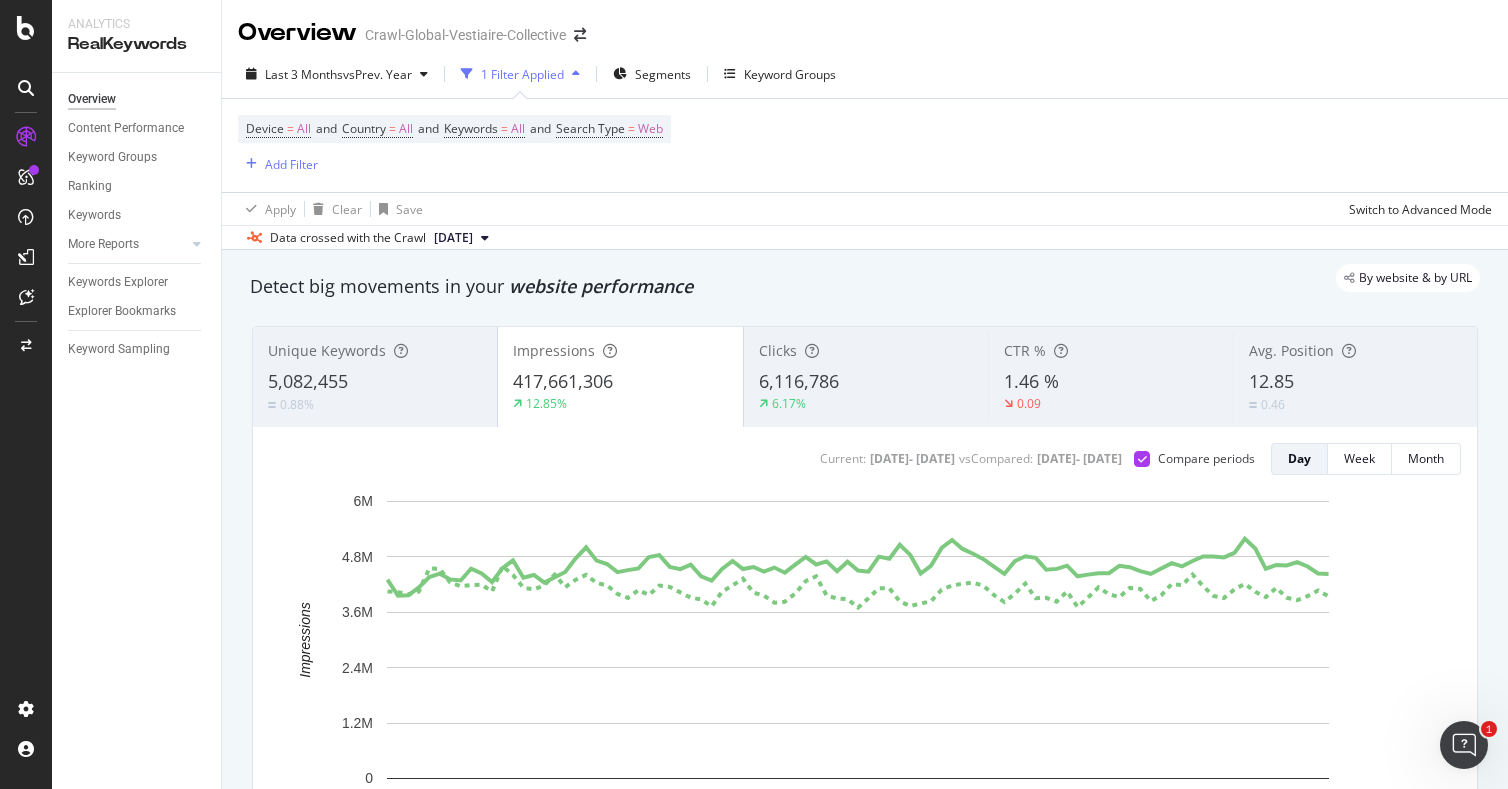click on "12.85" at bounding box center (1271, 381) 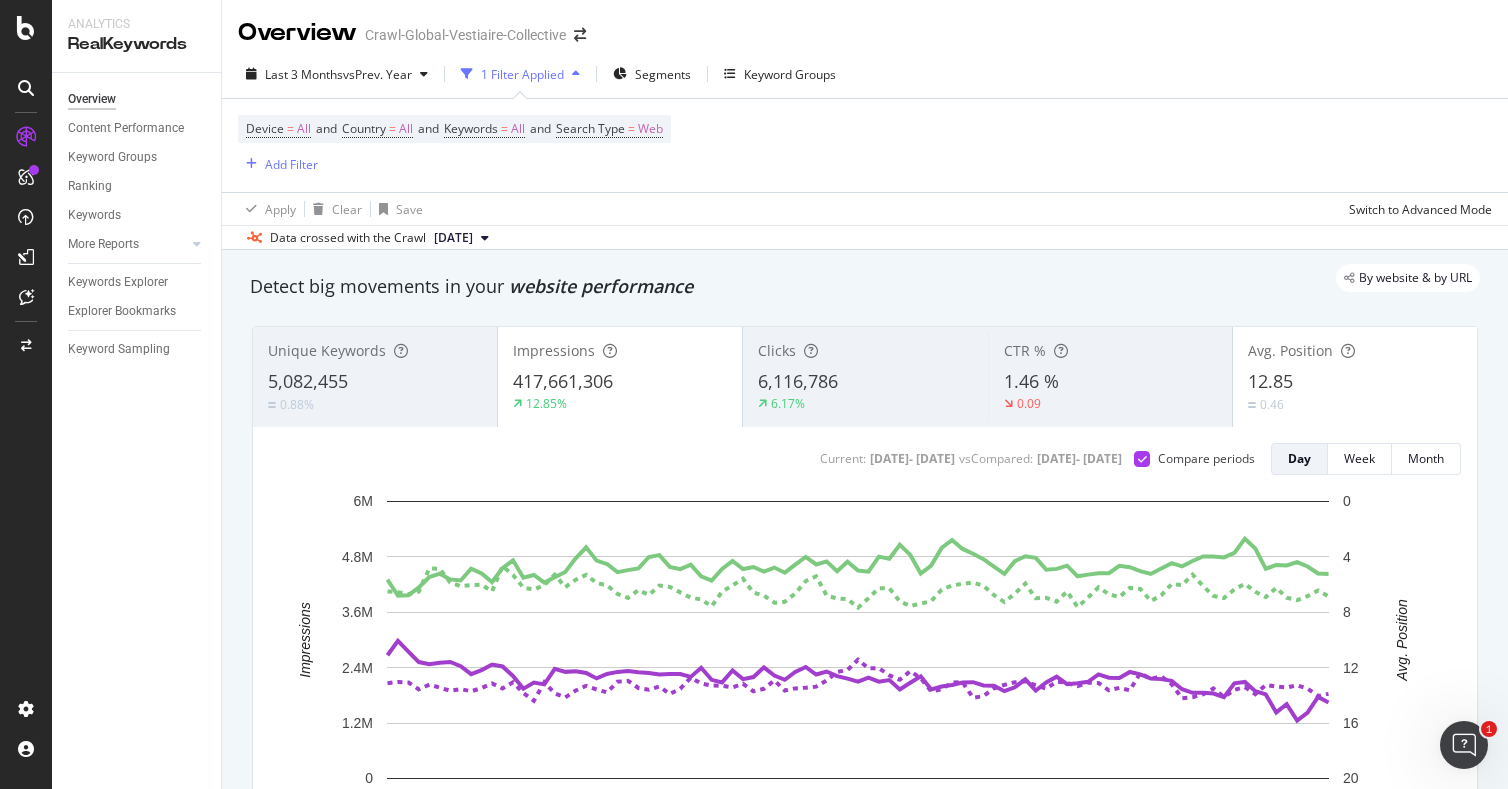 click on "12.85%" at bounding box center [620, 404] 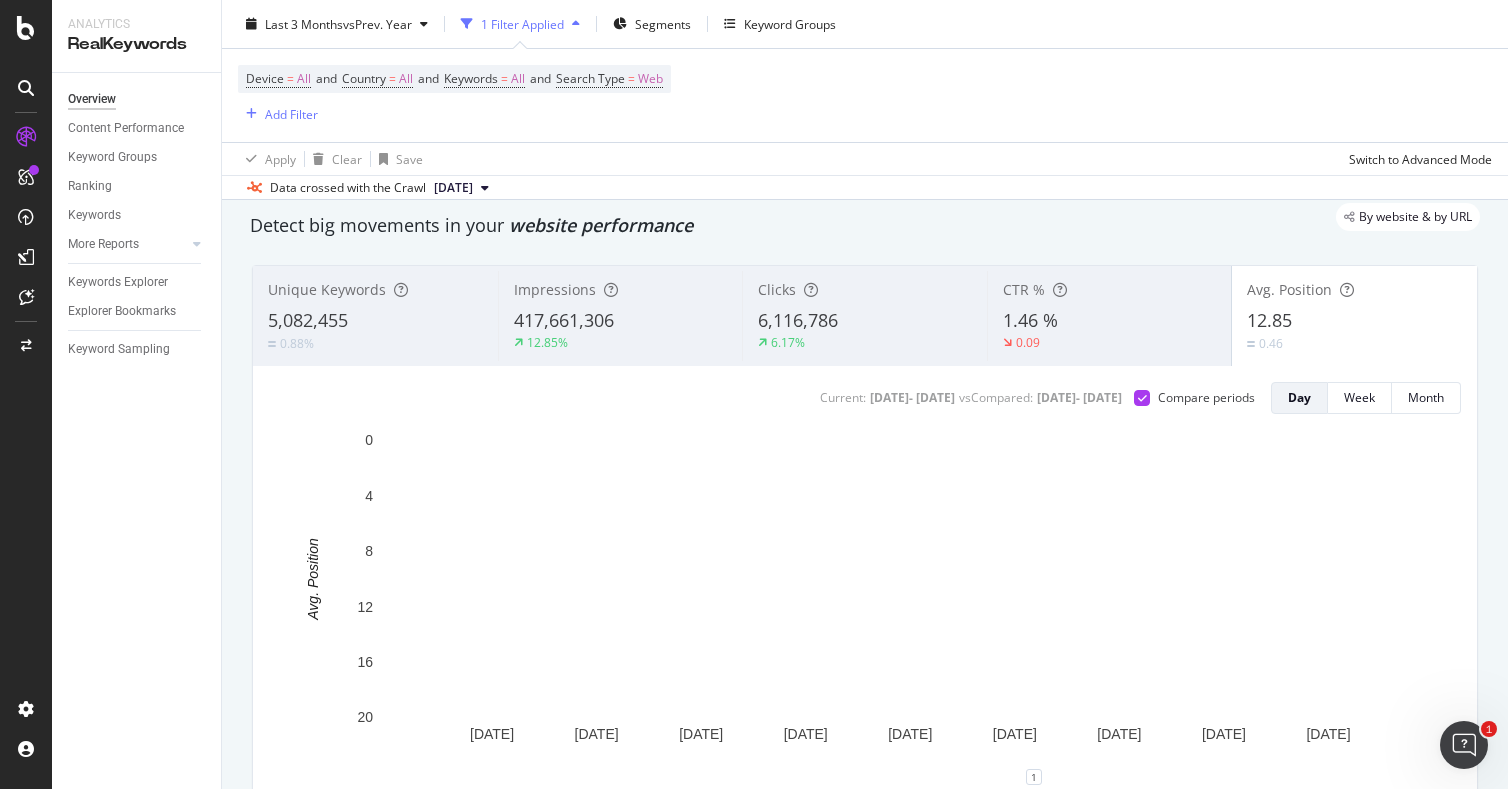 scroll, scrollTop: 0, scrollLeft: 0, axis: both 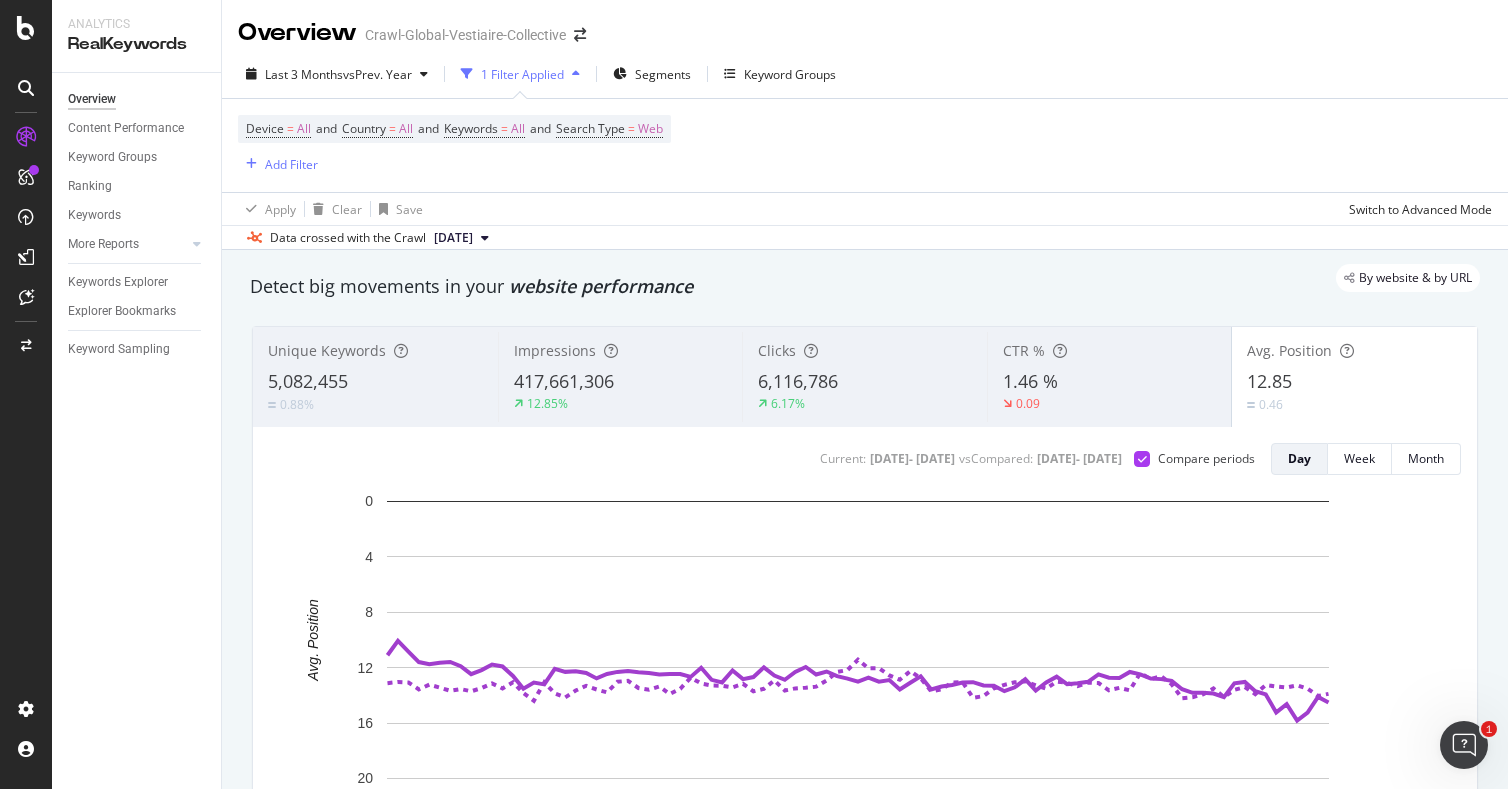 click on "0.46" at bounding box center [1354, 404] 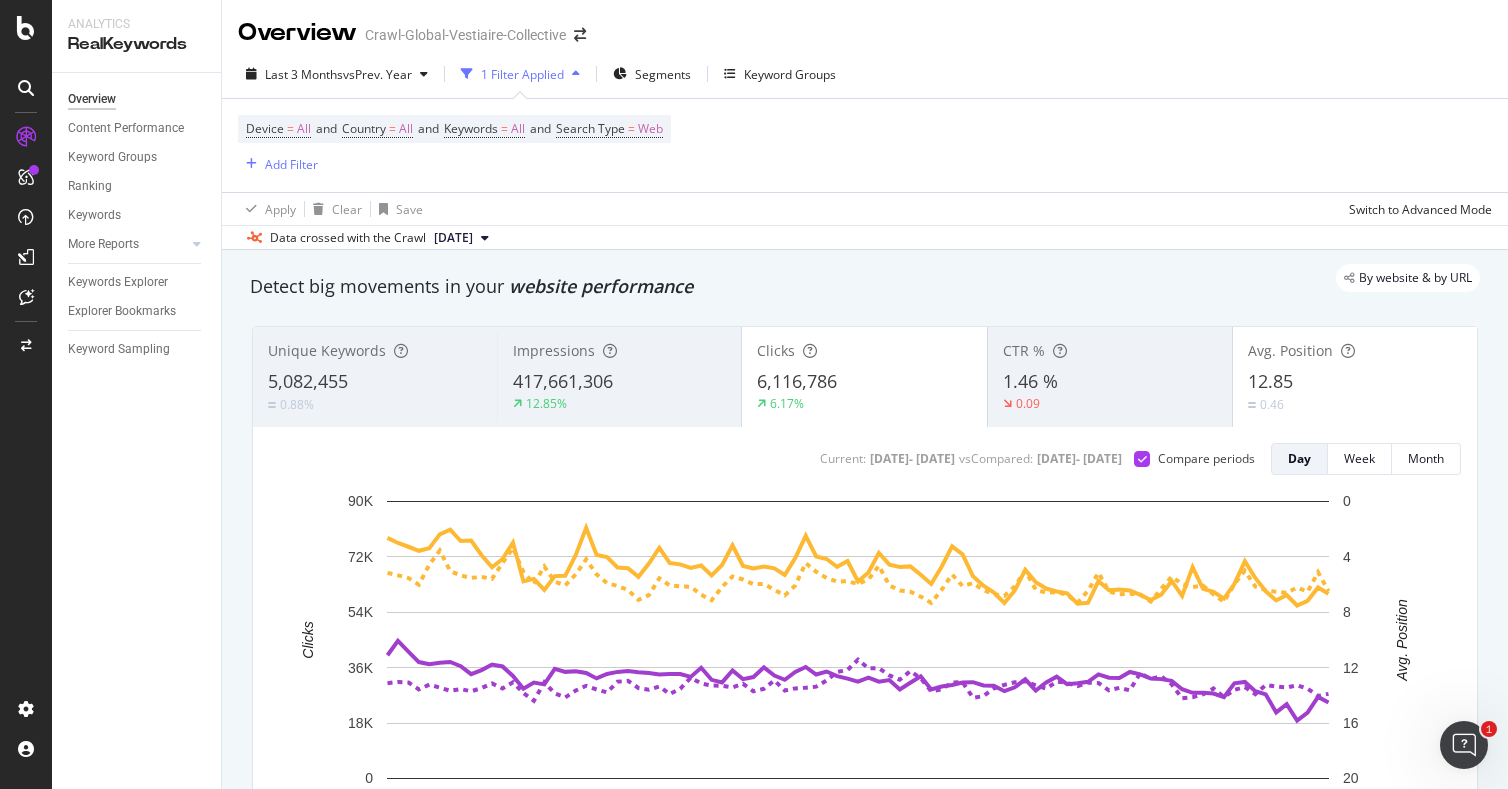 click on "12.85" at bounding box center (1270, 381) 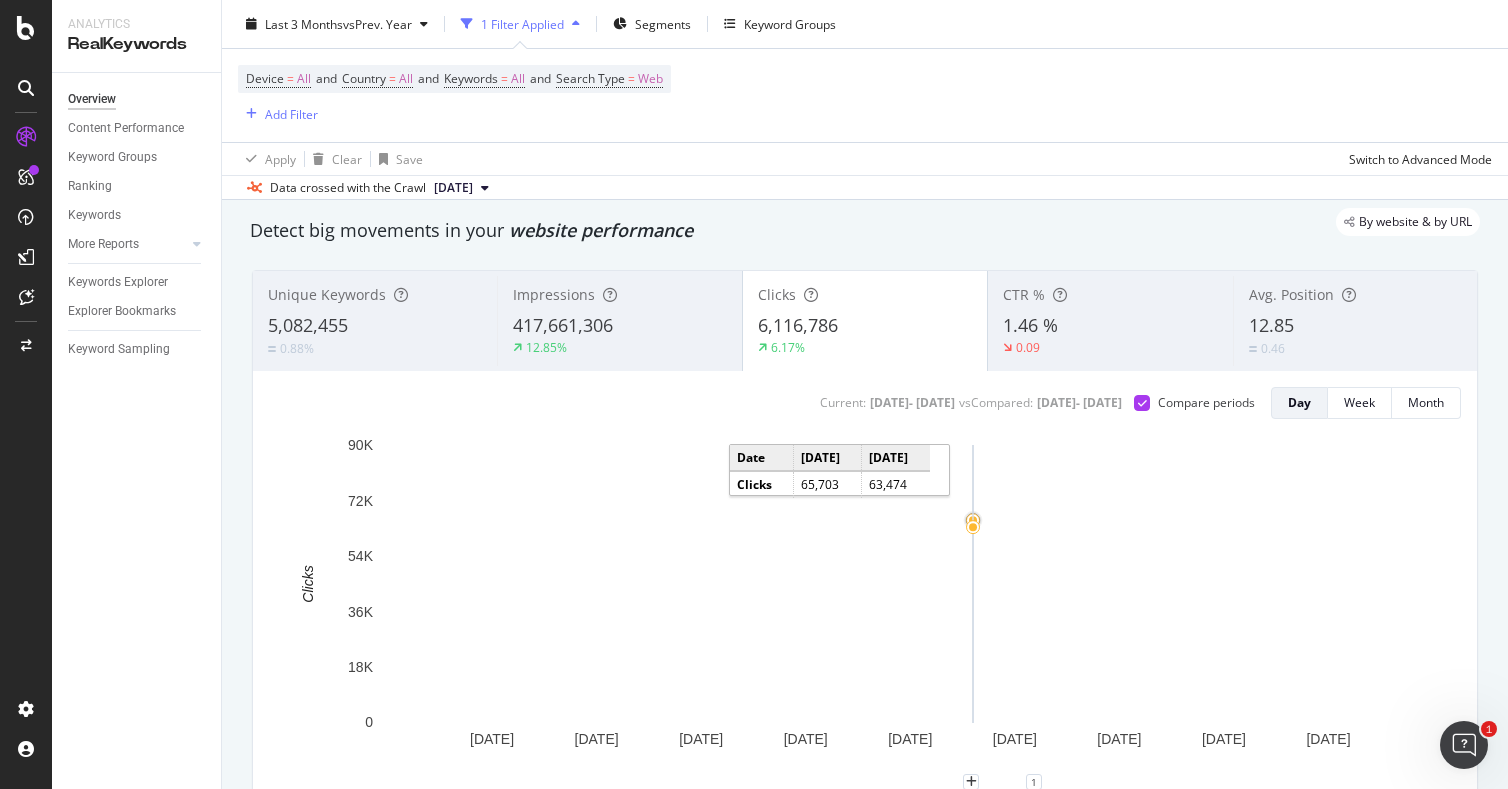 scroll, scrollTop: 85, scrollLeft: 0, axis: vertical 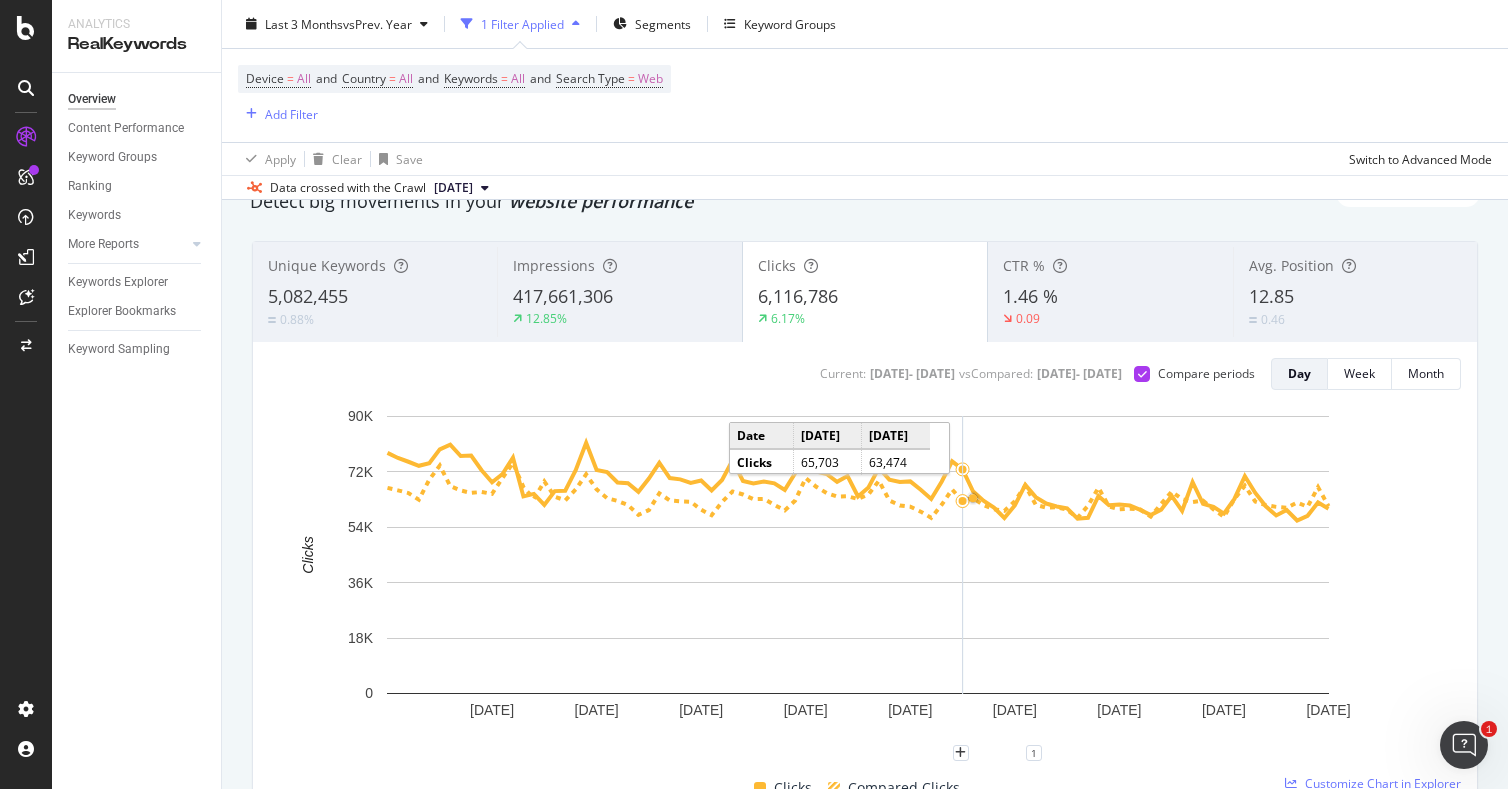 click on "Impressions" at bounding box center [619, 266] 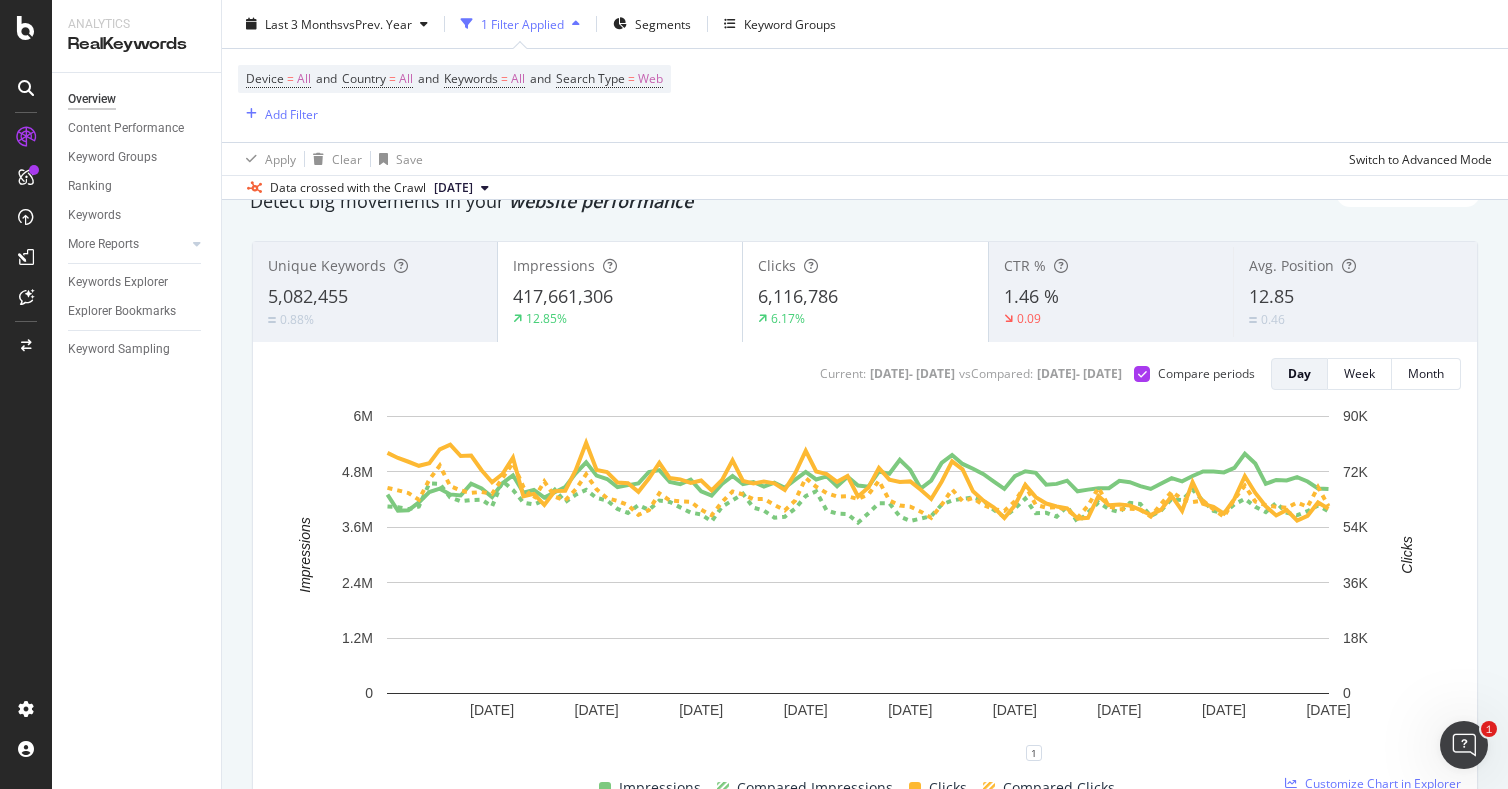click on "6,116,786" at bounding box center (865, 297) 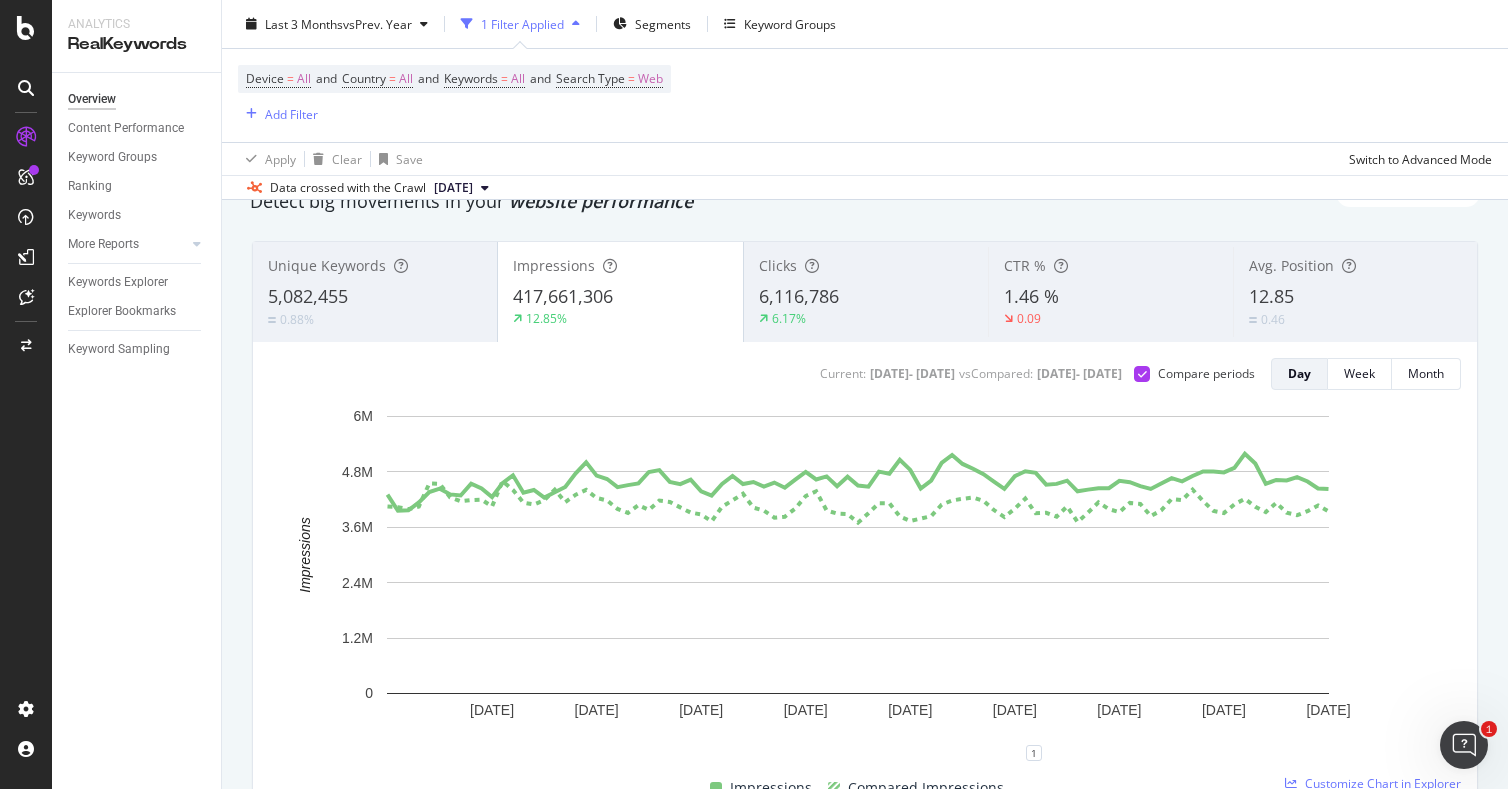 click on "1.46 %" at bounding box center [1031, 296] 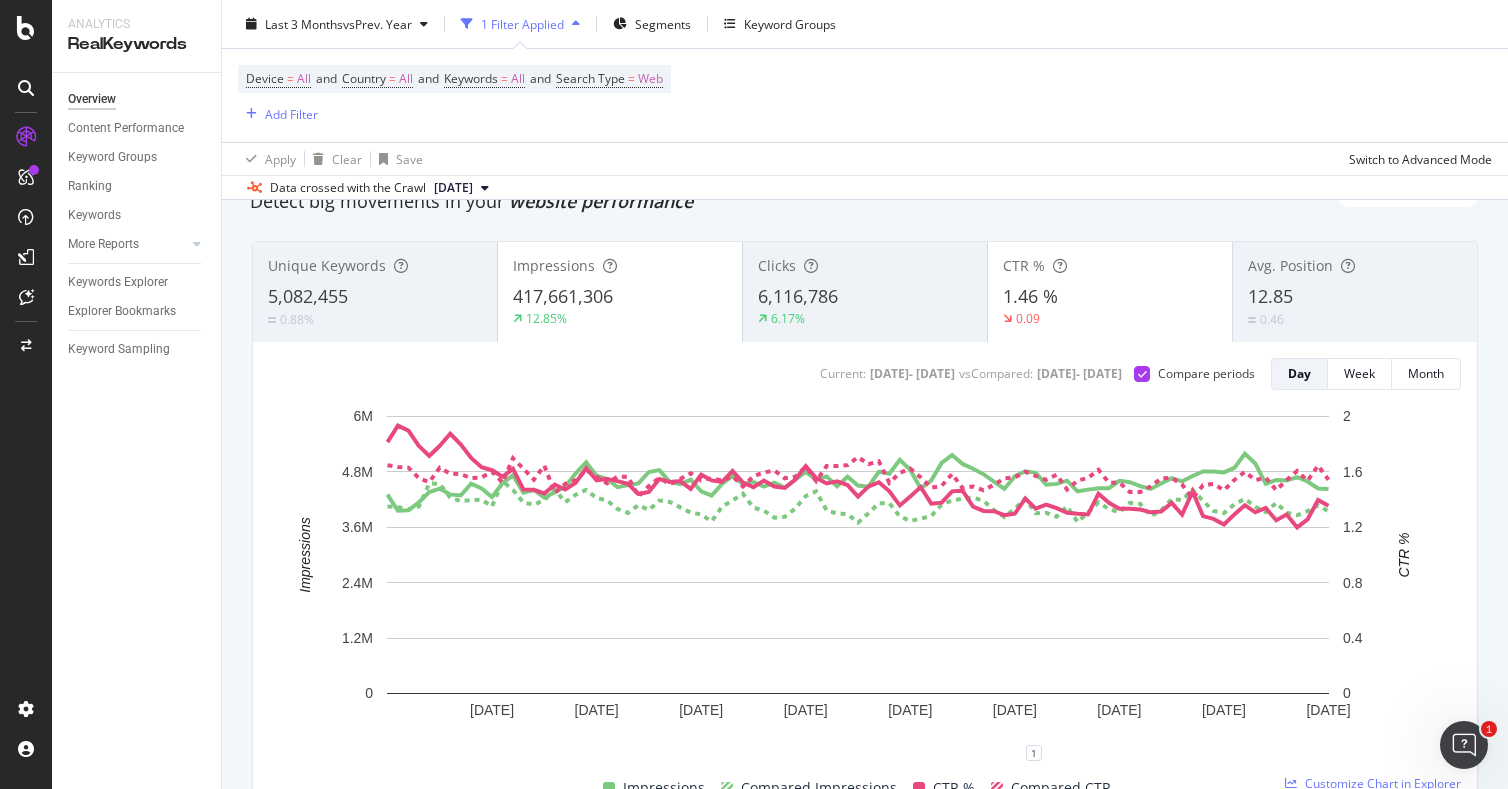 click on "12.85%" at bounding box center (620, 319) 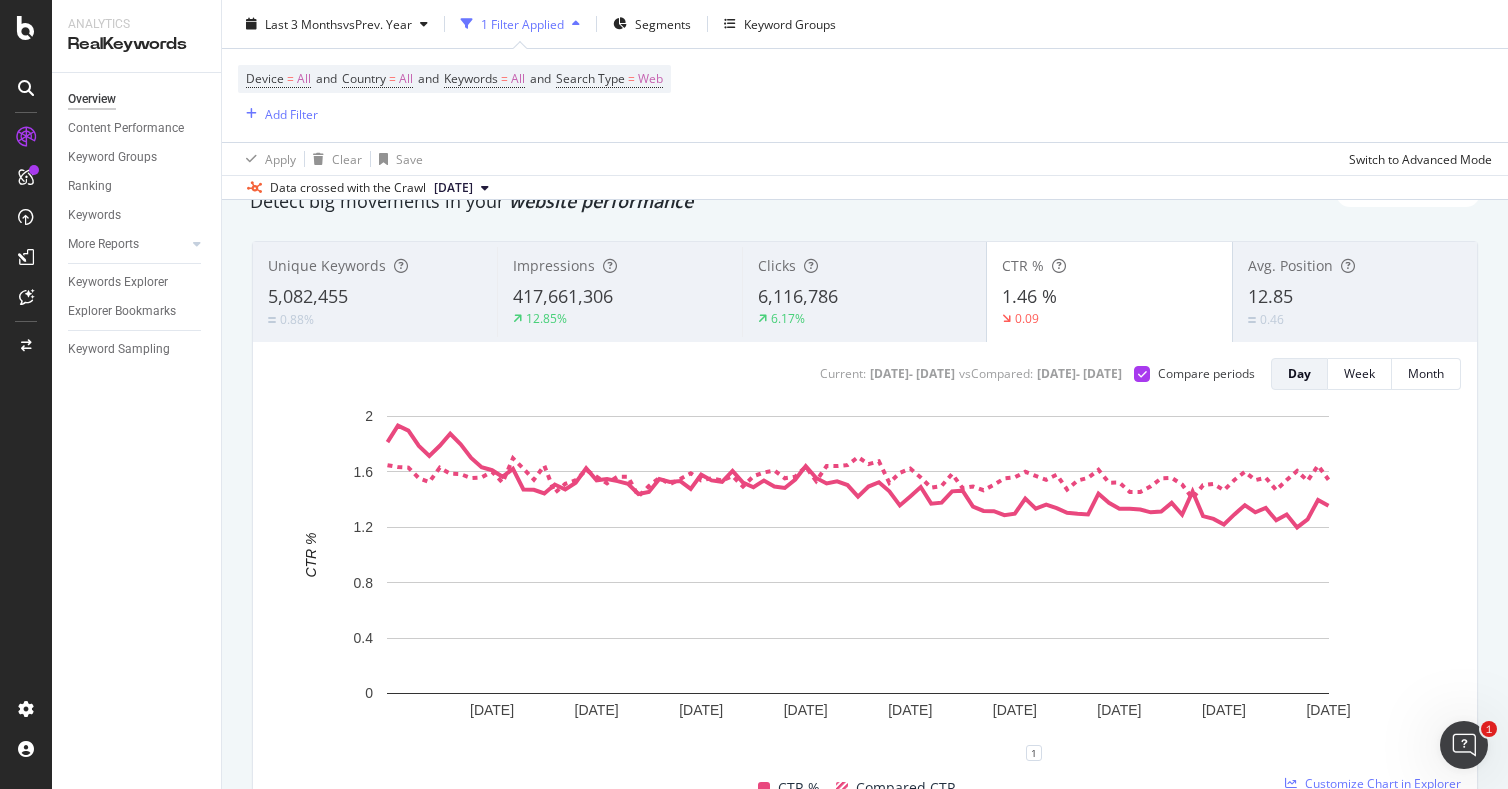 click on "12.85" at bounding box center (1270, 296) 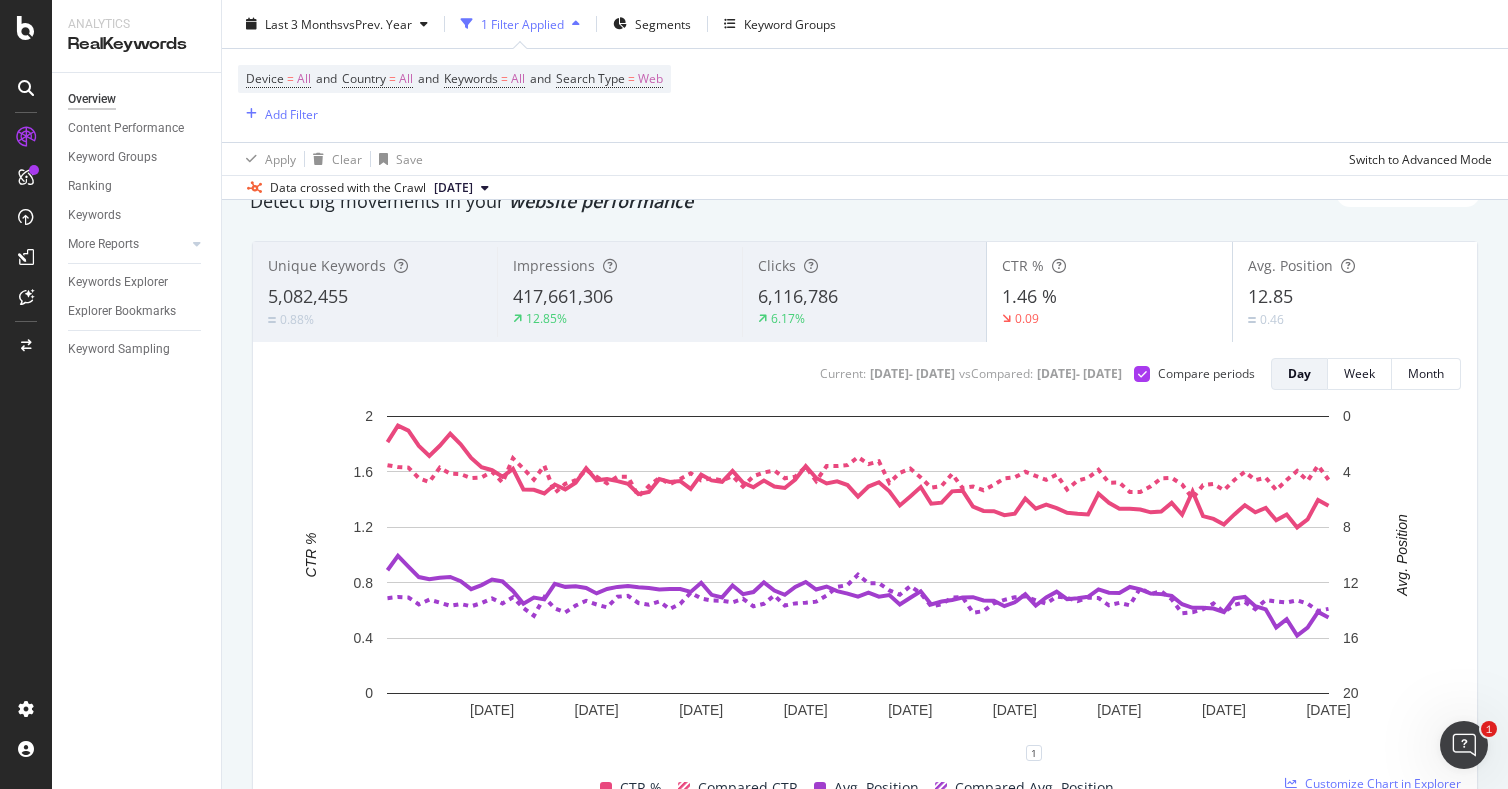 click on "1.46 %" at bounding box center (1109, 297) 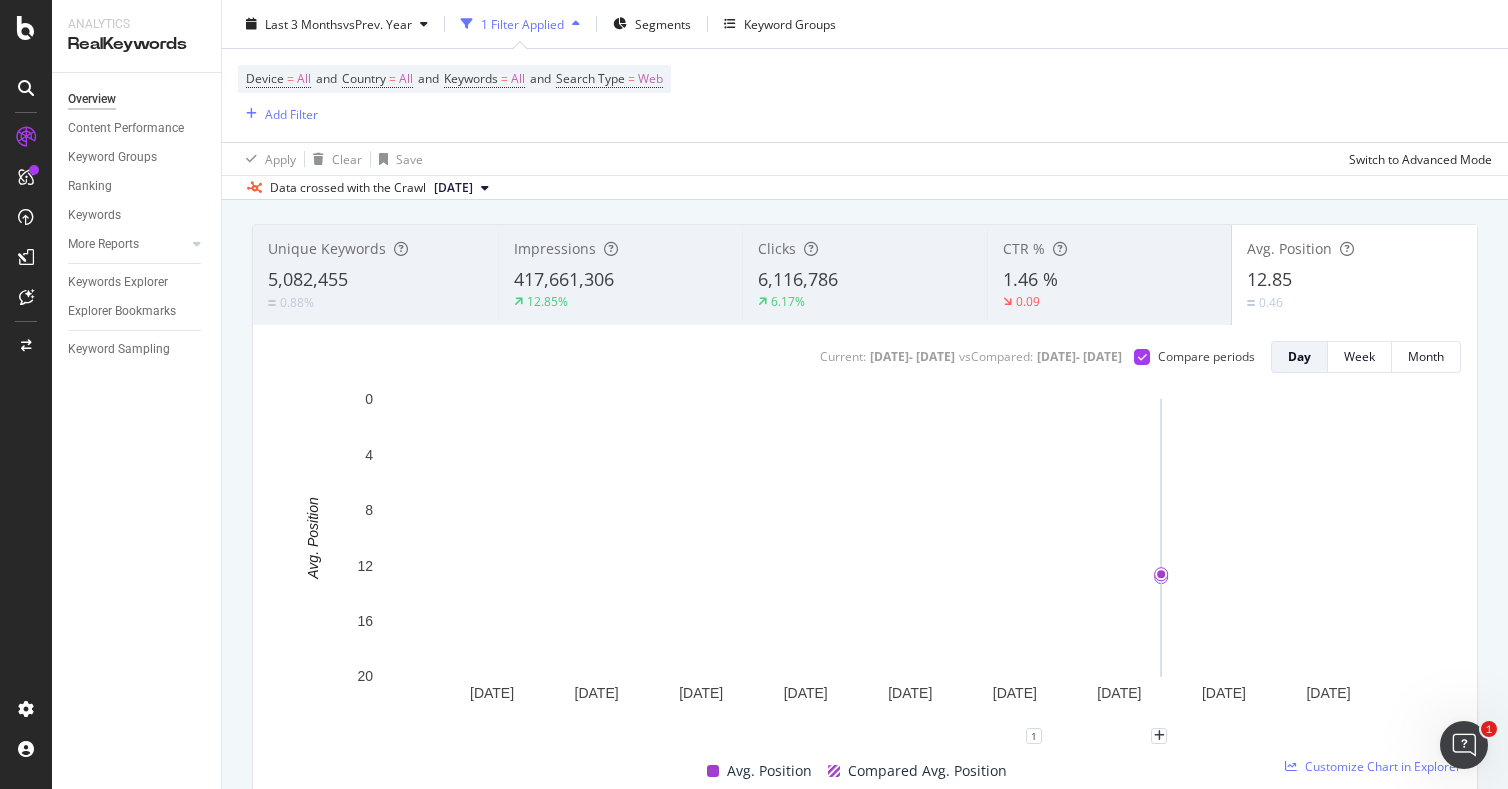 scroll, scrollTop: 97, scrollLeft: 0, axis: vertical 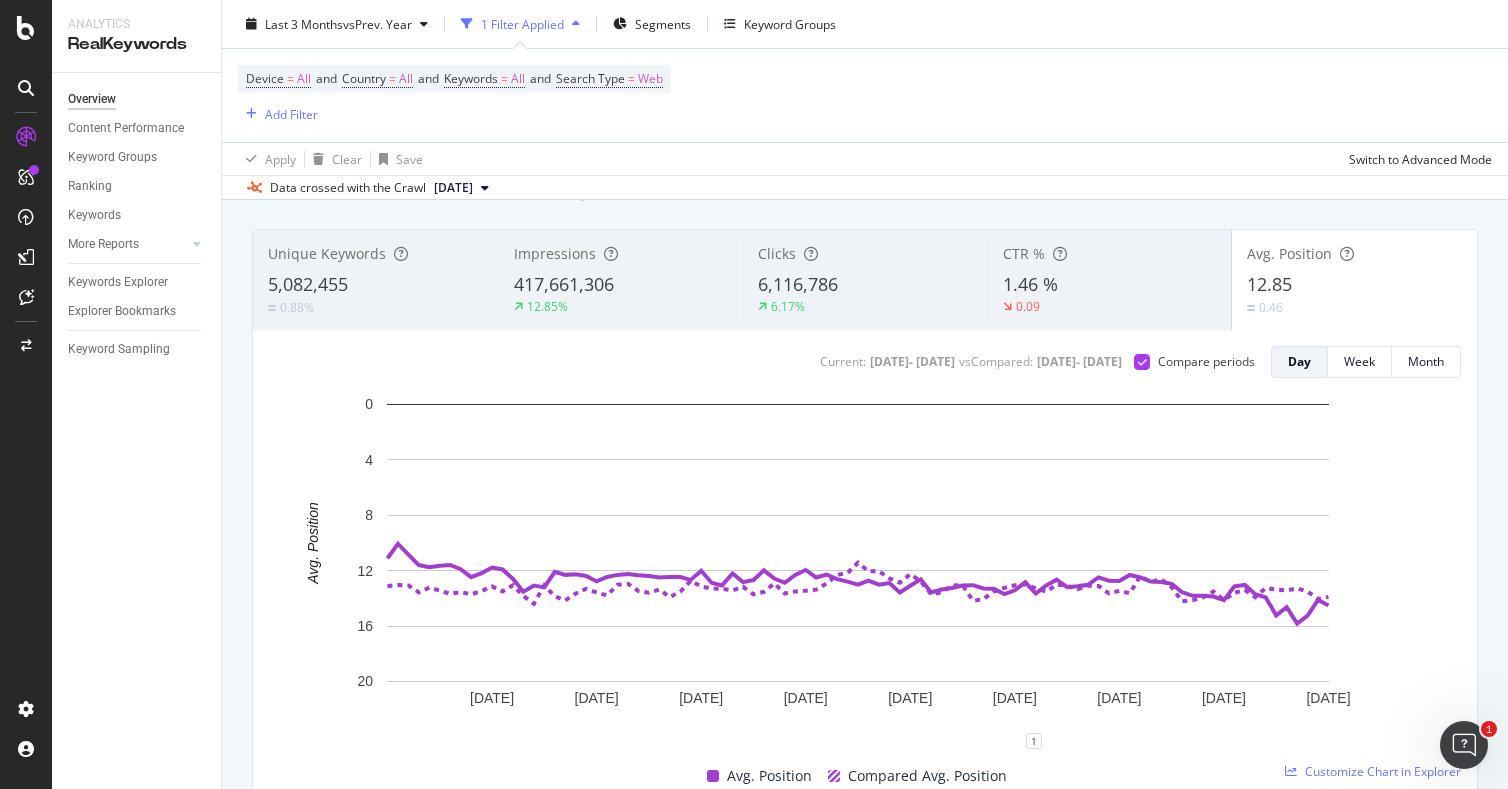click on "Unique Keywords" at bounding box center [327, 253] 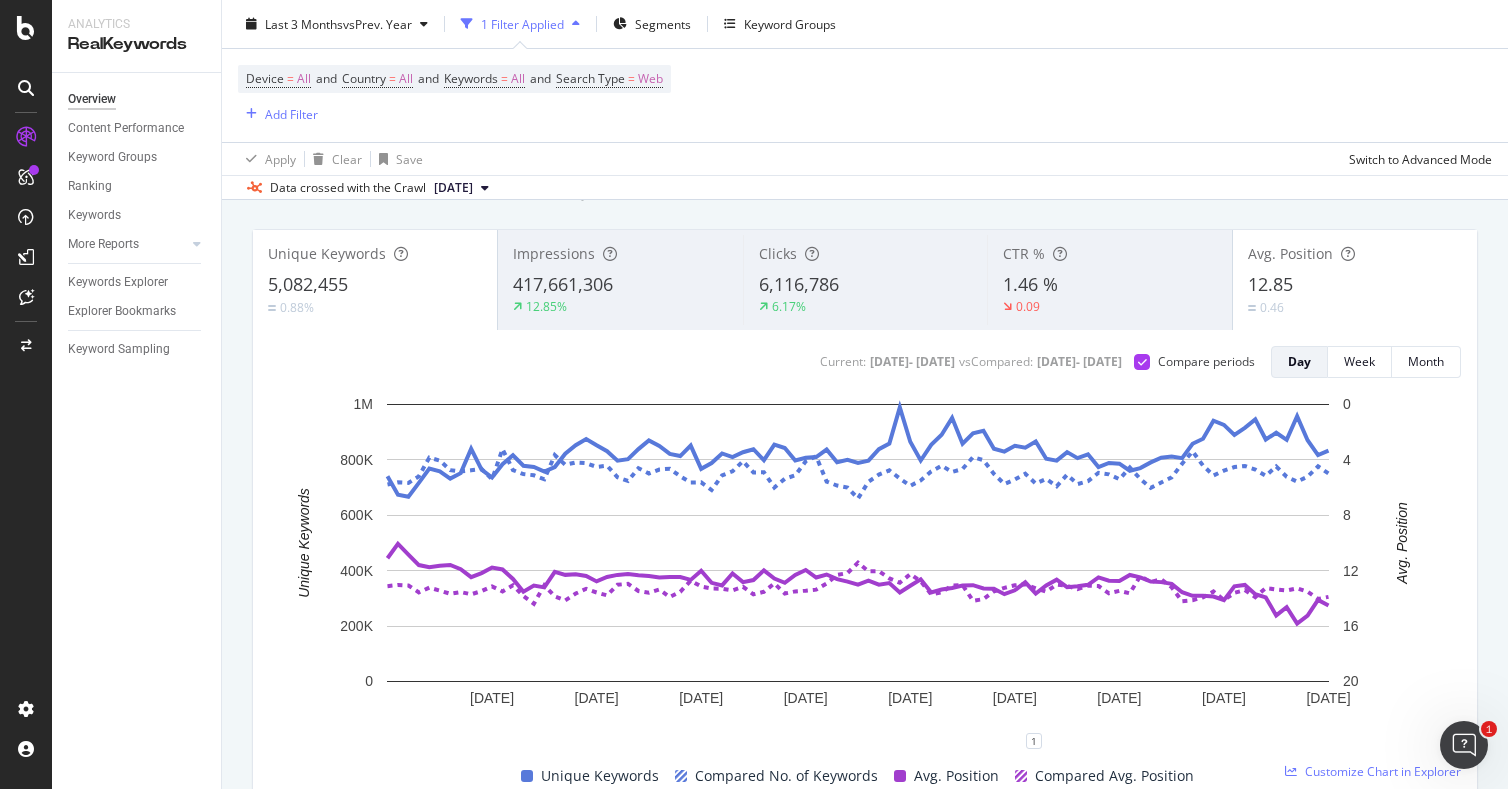 click on "Avg. Position 12.85 0.46" at bounding box center [1355, 280] 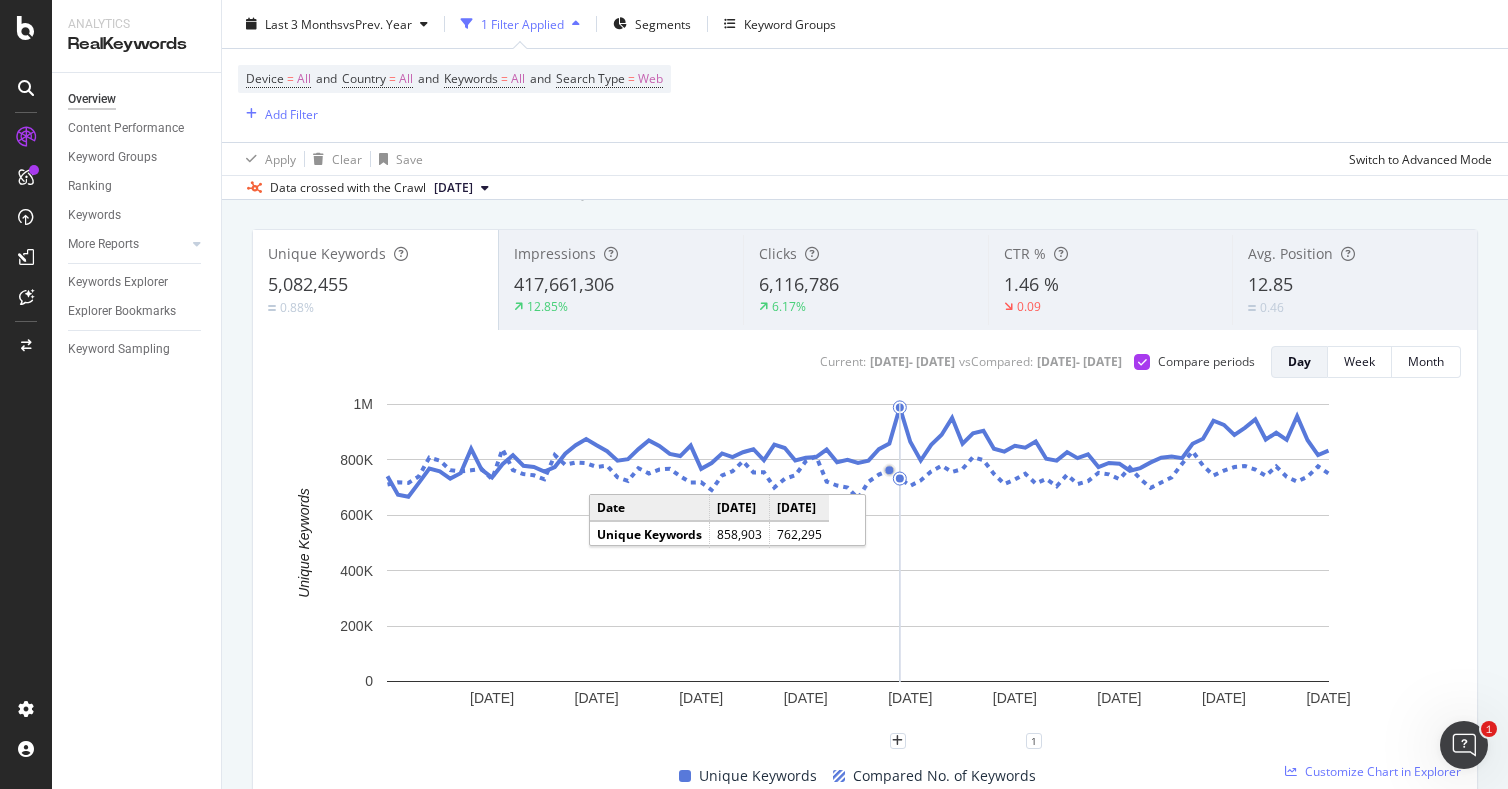 scroll, scrollTop: 78, scrollLeft: 0, axis: vertical 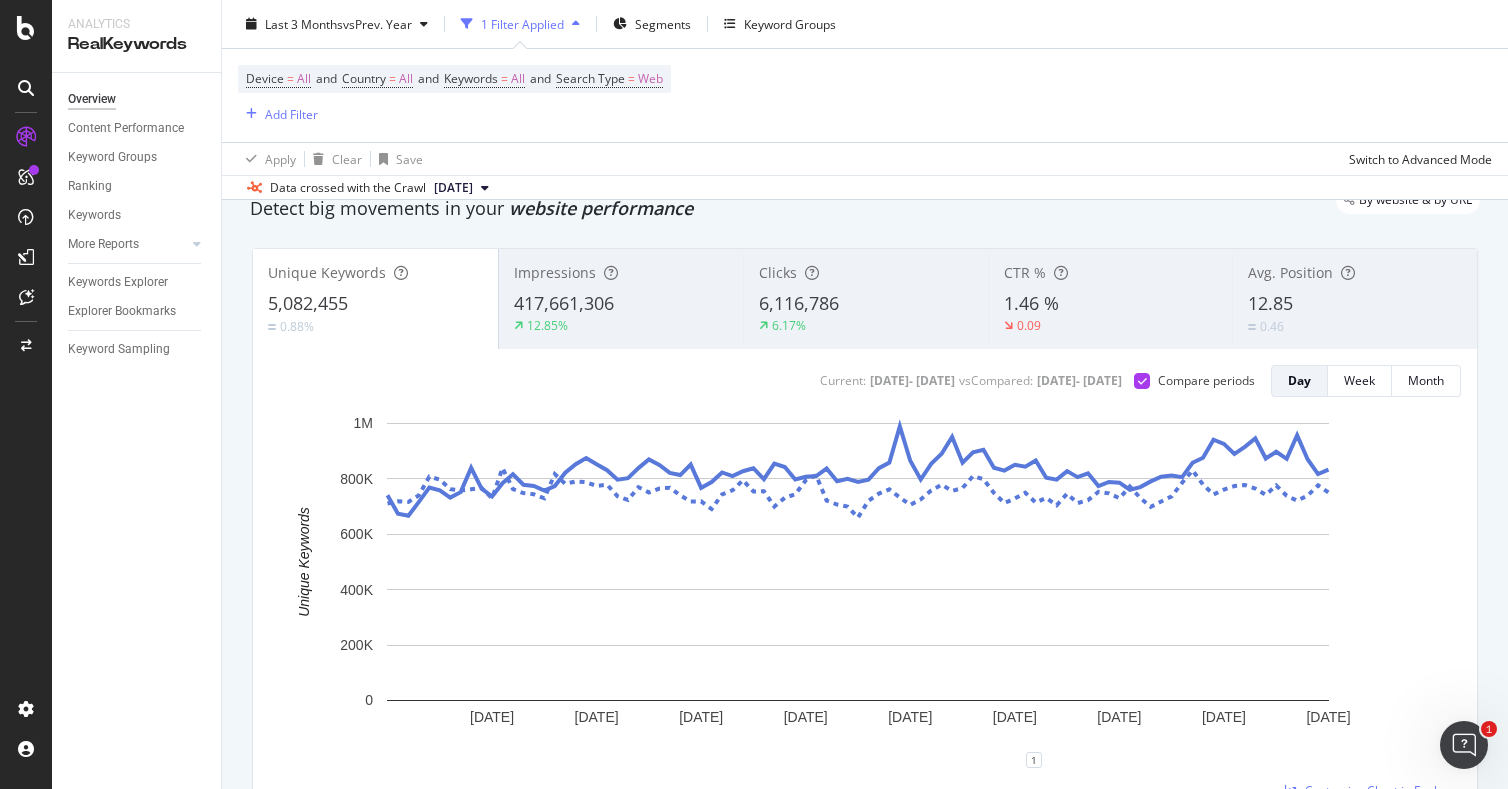 click on "417,661,306" at bounding box center [621, 304] 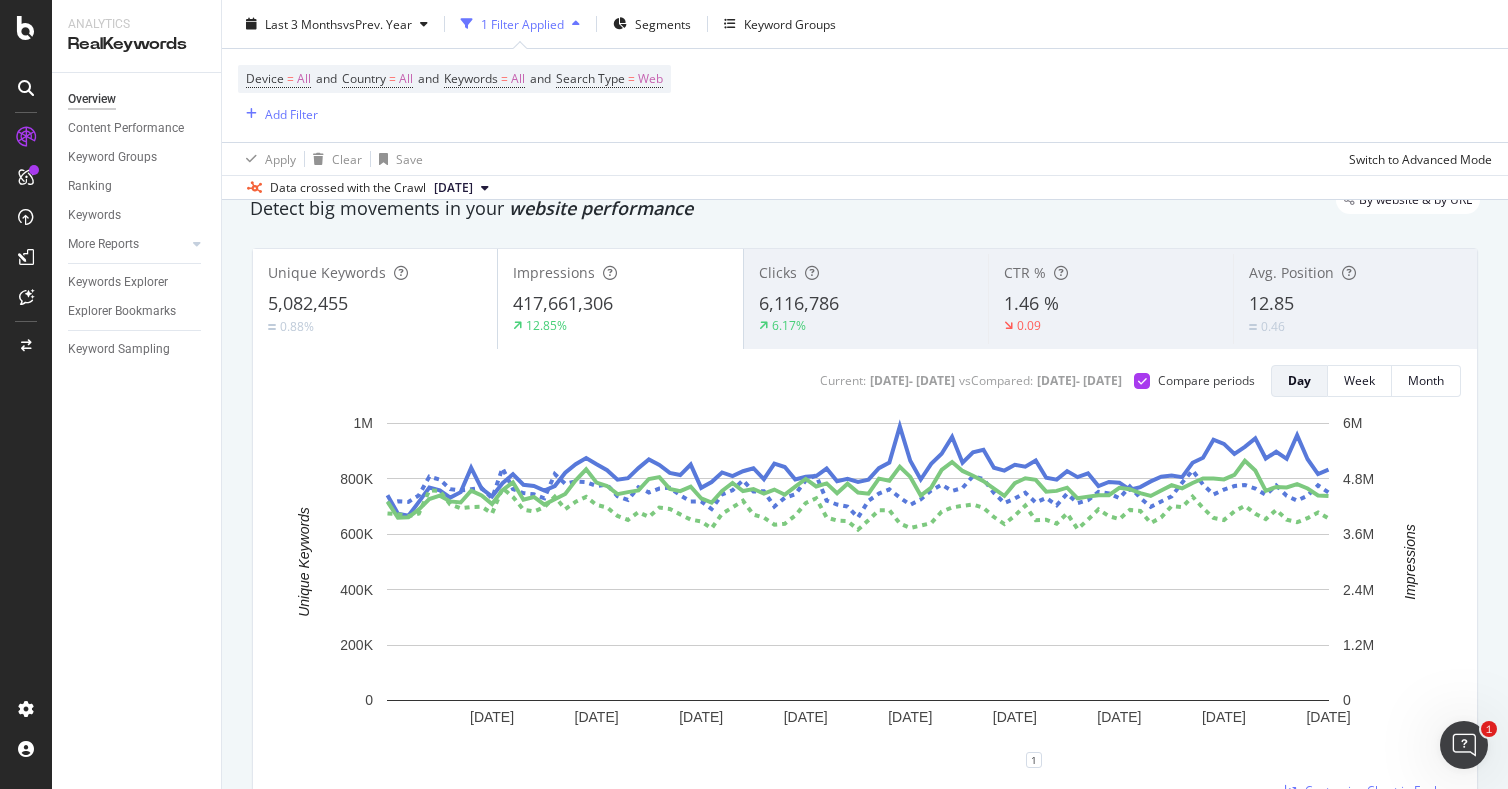 click on "5,082,455" at bounding box center (375, 304) 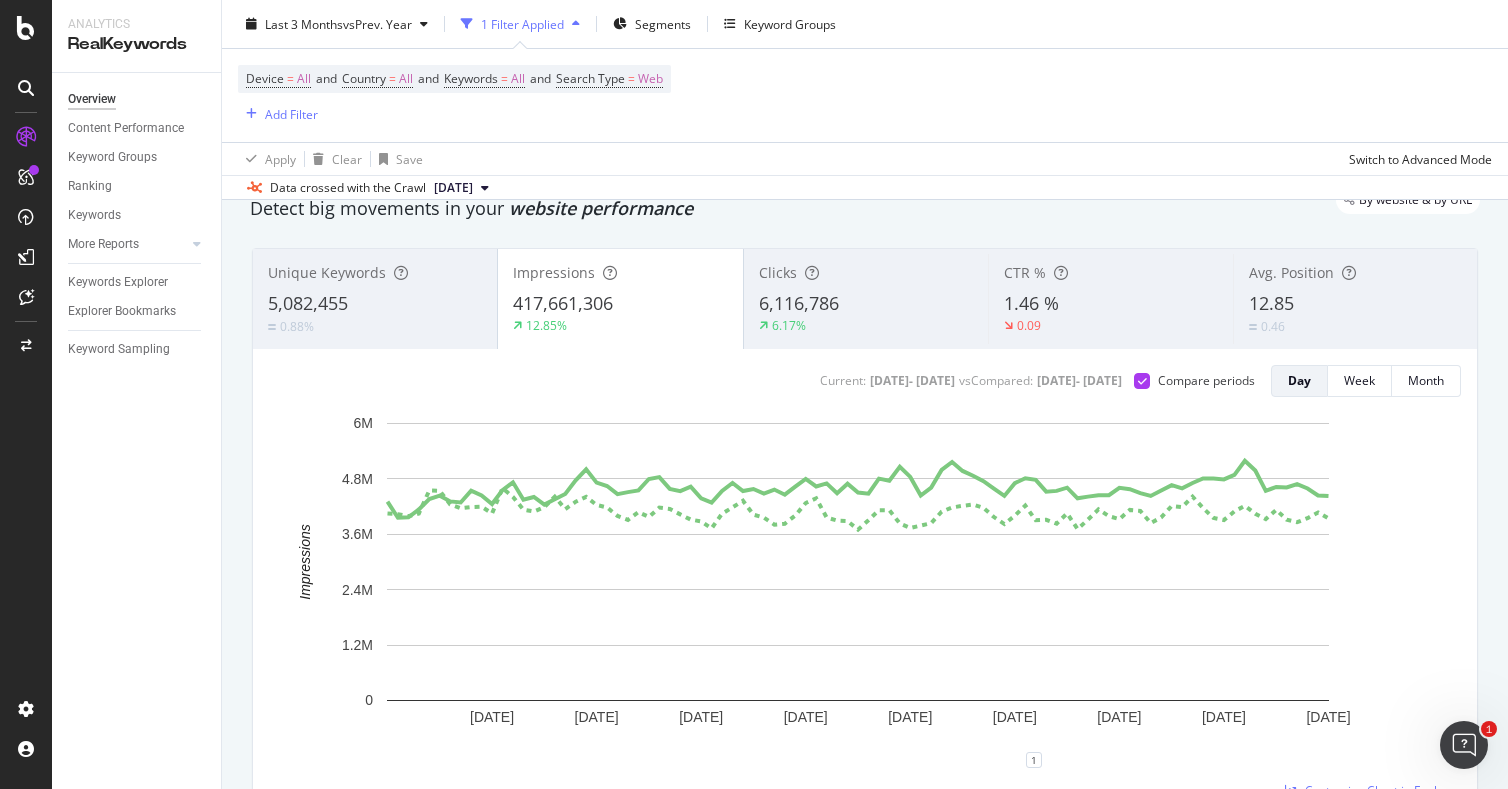 click on "6,116,786" at bounding box center (866, 304) 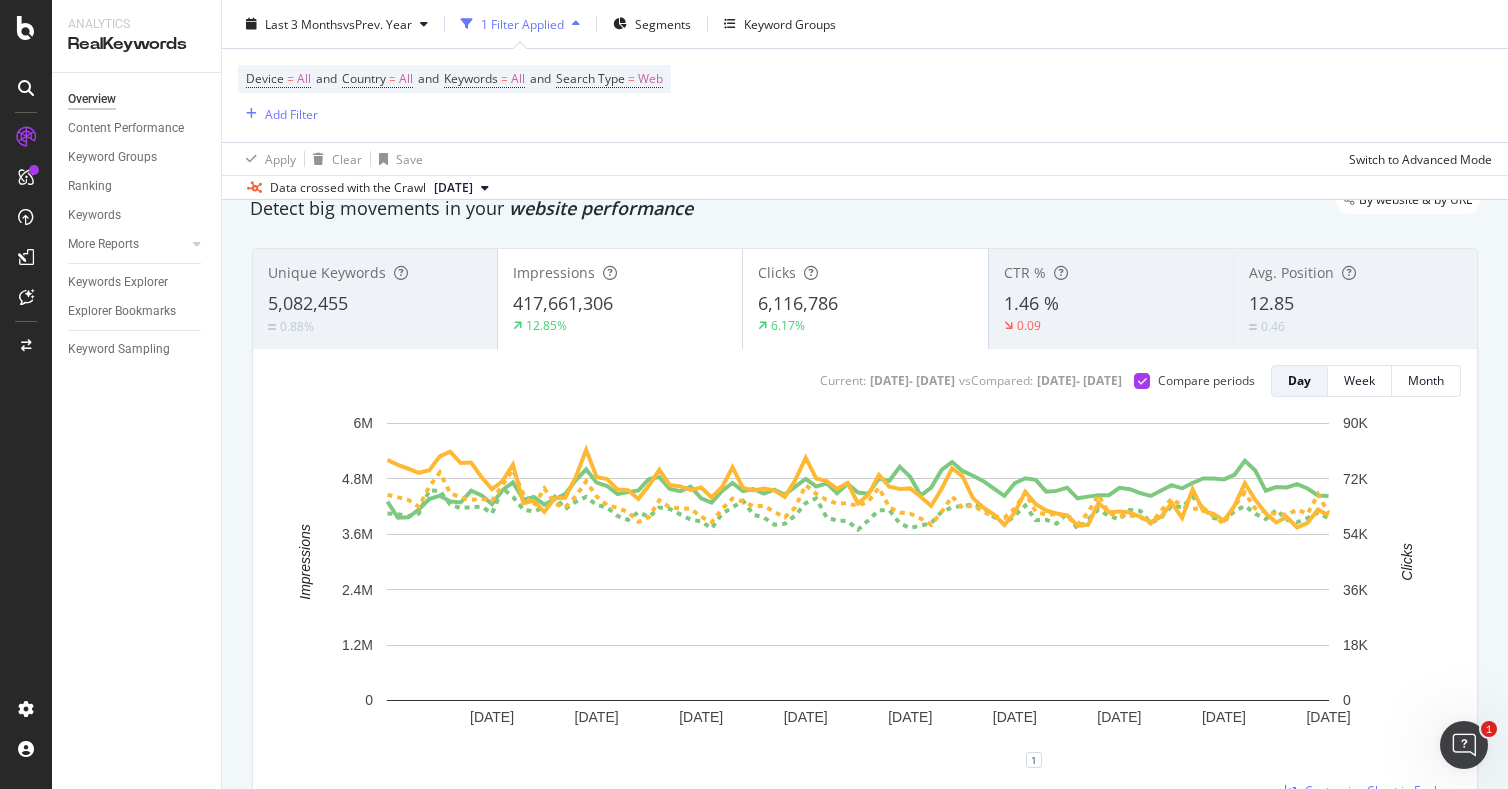 click on "CTR % 1.46 % 0.09" at bounding box center (1111, 299) 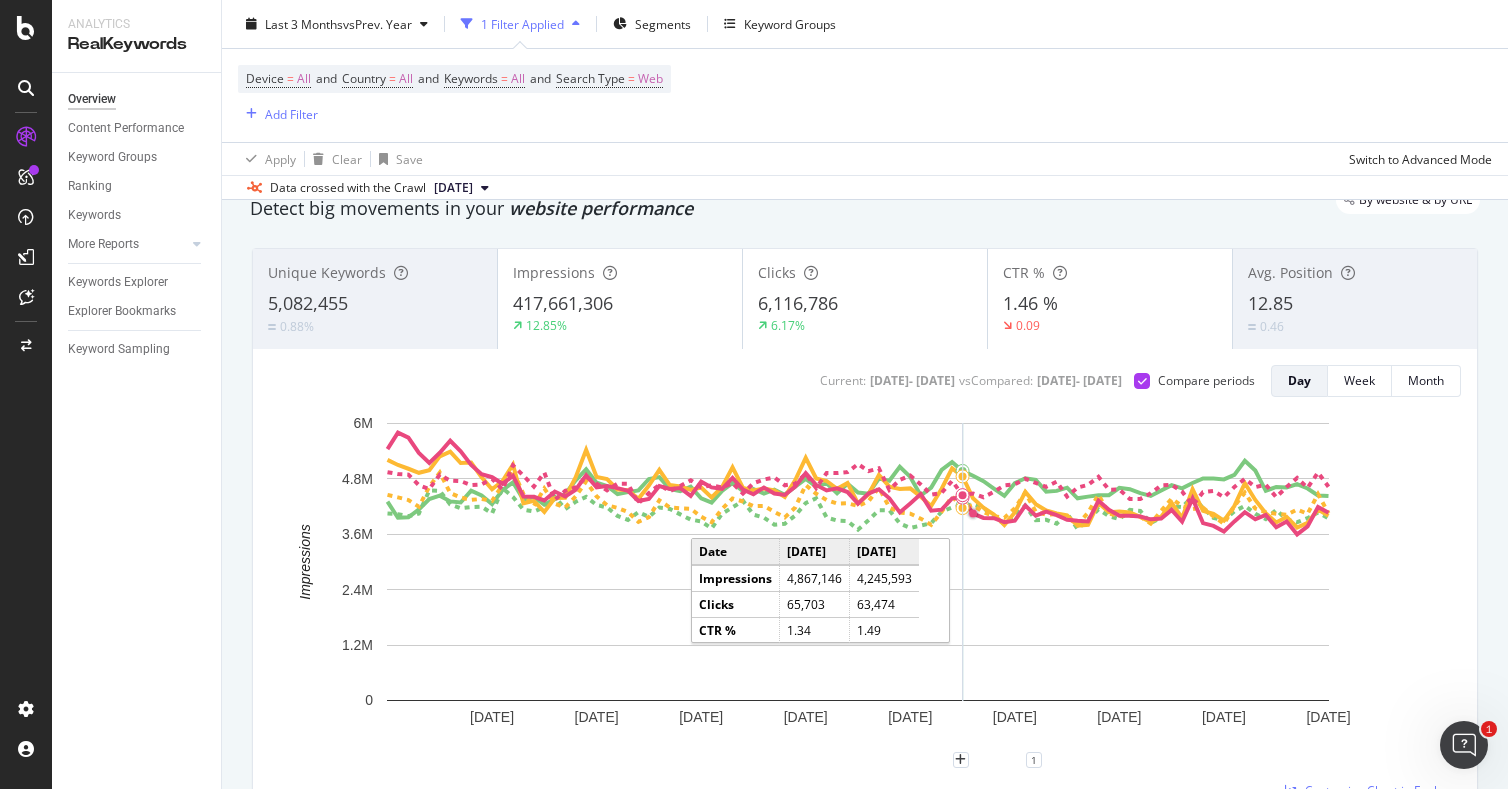 click on "6,116,786" at bounding box center [865, 304] 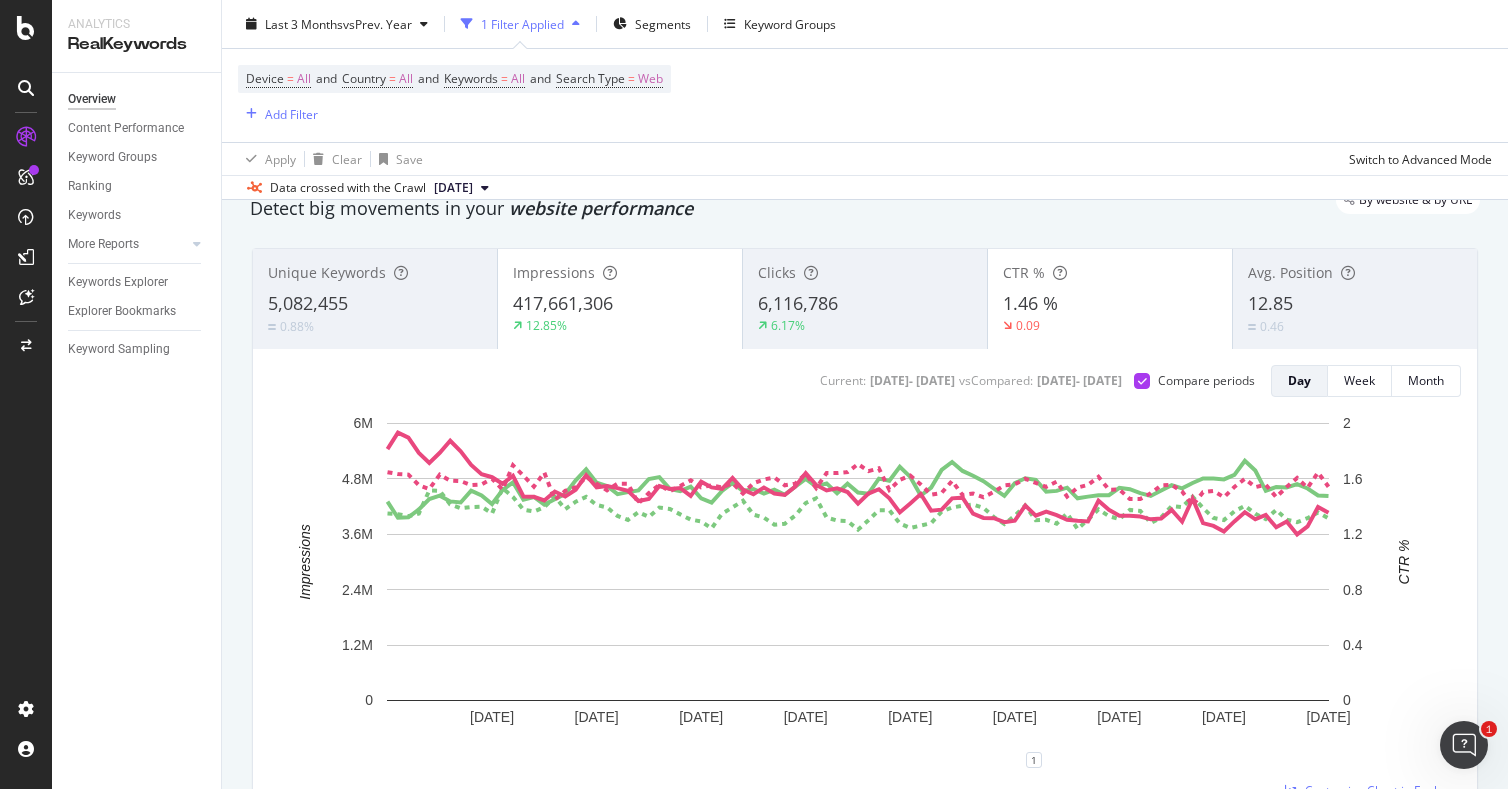click on "Impressions" at bounding box center (620, 273) 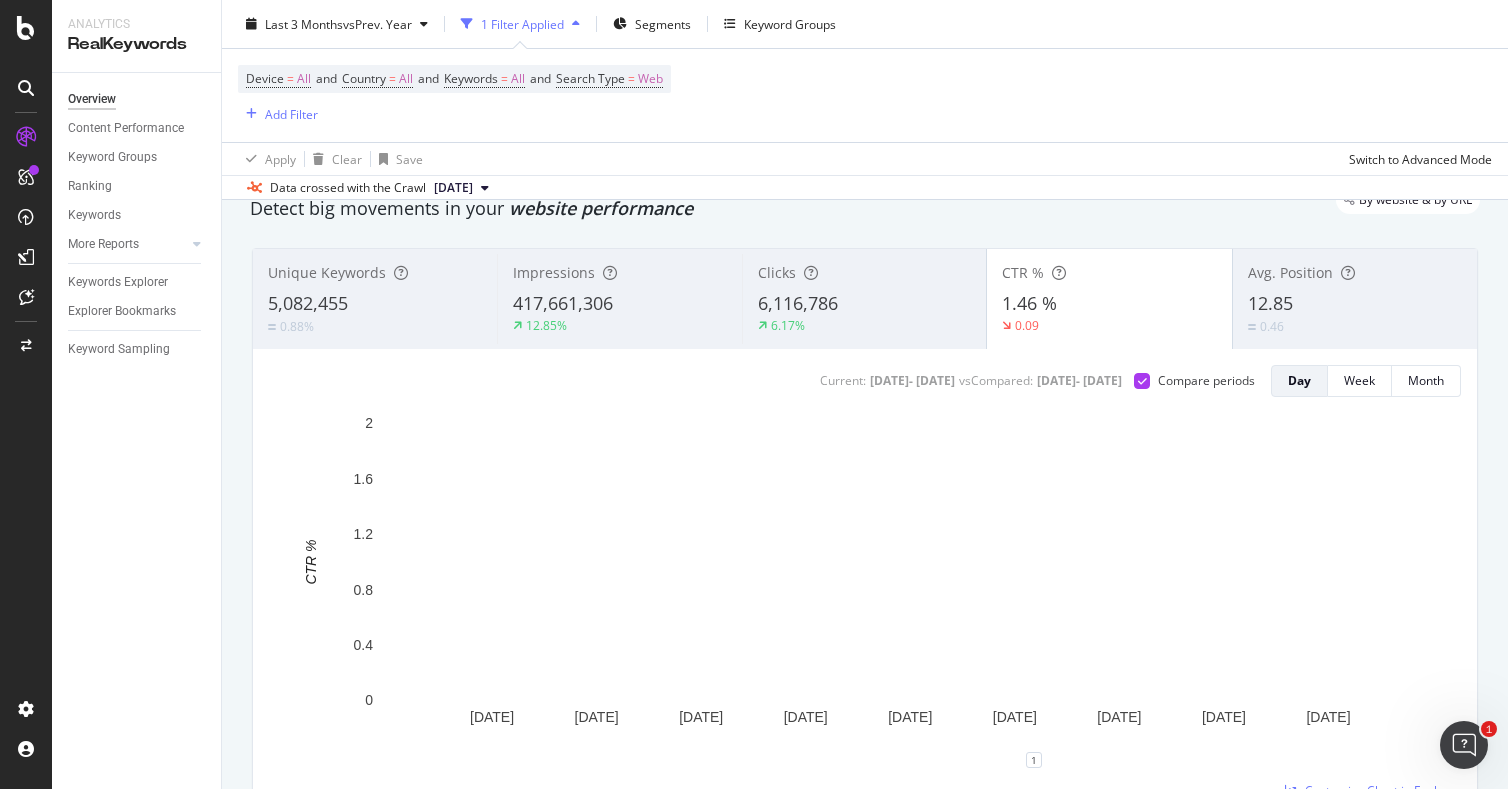 scroll, scrollTop: 0, scrollLeft: 0, axis: both 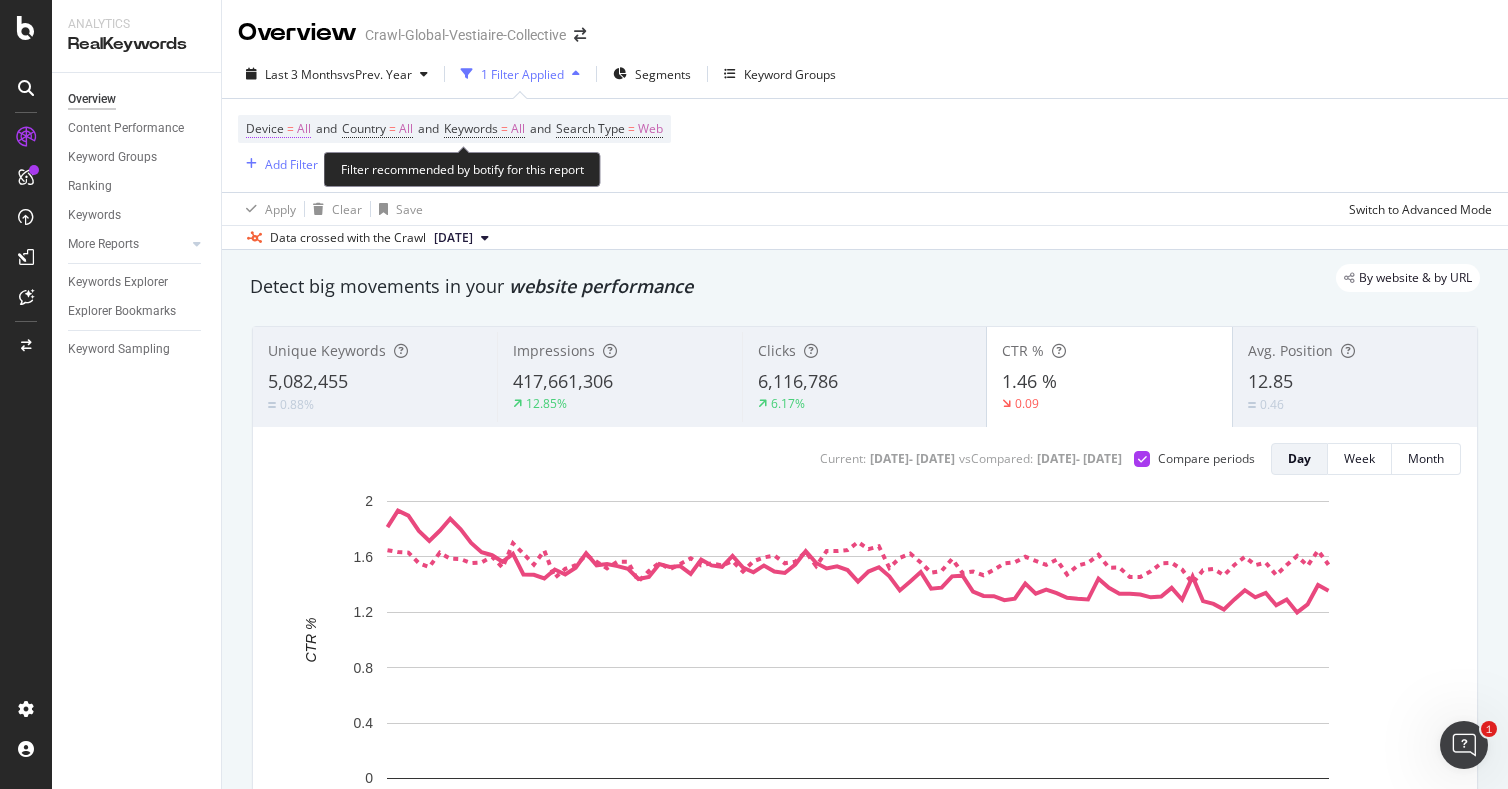 click on "Device   =     All" at bounding box center [278, 129] 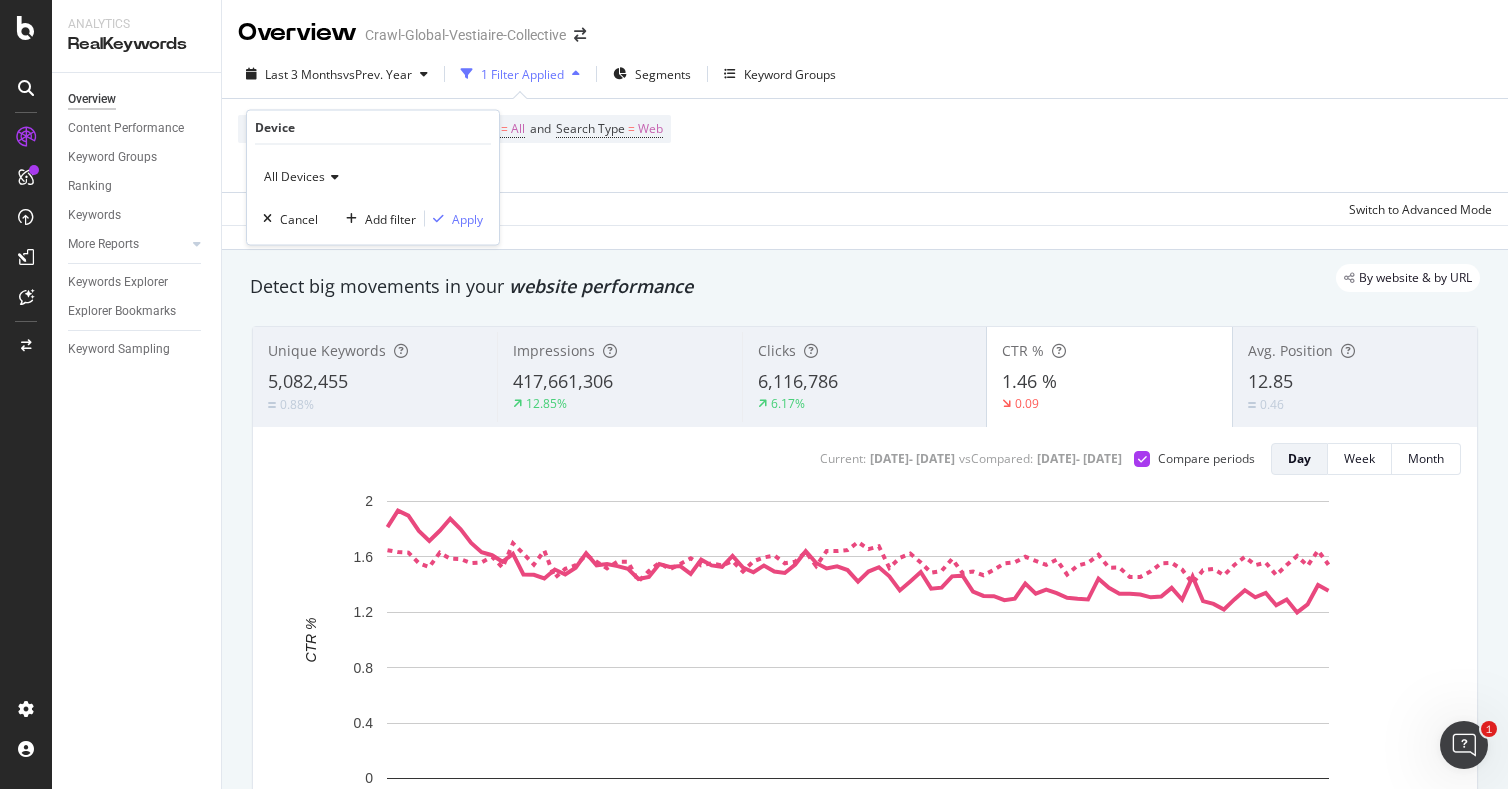 click on "Apply Clear Save Switch to Advanced Mode" at bounding box center (865, 208) 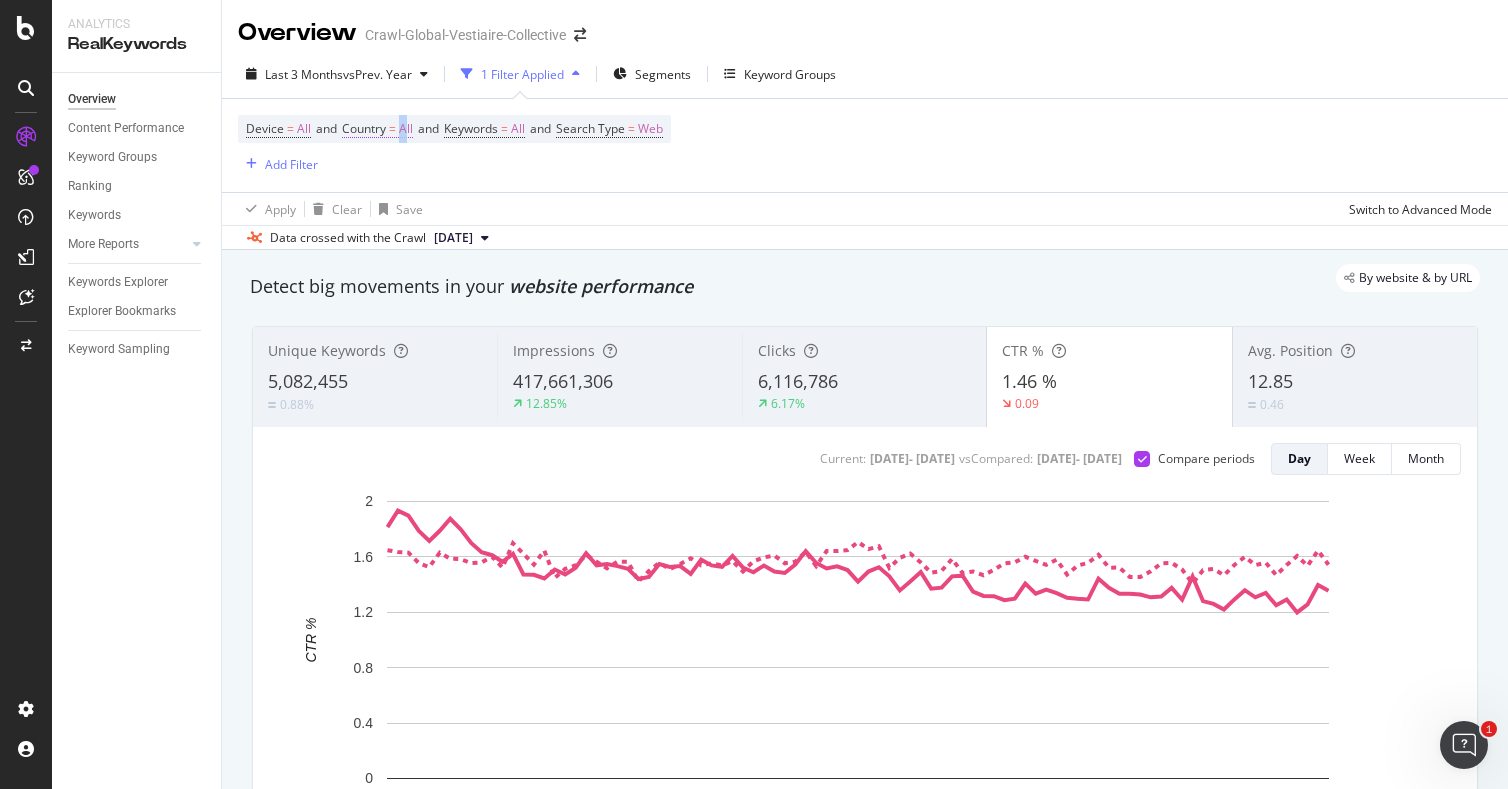 click on "All" at bounding box center [406, 129] 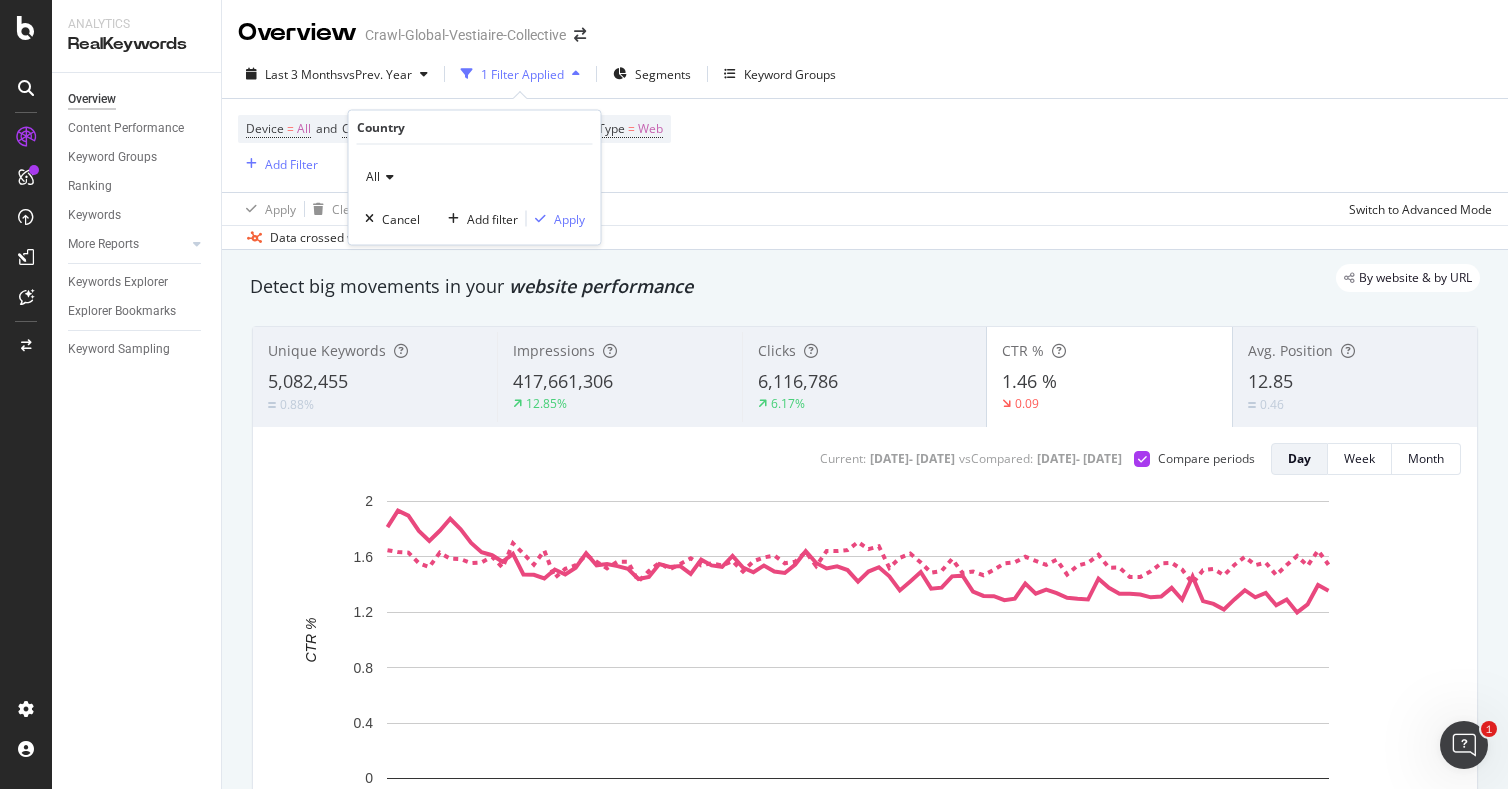 click at bounding box center [387, 177] 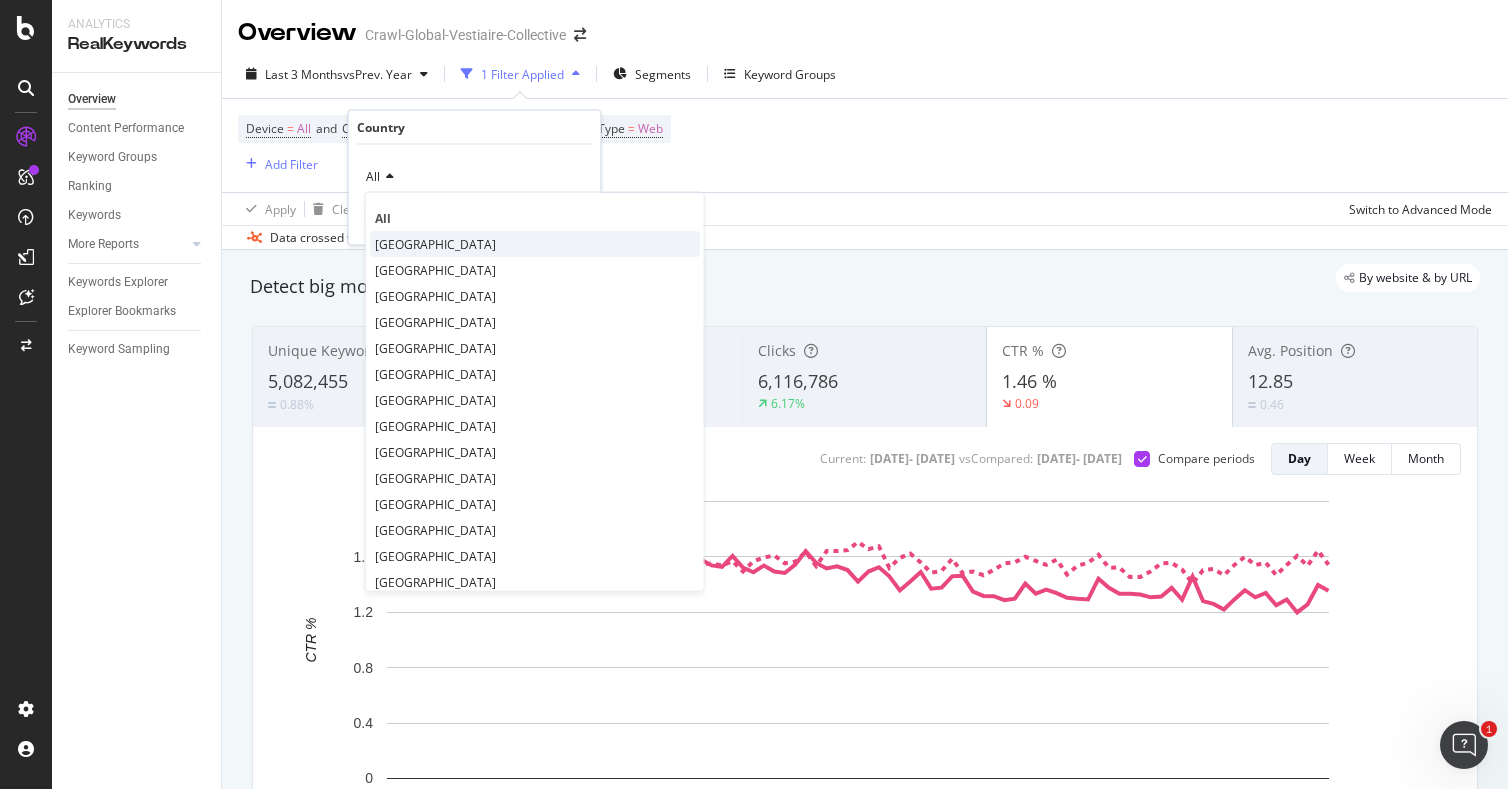click on "[GEOGRAPHIC_DATA]" at bounding box center (535, 244) 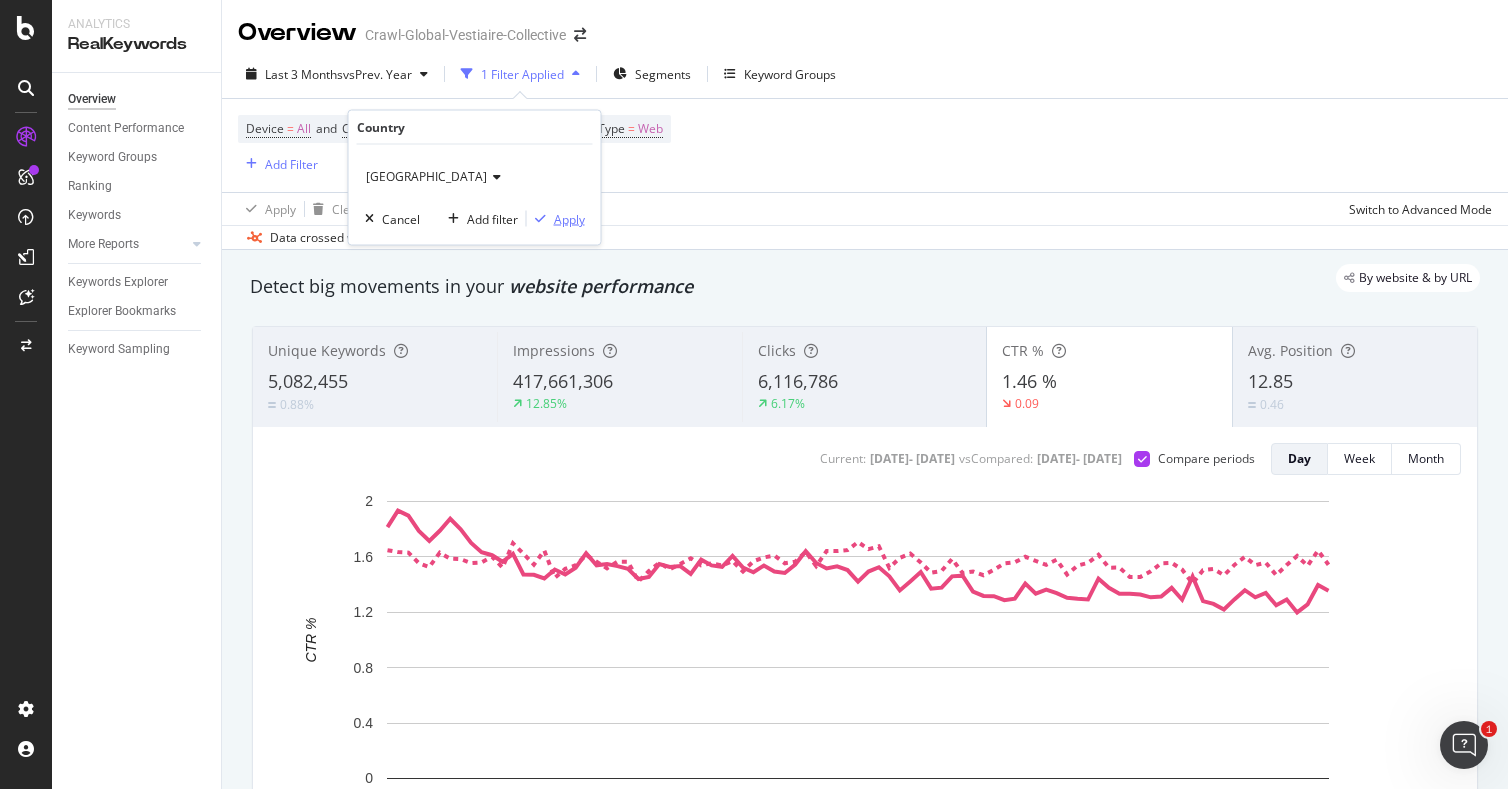 click at bounding box center (540, 219) 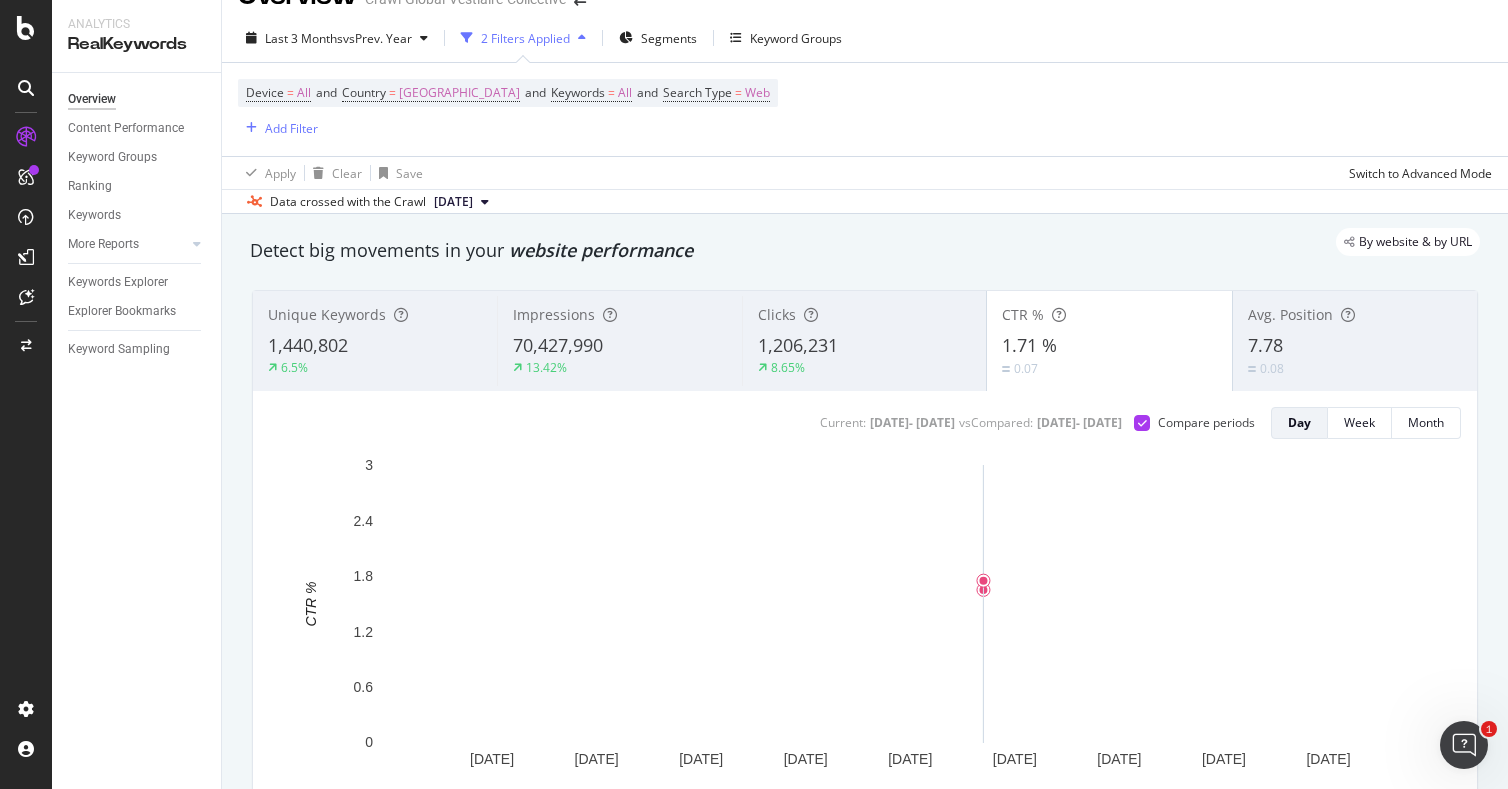 scroll, scrollTop: 64, scrollLeft: 0, axis: vertical 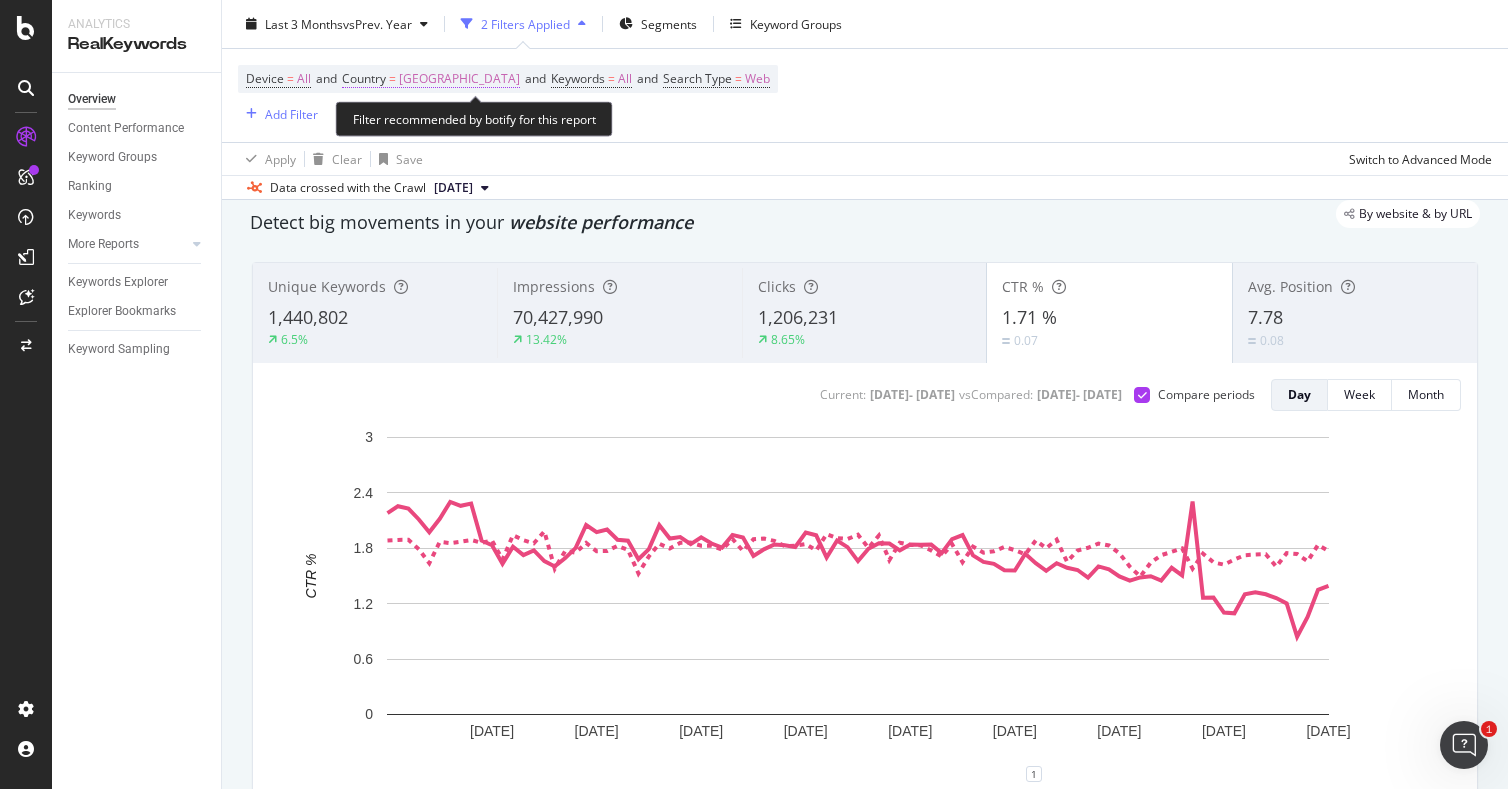 click on "[GEOGRAPHIC_DATA]" at bounding box center (459, 79) 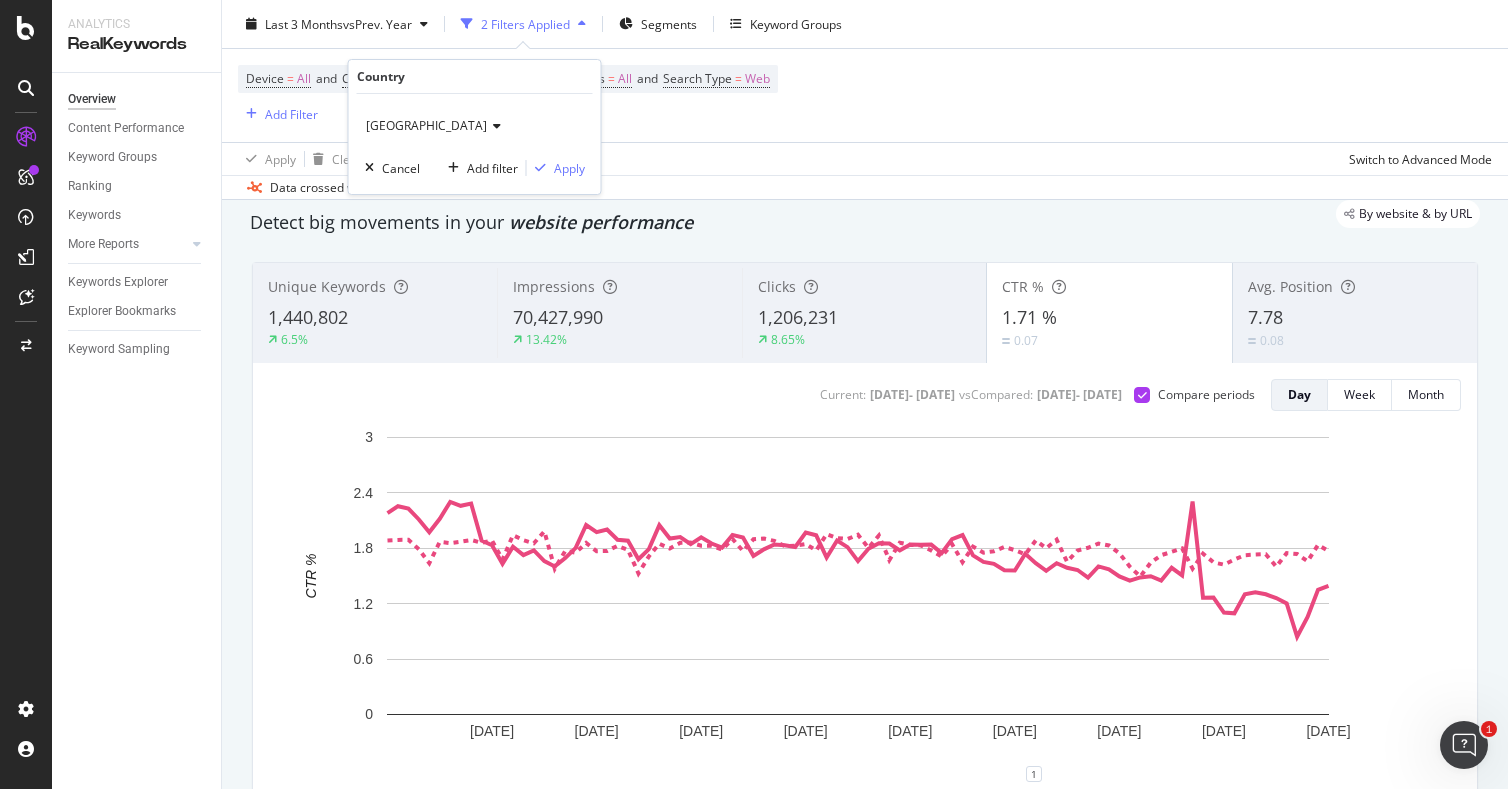 click on "[GEOGRAPHIC_DATA]" at bounding box center [426, 125] 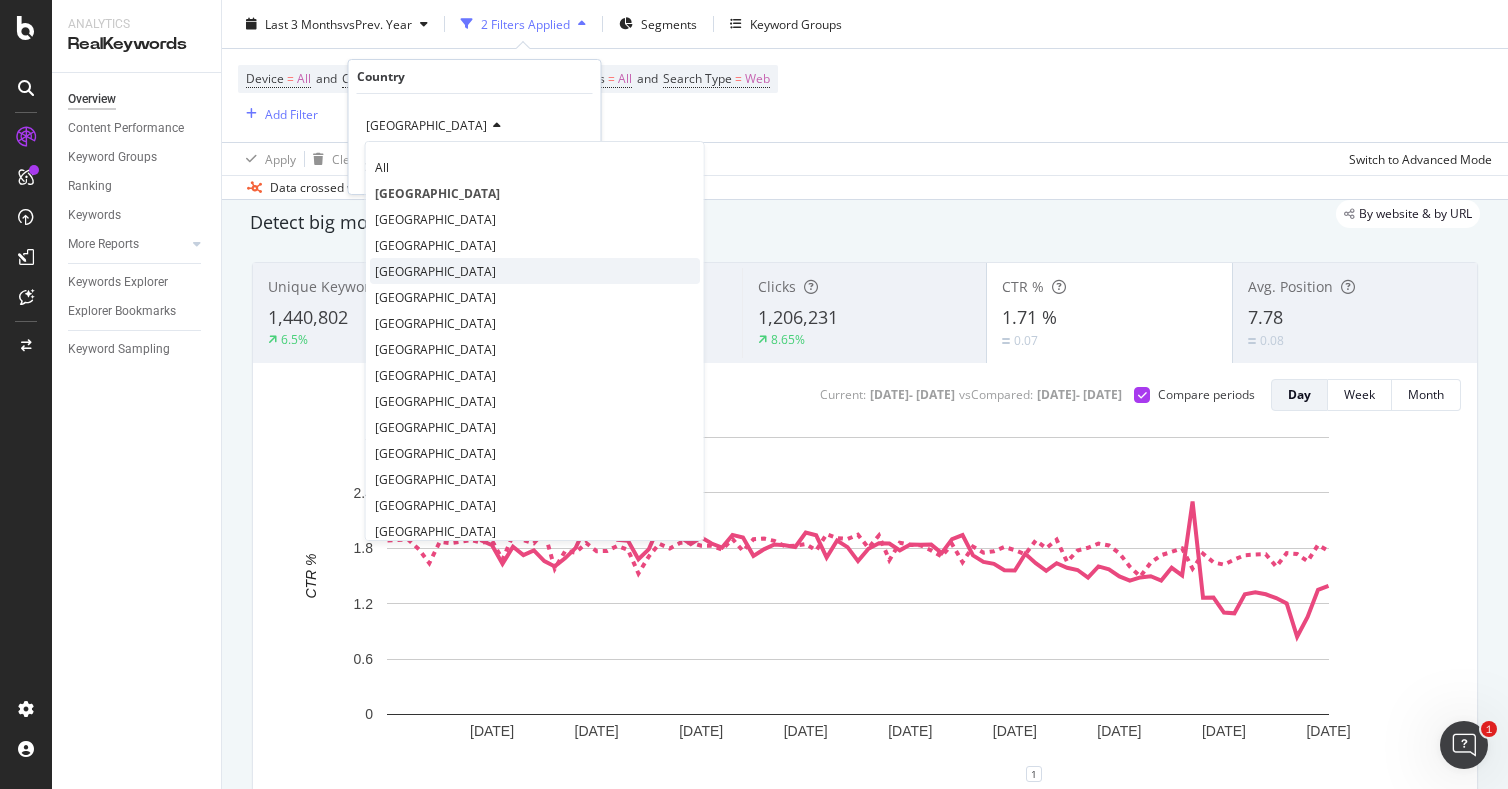 click on "[GEOGRAPHIC_DATA]" at bounding box center (535, 271) 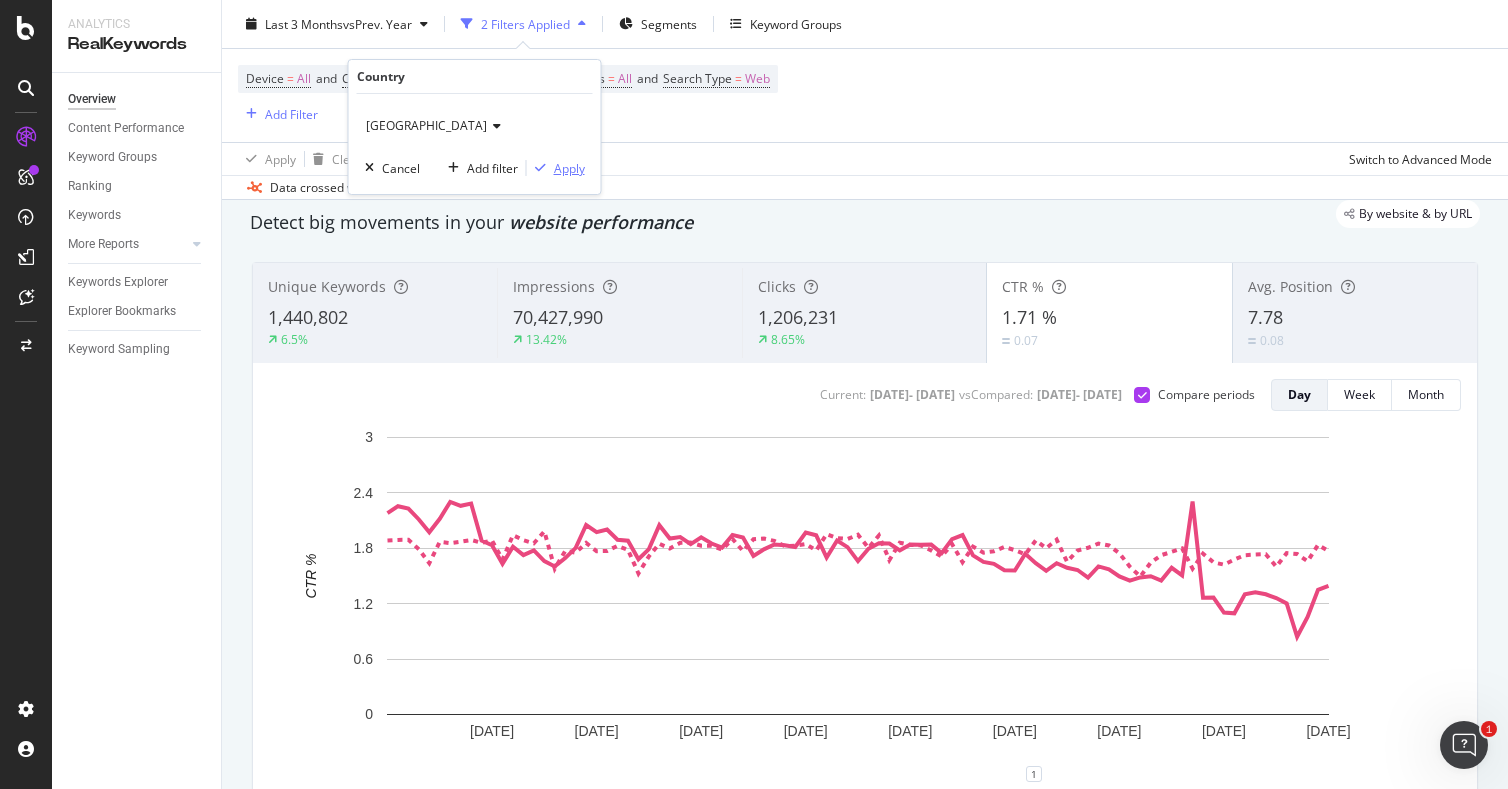 click at bounding box center [540, 168] 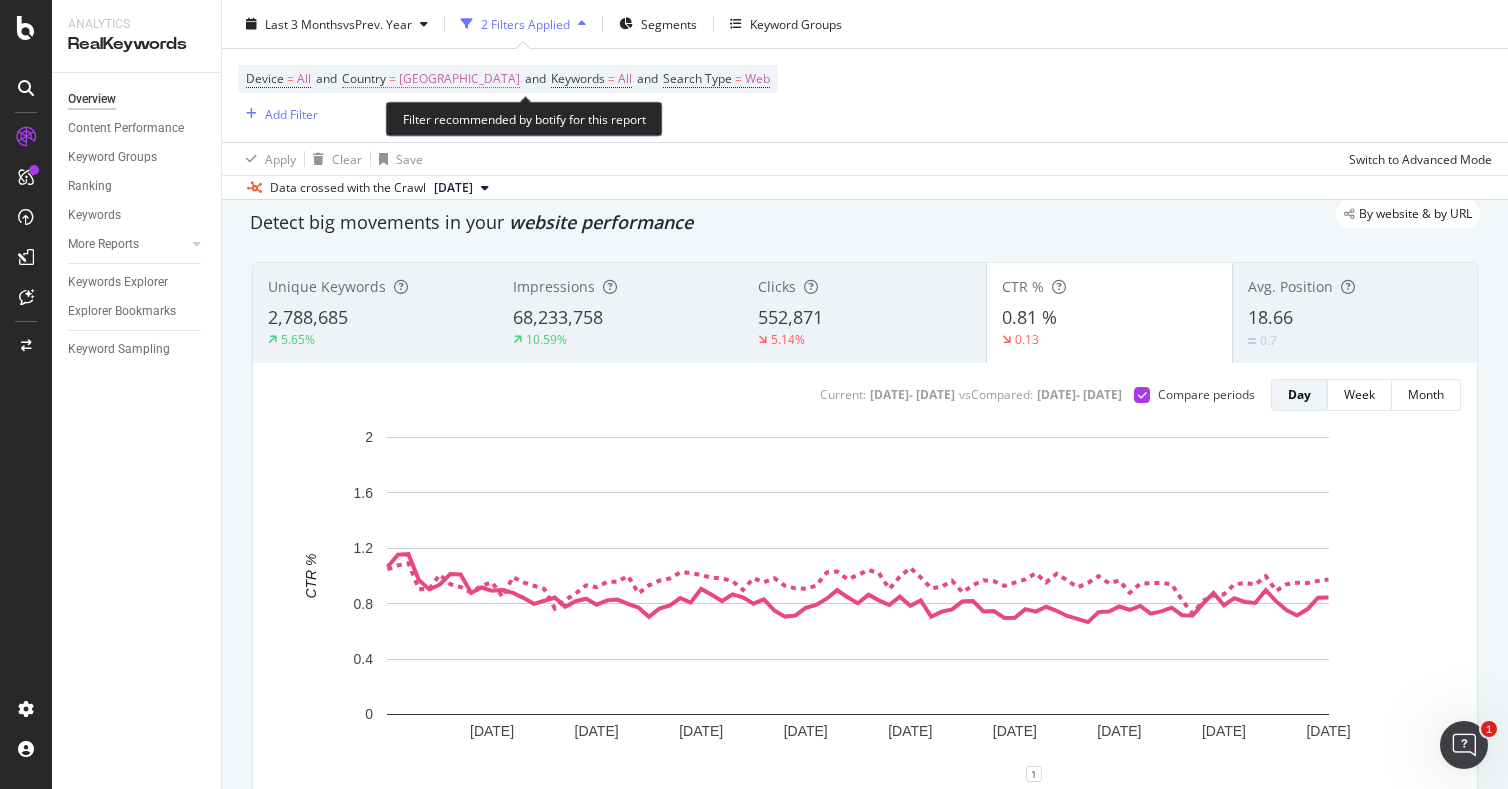 click on "[GEOGRAPHIC_DATA]" at bounding box center [459, 79] 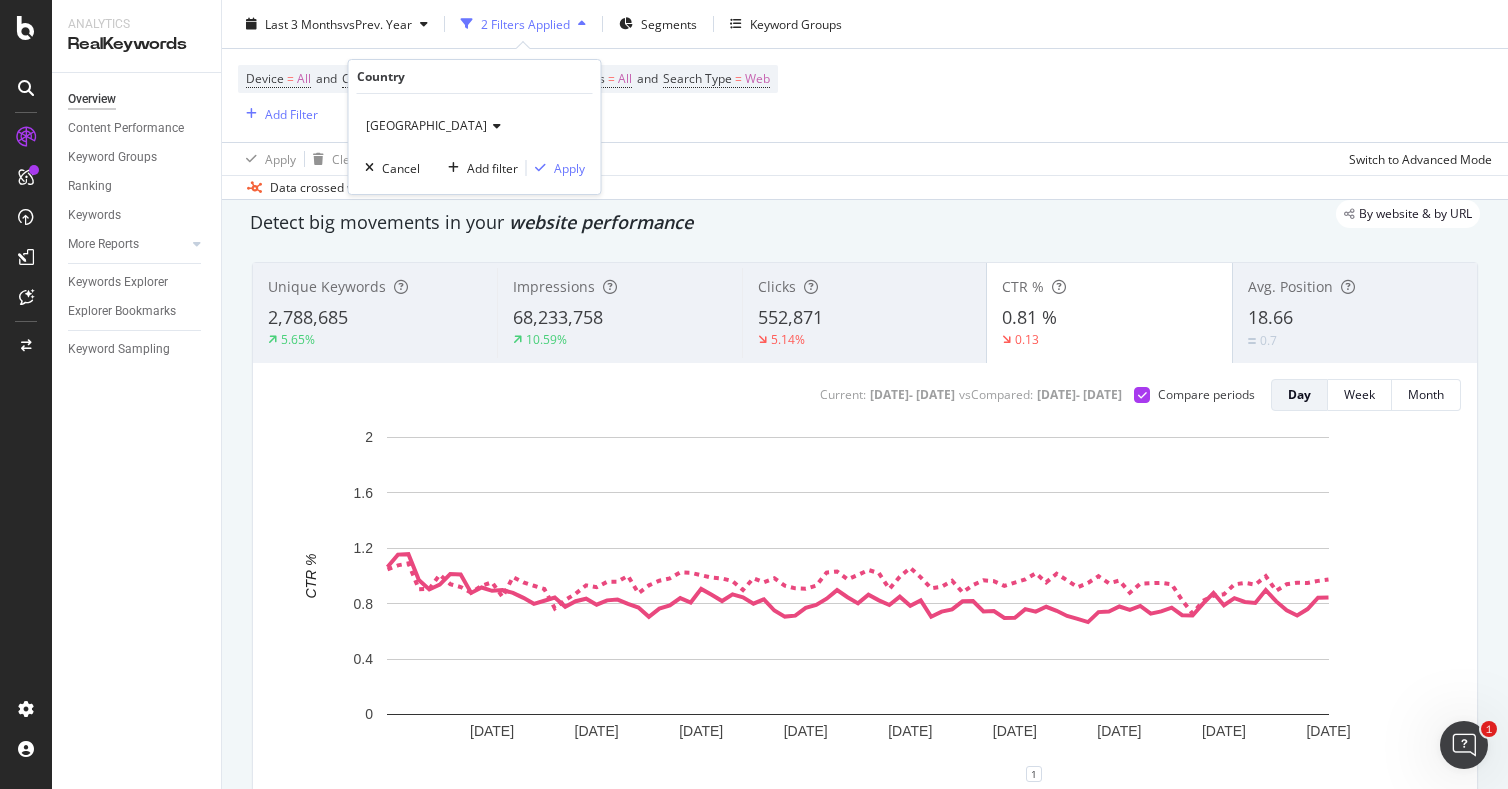 click on "[GEOGRAPHIC_DATA]" at bounding box center [426, 125] 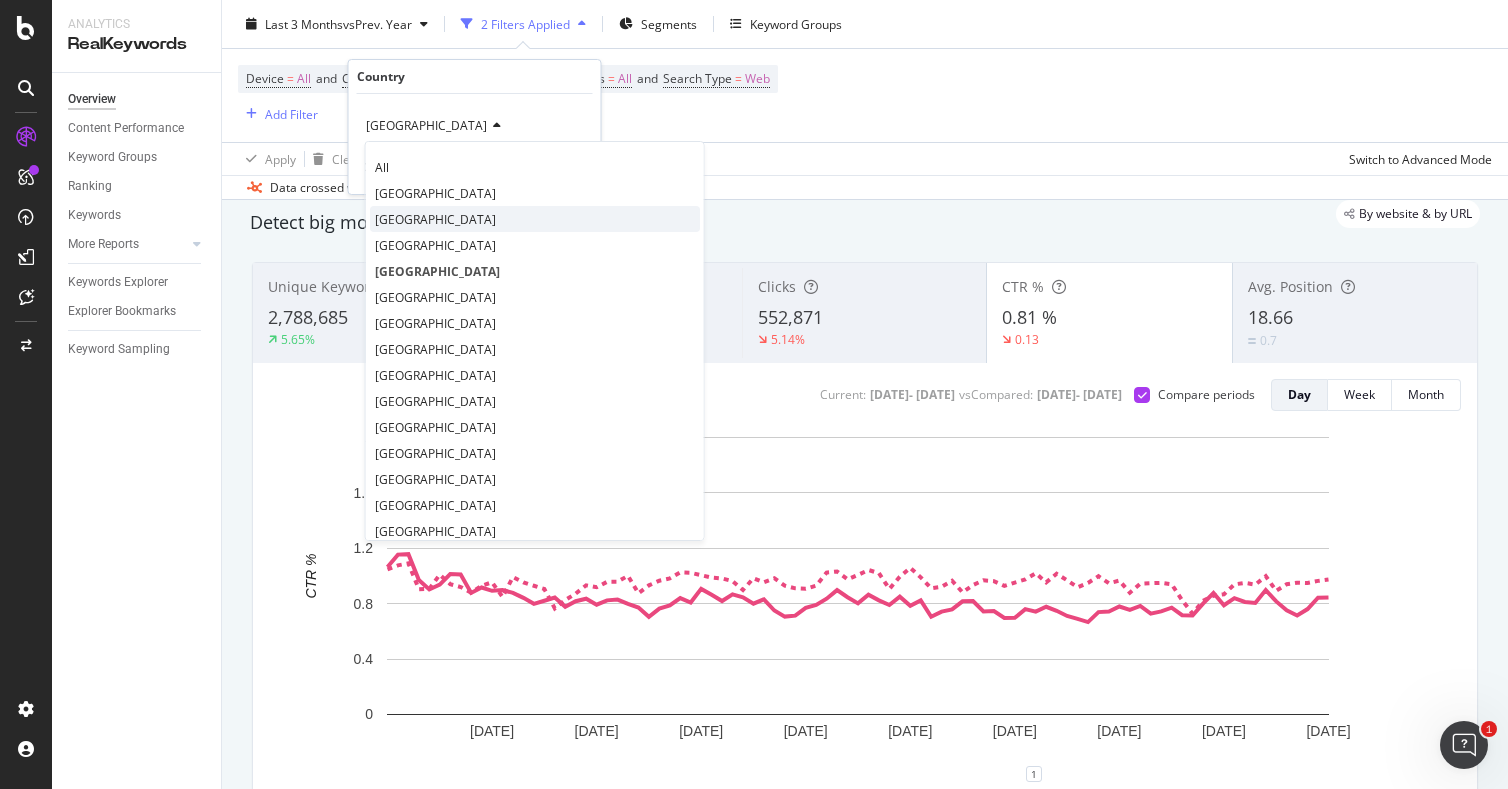 click on "[GEOGRAPHIC_DATA]" at bounding box center [435, 219] 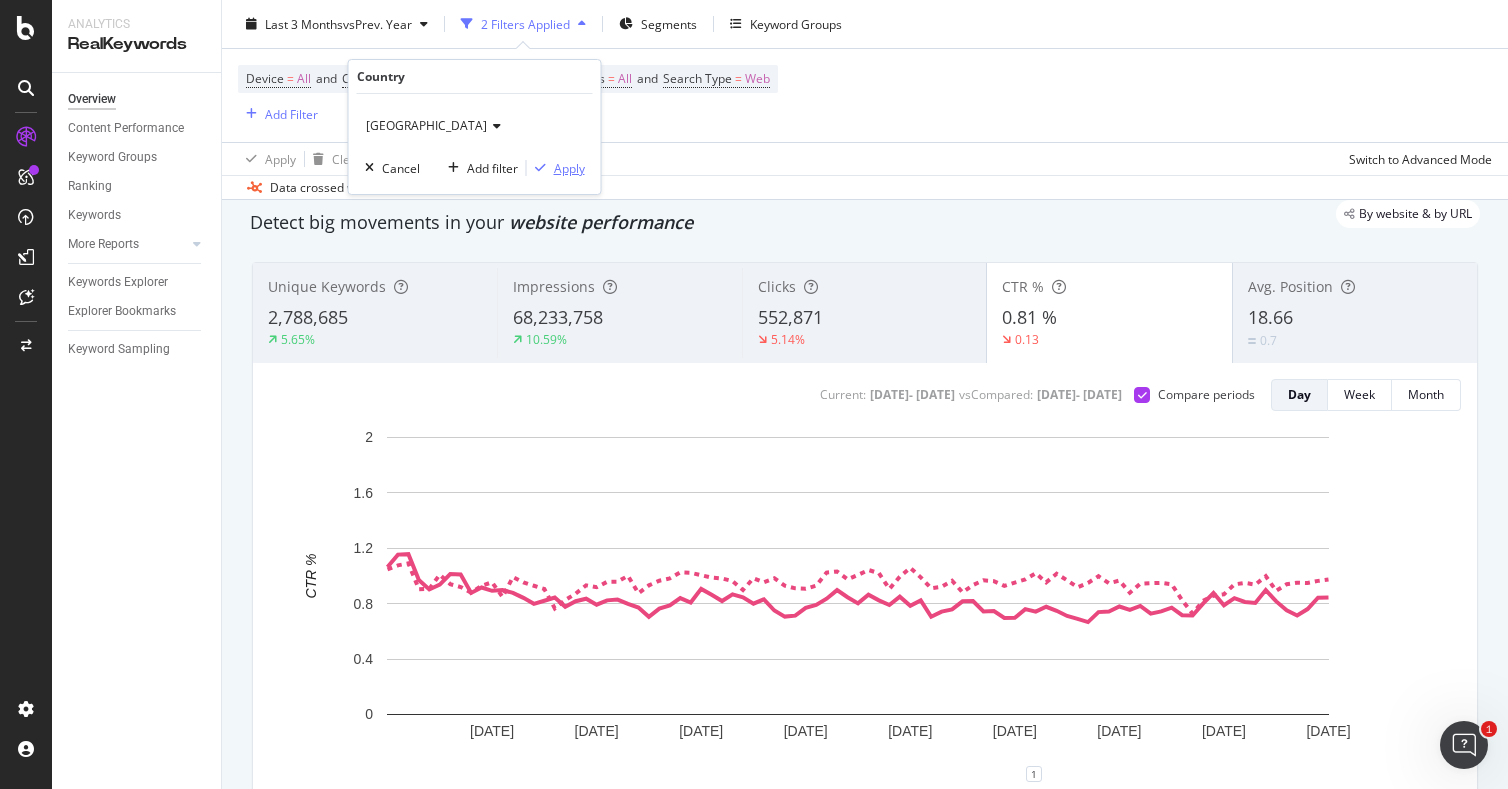 click on "Apply" at bounding box center [569, 168] 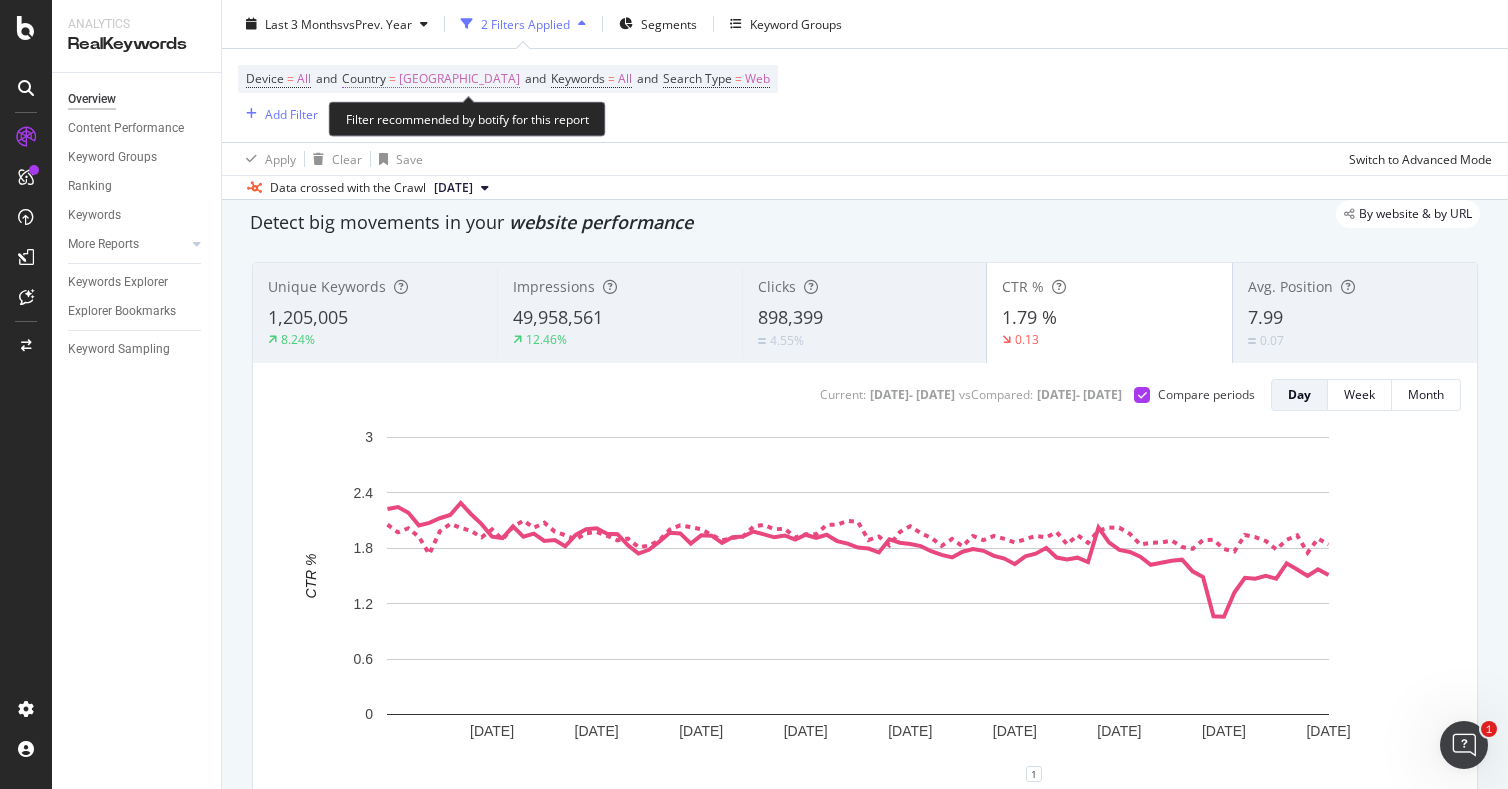 click on "[GEOGRAPHIC_DATA]" at bounding box center [459, 79] 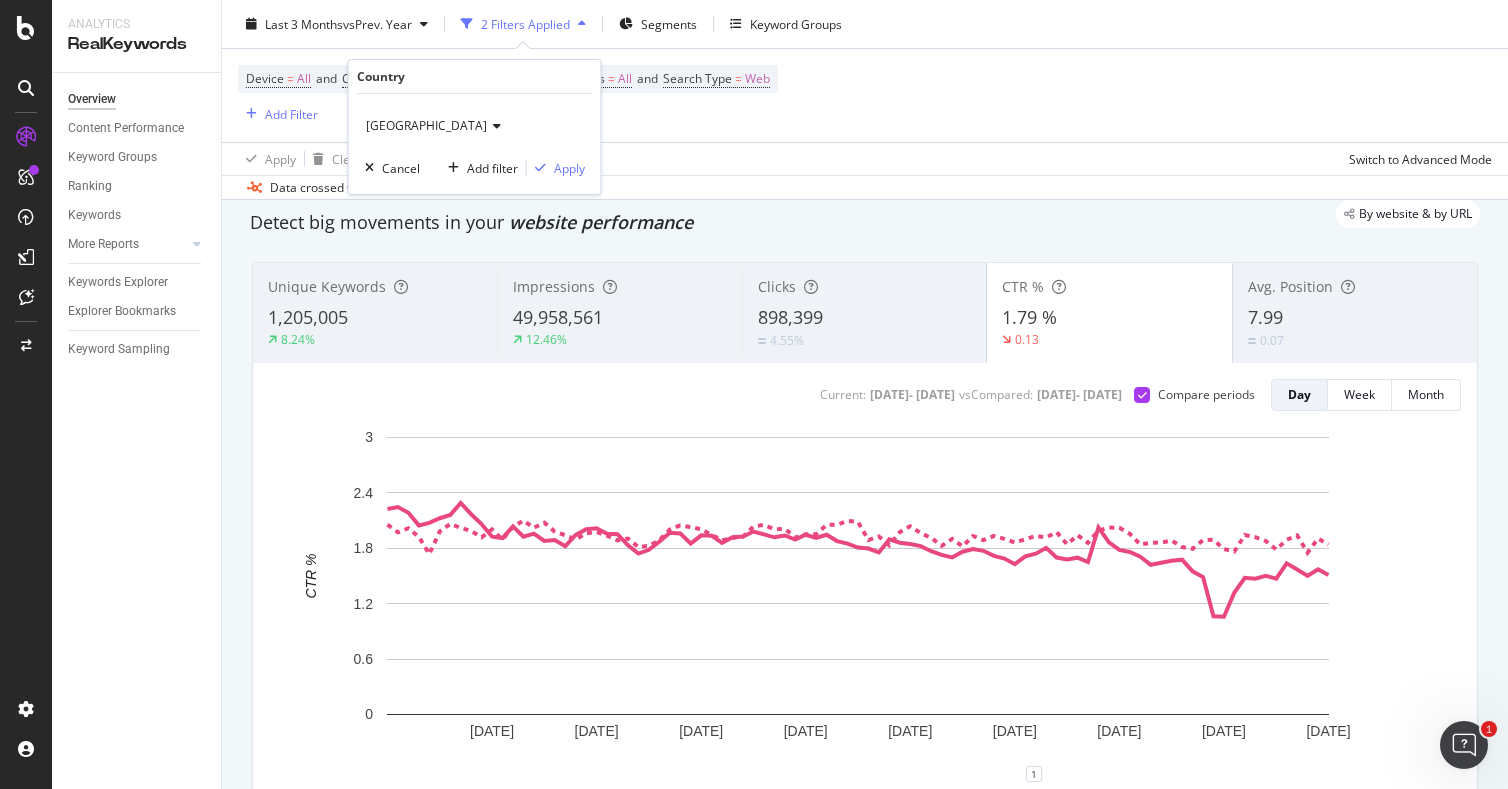 click on "[GEOGRAPHIC_DATA]" at bounding box center [475, 126] 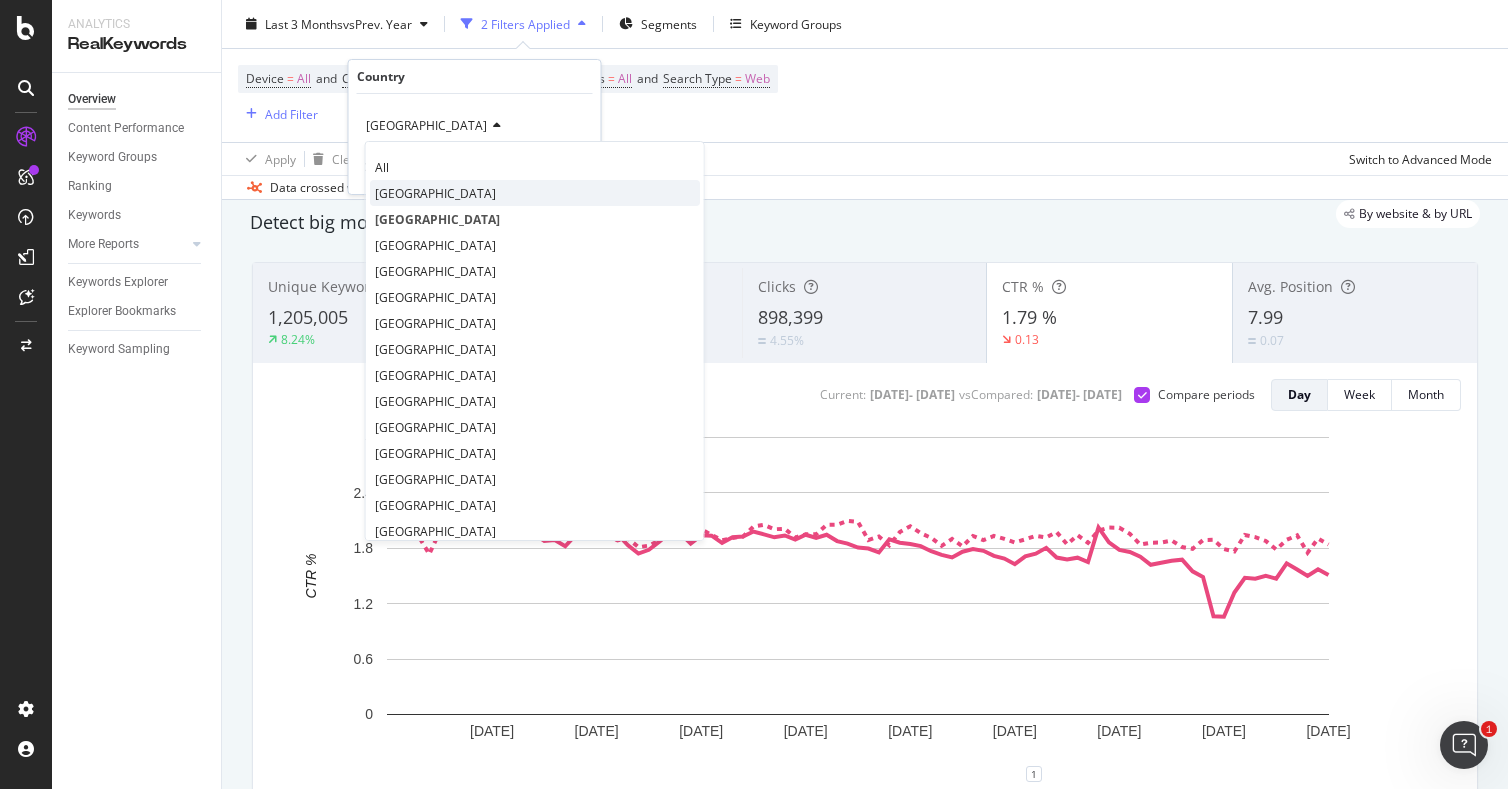 click on "[GEOGRAPHIC_DATA]" at bounding box center (435, 193) 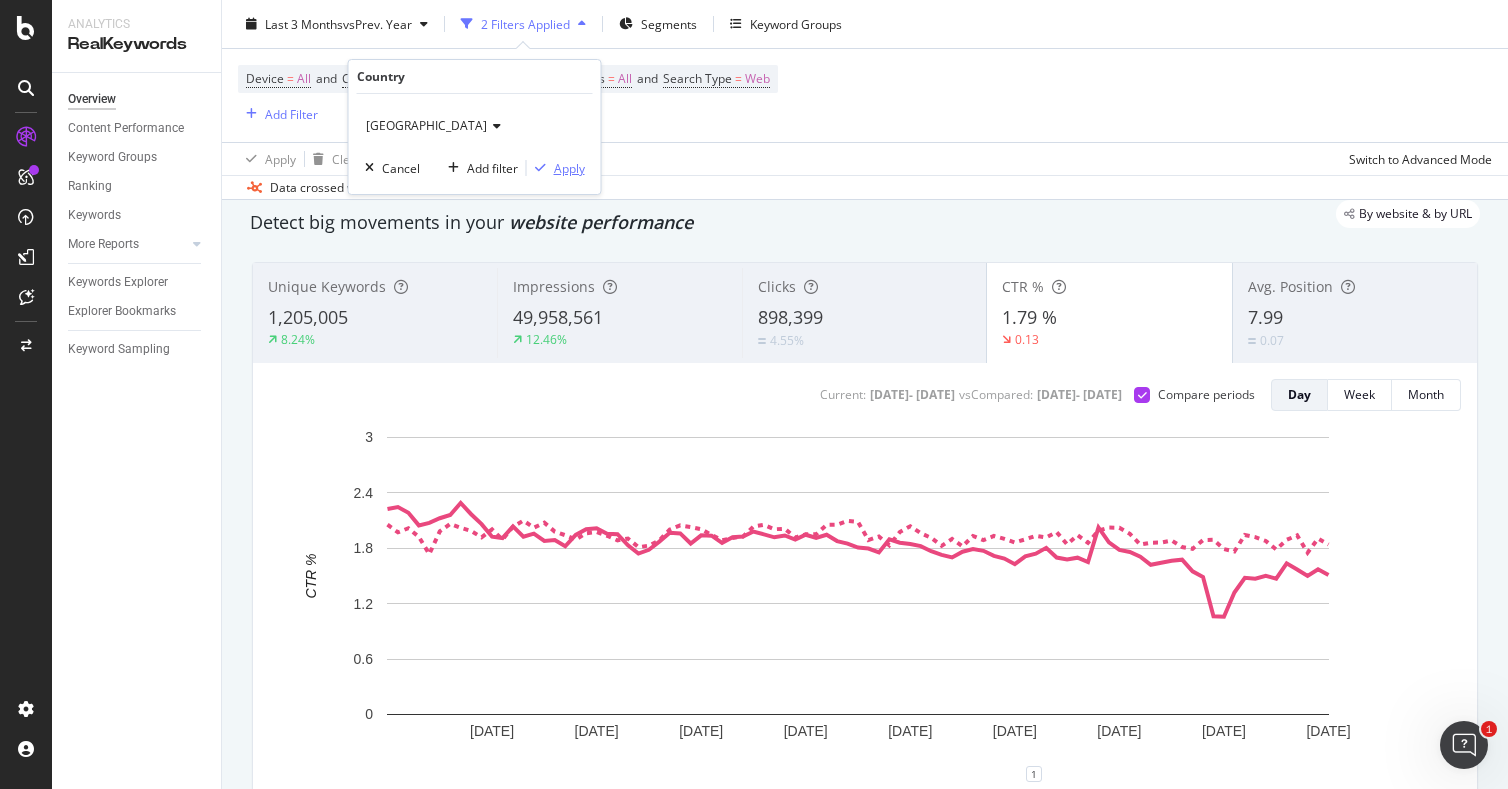 click on "Apply" at bounding box center (569, 168) 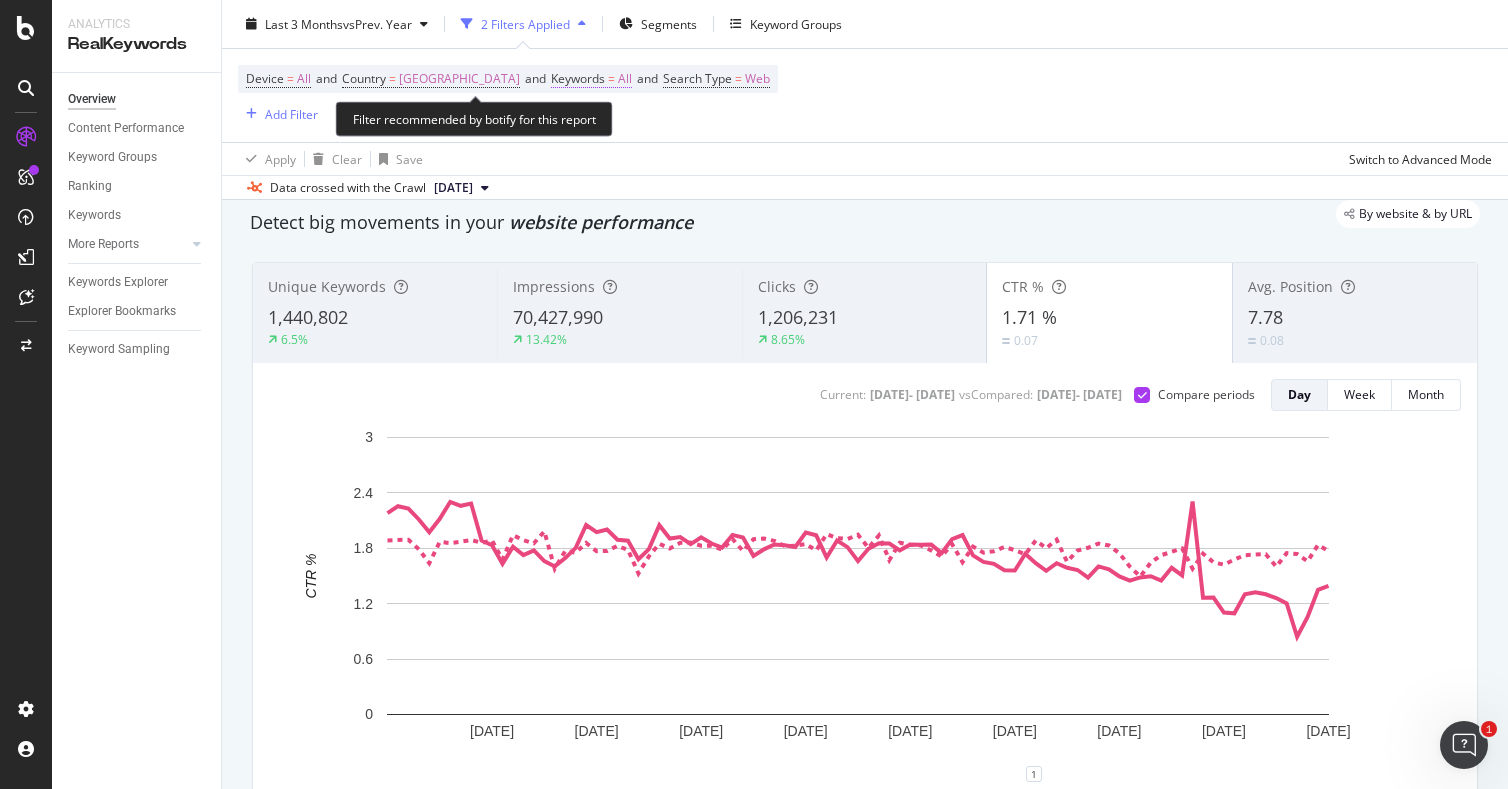 click on "Keywords   =     All" at bounding box center [591, 79] 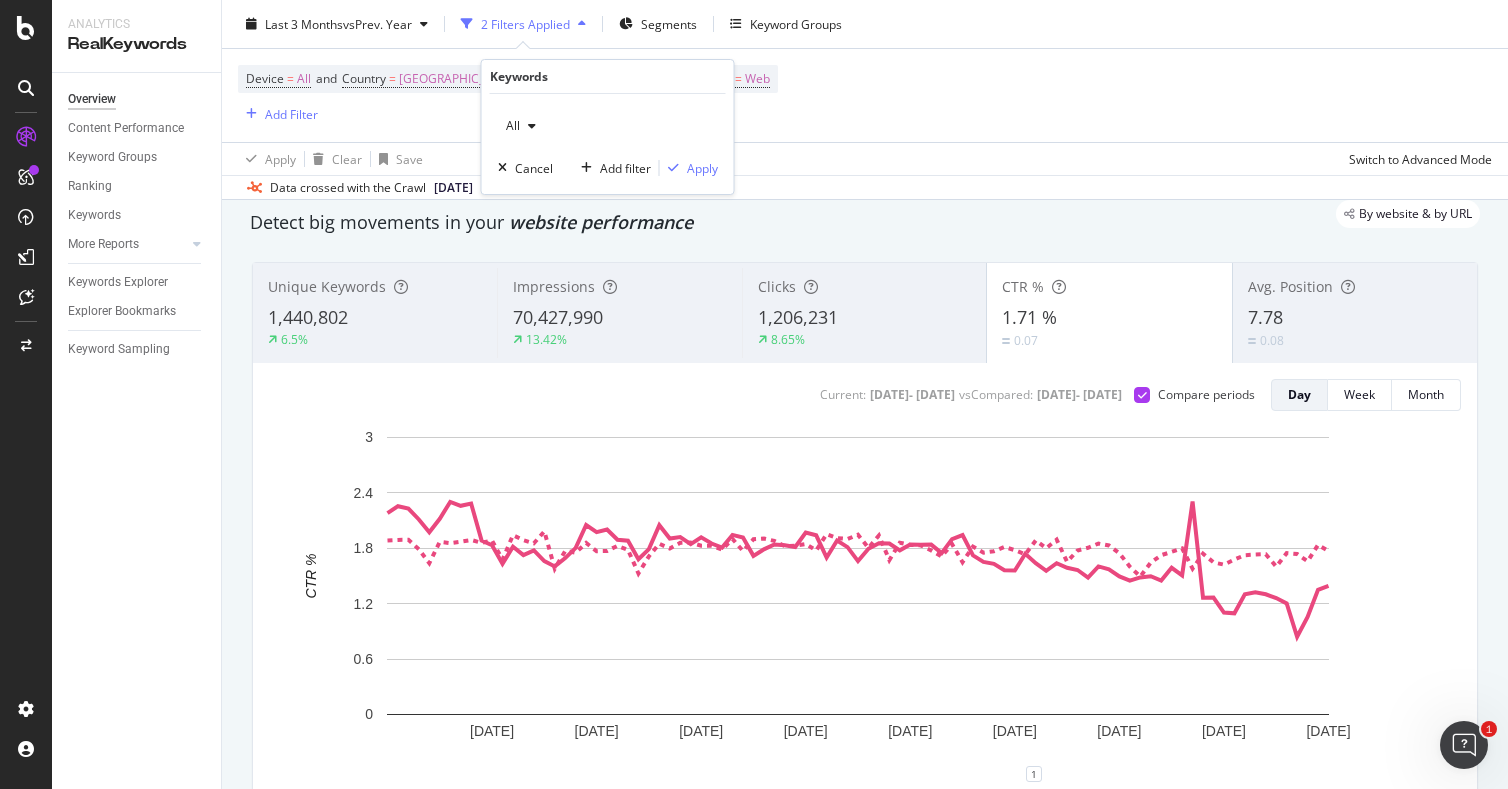 click on "All" at bounding box center [509, 125] 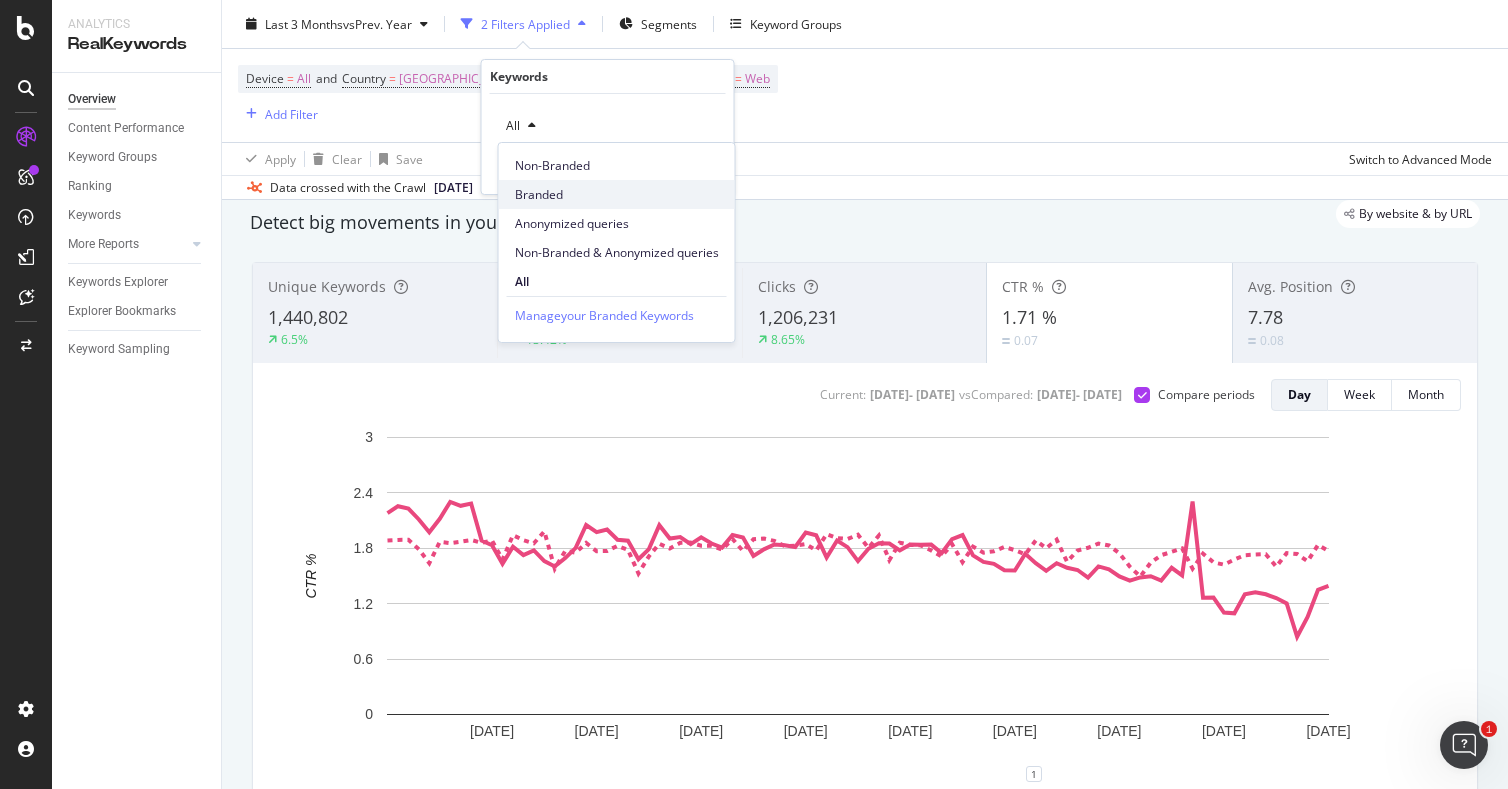 click on "Branded" at bounding box center (617, 195) 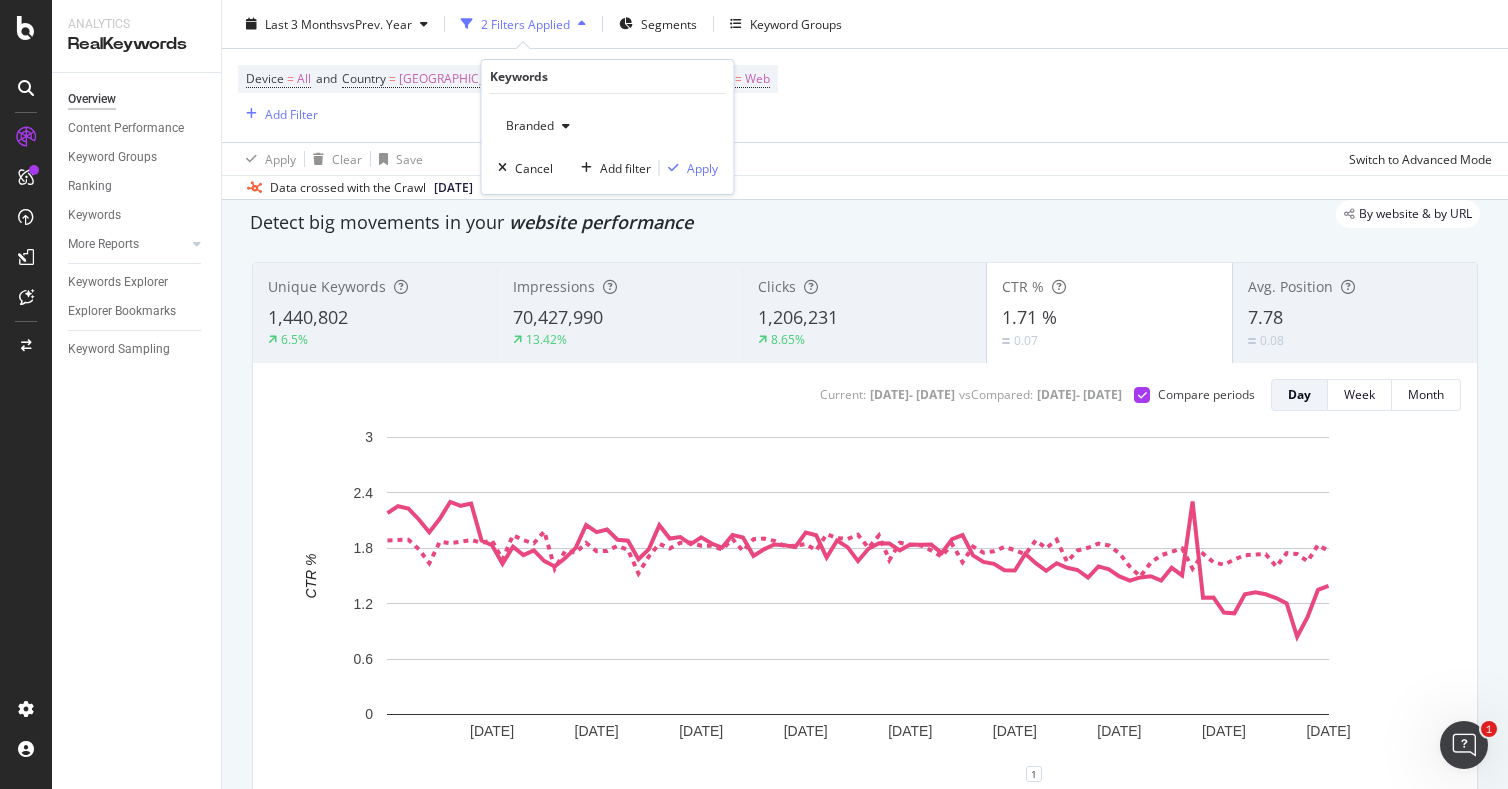 click on "Branded Cancel Add filter Apply" at bounding box center [608, 144] 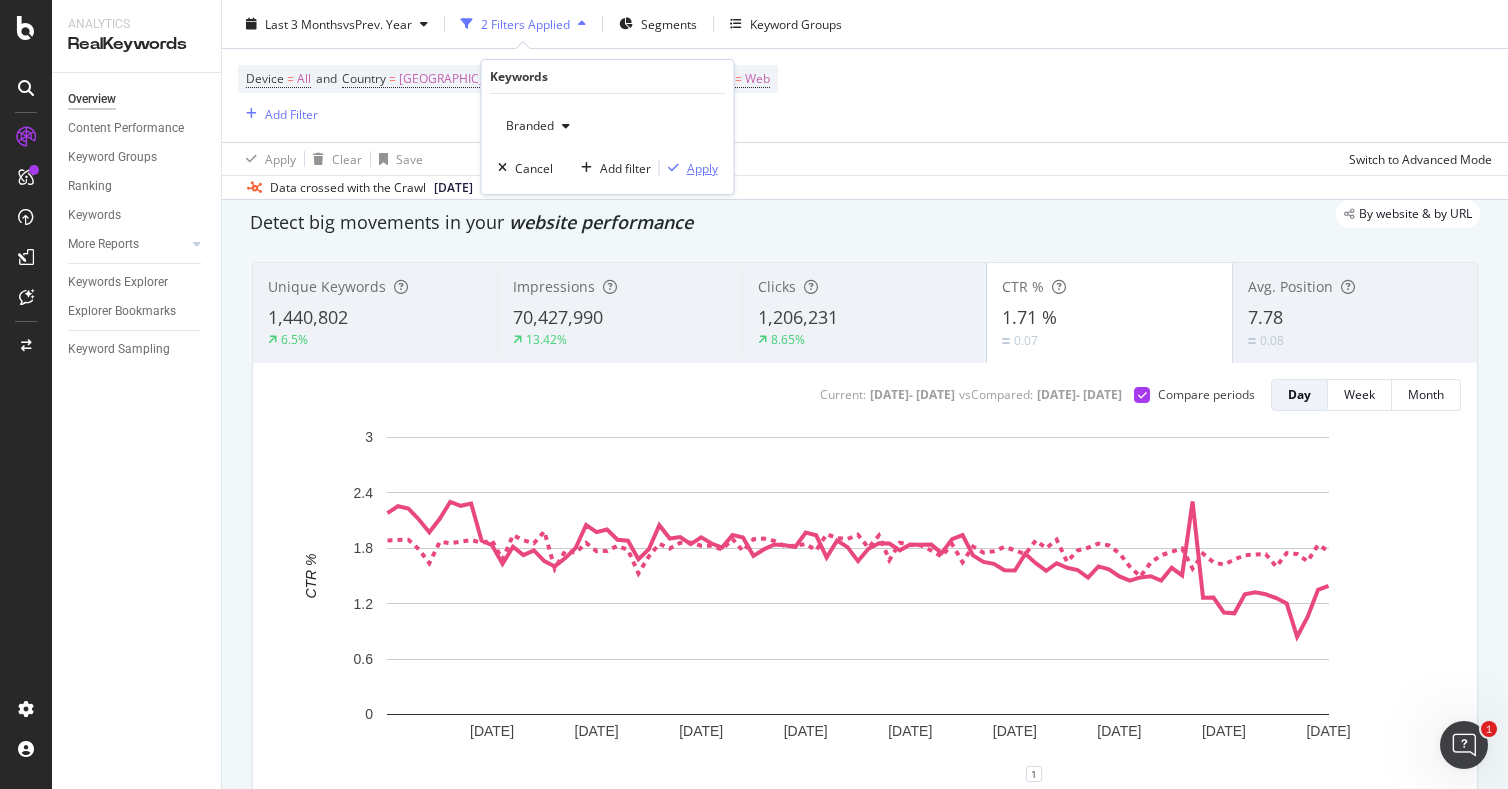 click on "Apply" at bounding box center (702, 168) 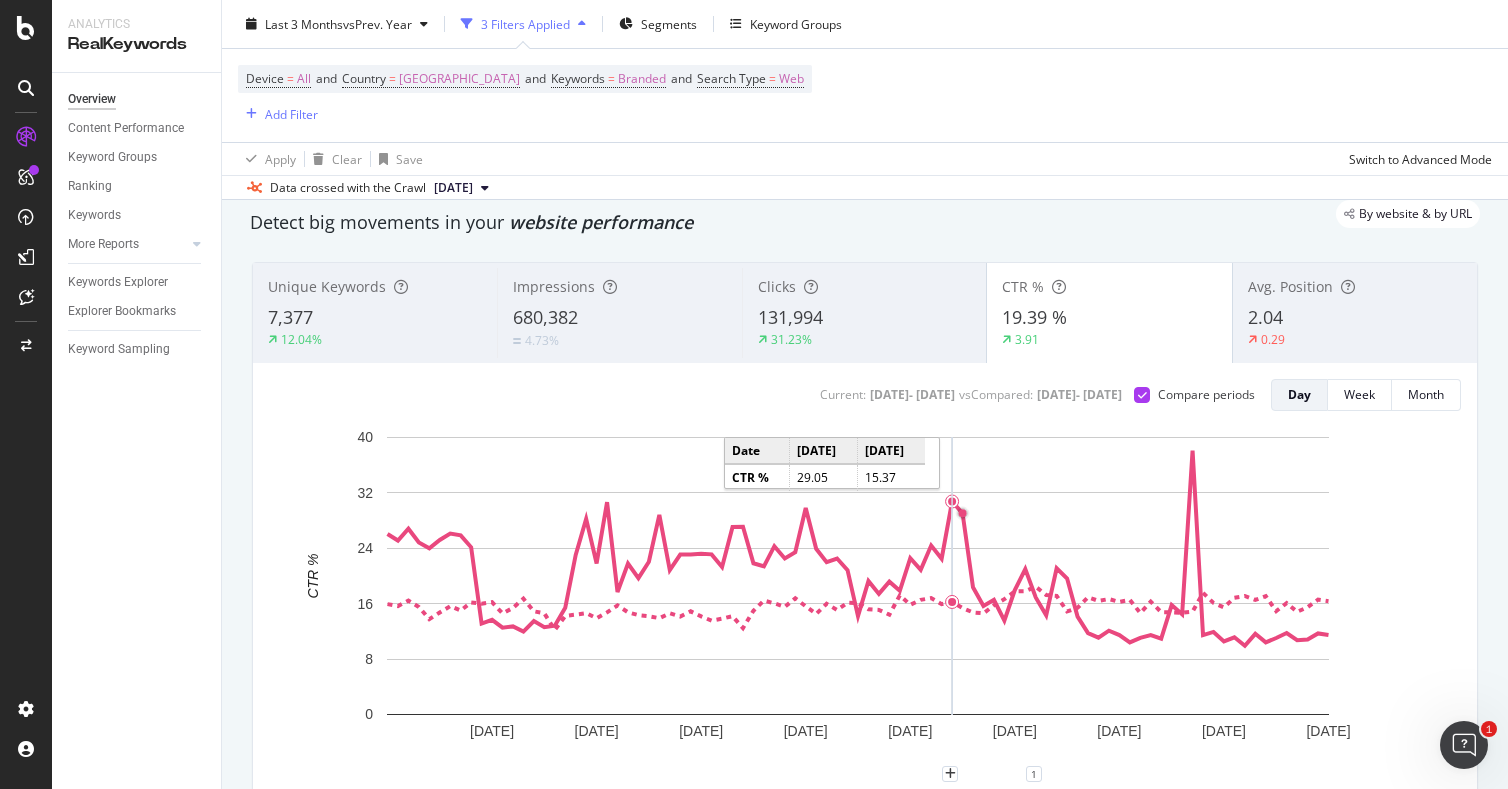 click on "131,994" at bounding box center (864, 318) 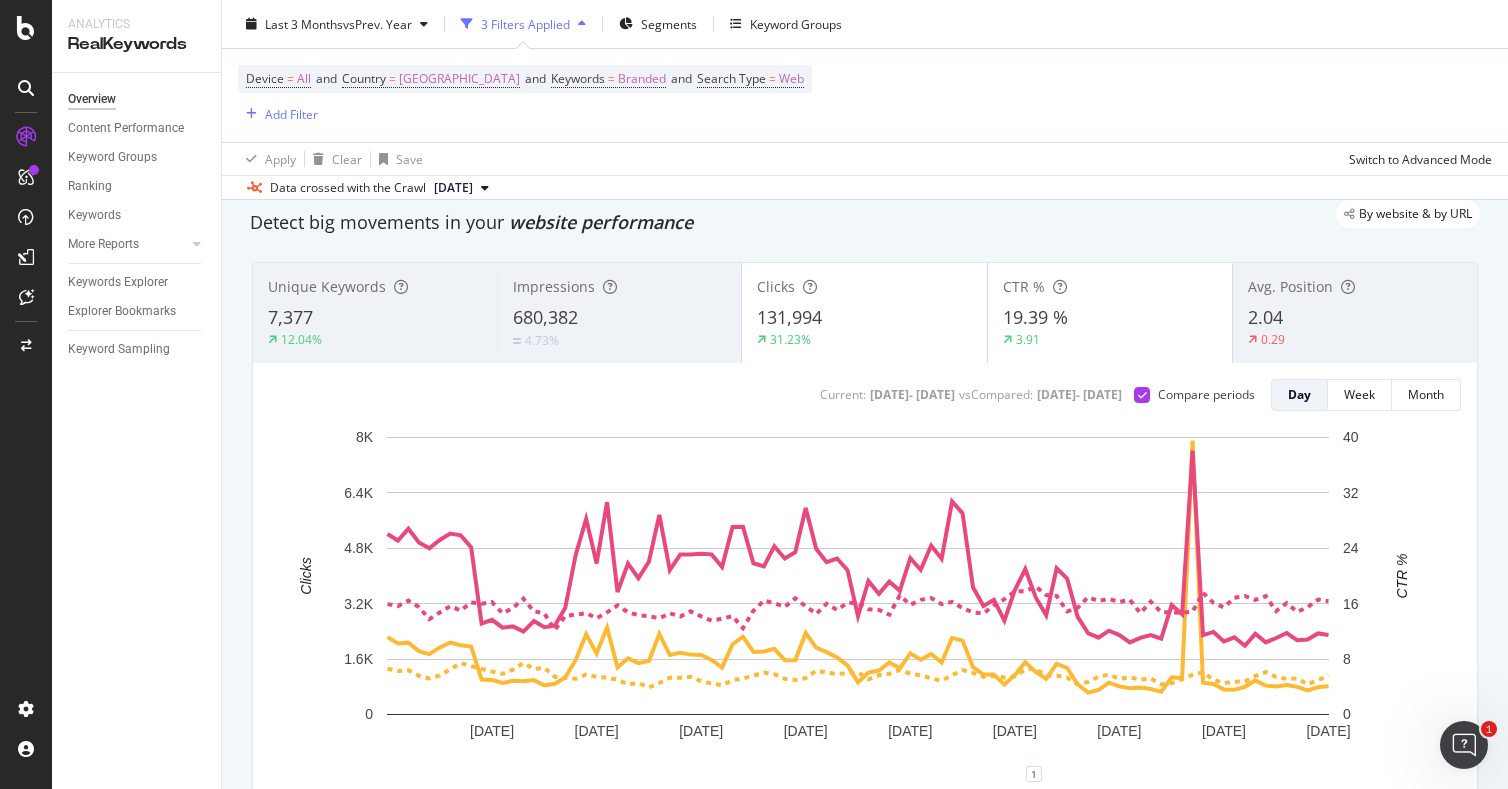 click on "19.39 %" at bounding box center [1110, 318] 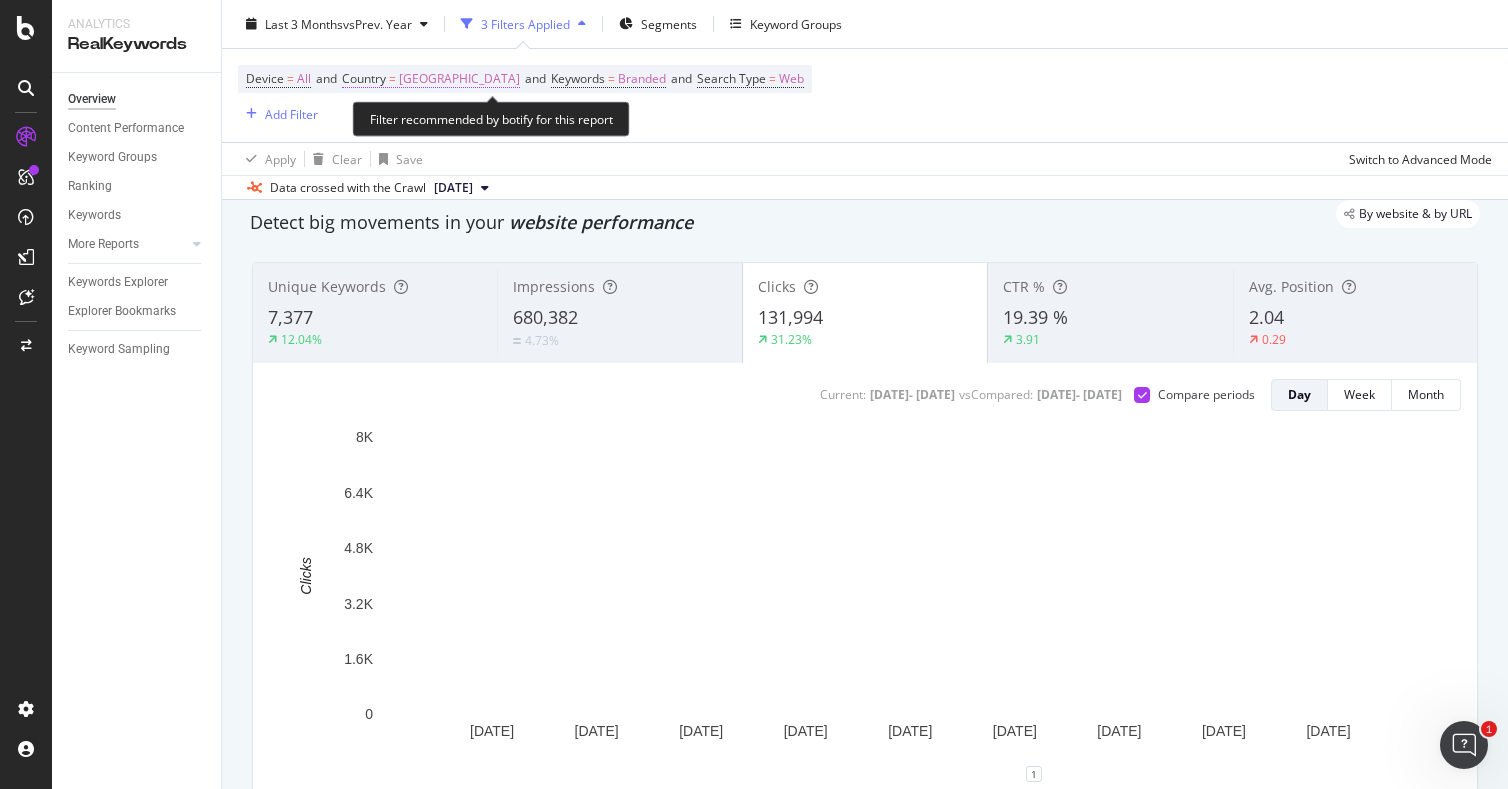 click on "[GEOGRAPHIC_DATA]" at bounding box center (459, 79) 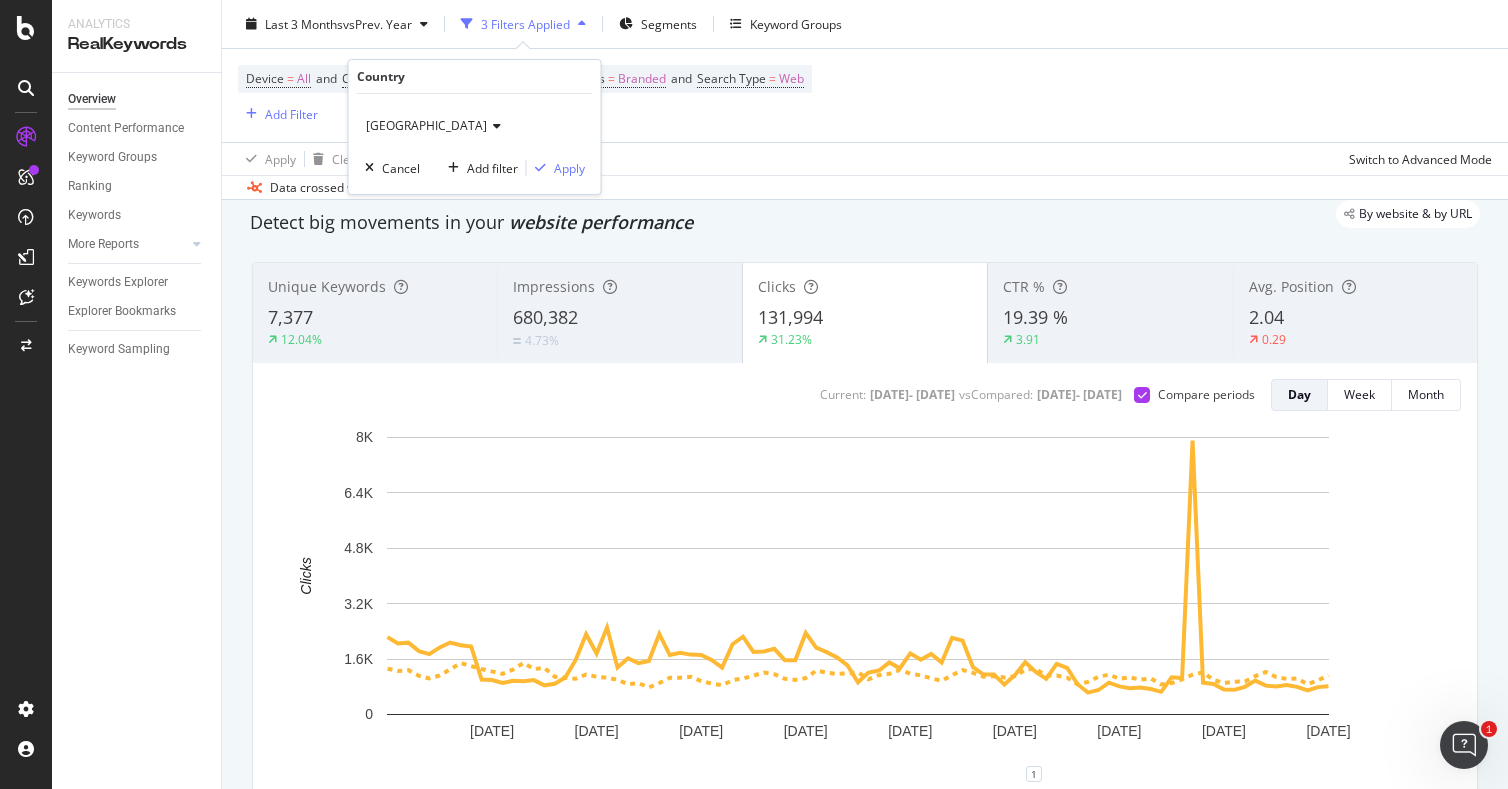 click on "France Cancel Add filter Apply" at bounding box center (475, 144) 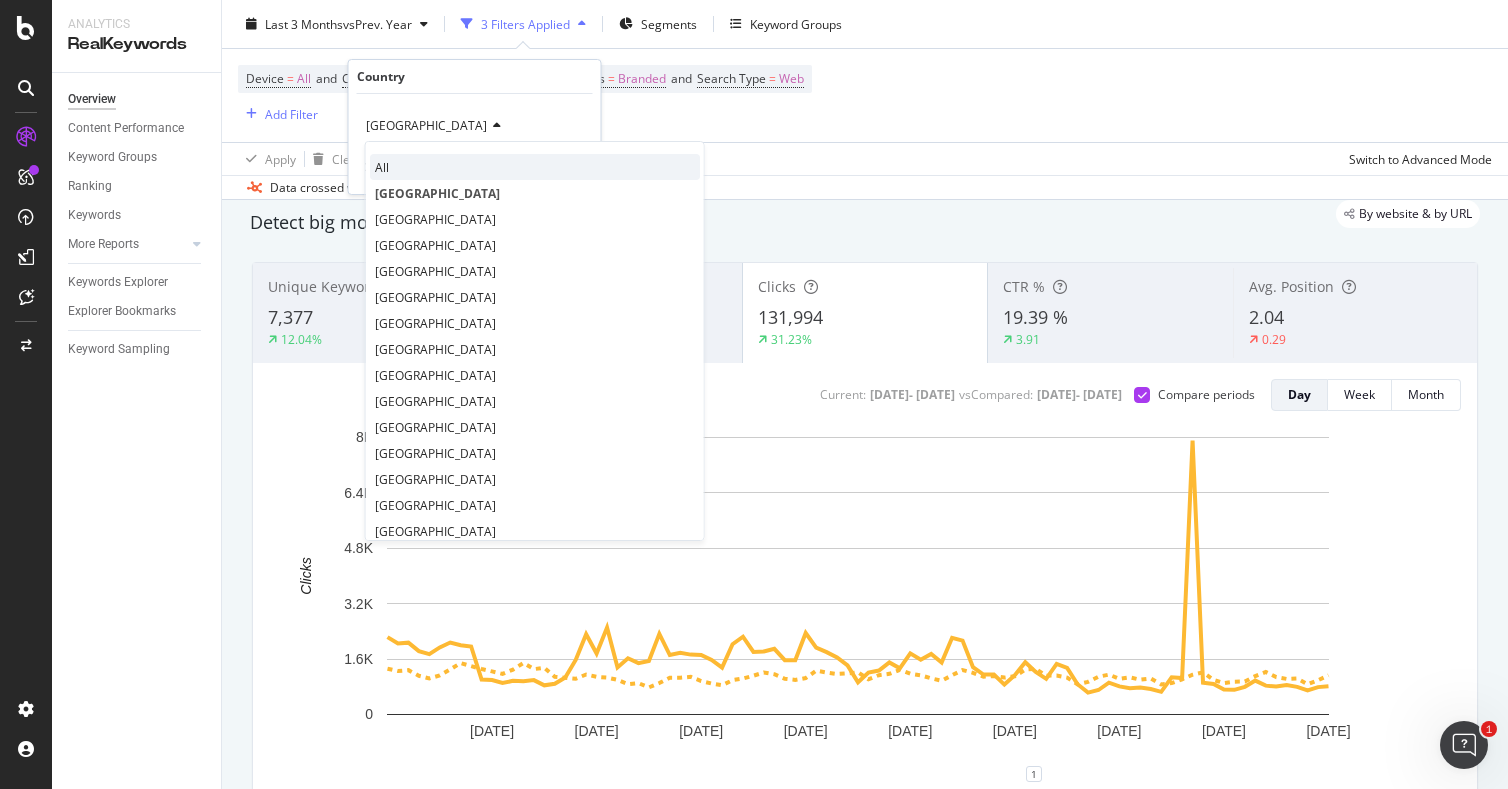 click on "All" at bounding box center (535, 167) 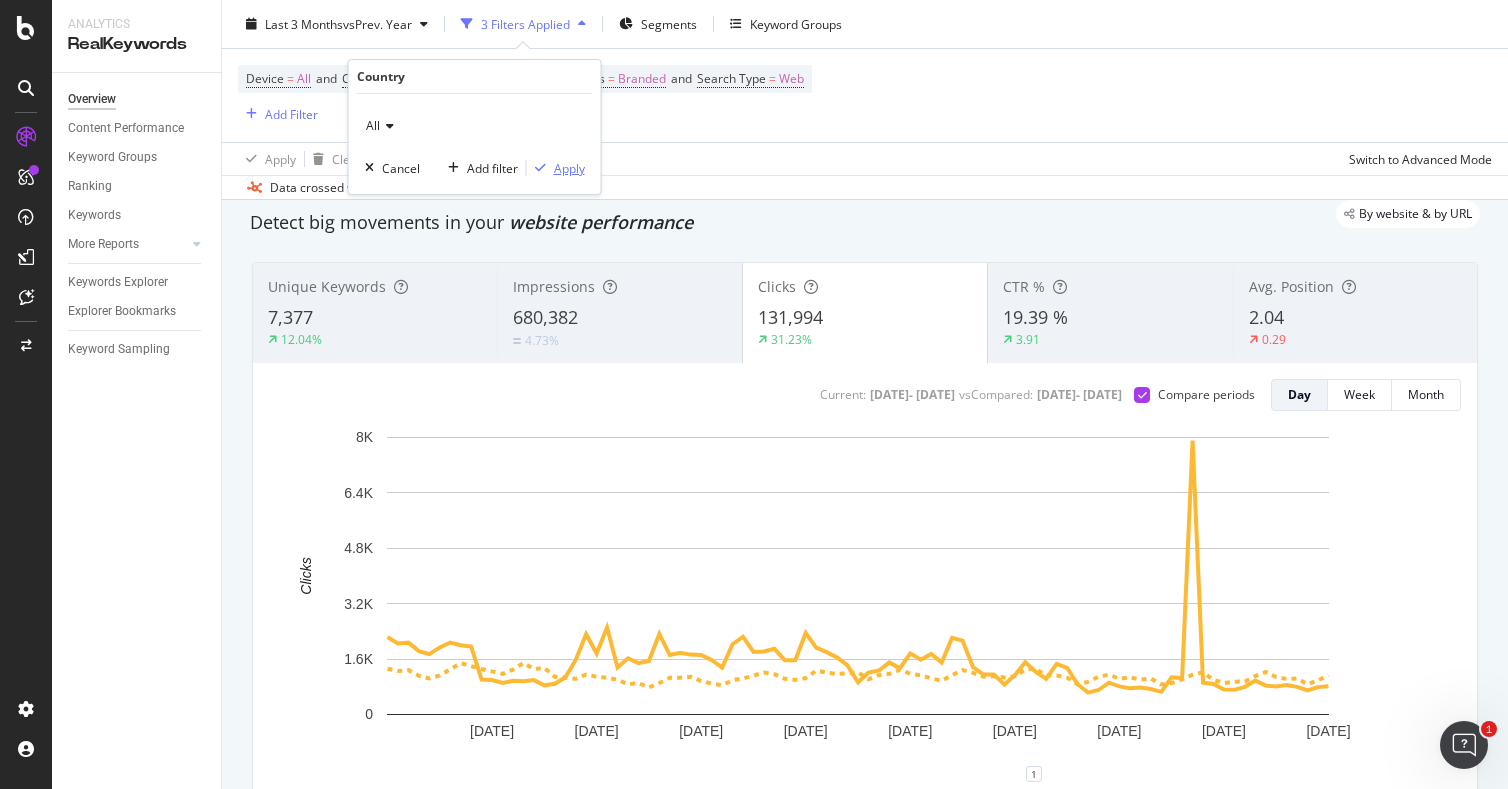 click on "Apply" at bounding box center [569, 168] 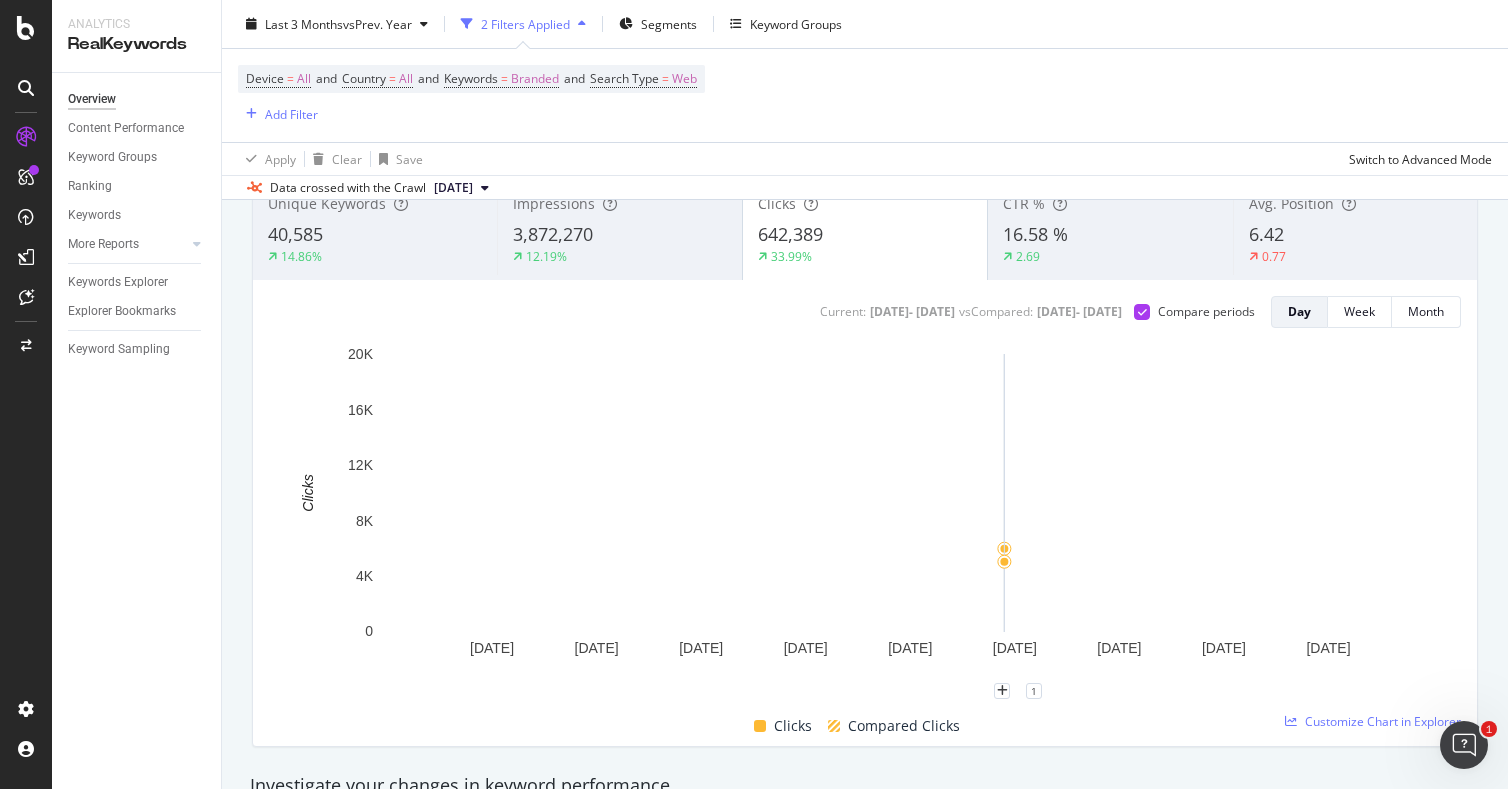 scroll, scrollTop: 133, scrollLeft: 0, axis: vertical 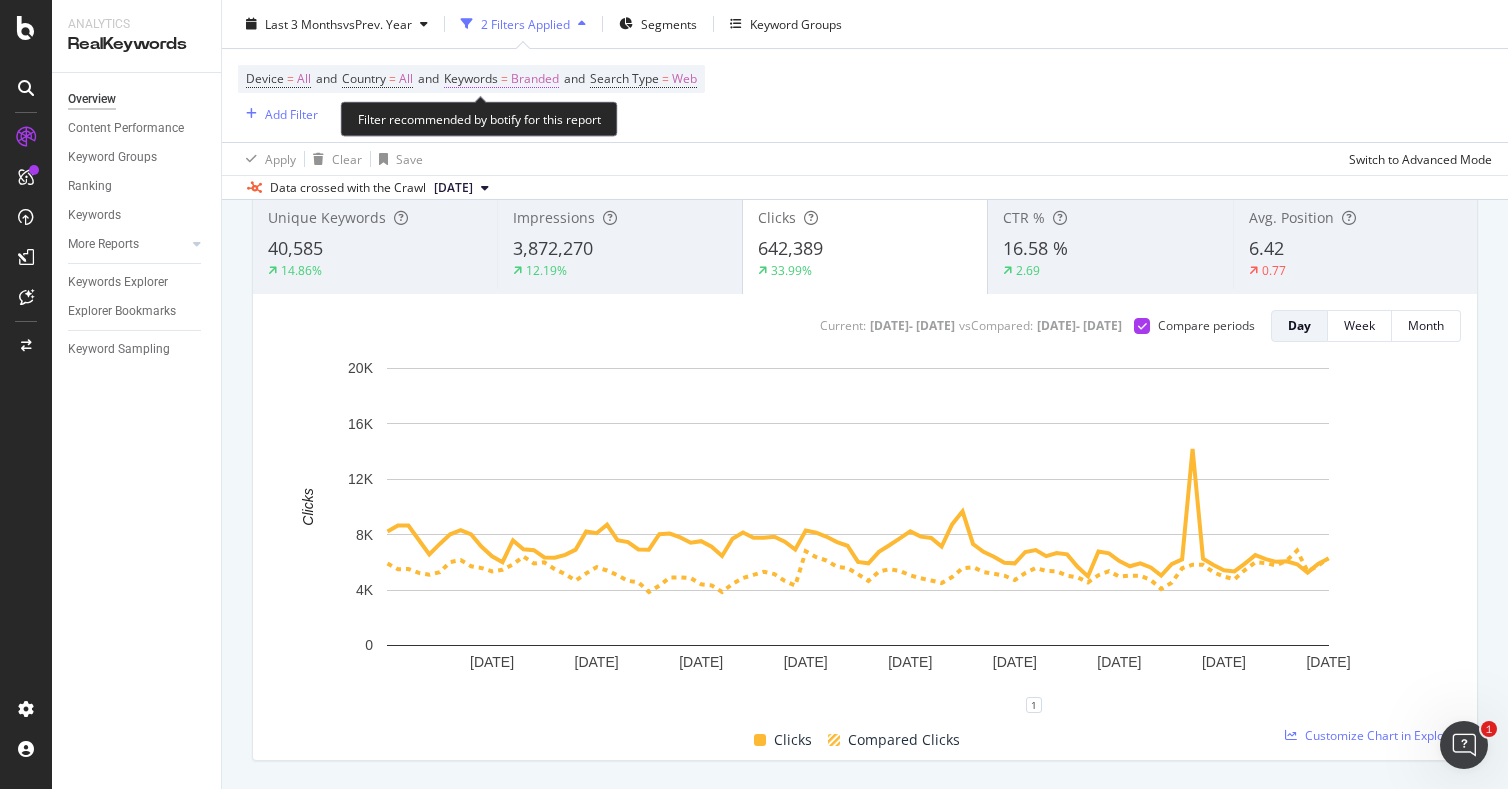 click on "Branded" at bounding box center [535, 79] 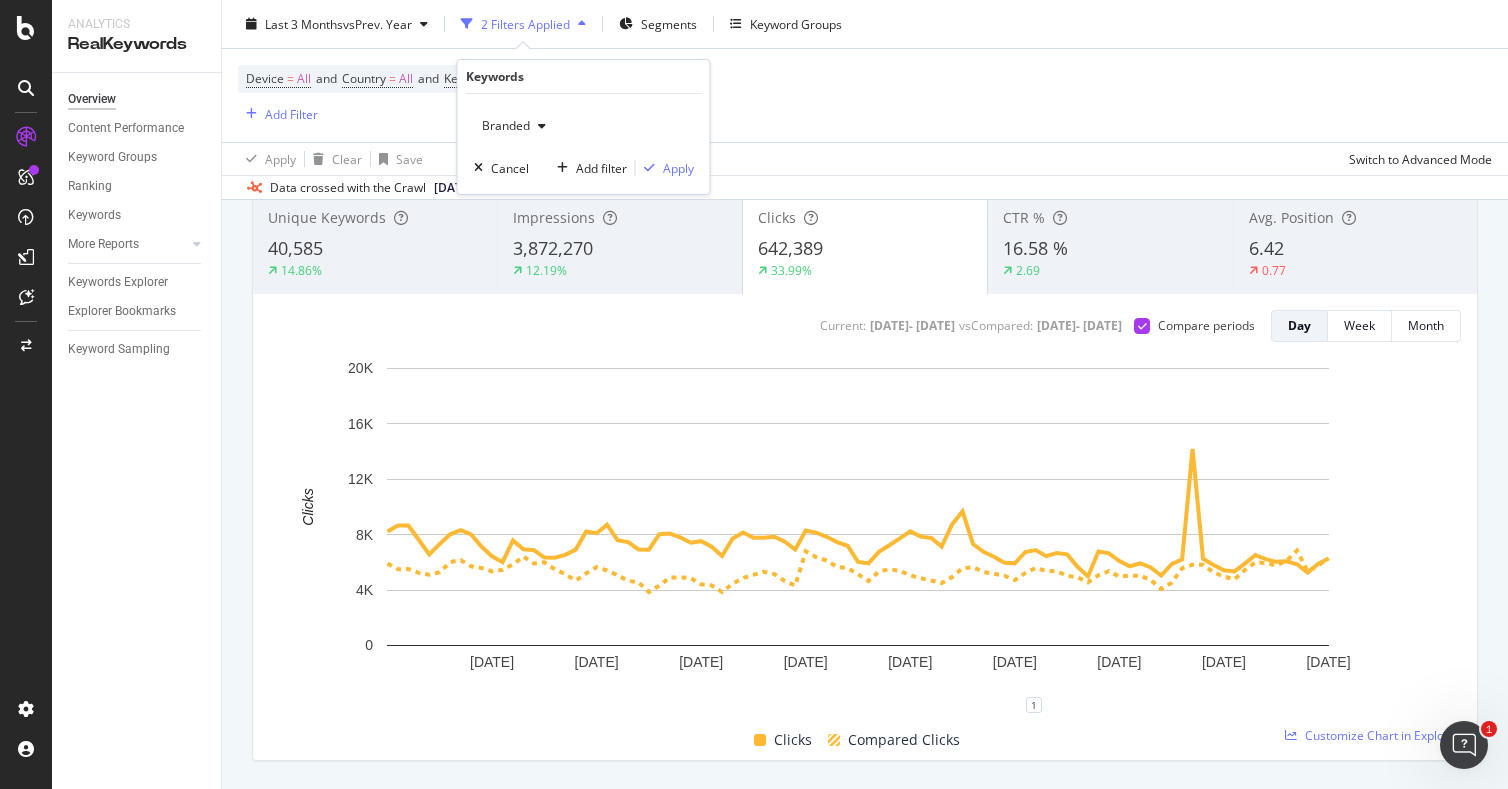 click on "Branded" at bounding box center [514, 126] 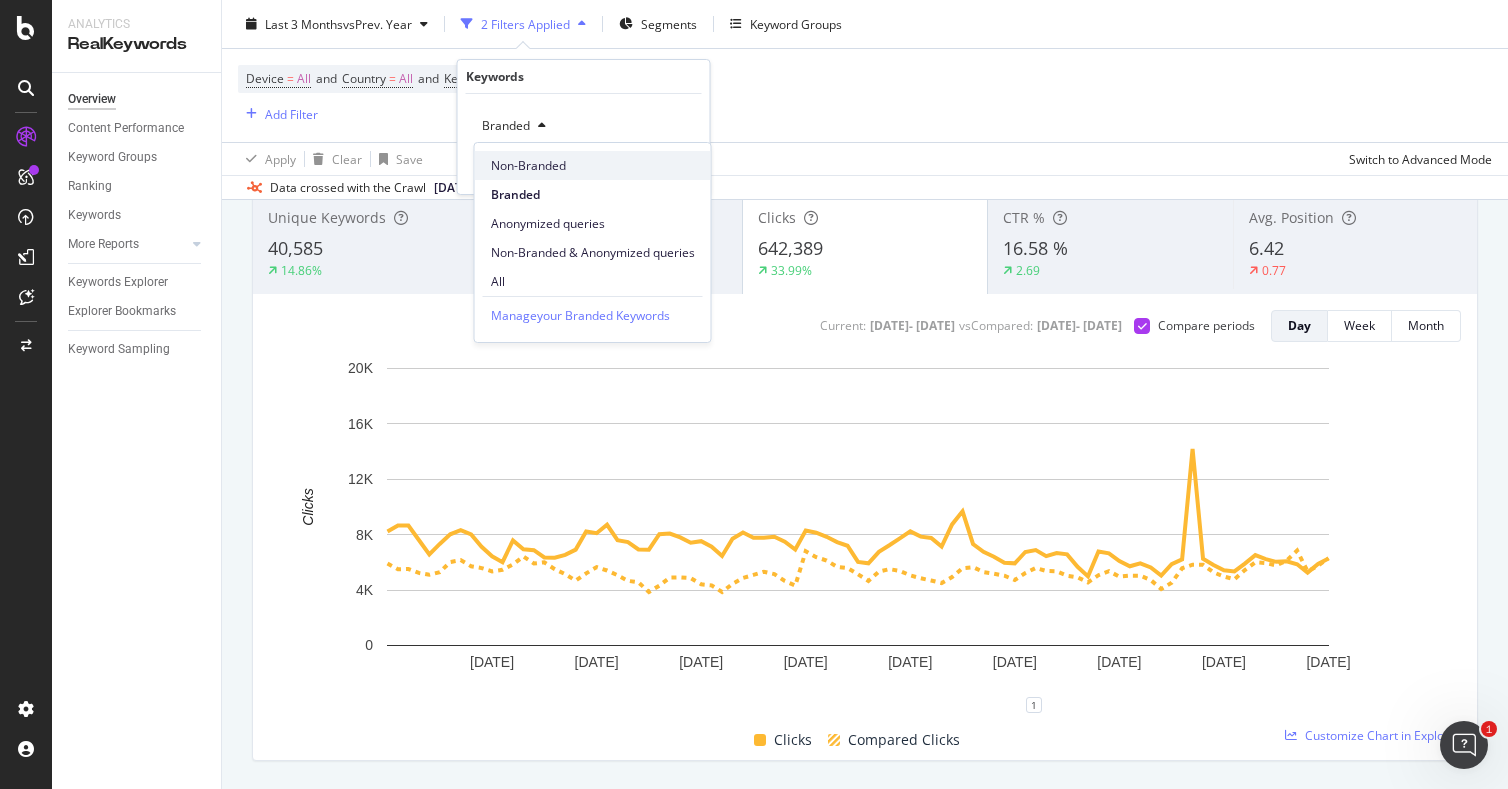 click on "Non-Branded" at bounding box center [593, 166] 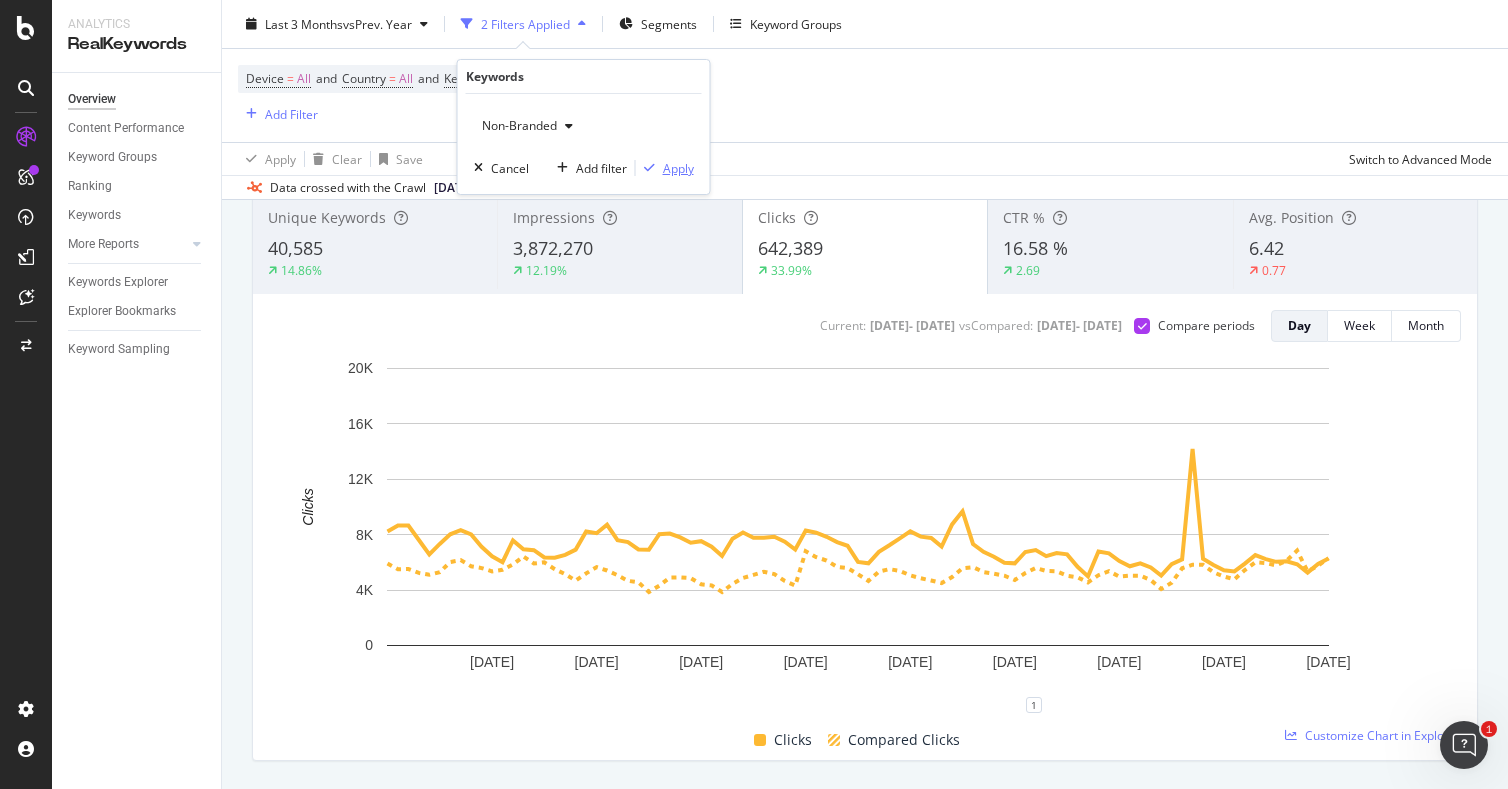 click on "Apply" at bounding box center (678, 168) 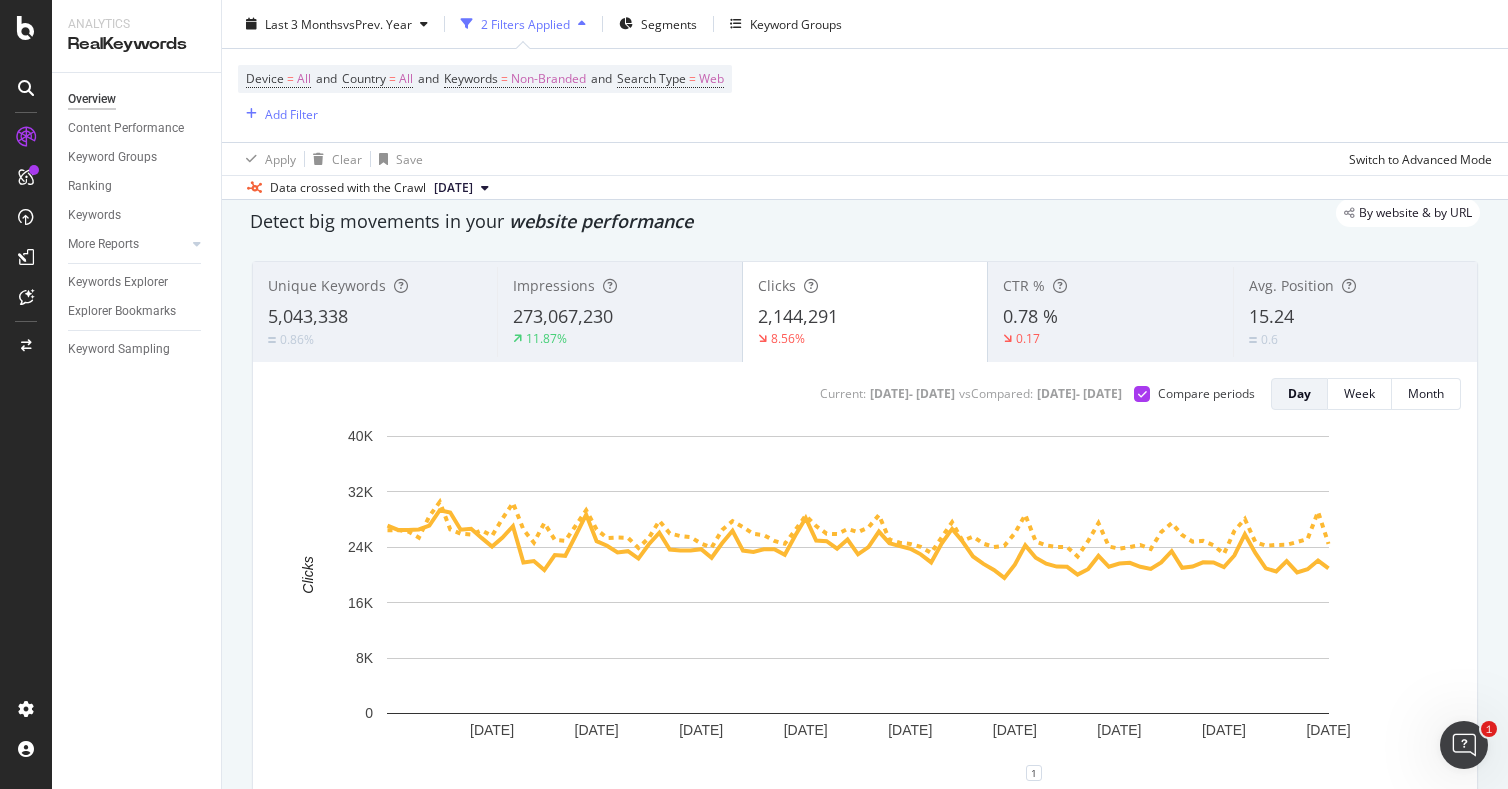 scroll, scrollTop: 57, scrollLeft: 0, axis: vertical 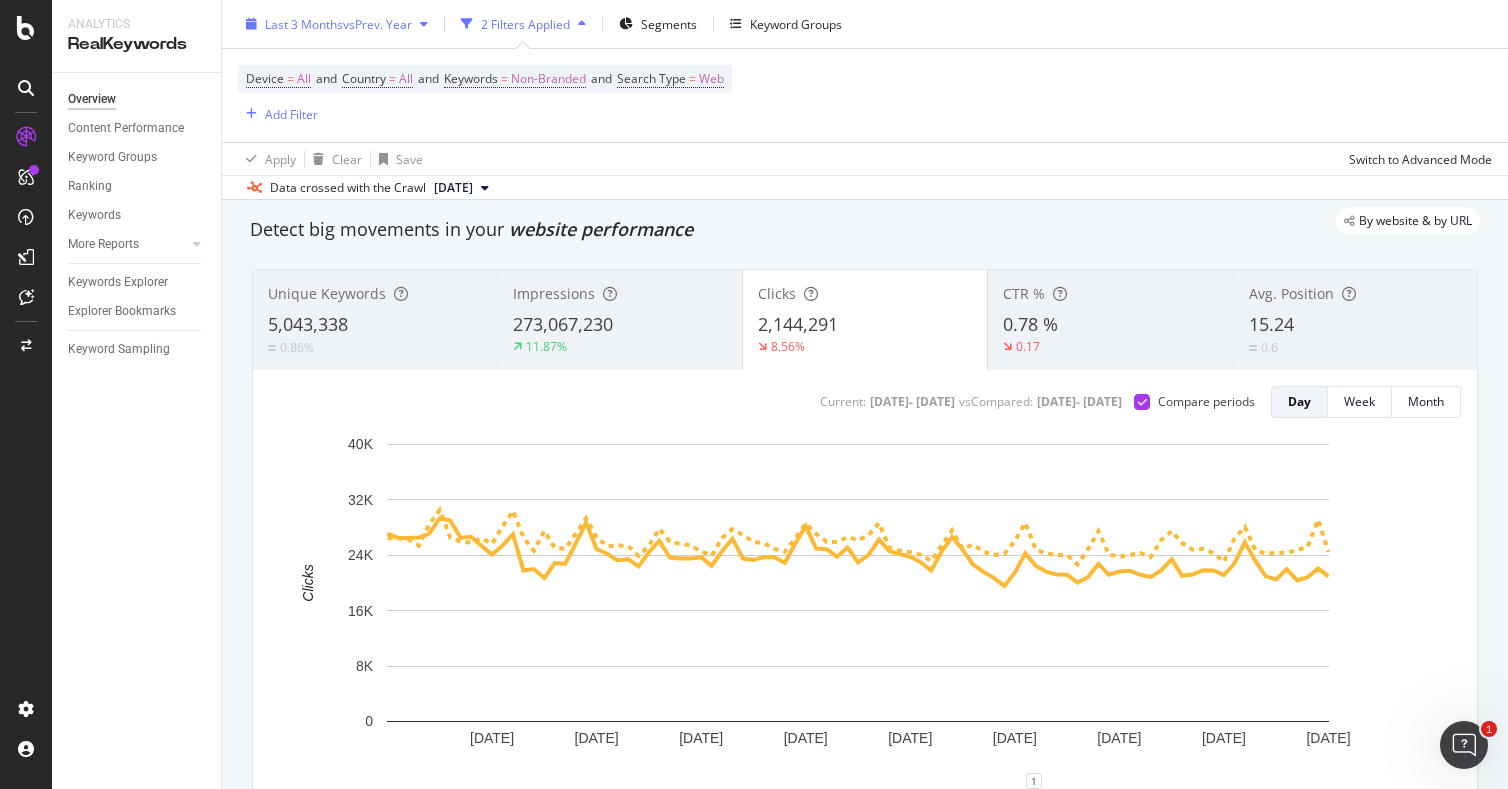 click on "vs  Prev. Year" at bounding box center [377, 23] 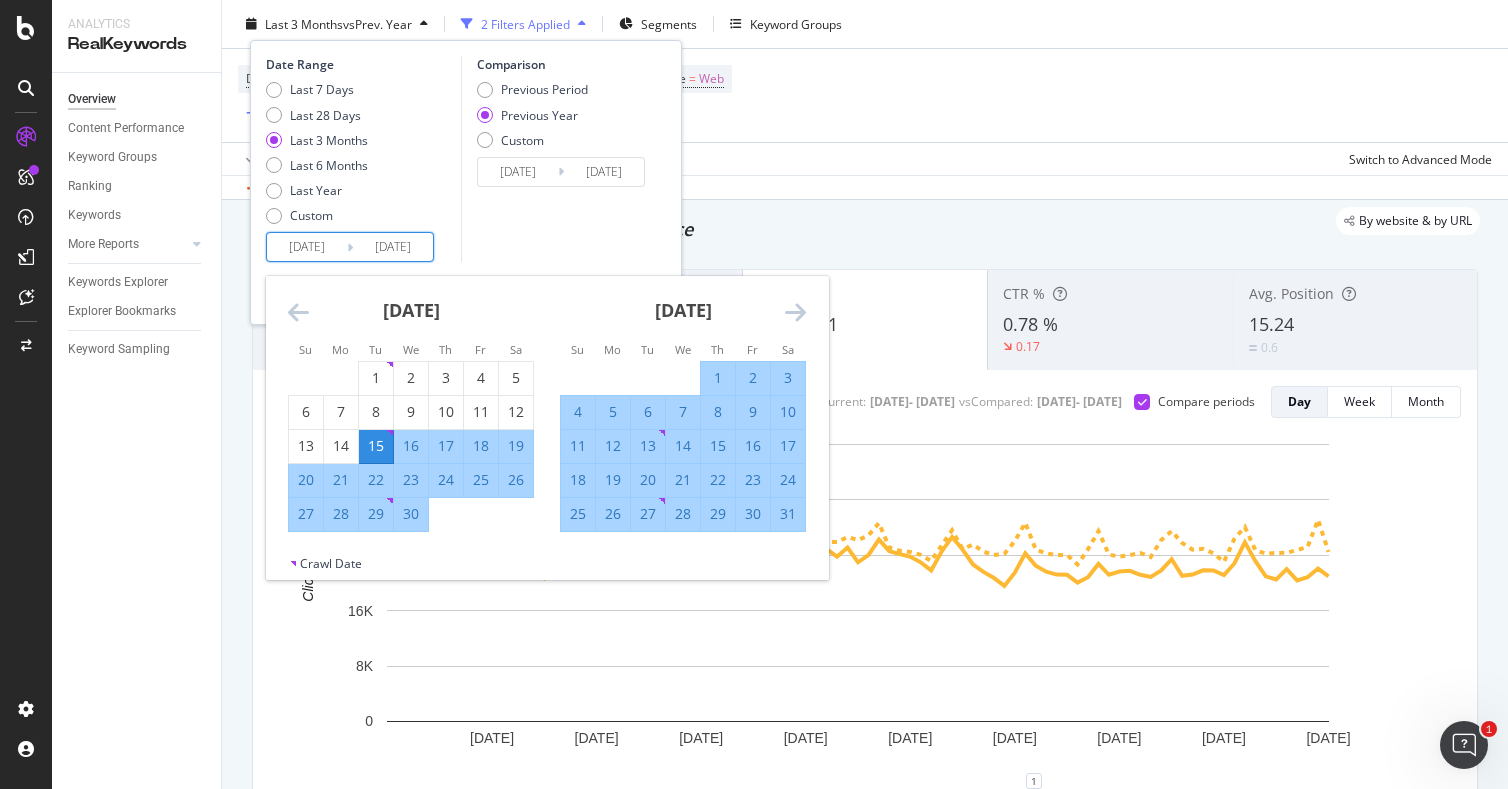 click on "[DATE]" at bounding box center [307, 247] 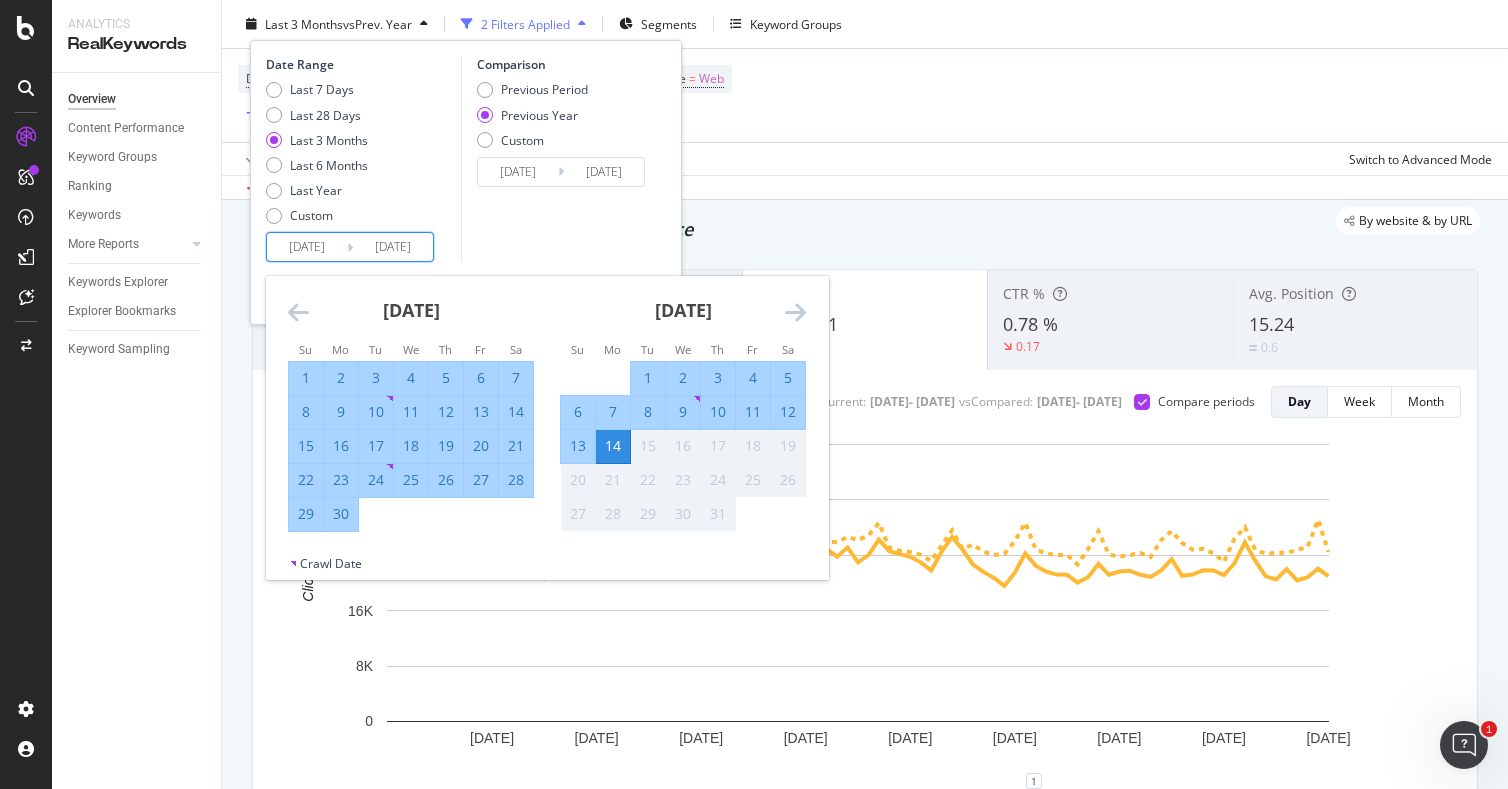 click on "10" at bounding box center [376, 412] 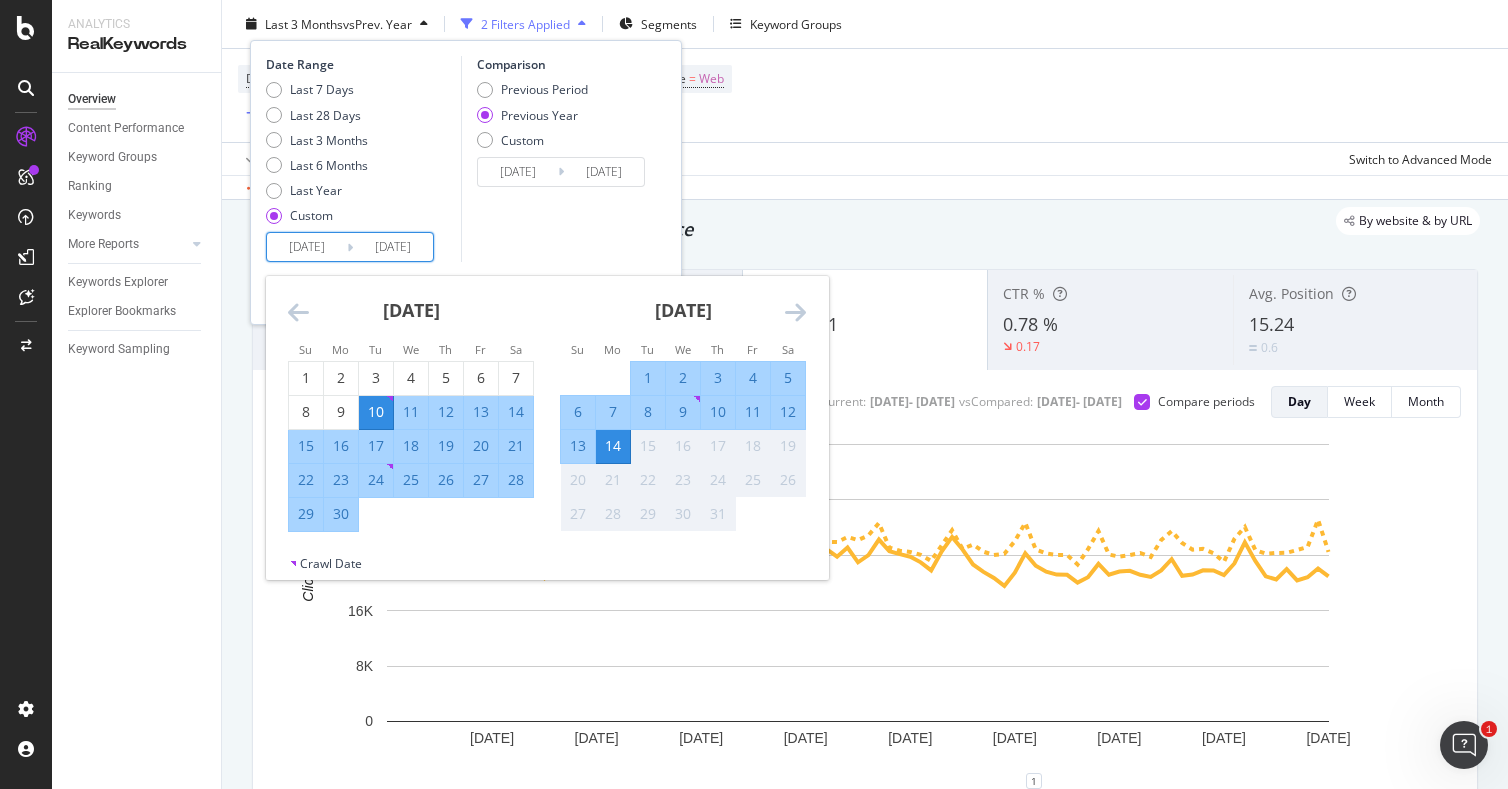 click on "30" at bounding box center (341, 514) 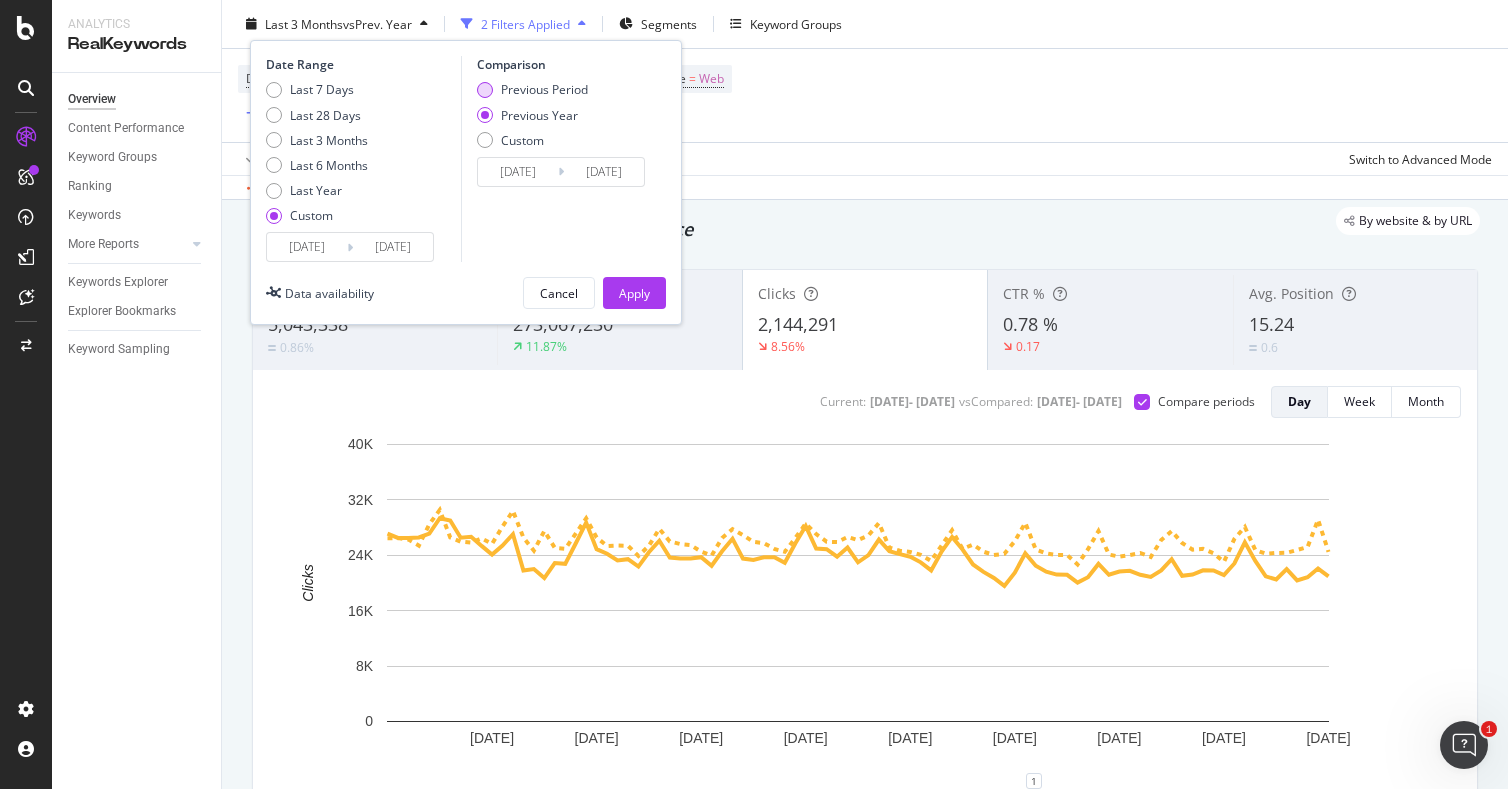 click on "Previous Period" at bounding box center (544, 89) 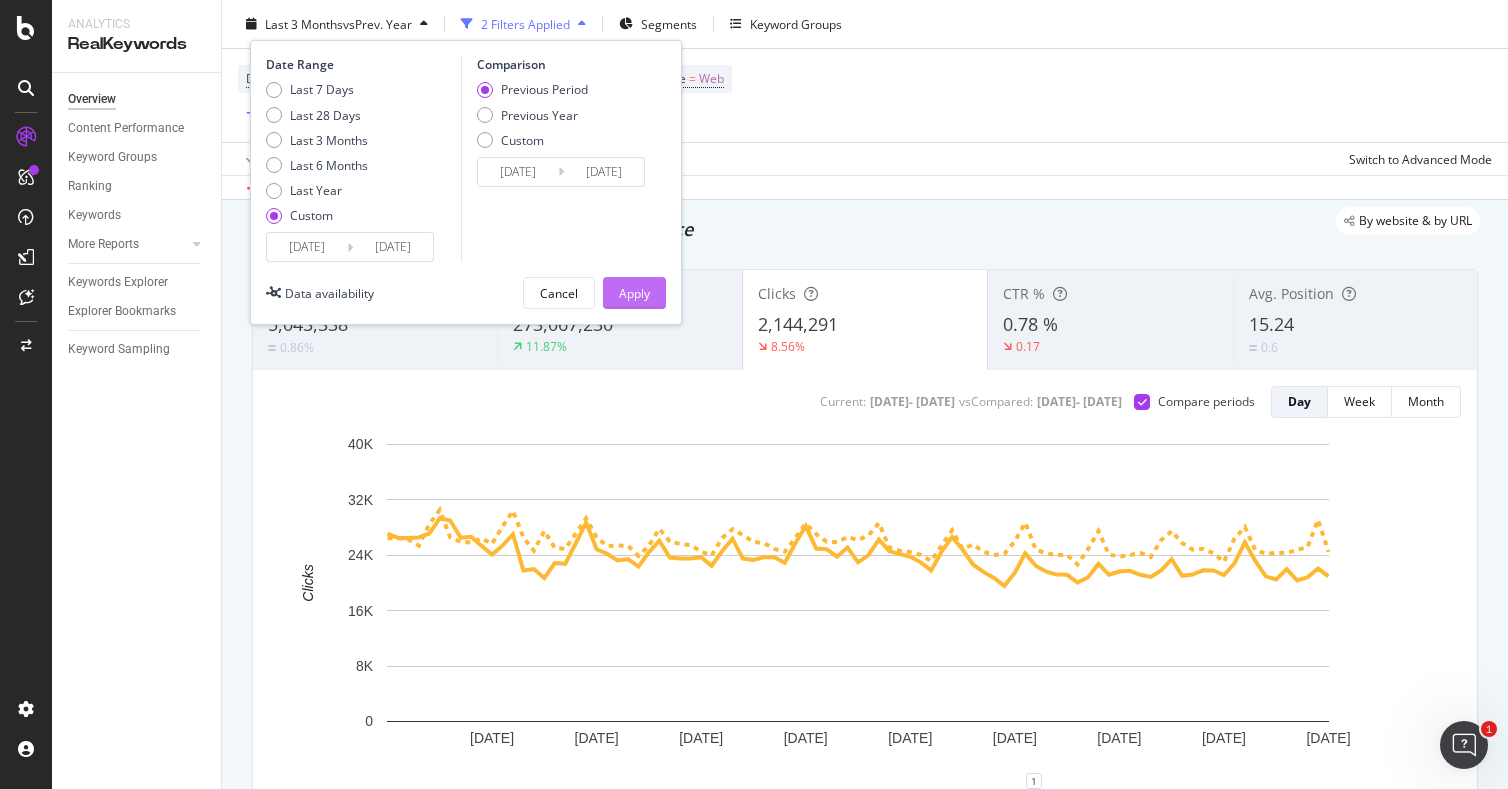 click on "Apply" at bounding box center [634, 292] 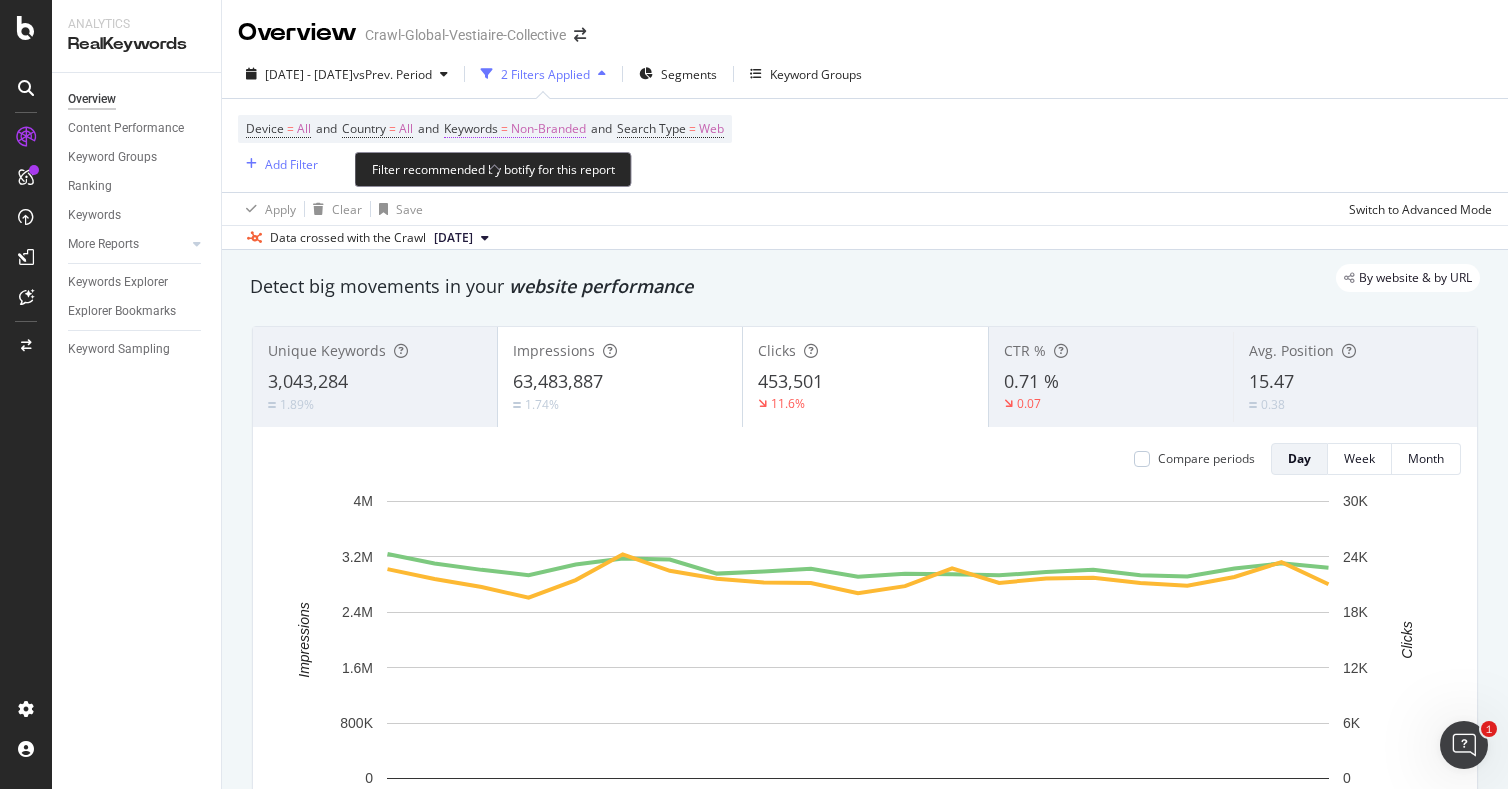 click on "Non-Branded" at bounding box center [548, 129] 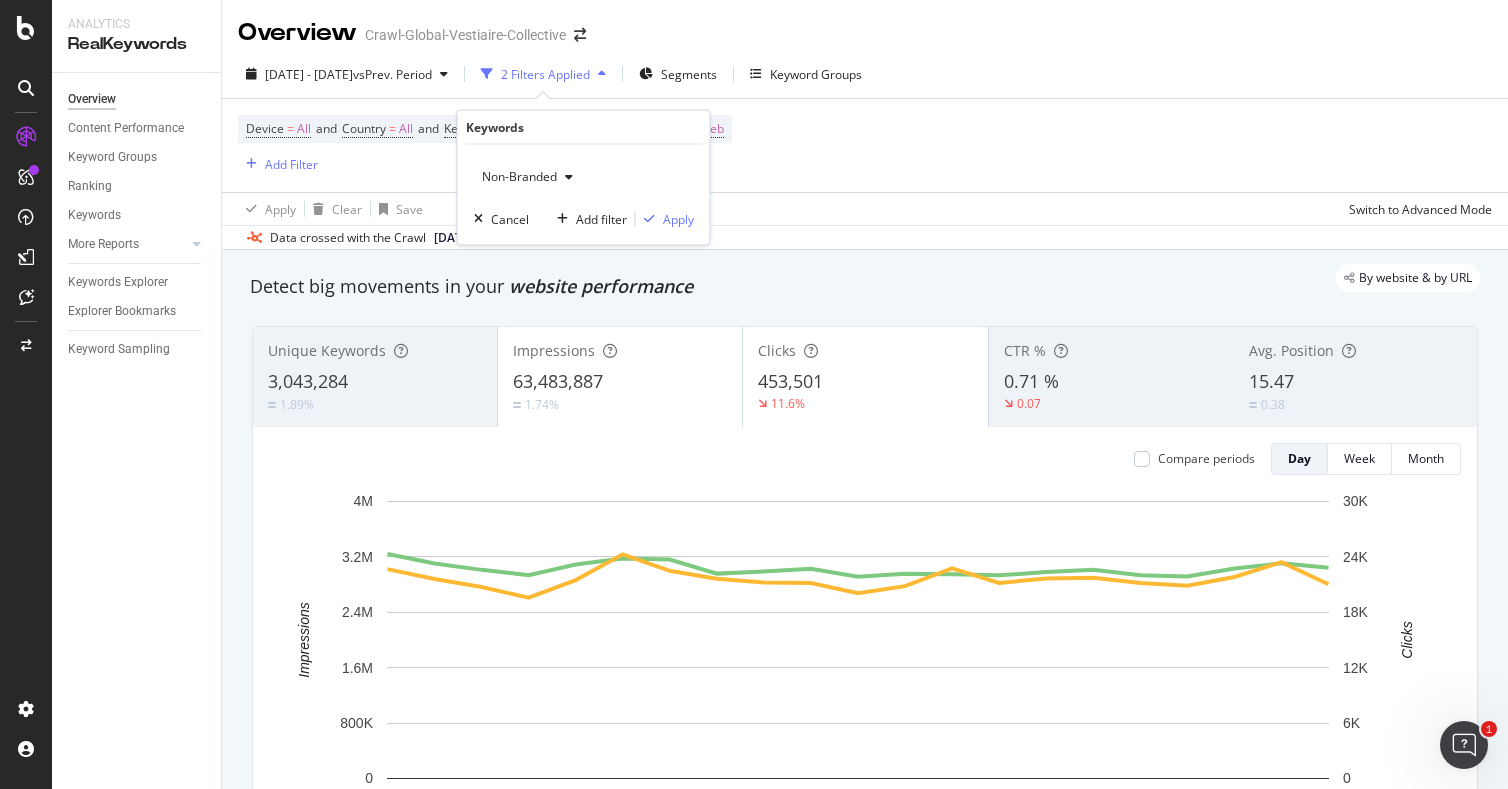 click on "Non-Branded" at bounding box center (515, 176) 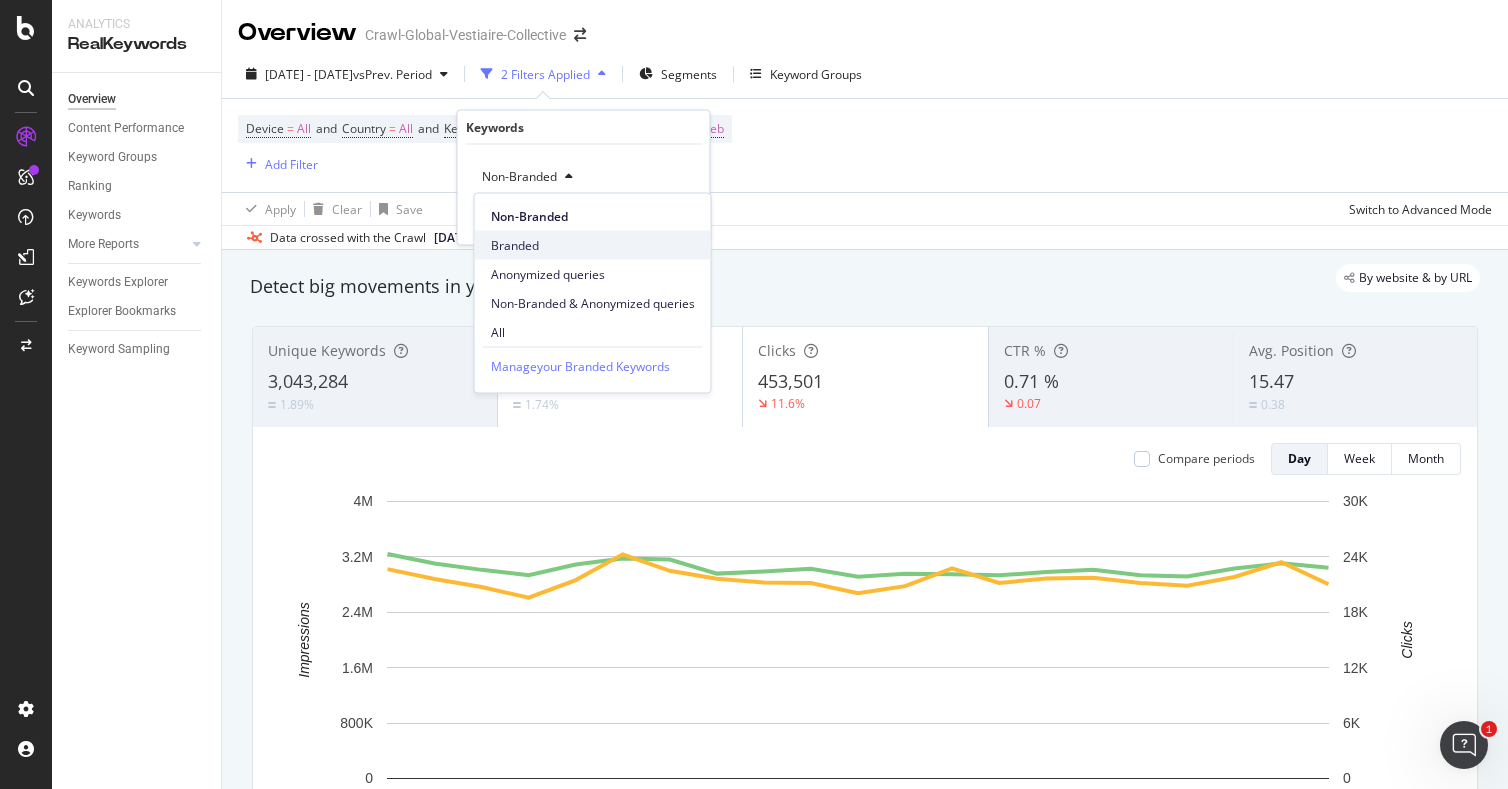 click on "Branded" at bounding box center (593, 245) 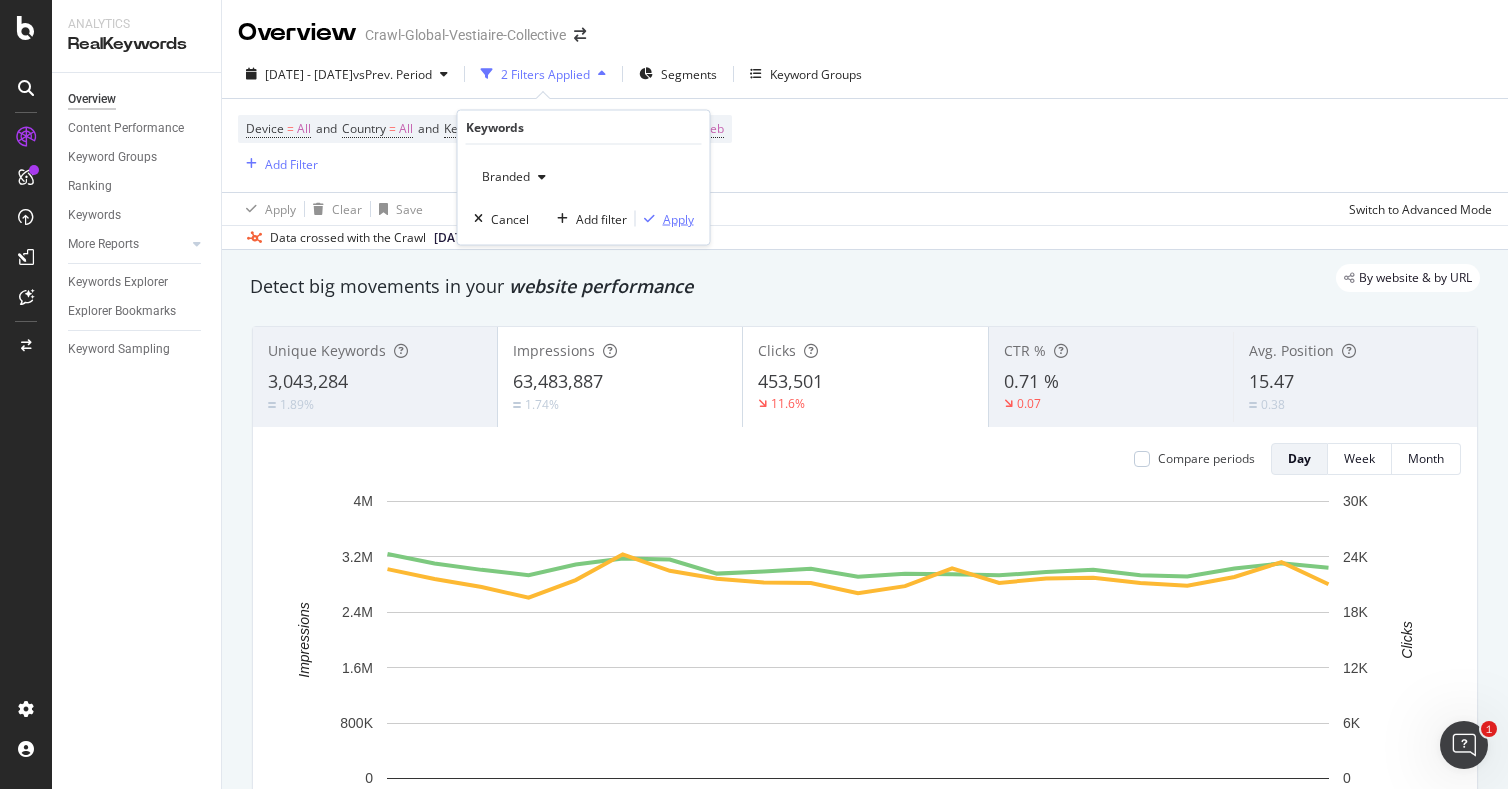 click on "Apply" at bounding box center (678, 218) 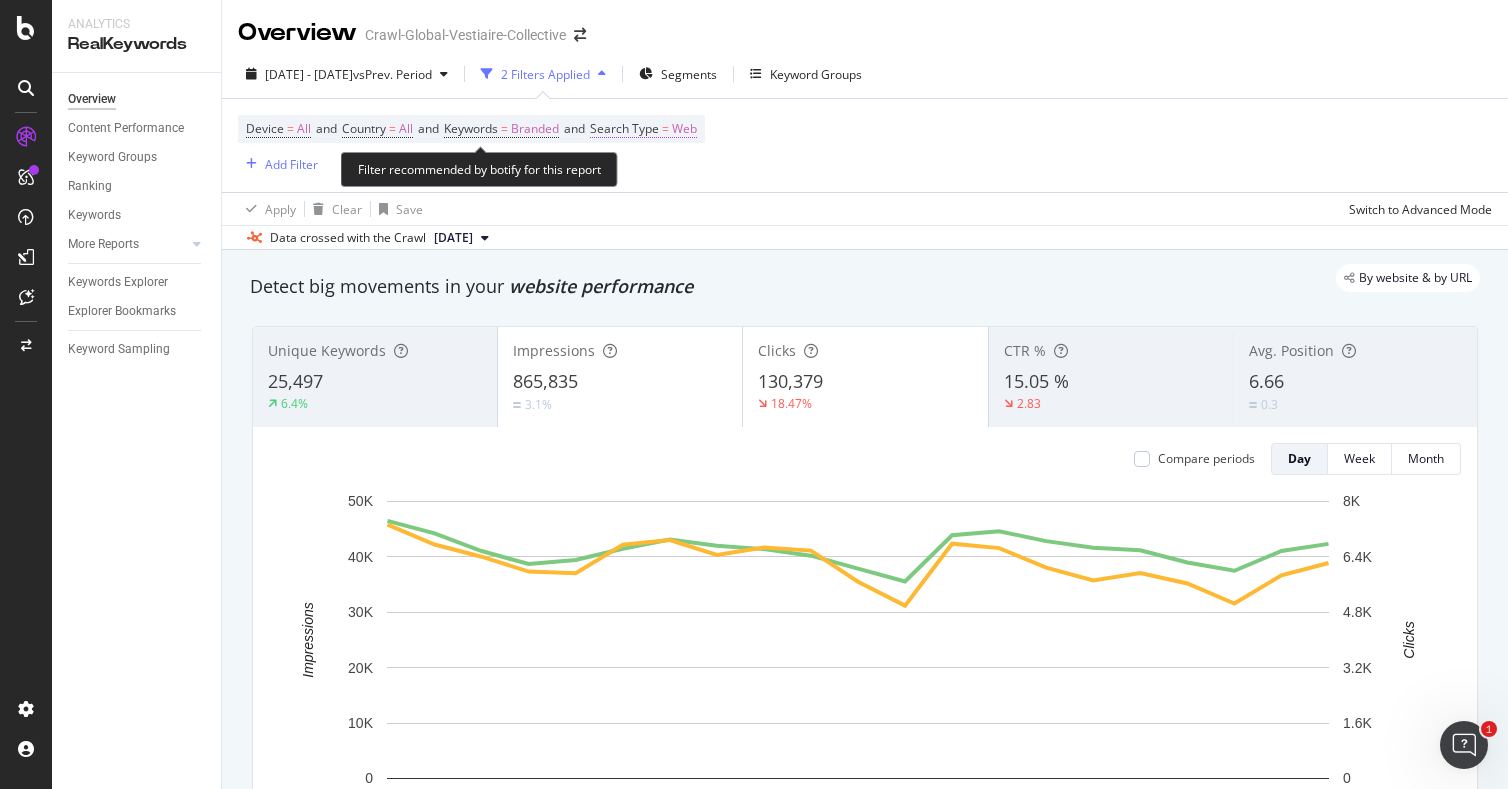 click on "Web" at bounding box center [684, 129] 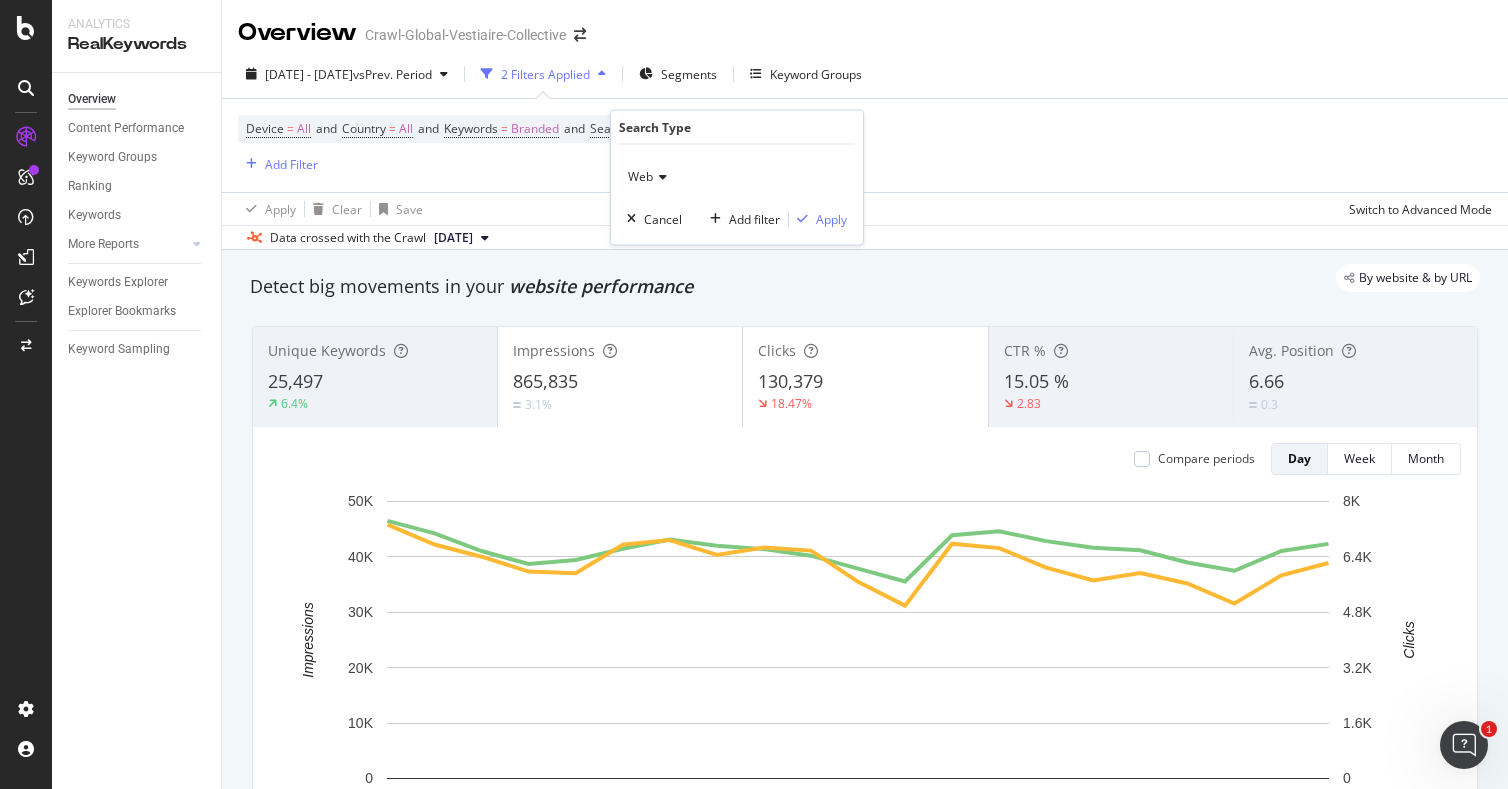 click on "Device   =     All  and  Country   =     All  and  Keywords   =     Branded  and  Search Type   =     Web Add Filter" at bounding box center [865, 145] 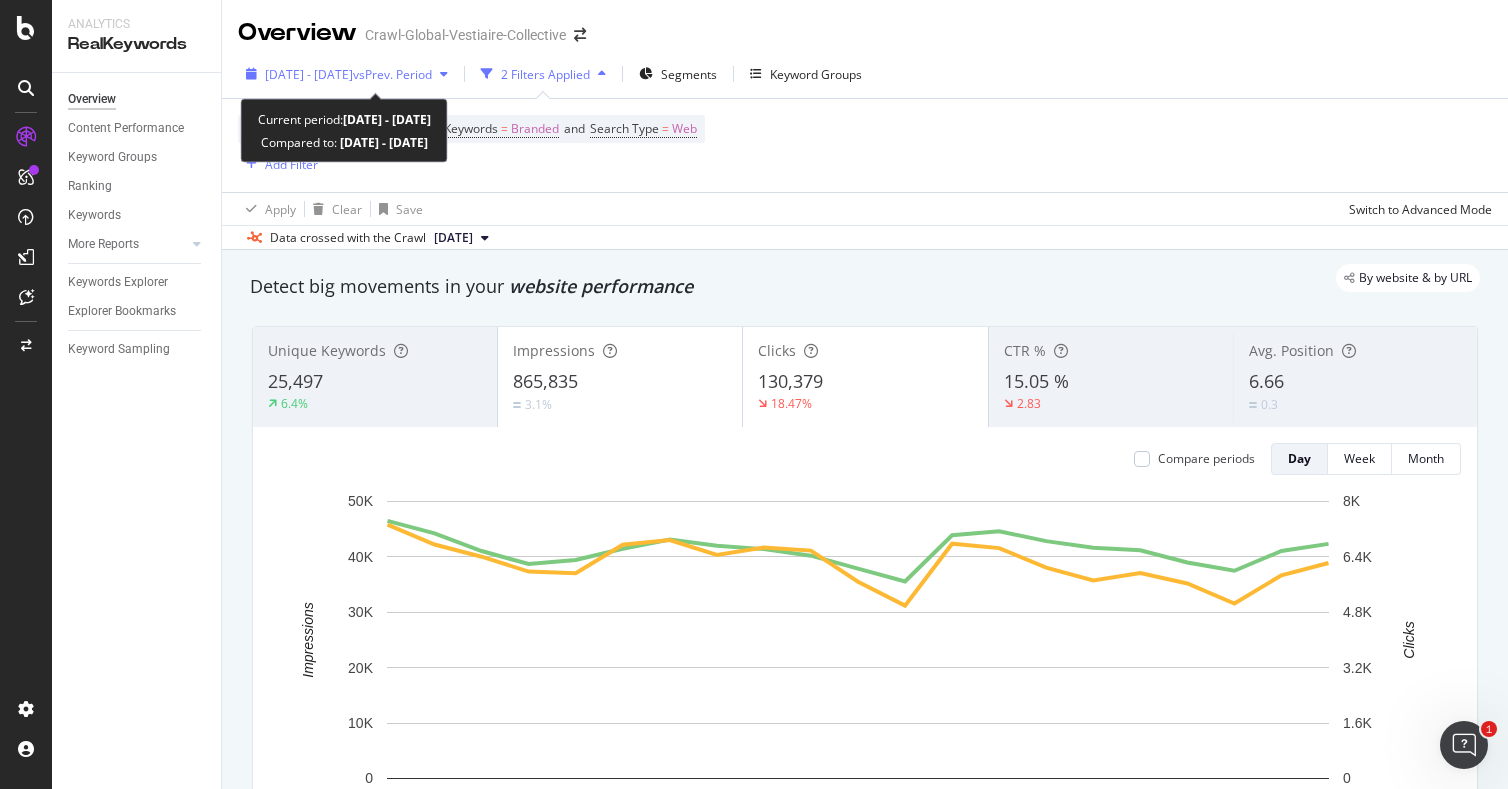 click on "[DATE] - [DATE]" at bounding box center (309, 74) 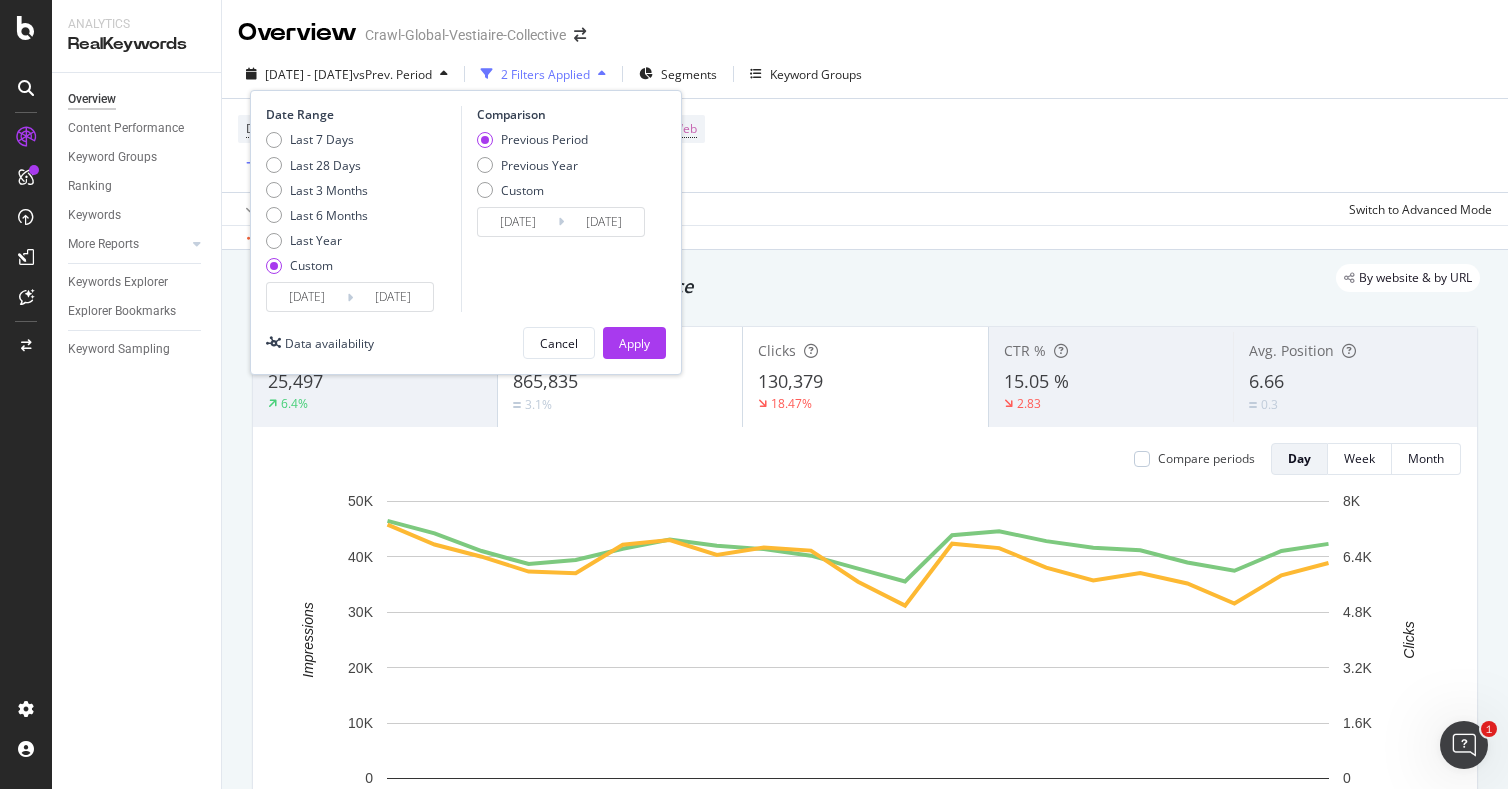click on "[DATE]" at bounding box center (307, 297) 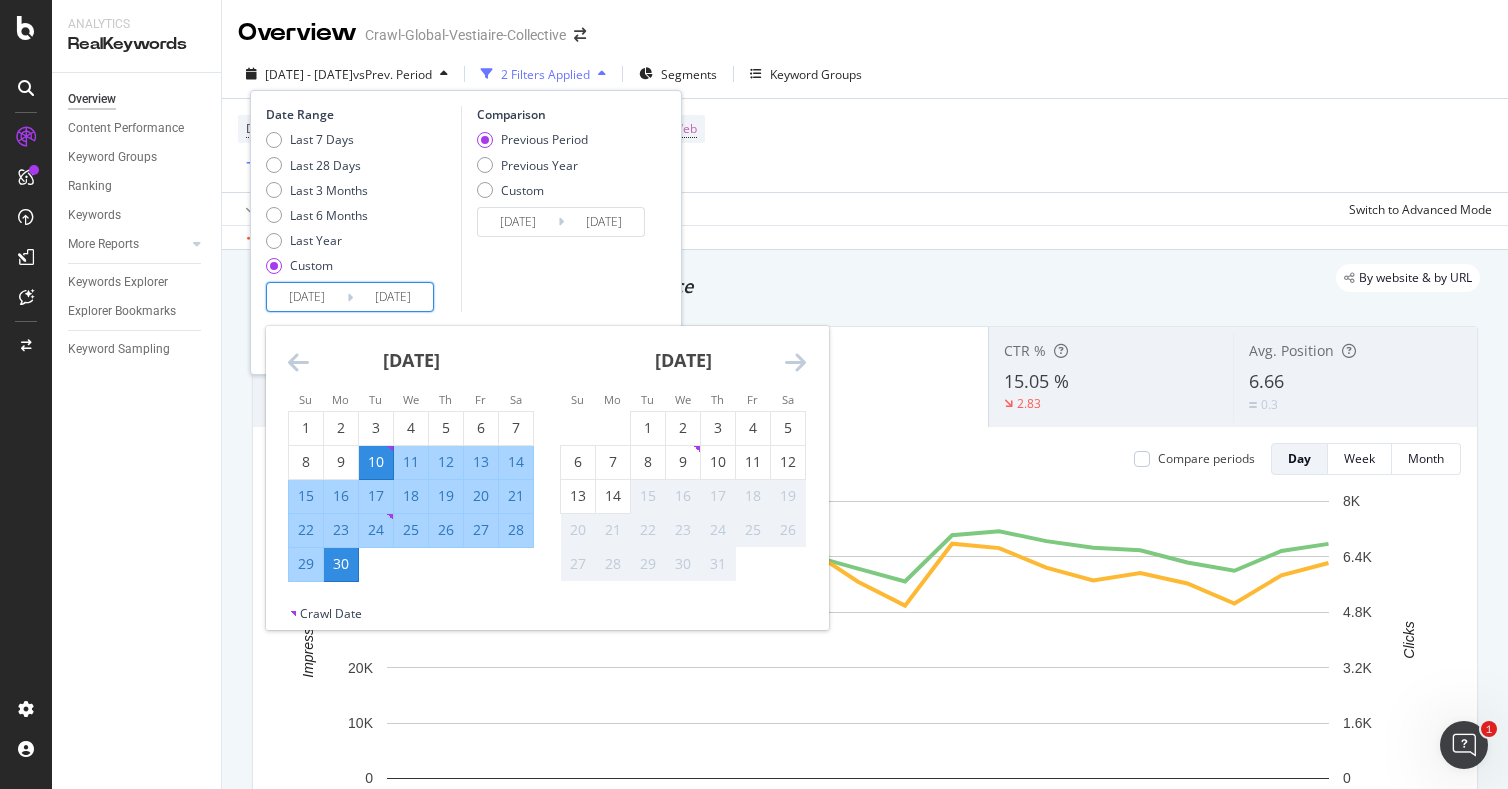 click at bounding box center (298, 362) 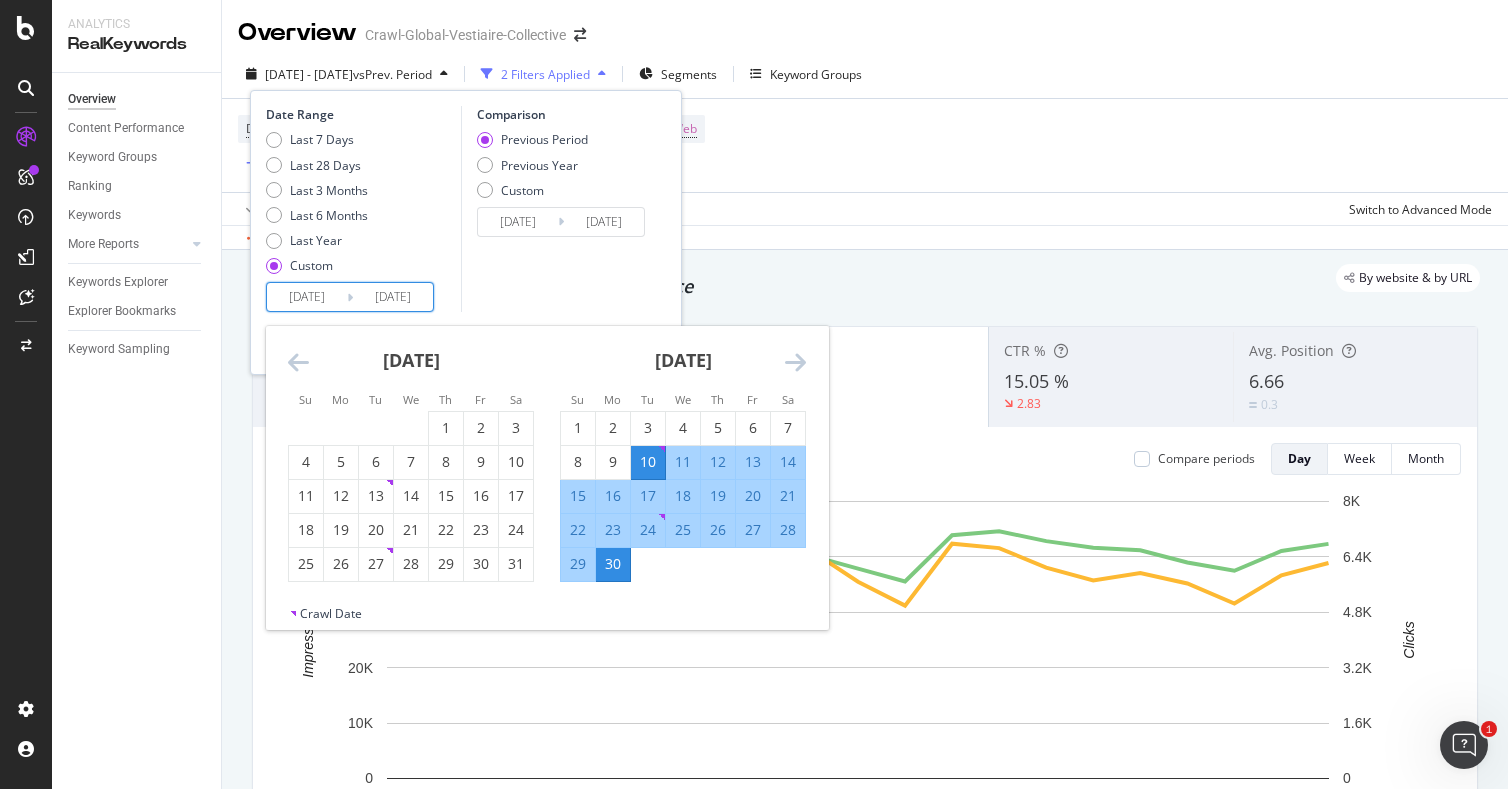click at bounding box center (298, 362) 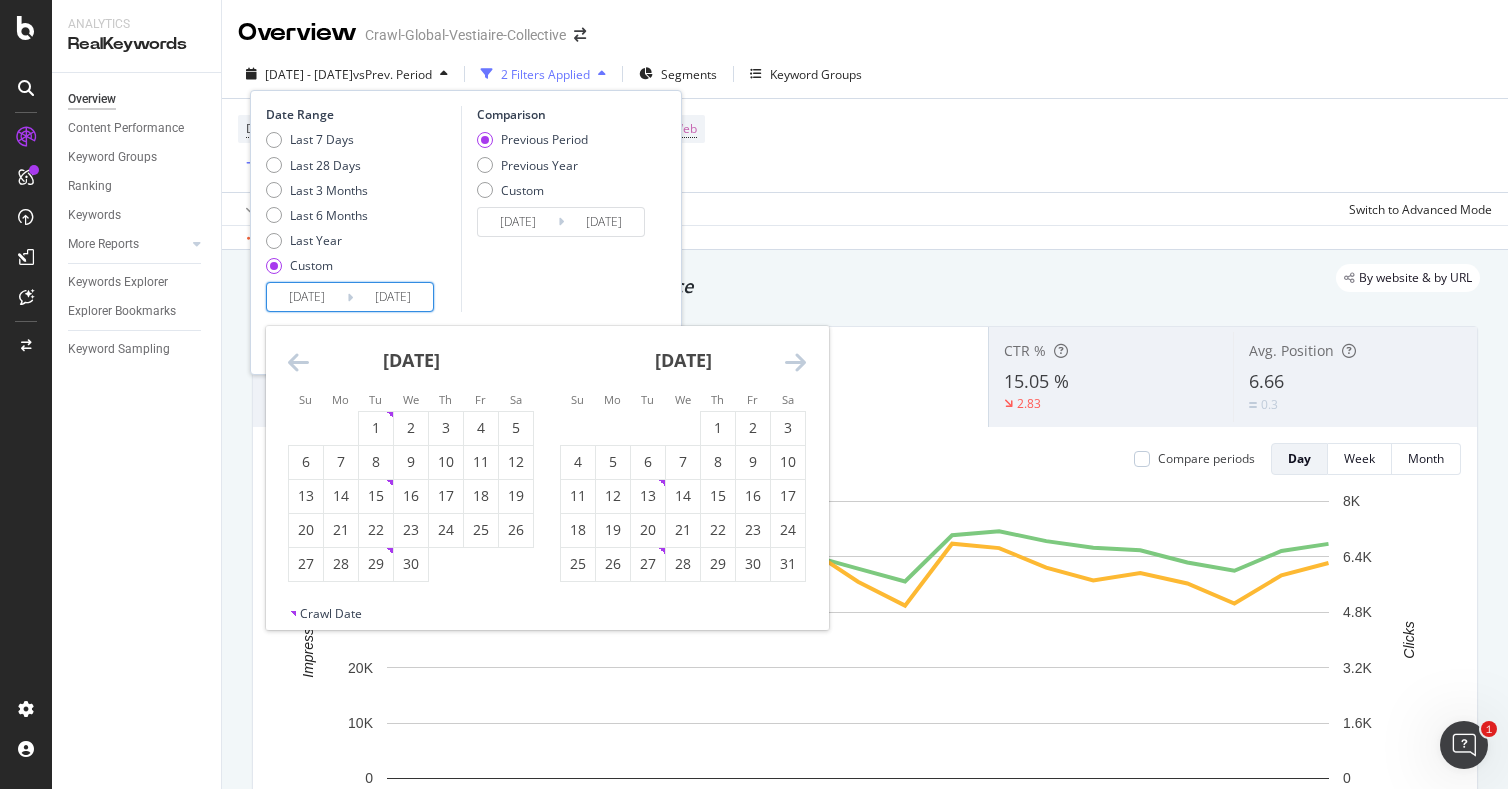 click at bounding box center (298, 362) 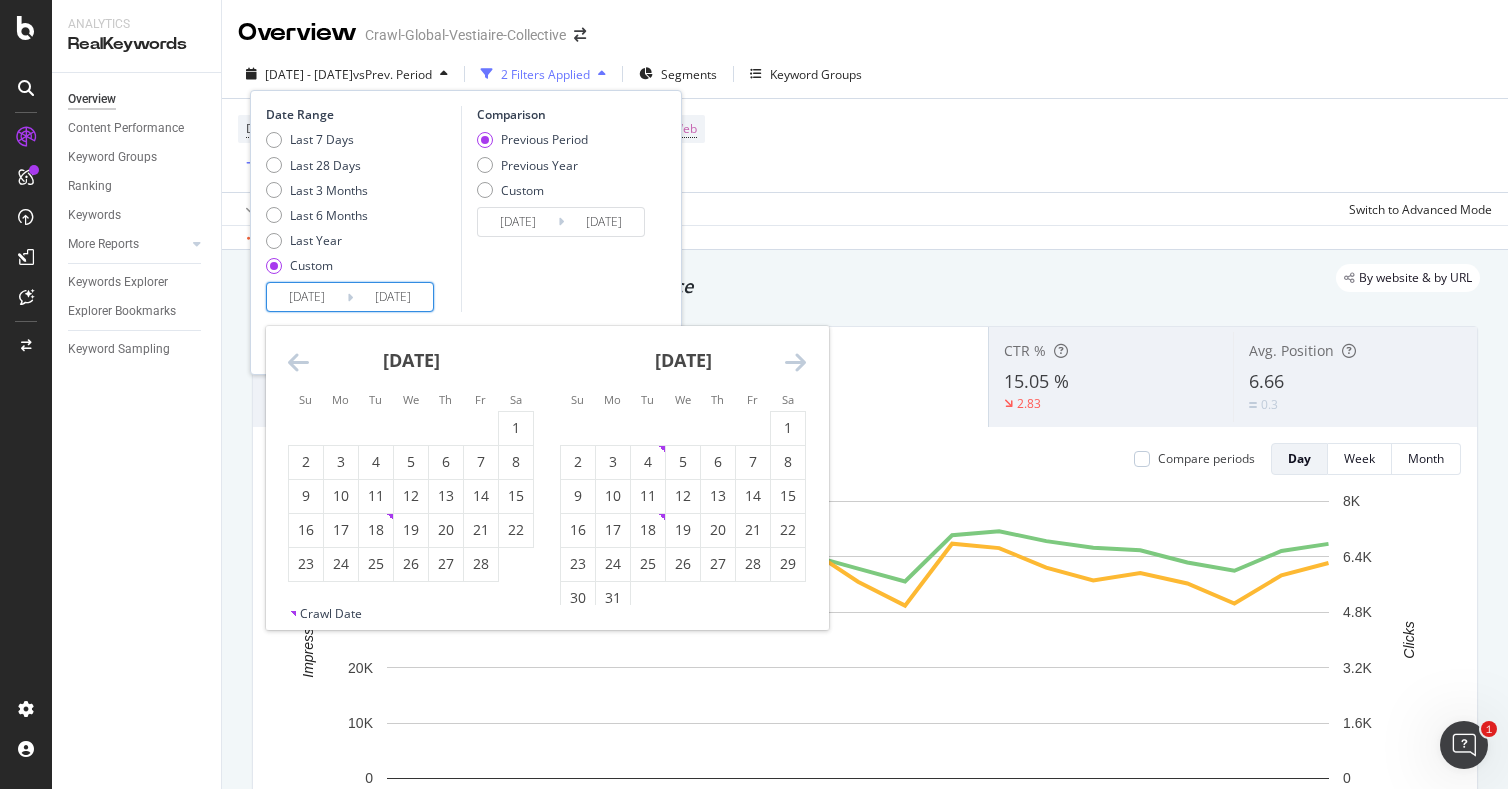 click at bounding box center (298, 362) 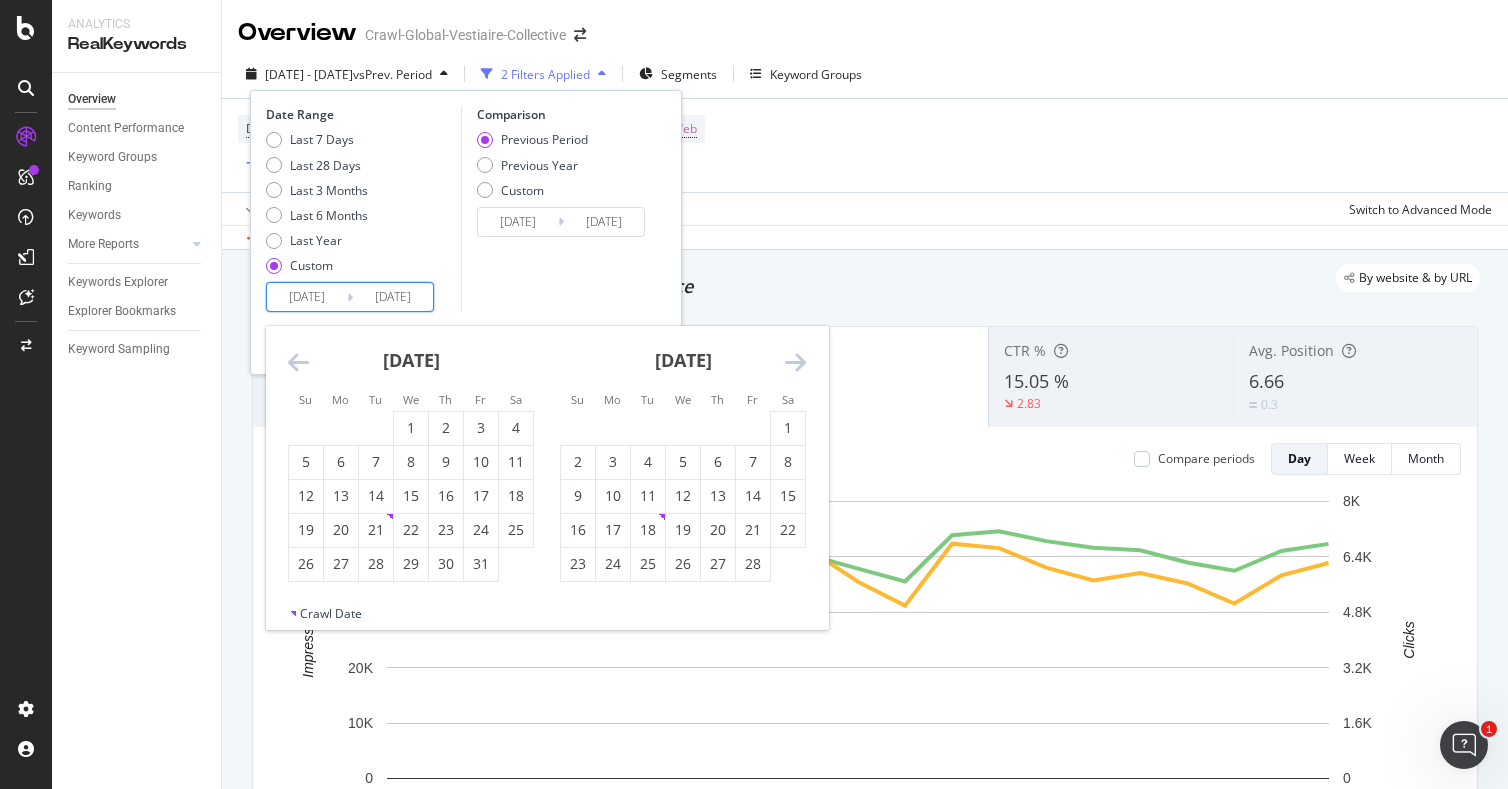 click at bounding box center [298, 362] 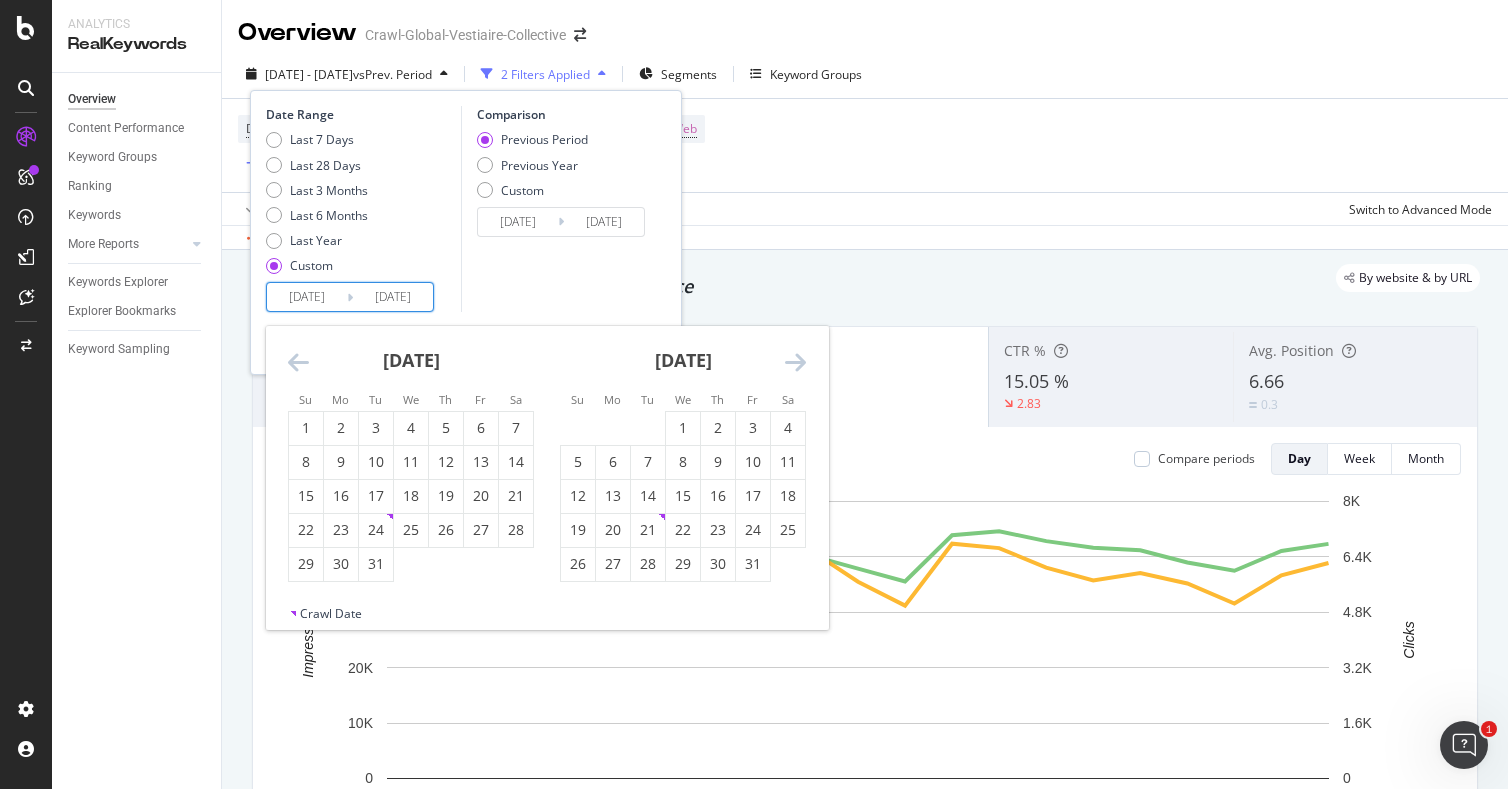 click at bounding box center [298, 362] 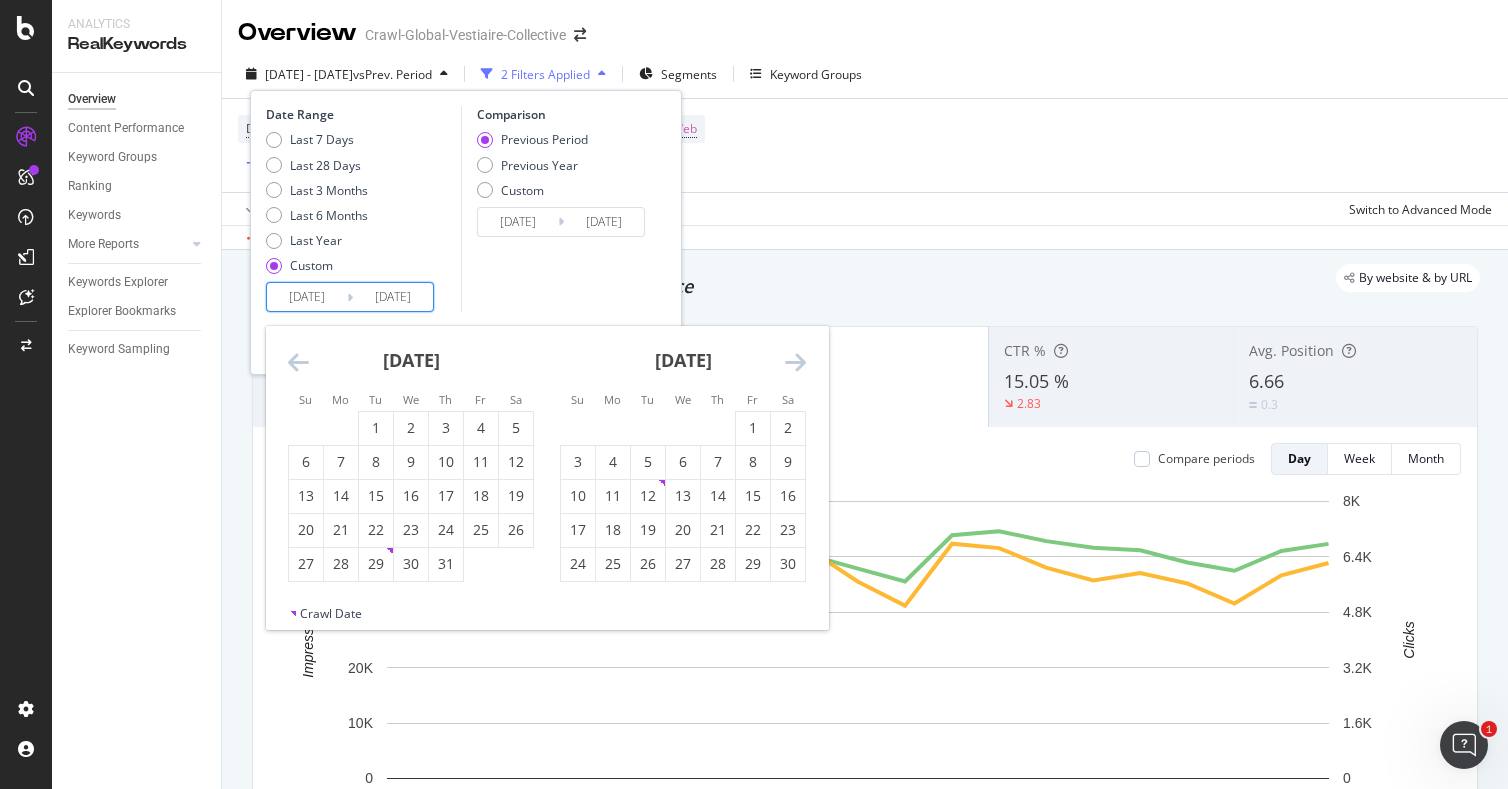 click at bounding box center (298, 362) 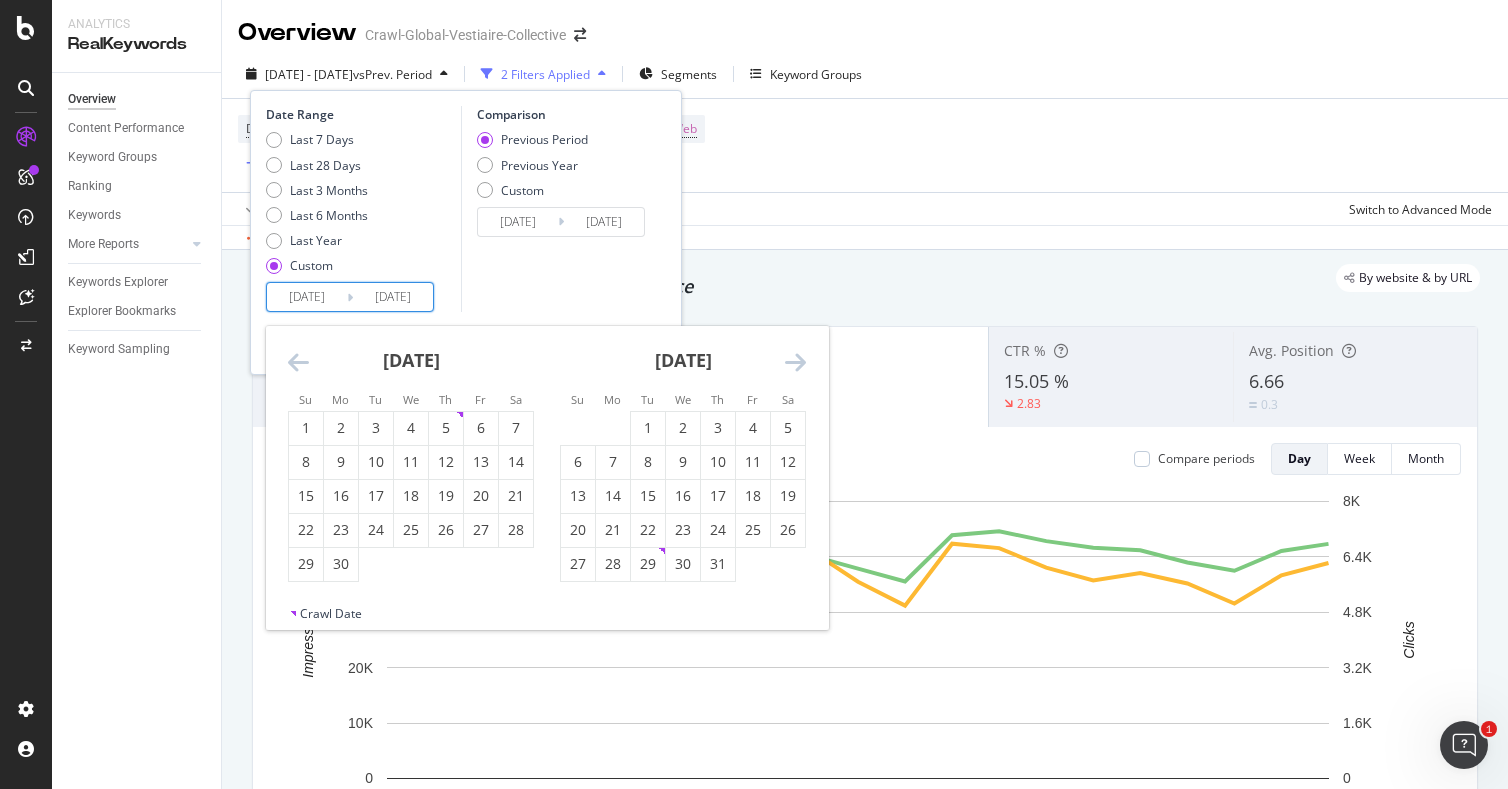 click at bounding box center (298, 362) 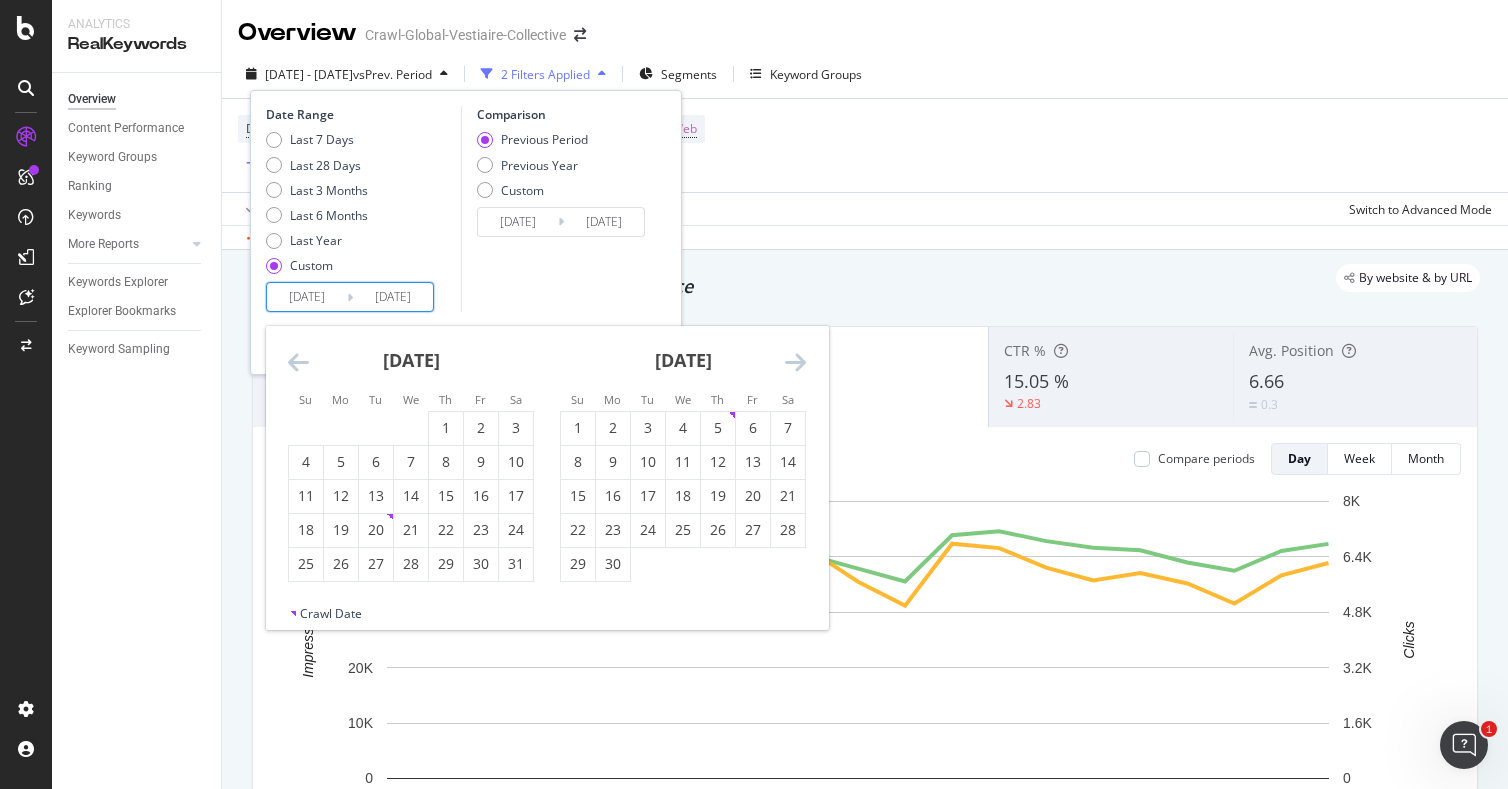 click at bounding box center [298, 362] 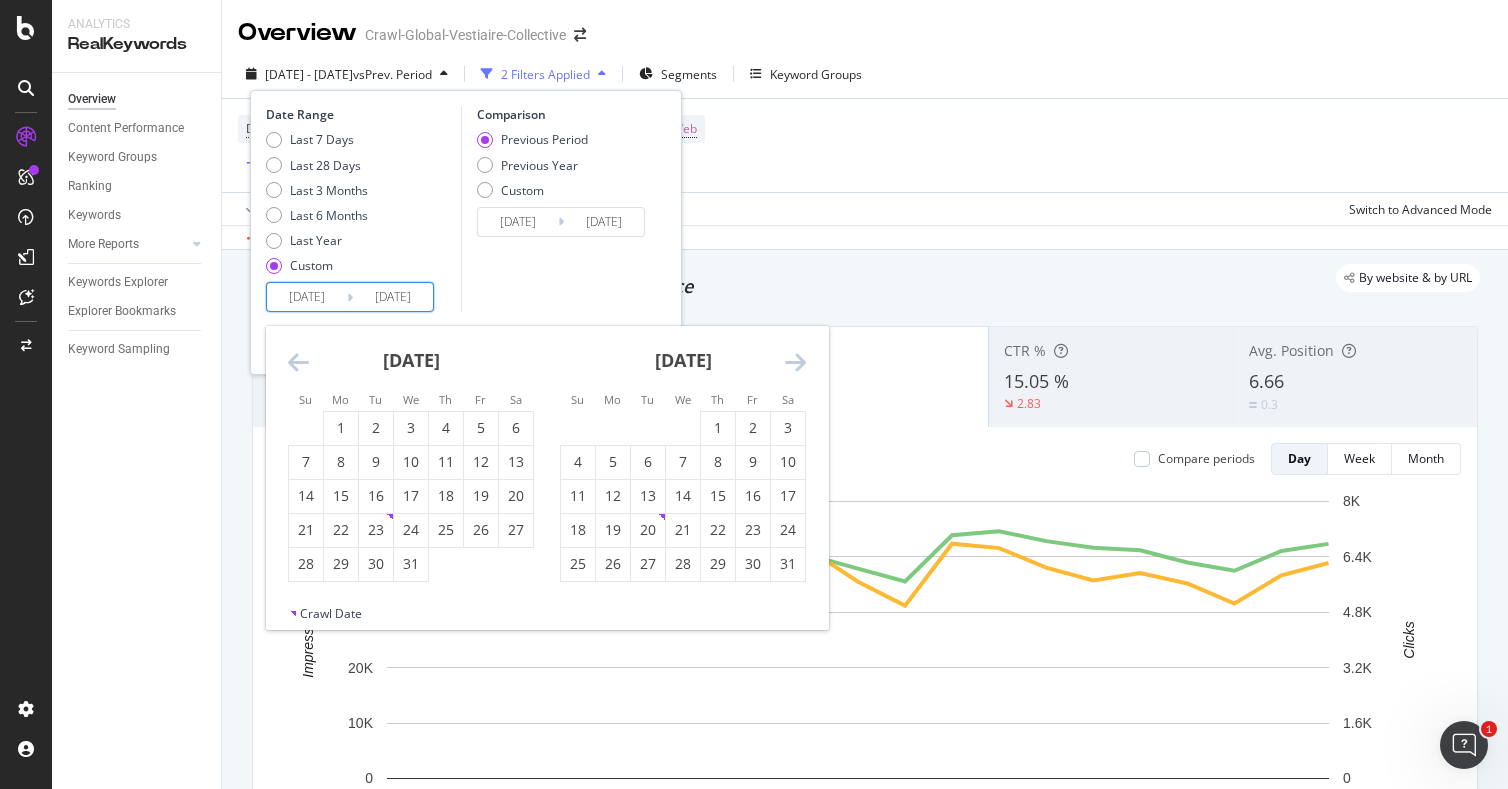 click at bounding box center (298, 362) 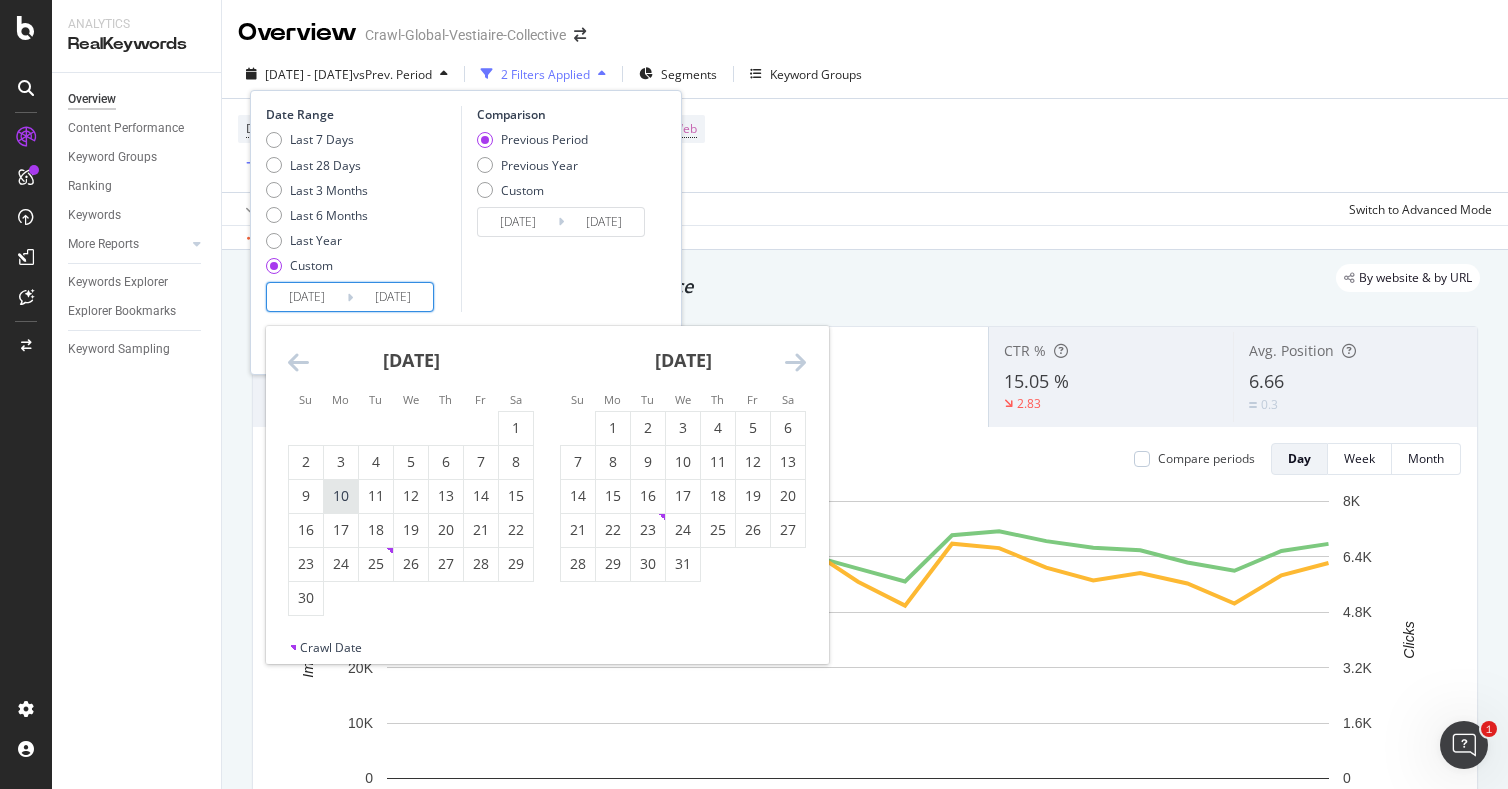click on "10" at bounding box center [341, 496] 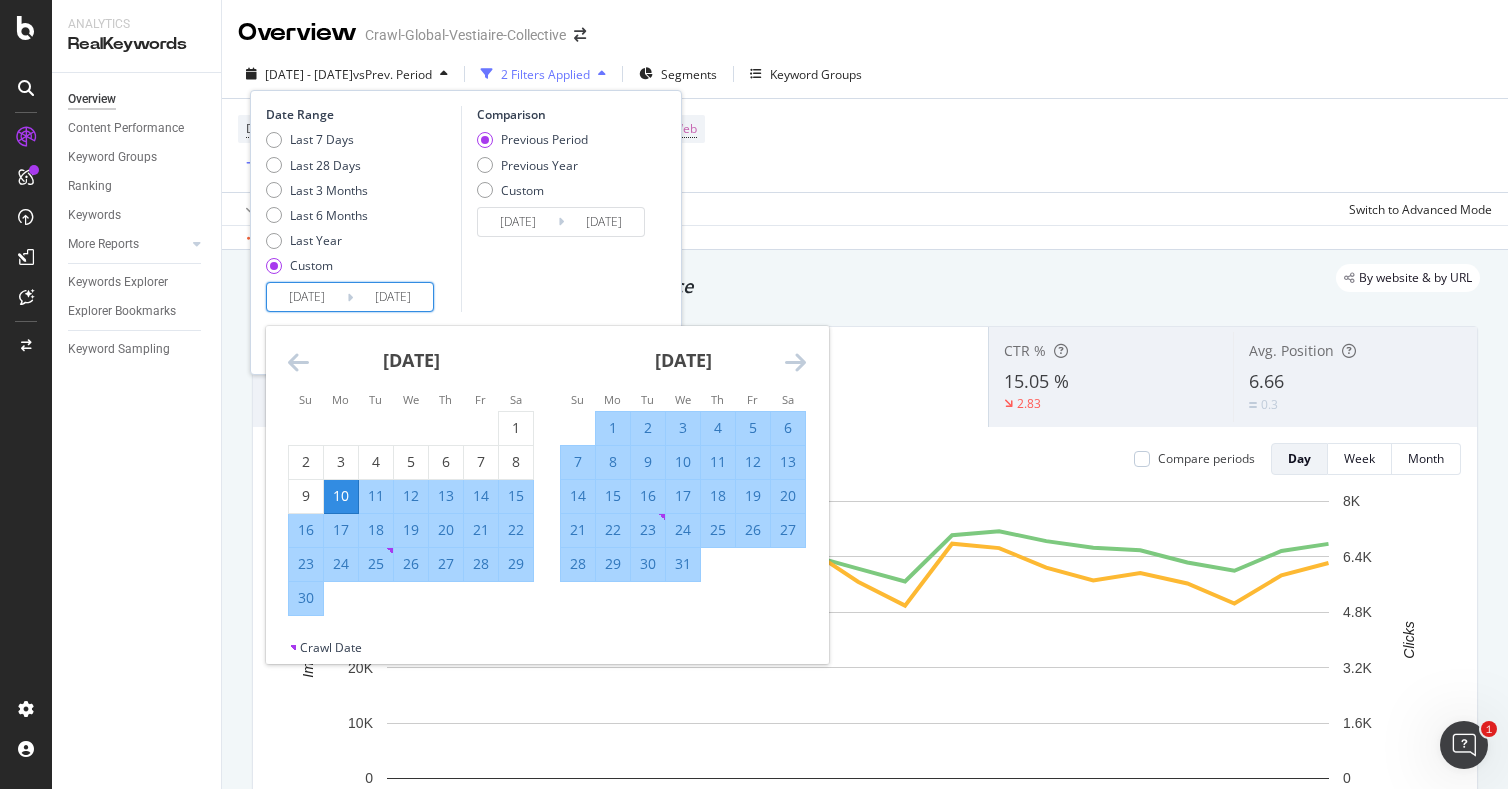 click on "30" at bounding box center [306, 598] 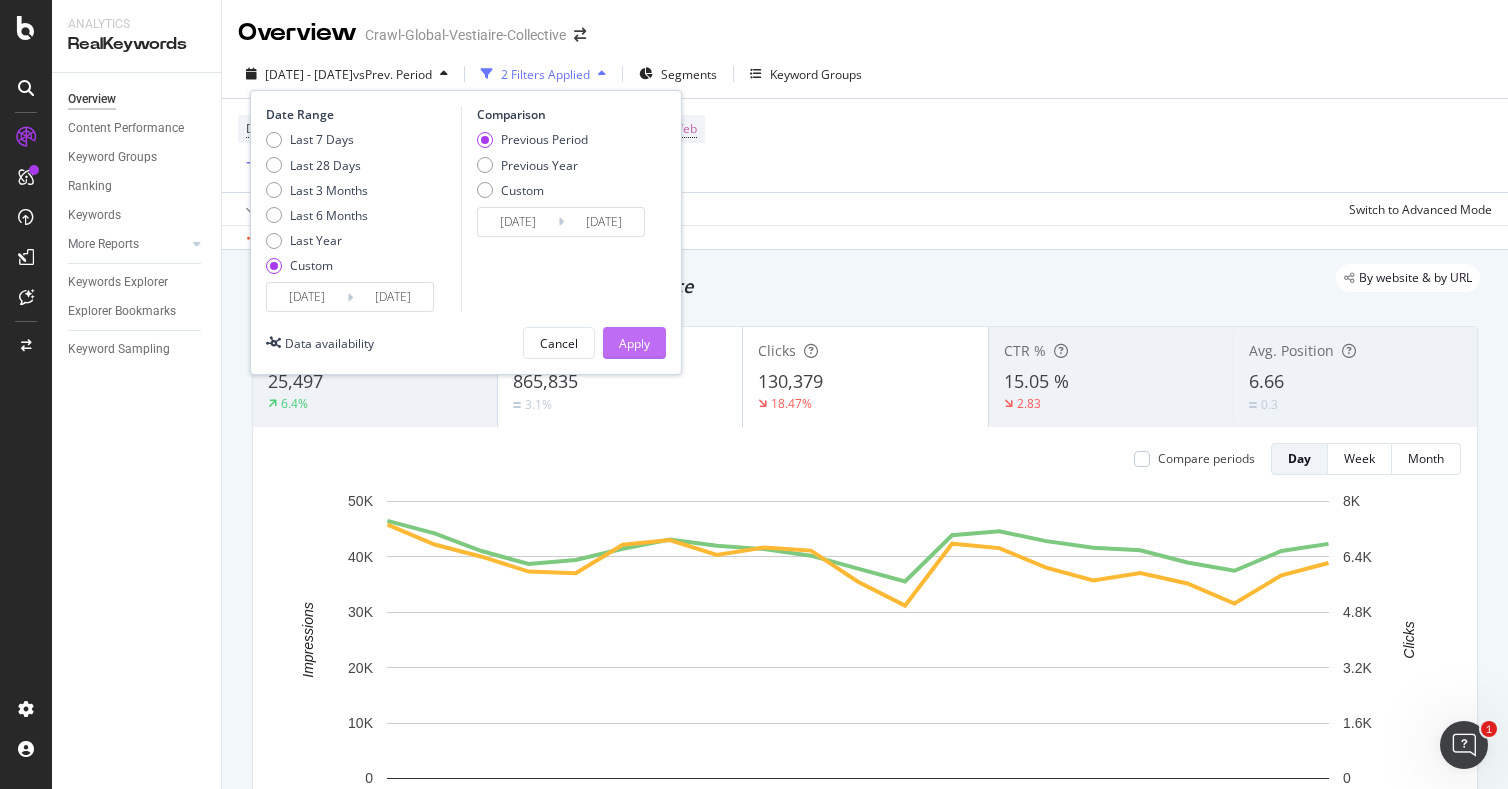 click on "Apply" at bounding box center [634, 343] 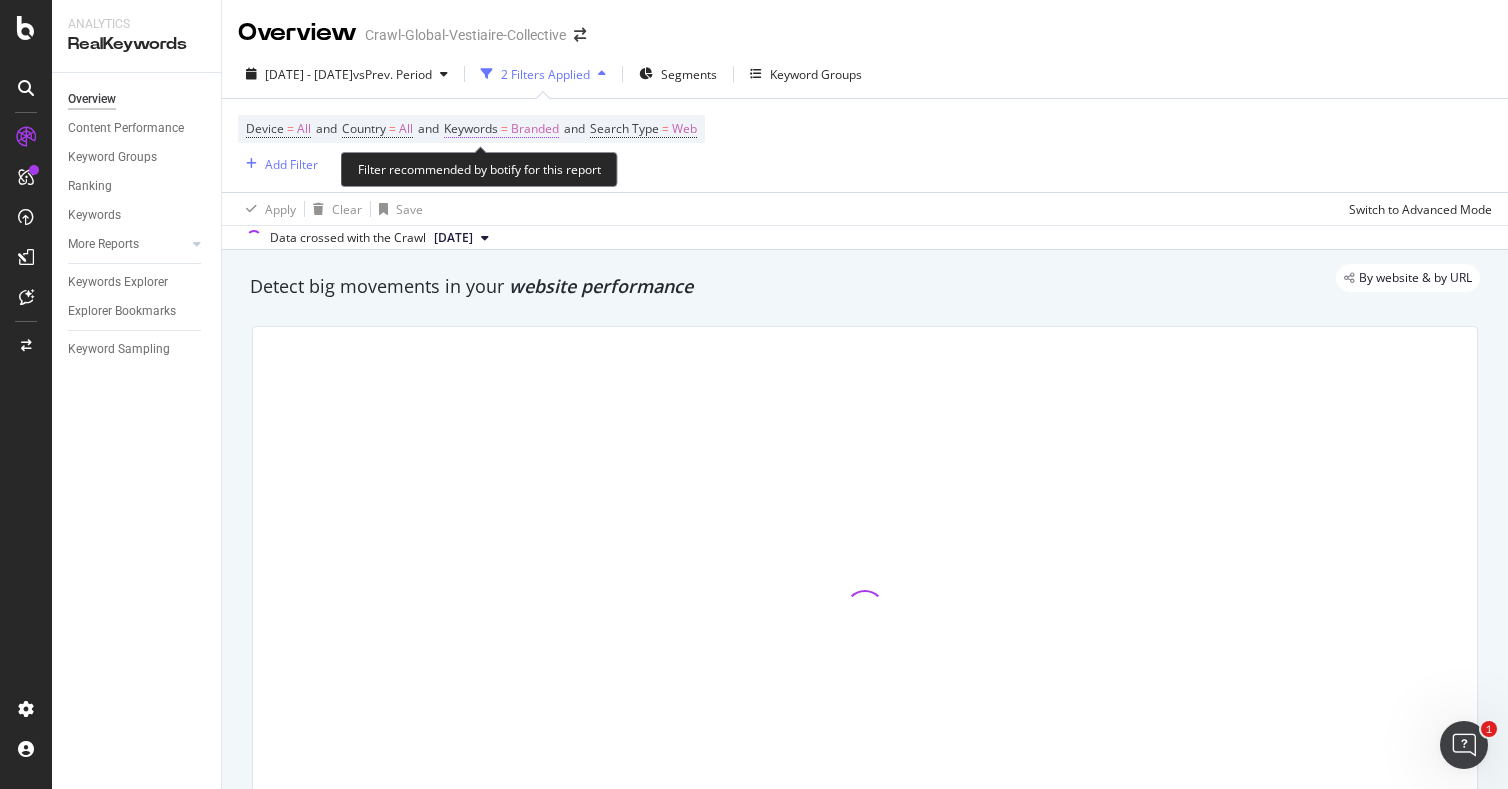 click on "Branded" at bounding box center [535, 129] 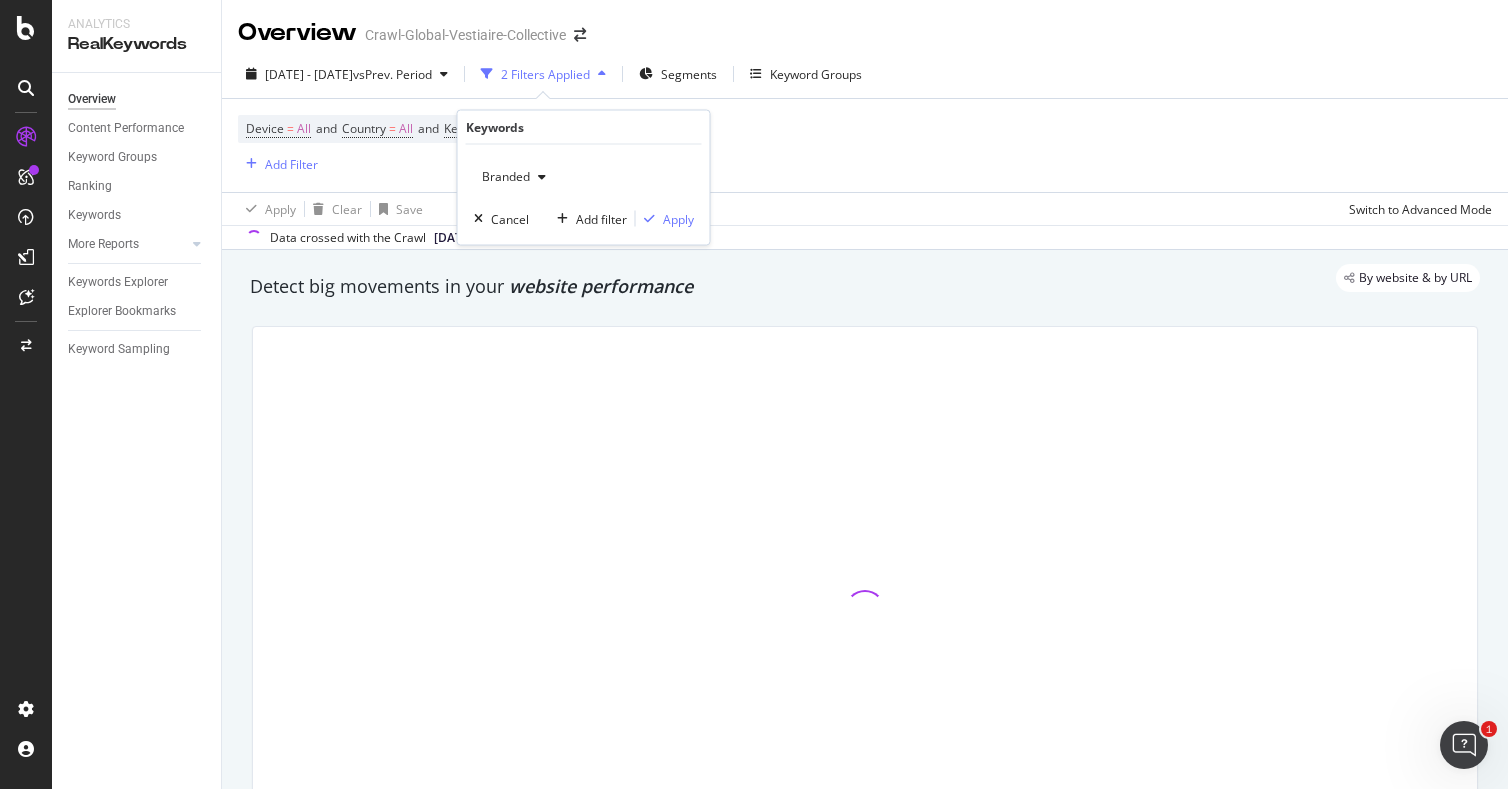 click on "Branded" at bounding box center (514, 177) 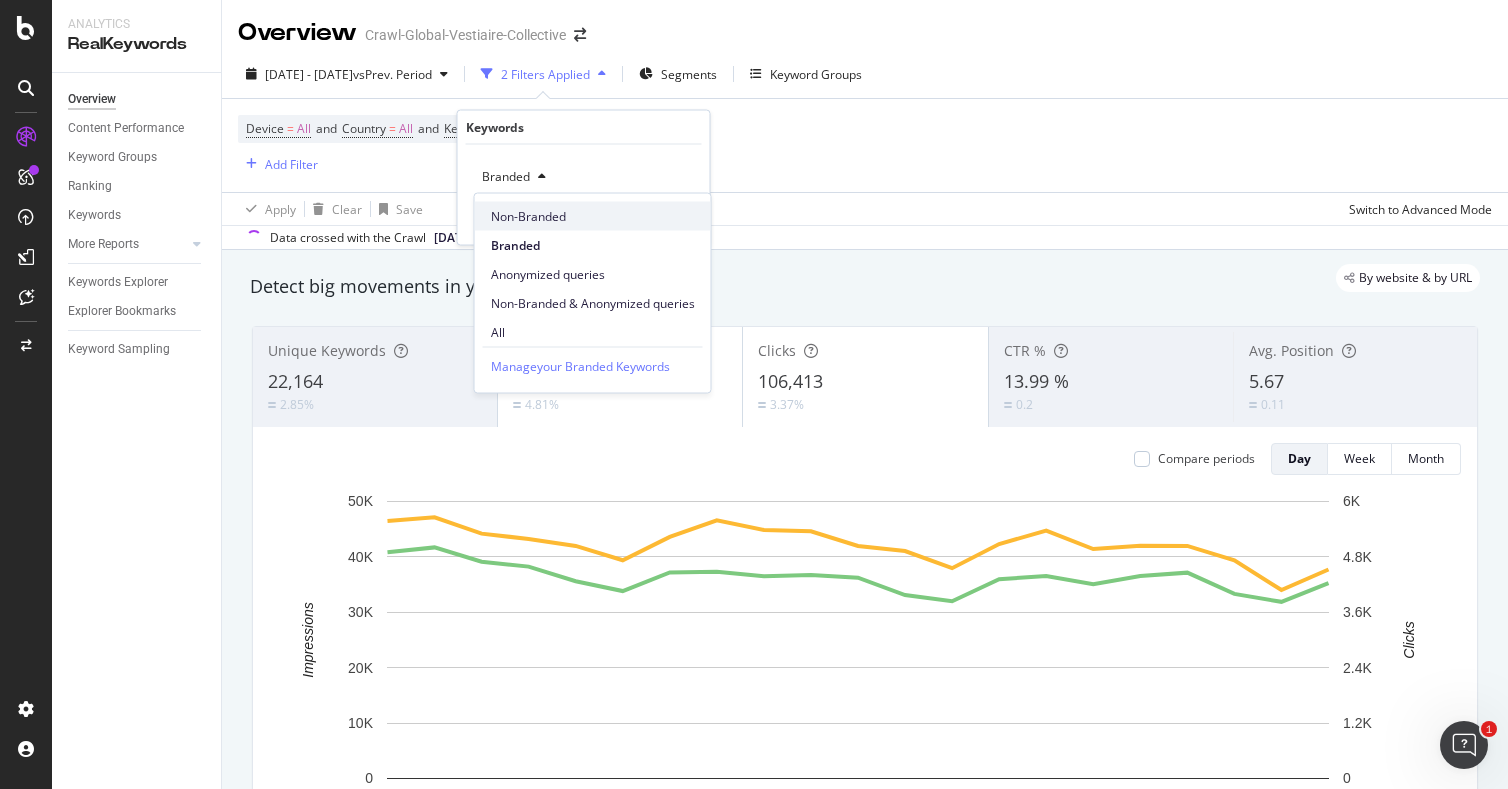 click on "Non-Branded" at bounding box center (593, 216) 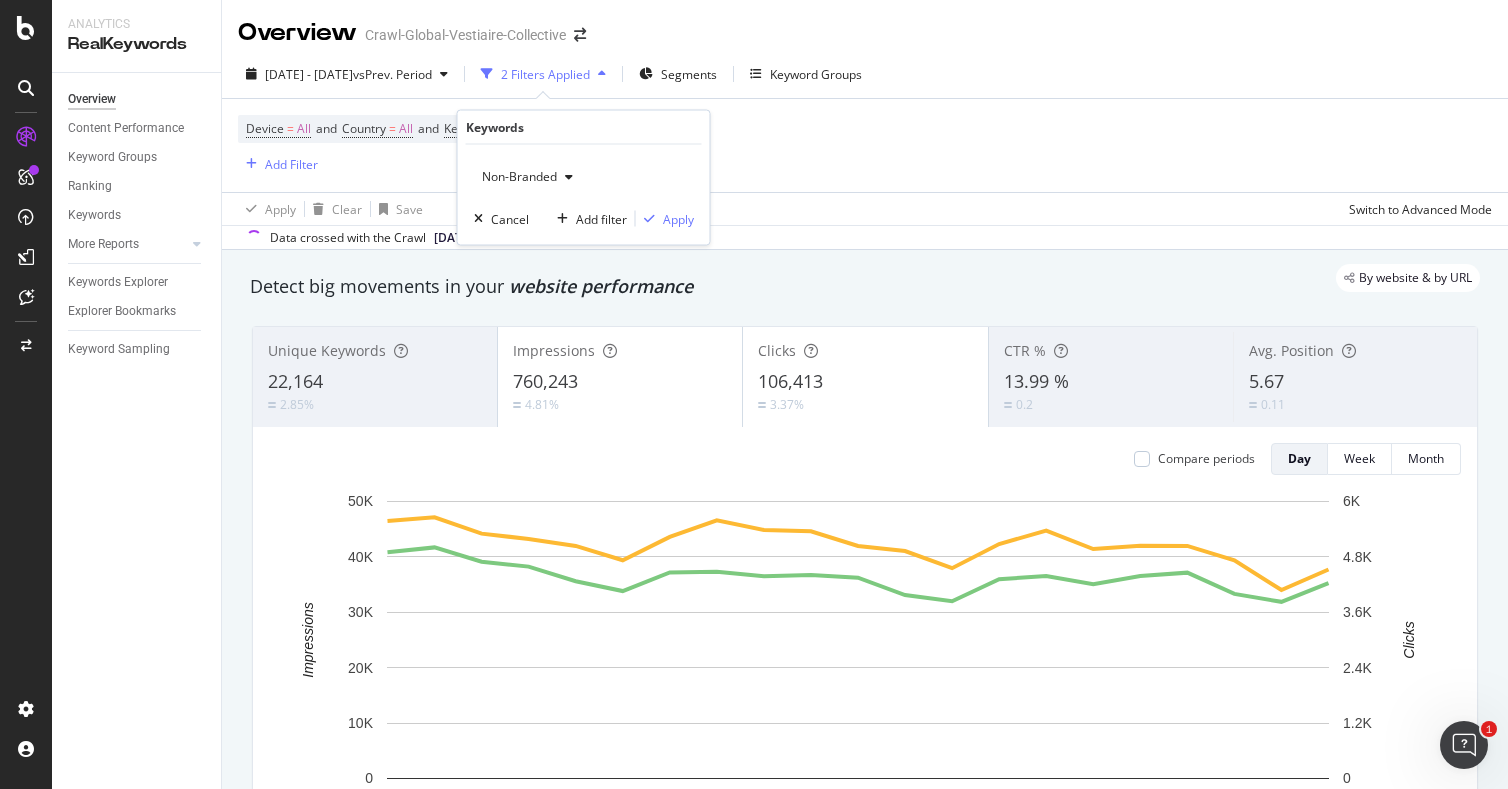 click on "Non-Branded Cancel Add filter Apply" at bounding box center (584, 195) 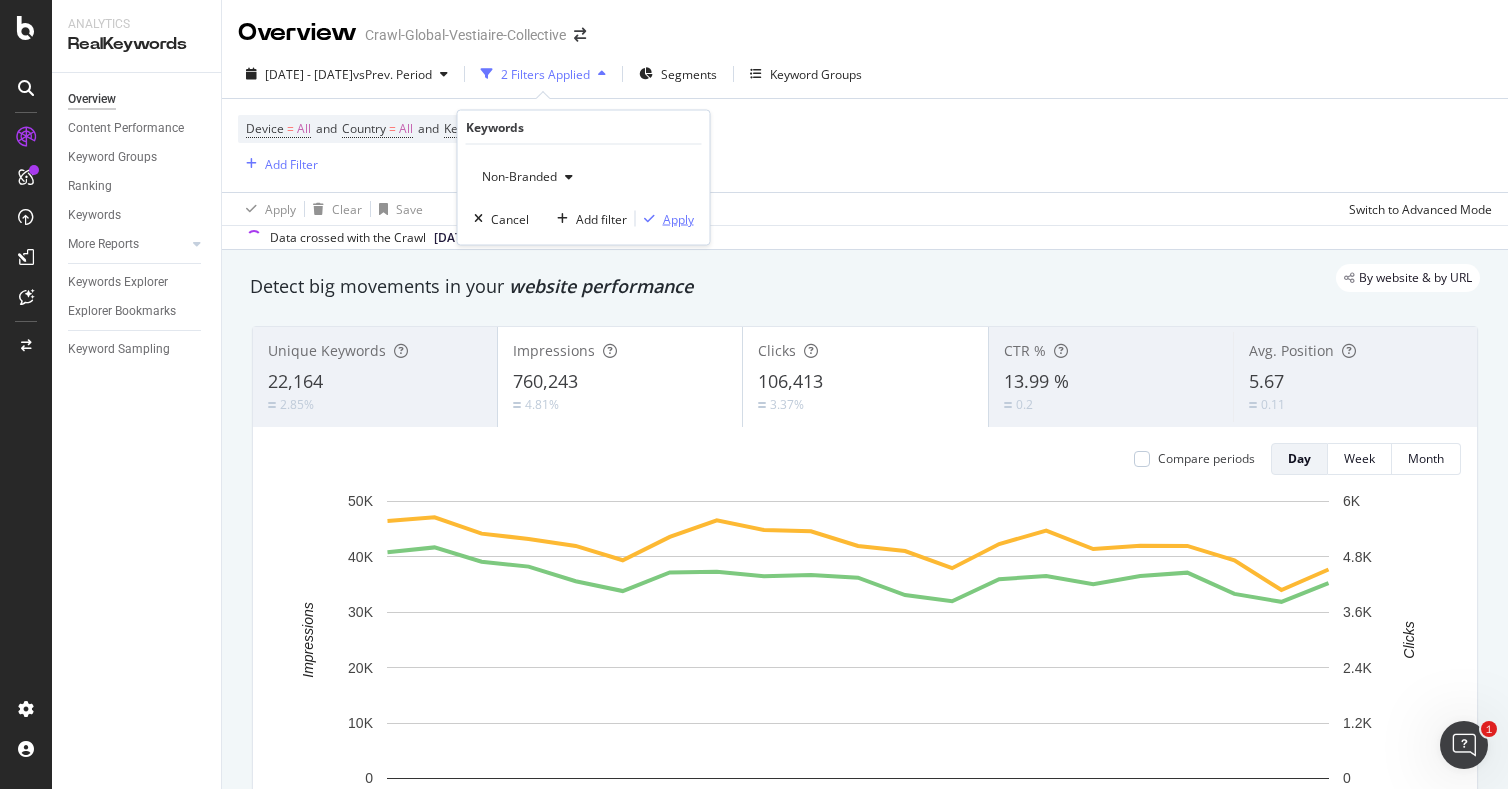 click on "Apply" at bounding box center (678, 218) 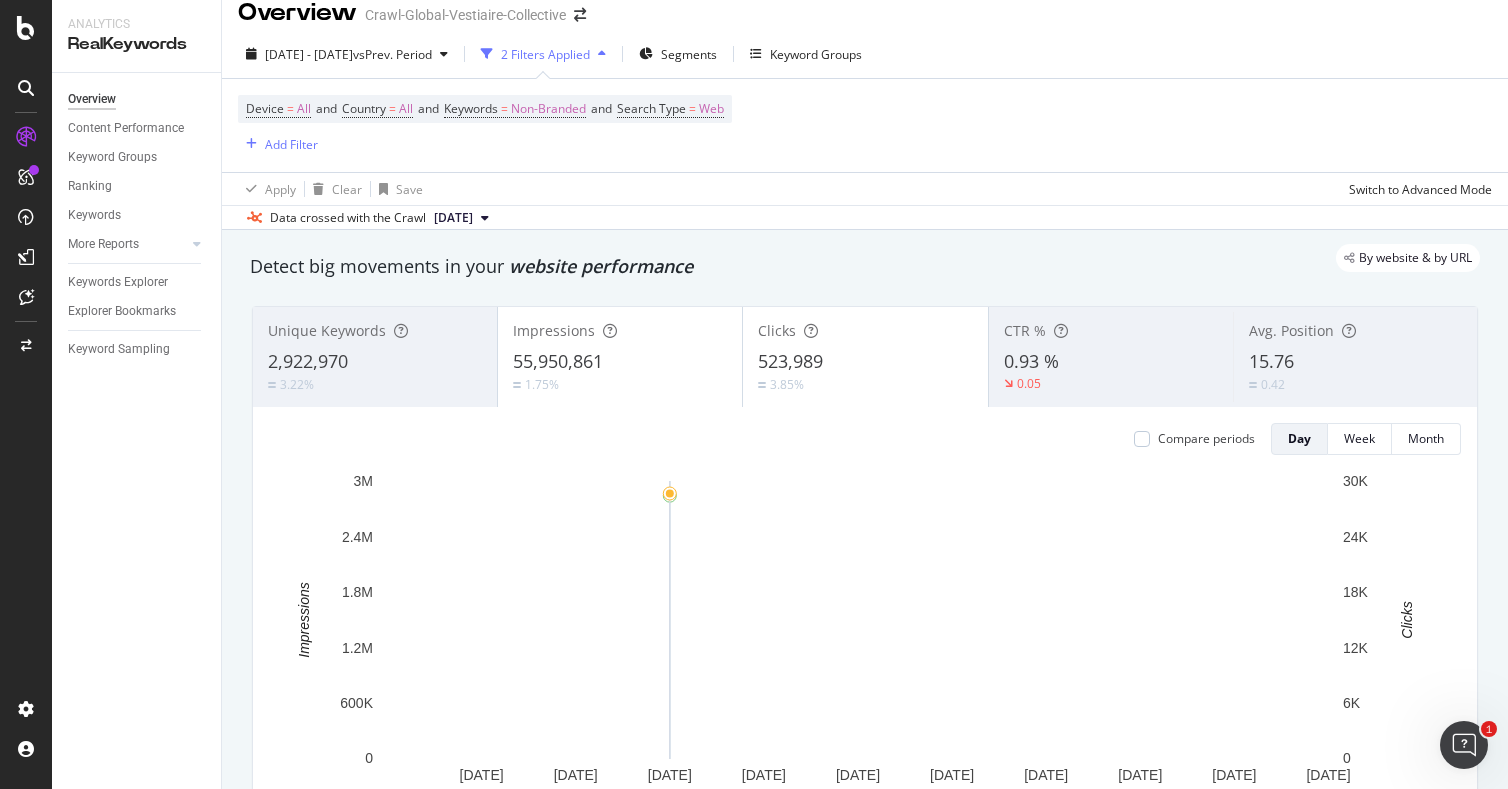 scroll, scrollTop: 0, scrollLeft: 0, axis: both 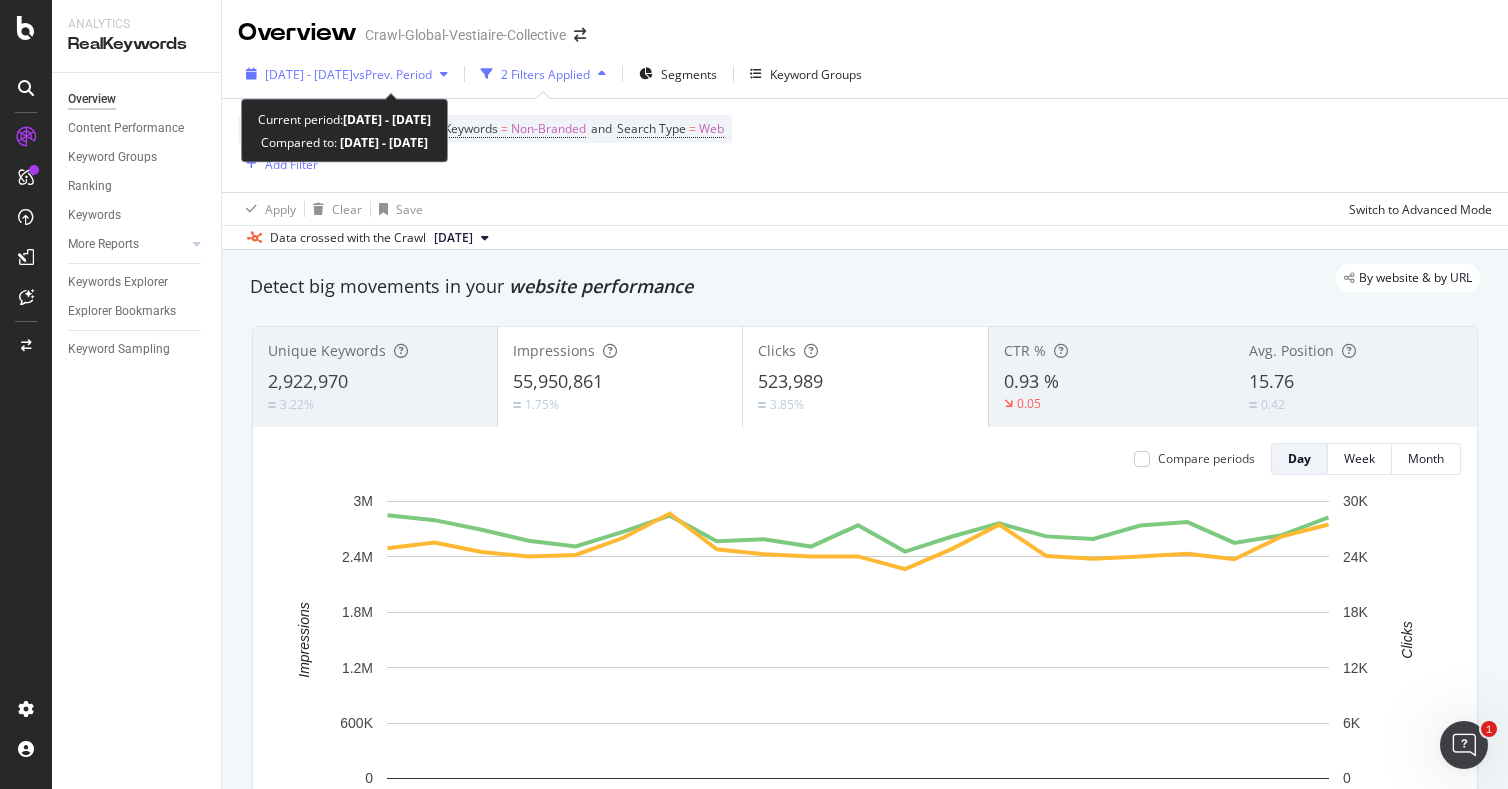 click on "[DATE] - [DATE]  vs  Prev. Period" at bounding box center [347, 74] 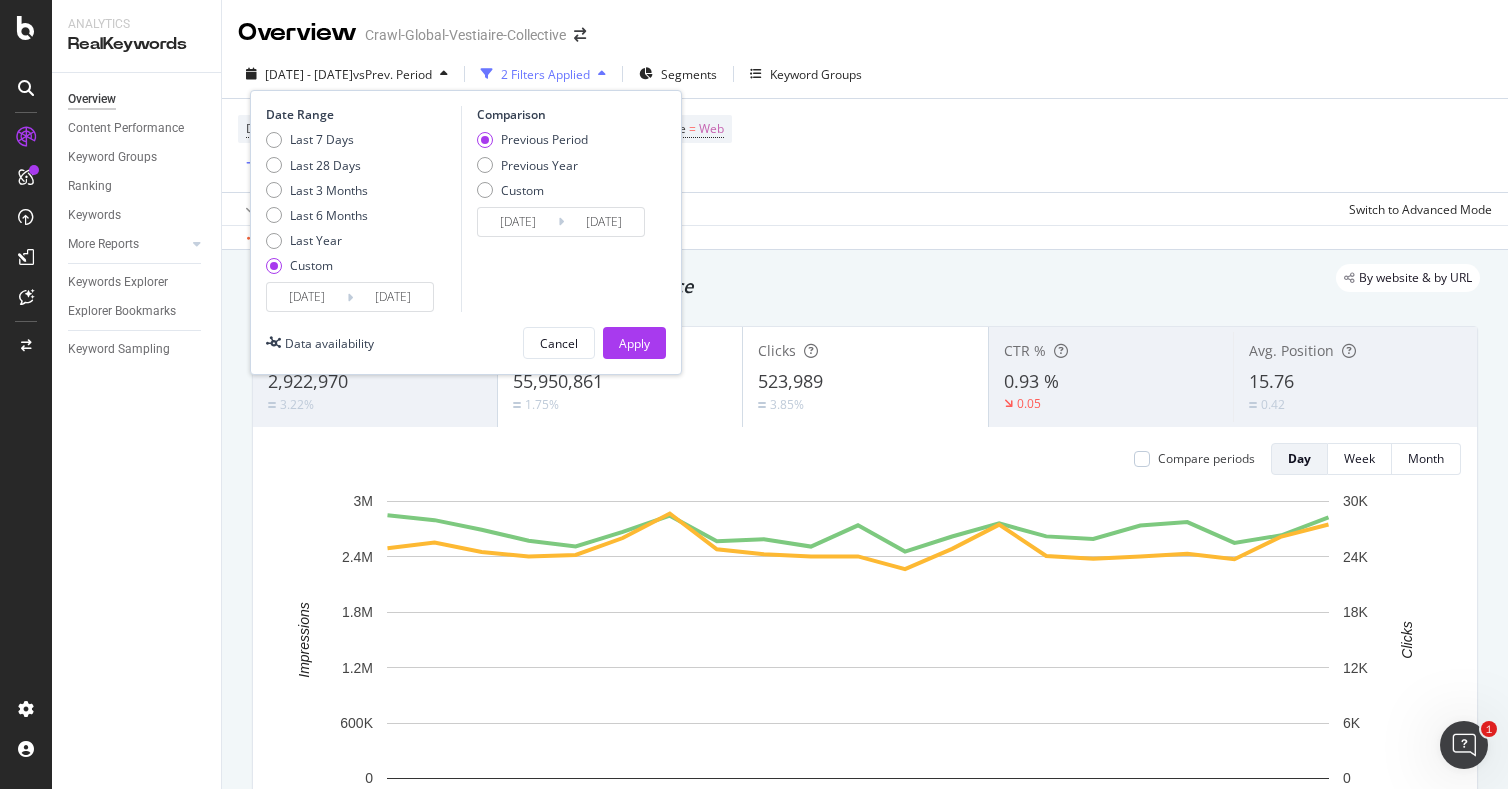 click on "[DATE]" at bounding box center [307, 297] 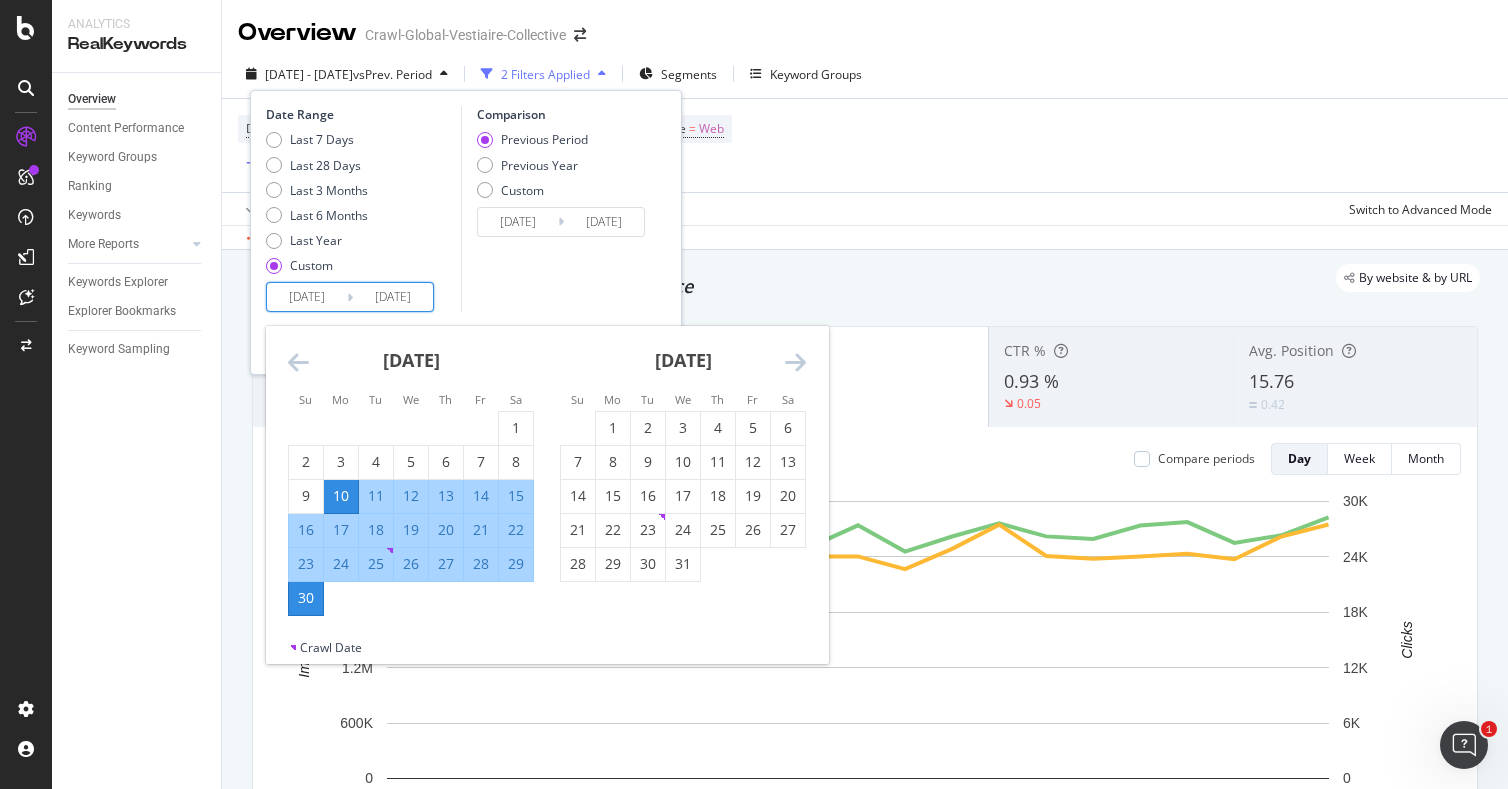 click on "[DATE] 1 2 3 4 5 6 7 8 9 10 11 12 13 14 15 16 17 18 19 20 21 22 23 24 25 26 27 28 29 30 31" at bounding box center [683, 454] 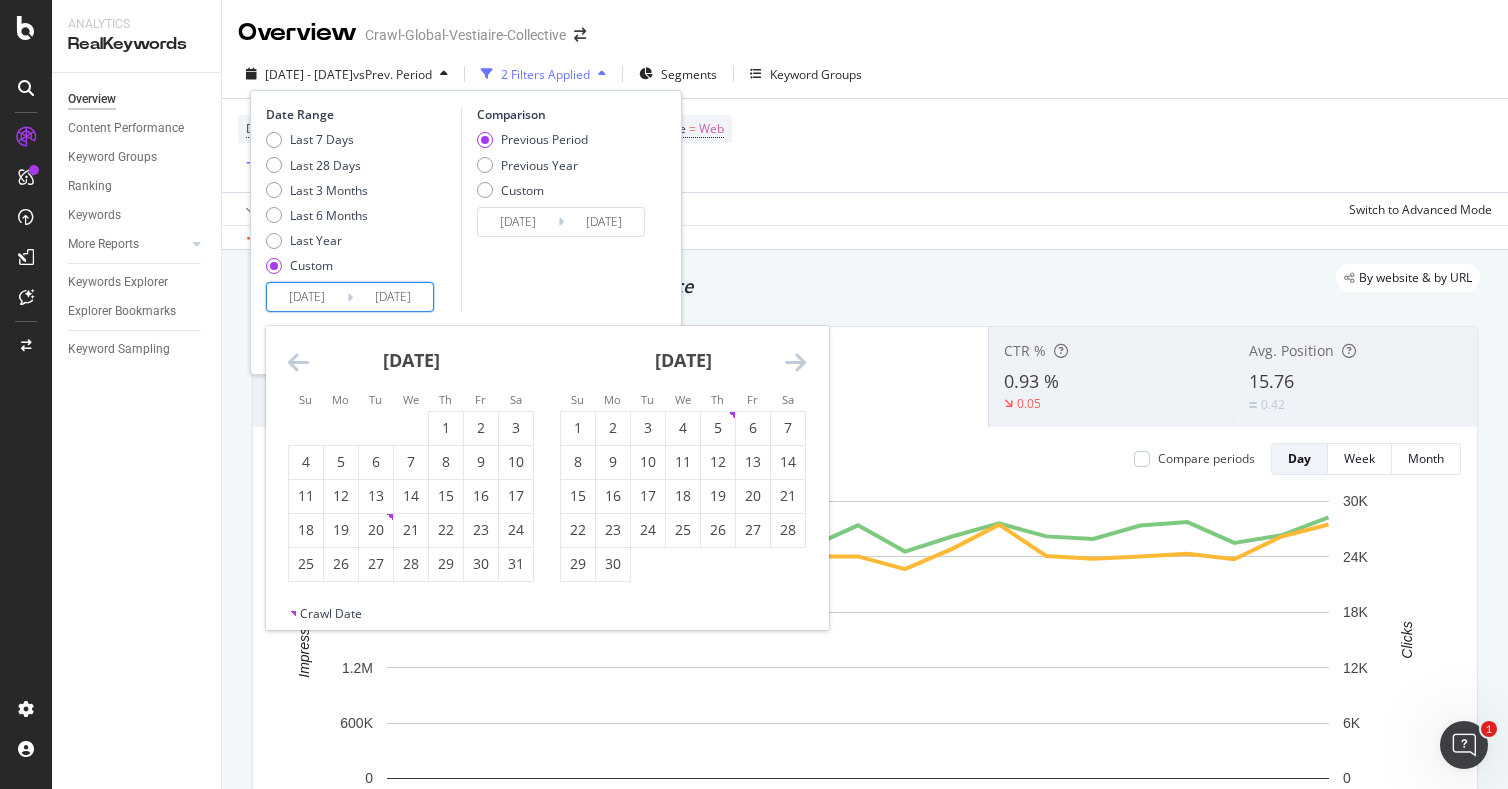 click at bounding box center (795, 362) 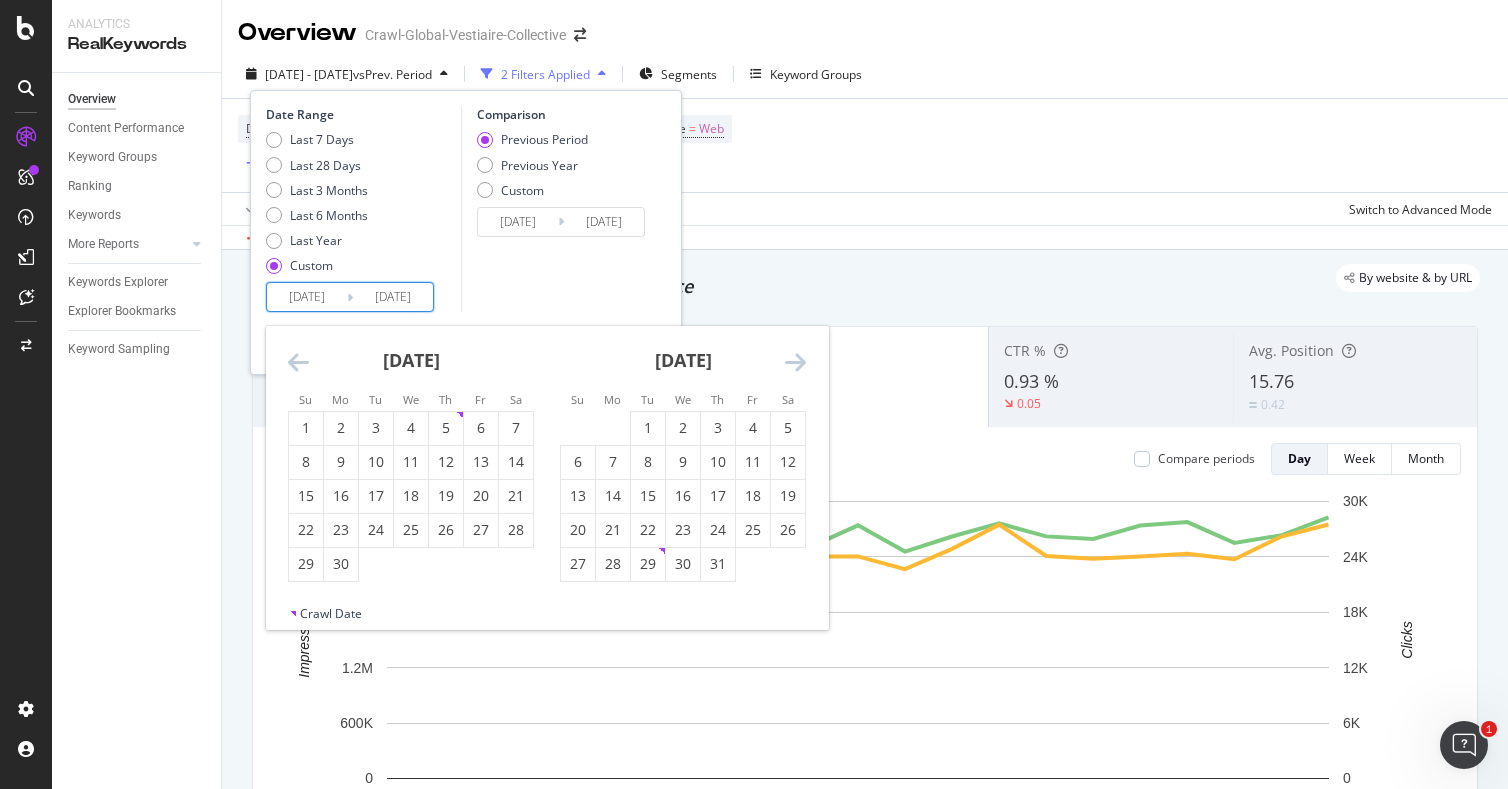 click at bounding box center [795, 362] 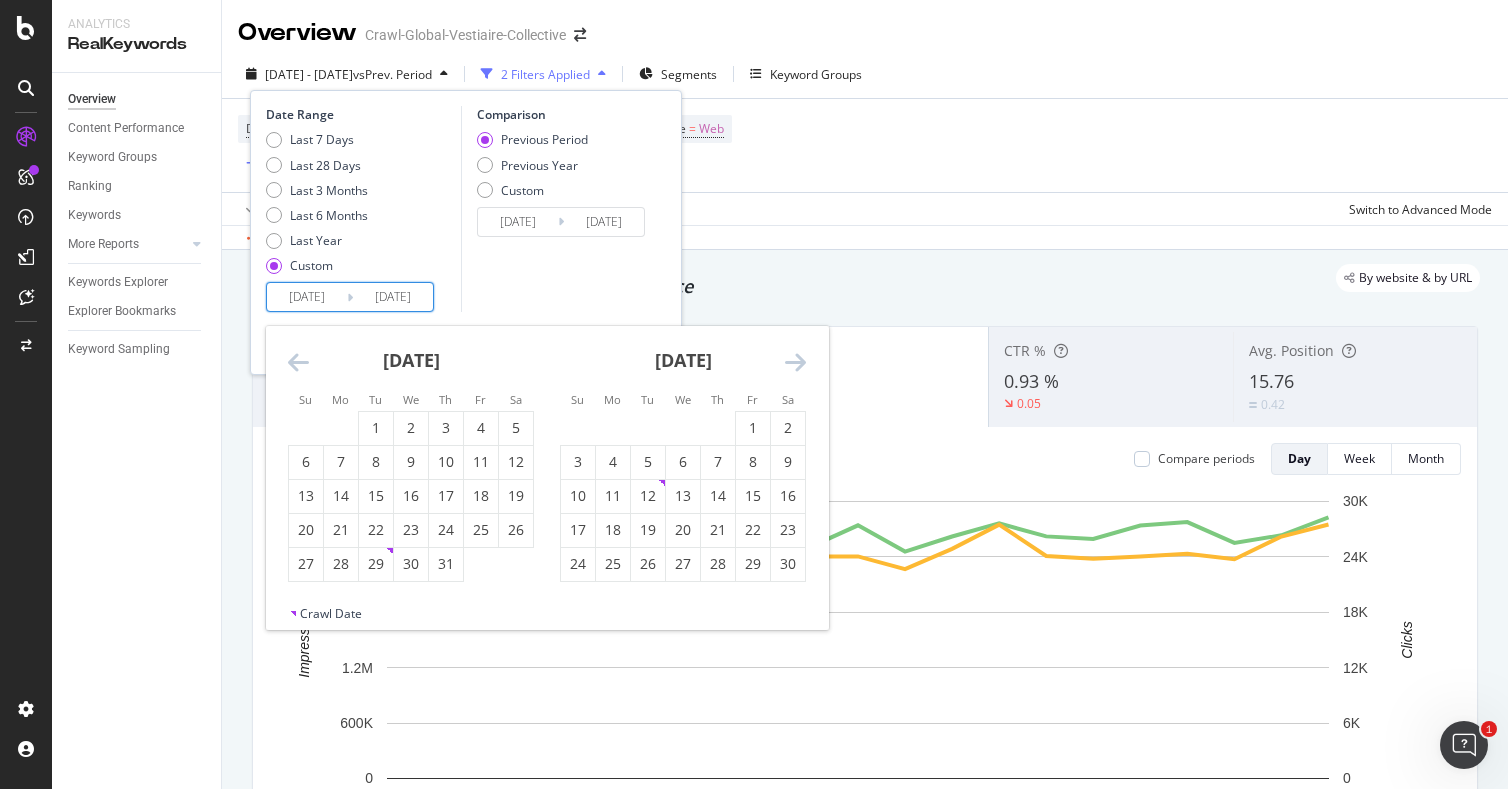 click at bounding box center [795, 362] 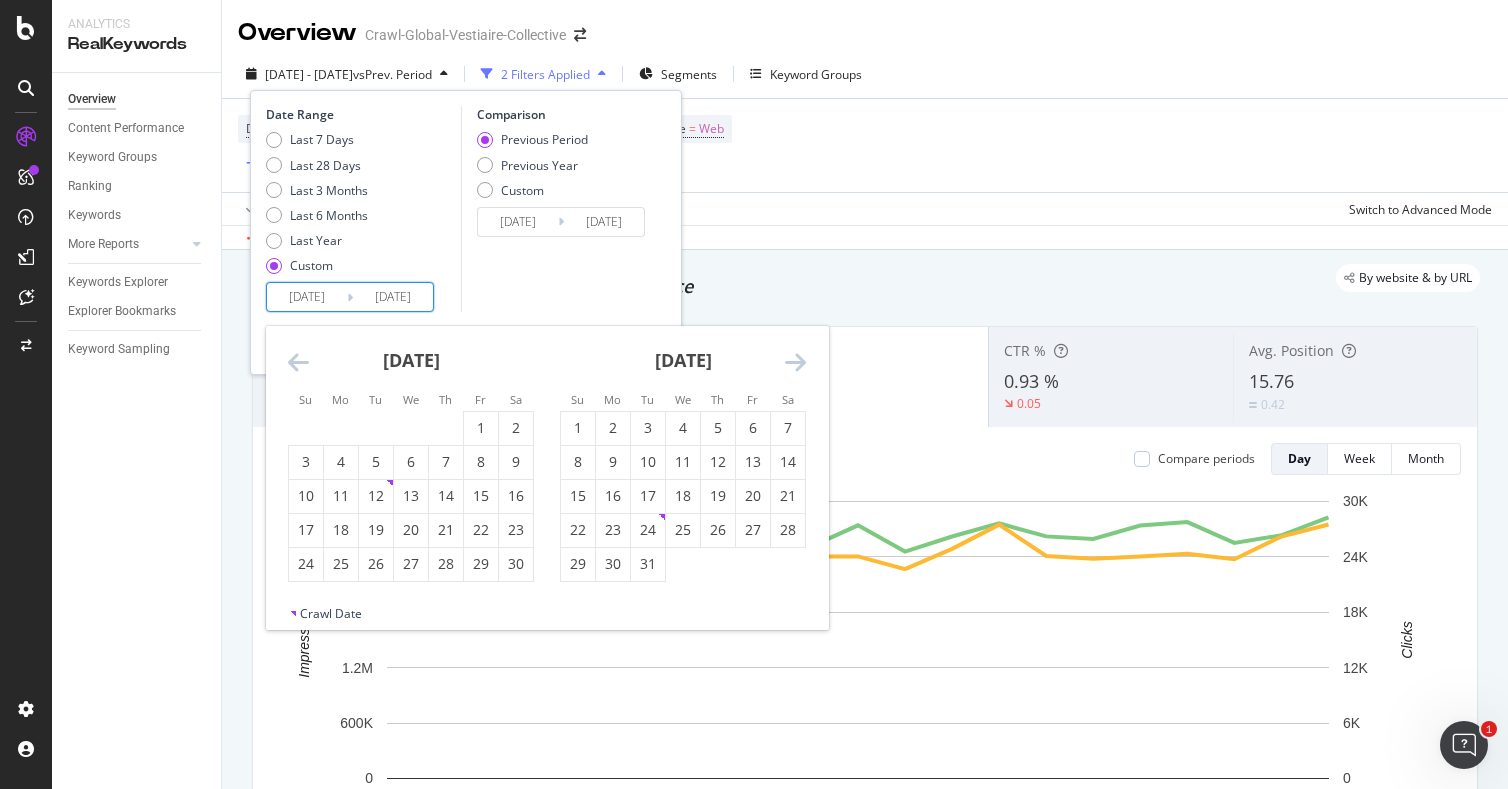 click at bounding box center (795, 362) 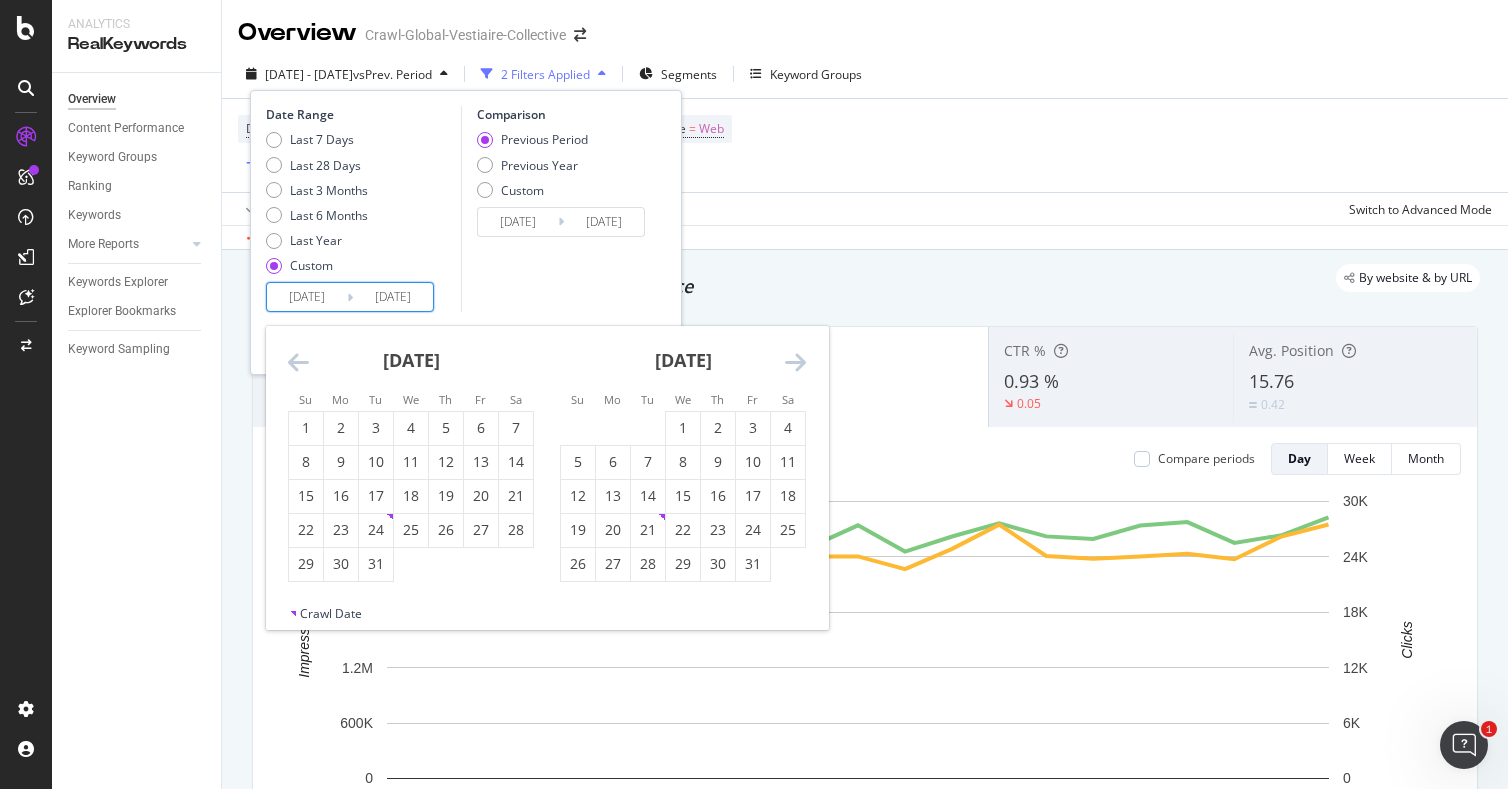click at bounding box center (795, 362) 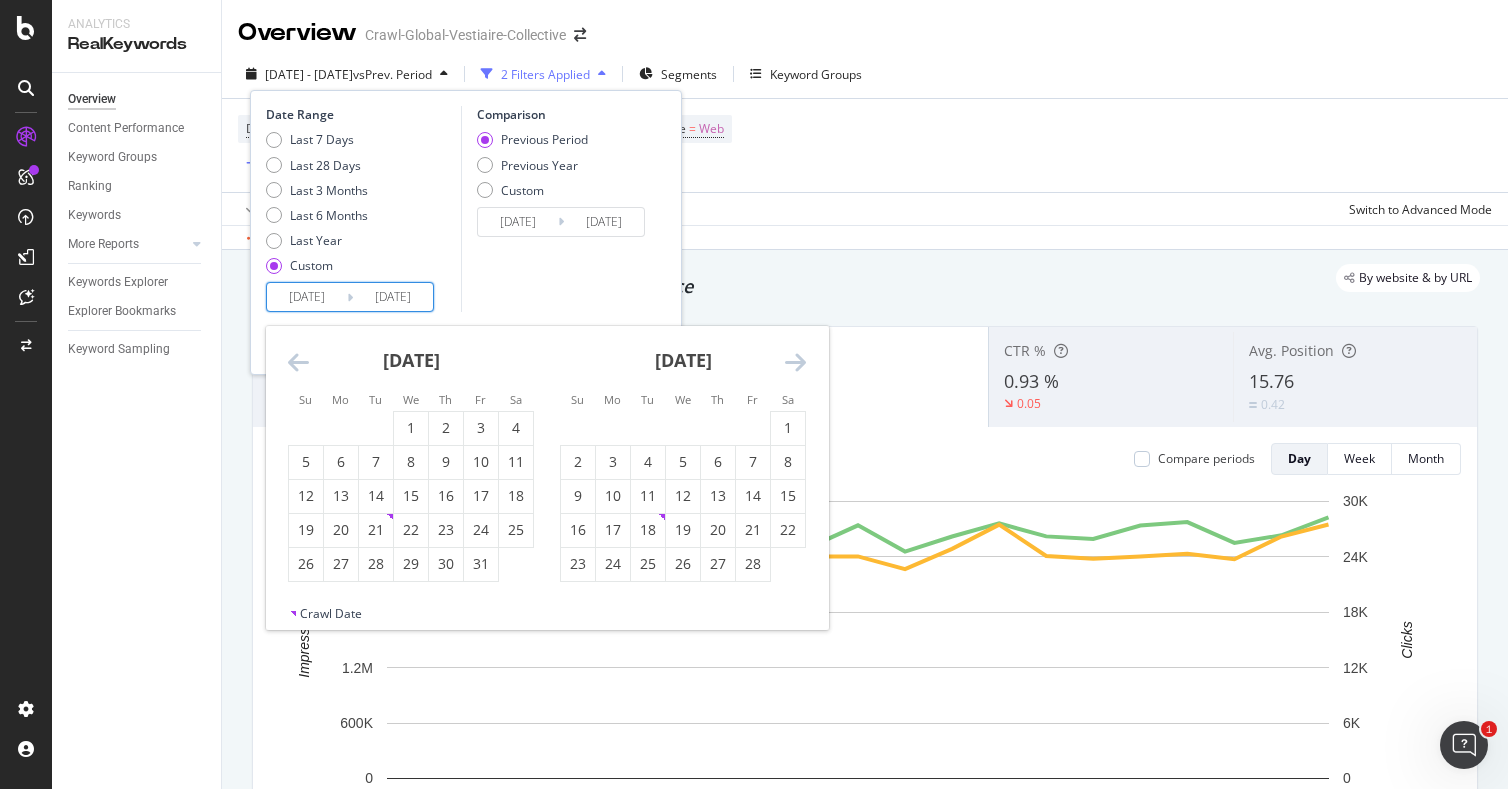 click at bounding box center [795, 362] 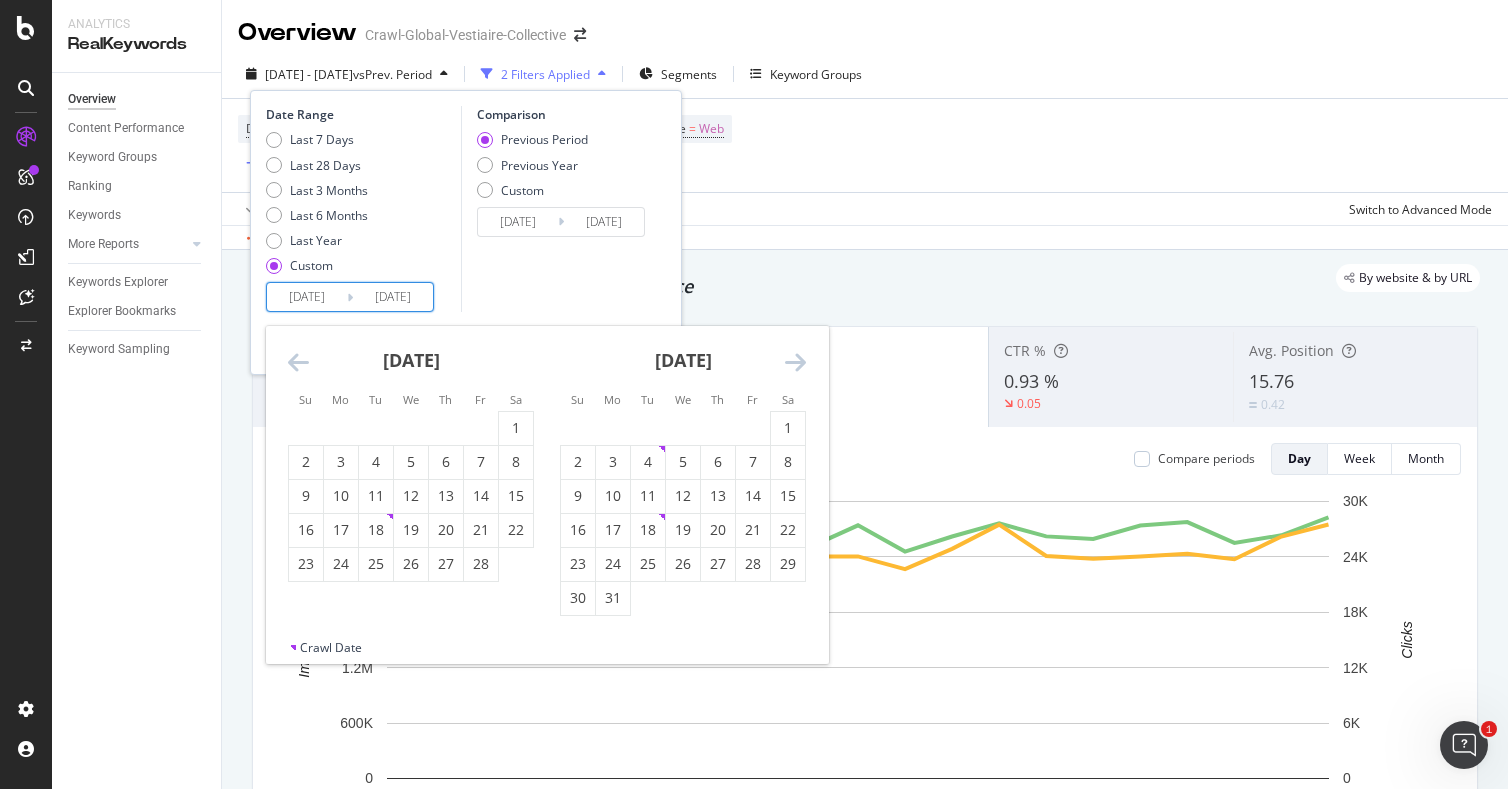 click at bounding box center [298, 362] 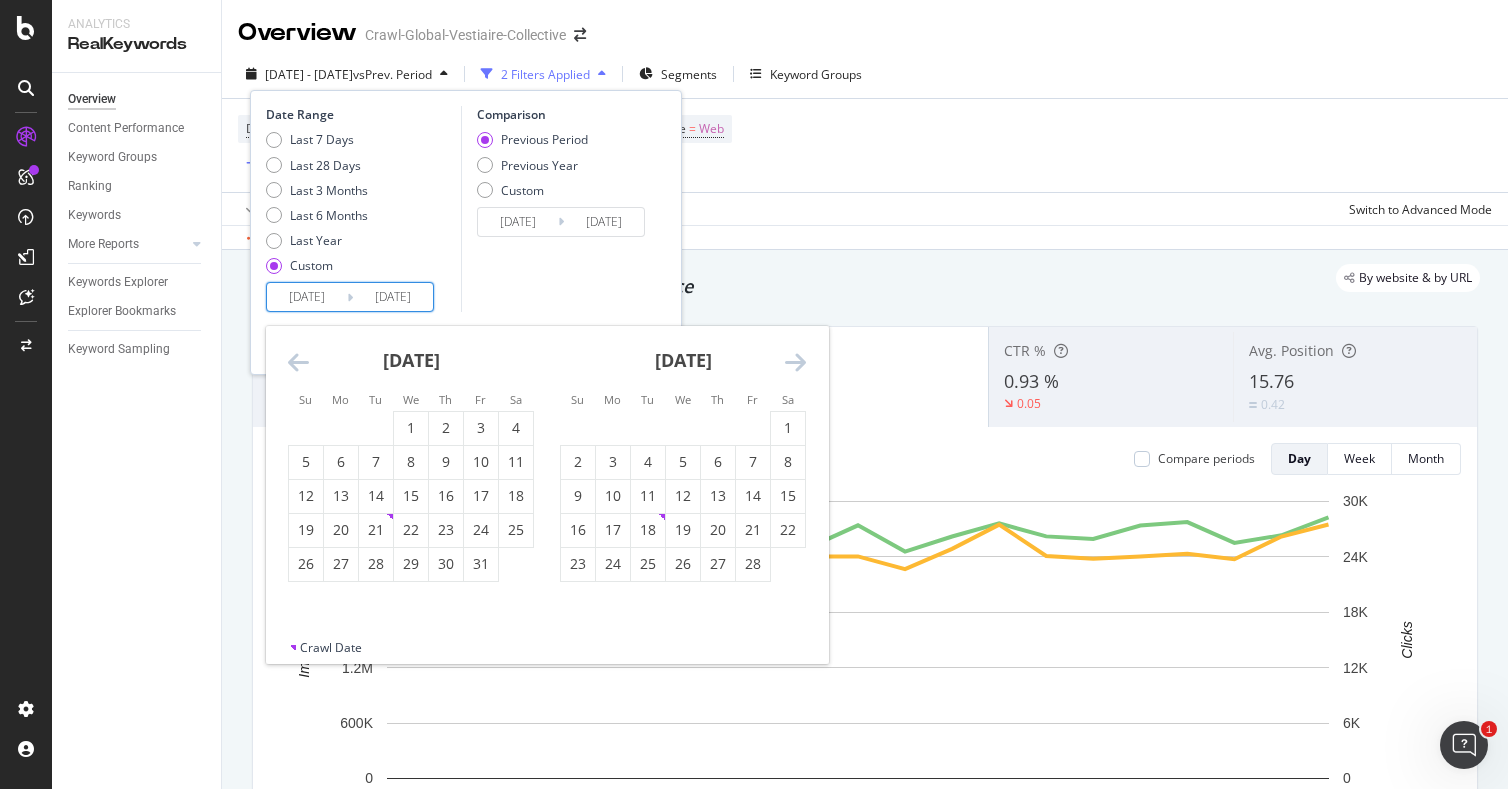 click at bounding box center [298, 362] 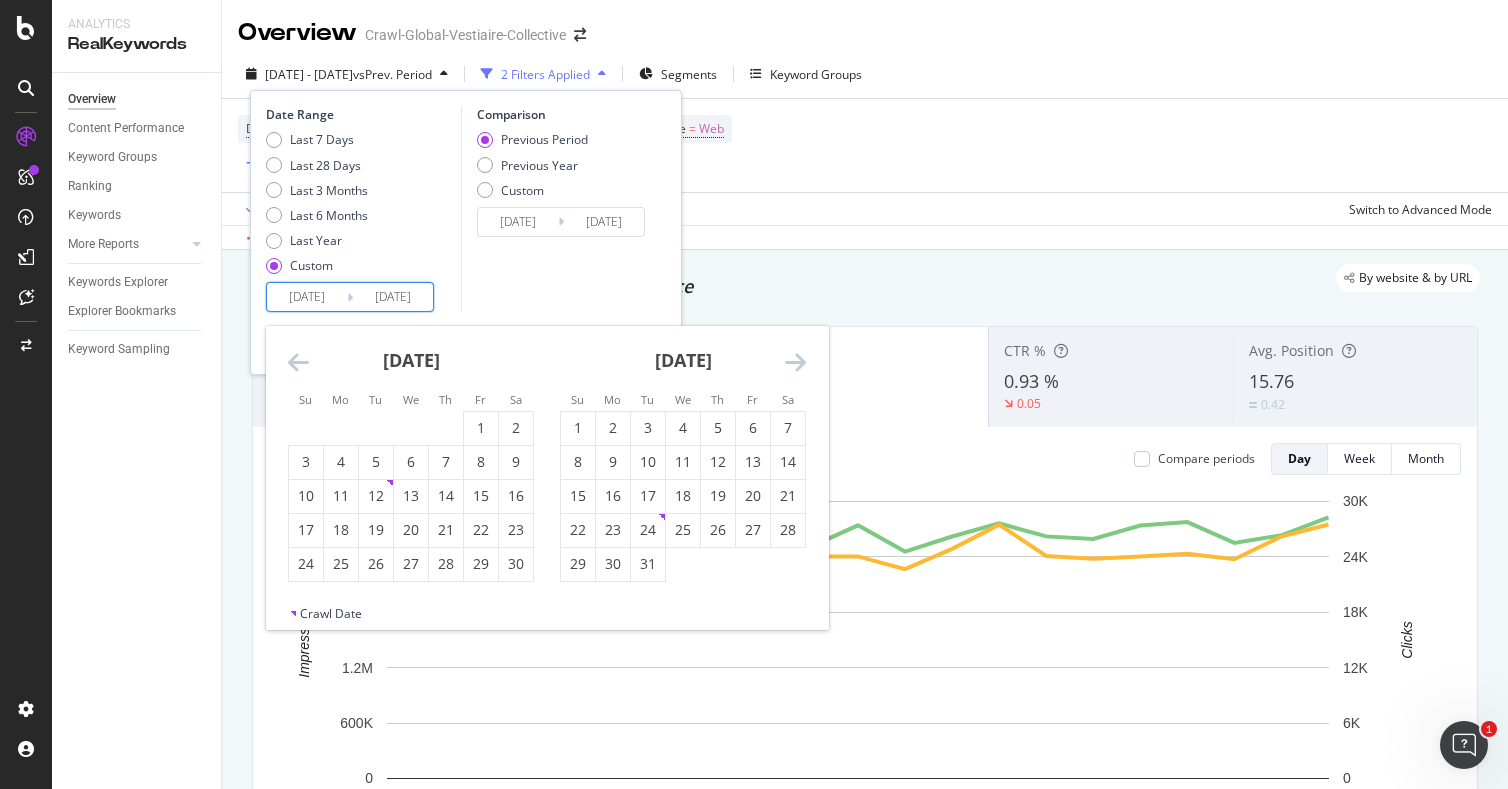 click at bounding box center (298, 362) 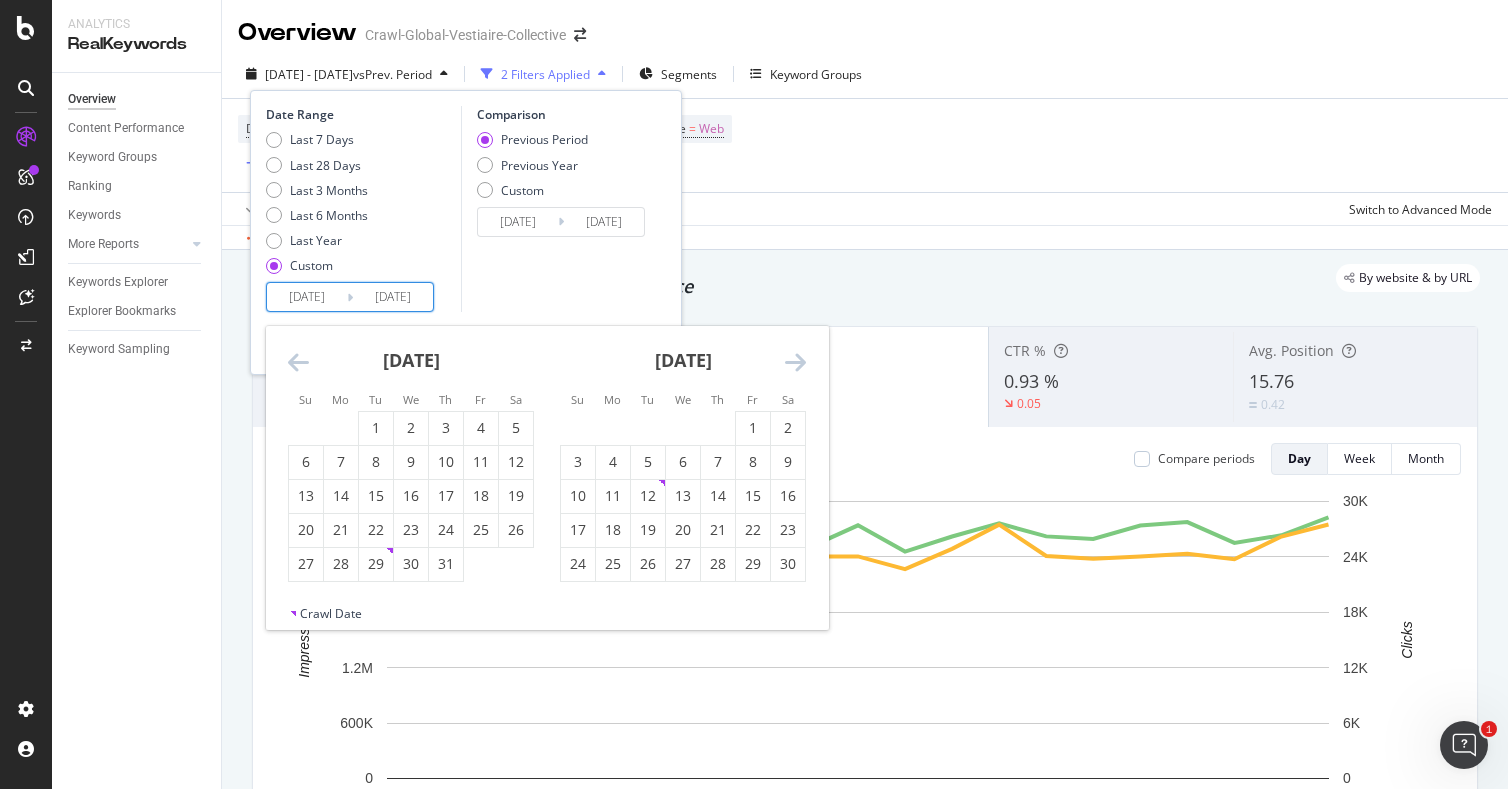 click at bounding box center (298, 362) 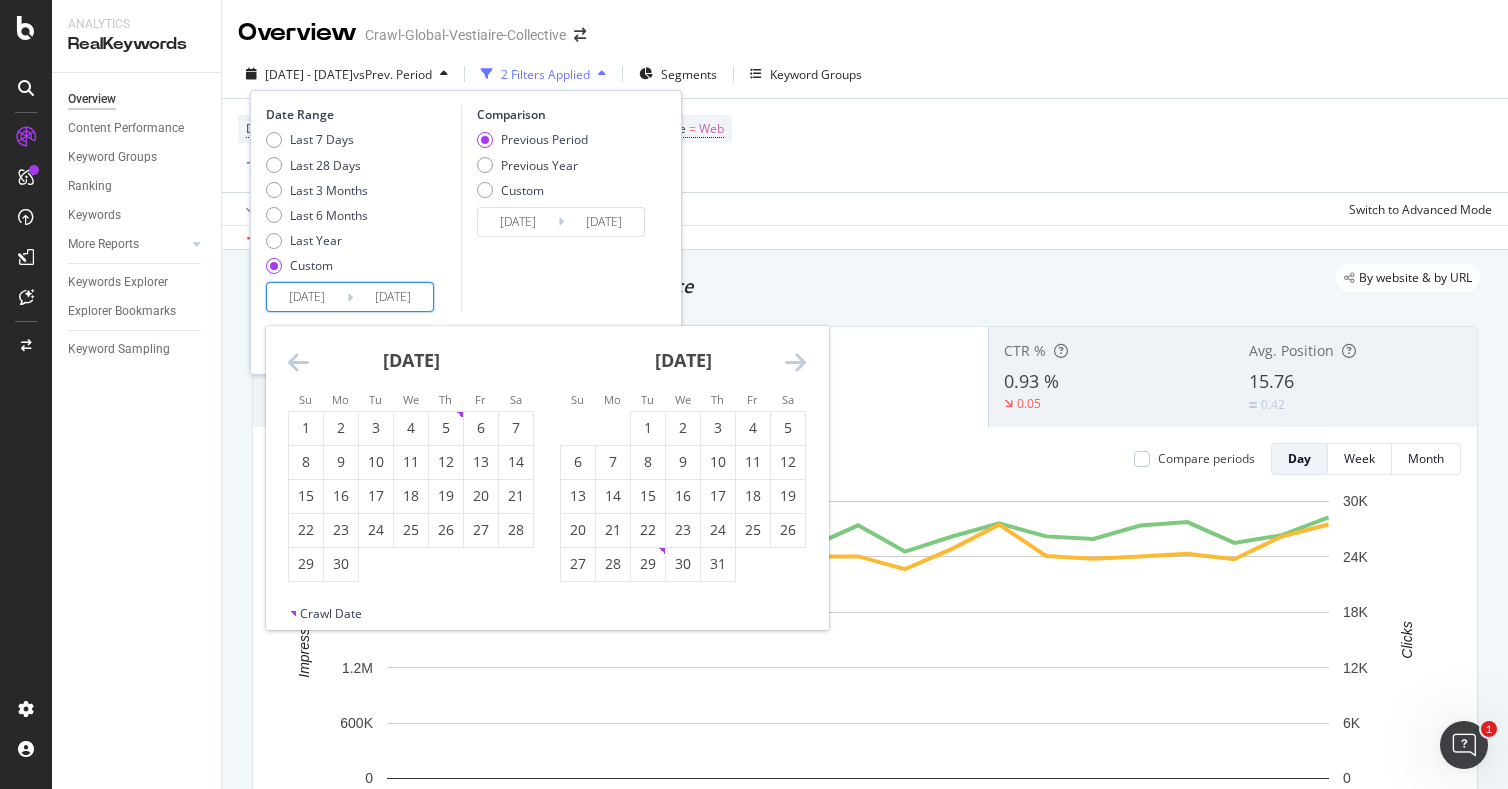 click at bounding box center (298, 362) 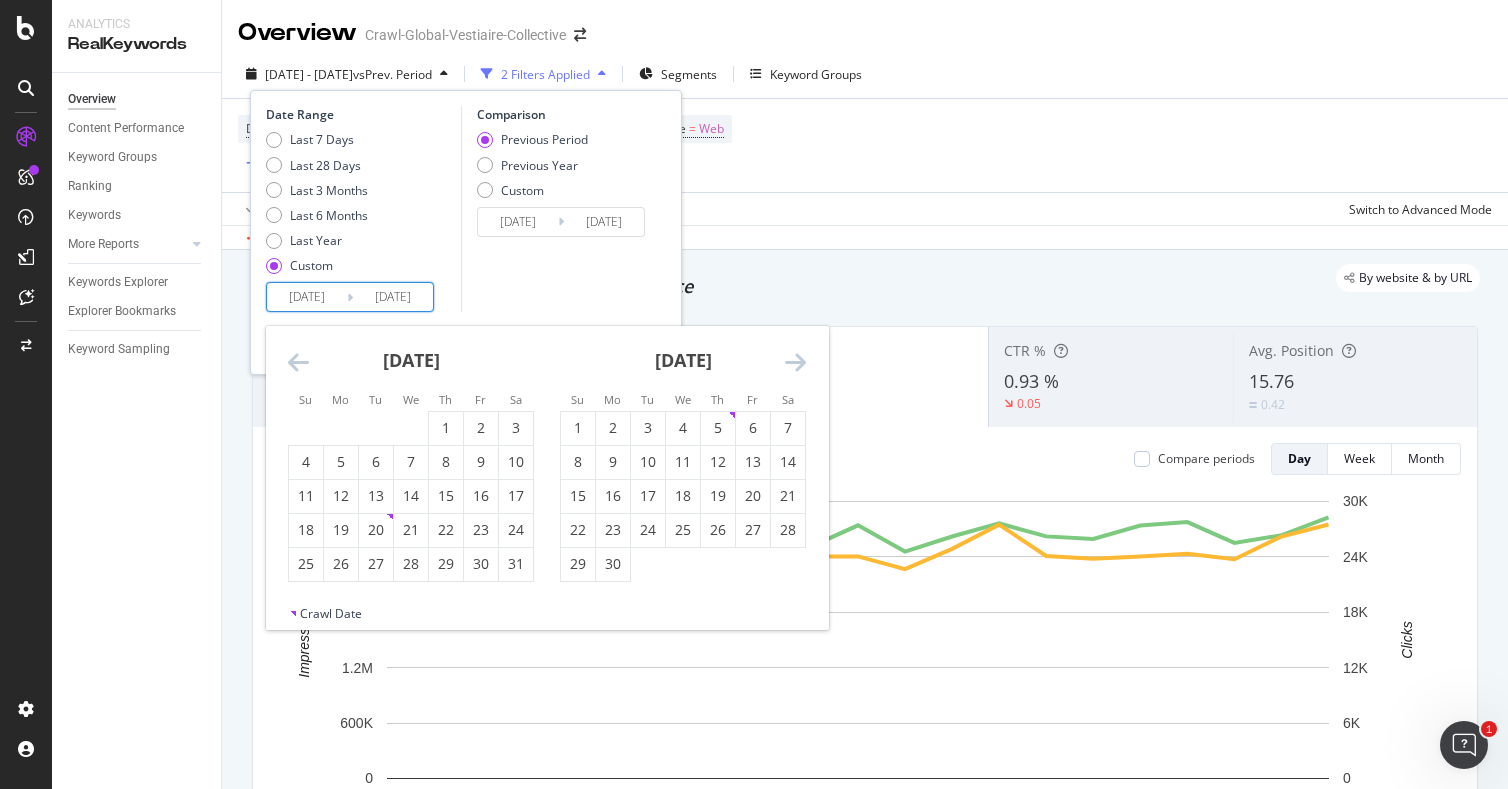 click at bounding box center [298, 362] 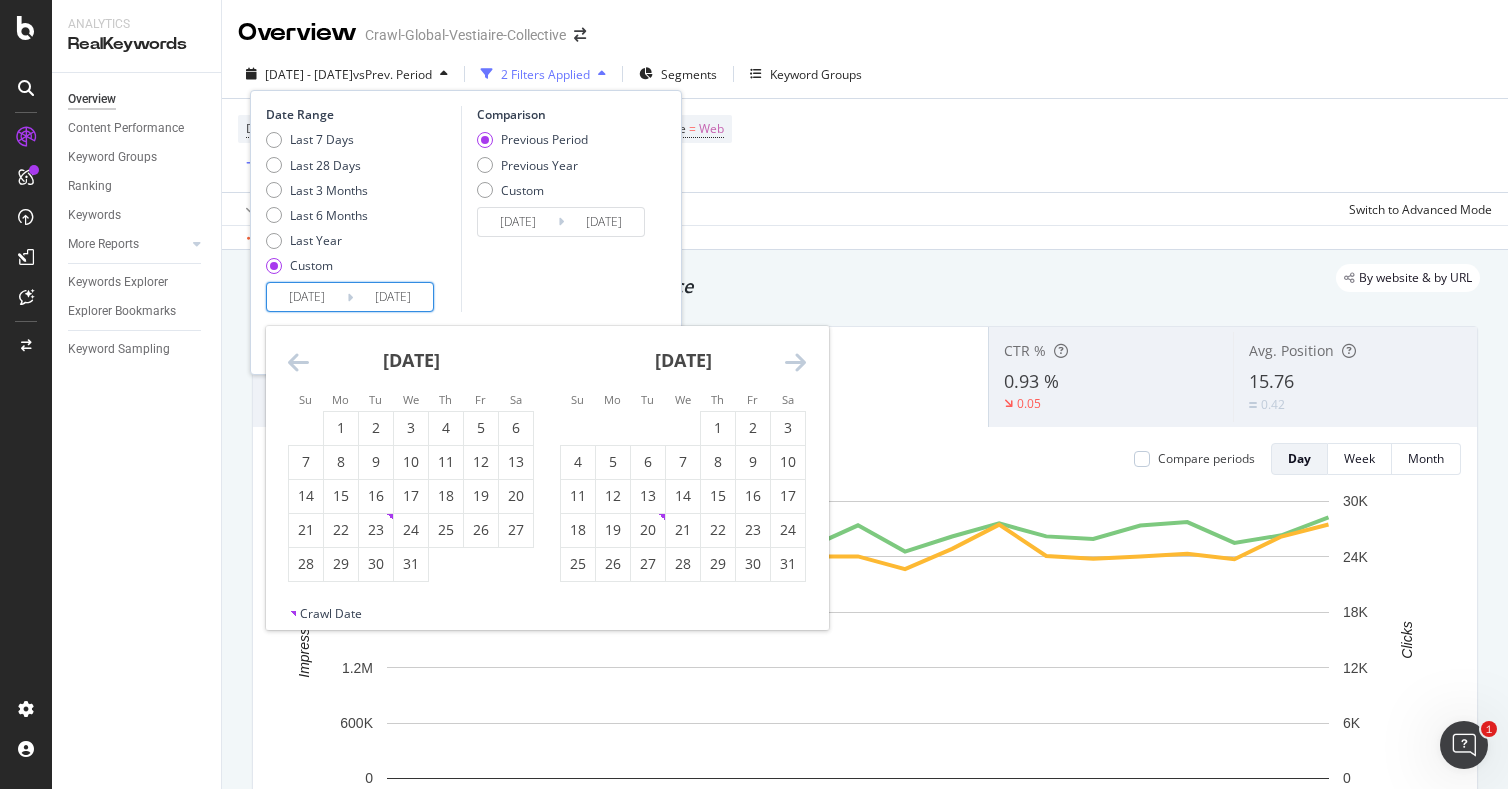 click at bounding box center [298, 362] 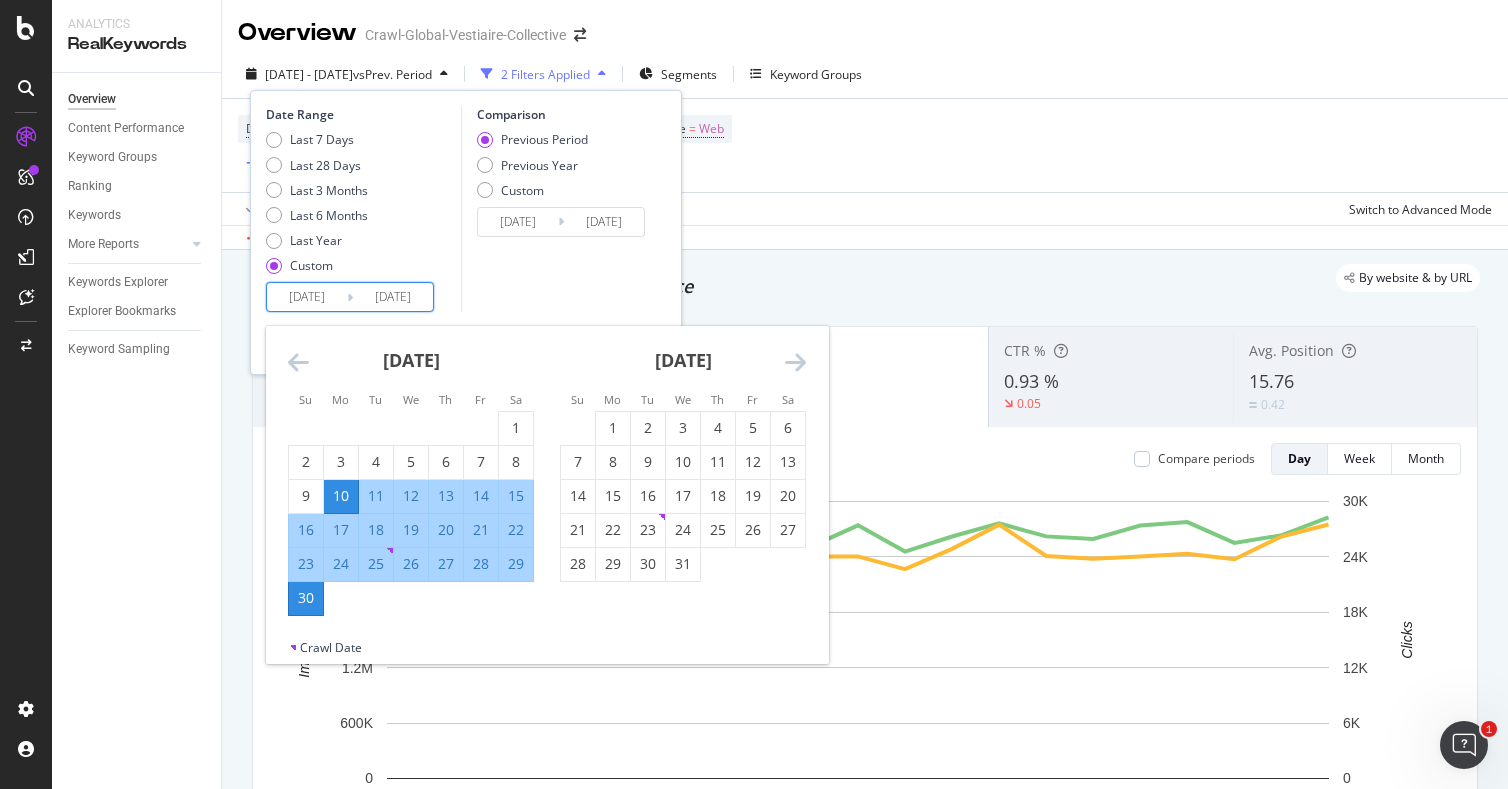 click at bounding box center (298, 362) 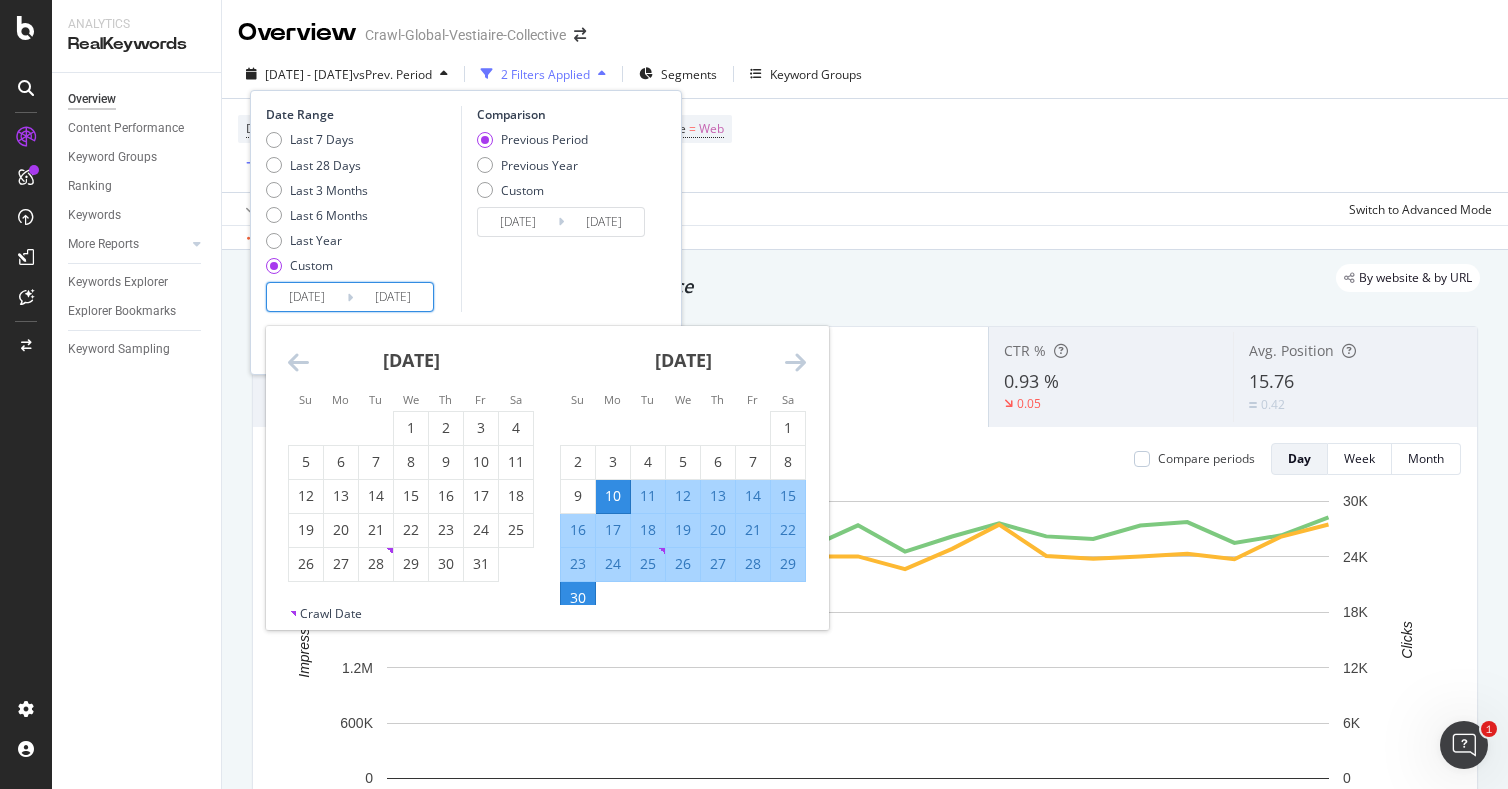 click at bounding box center [298, 362] 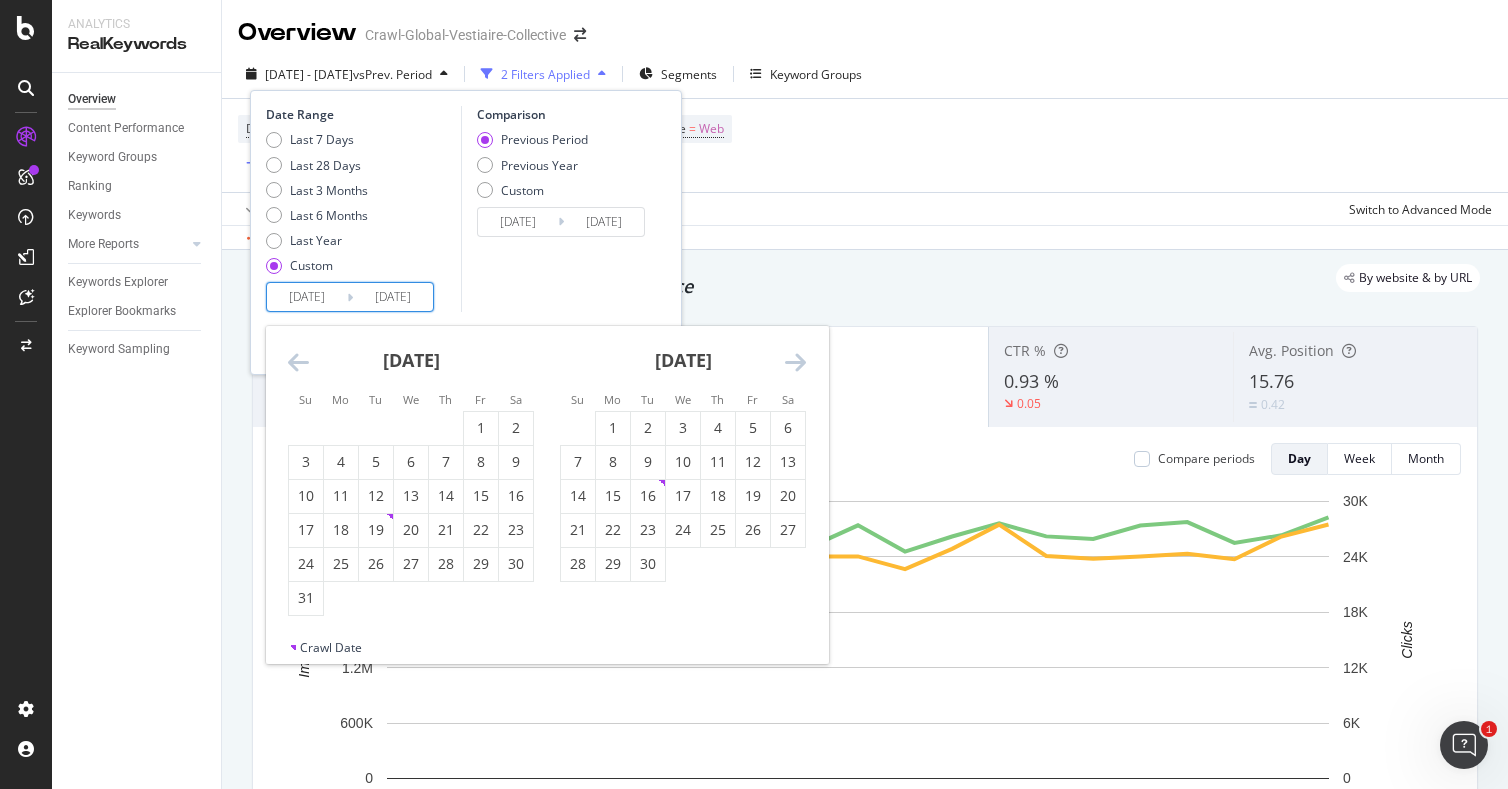 click at bounding box center [298, 362] 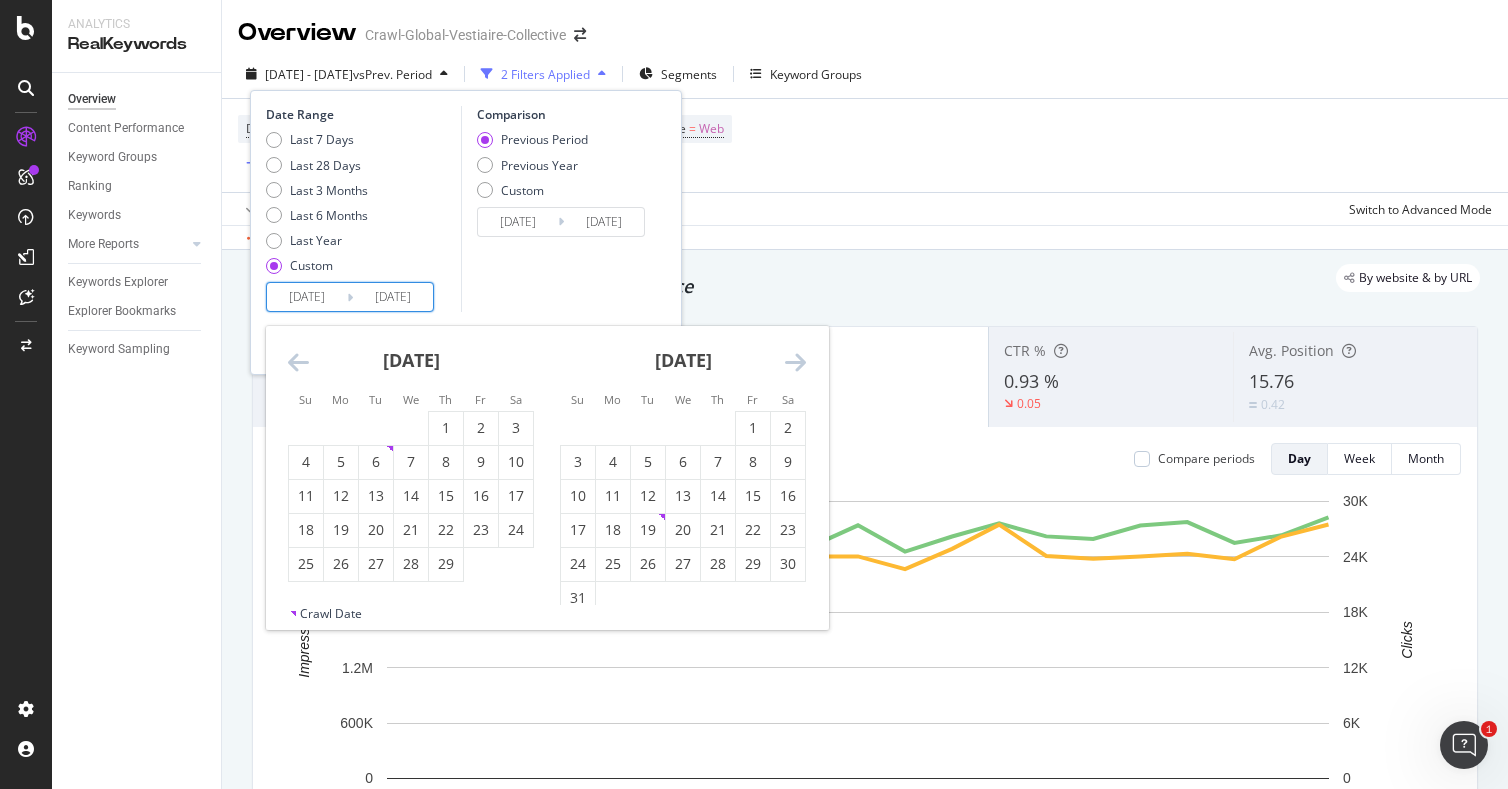 click at bounding box center (298, 362) 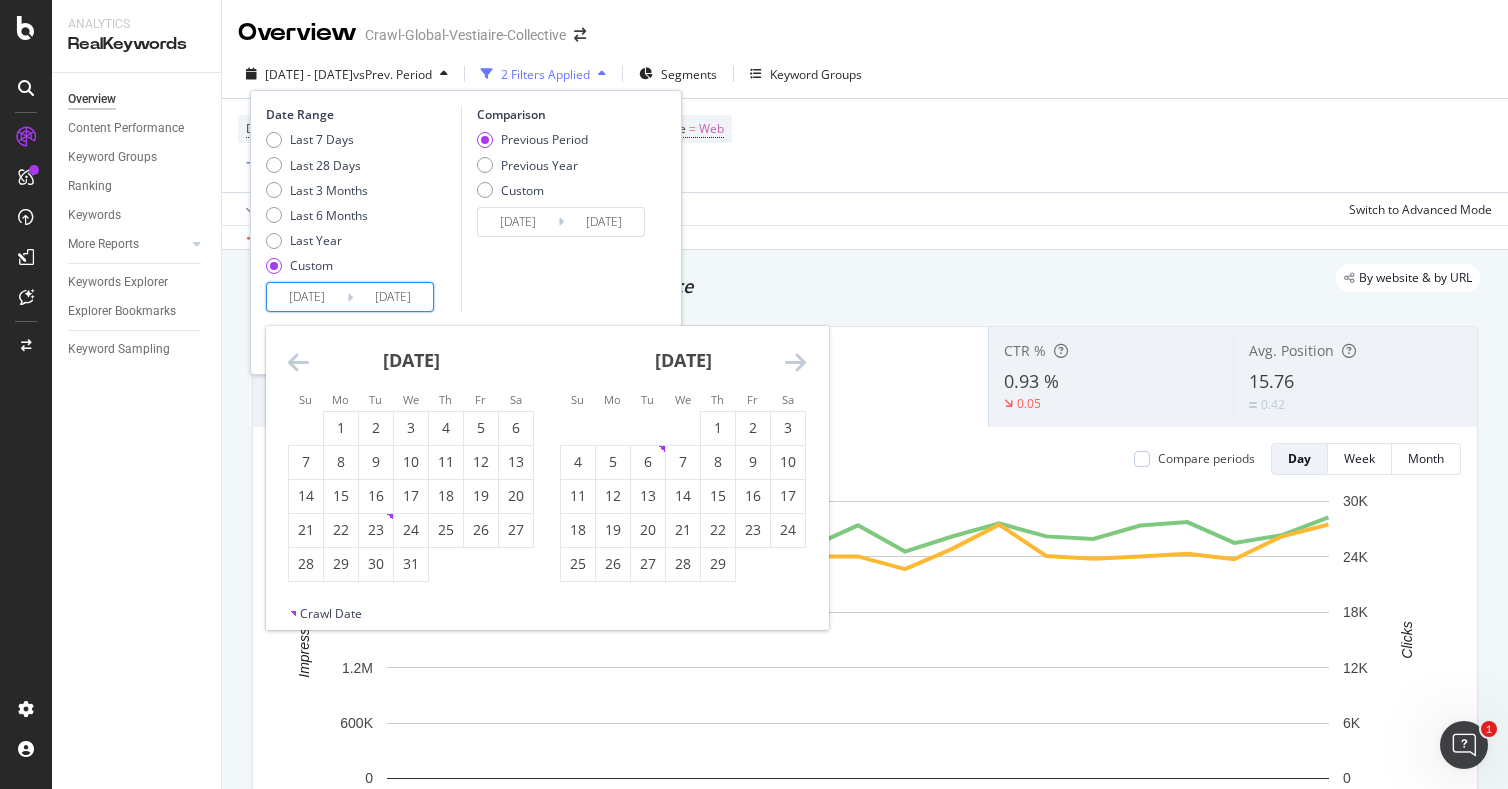 click at bounding box center (298, 362) 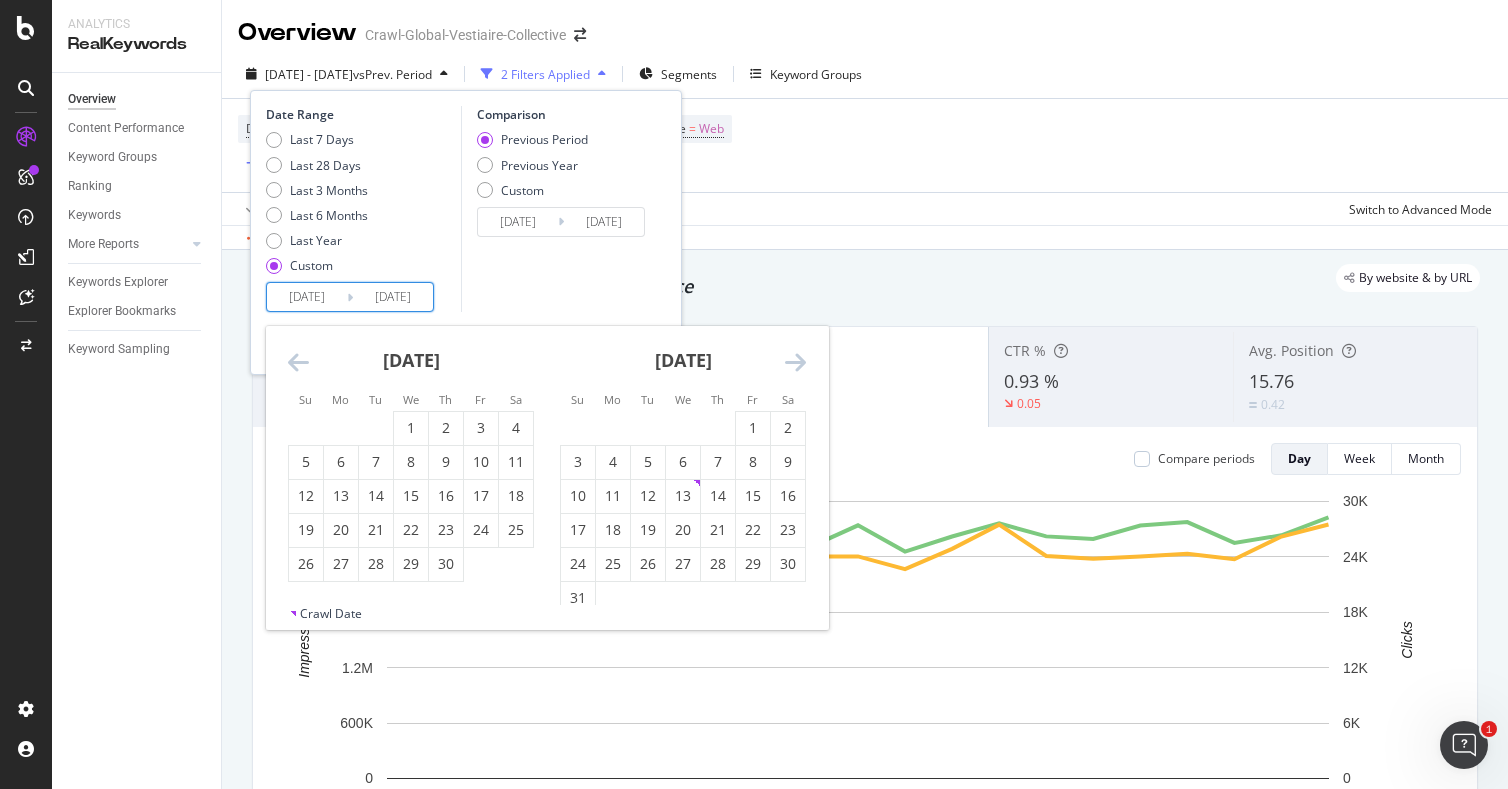 click at bounding box center (298, 362) 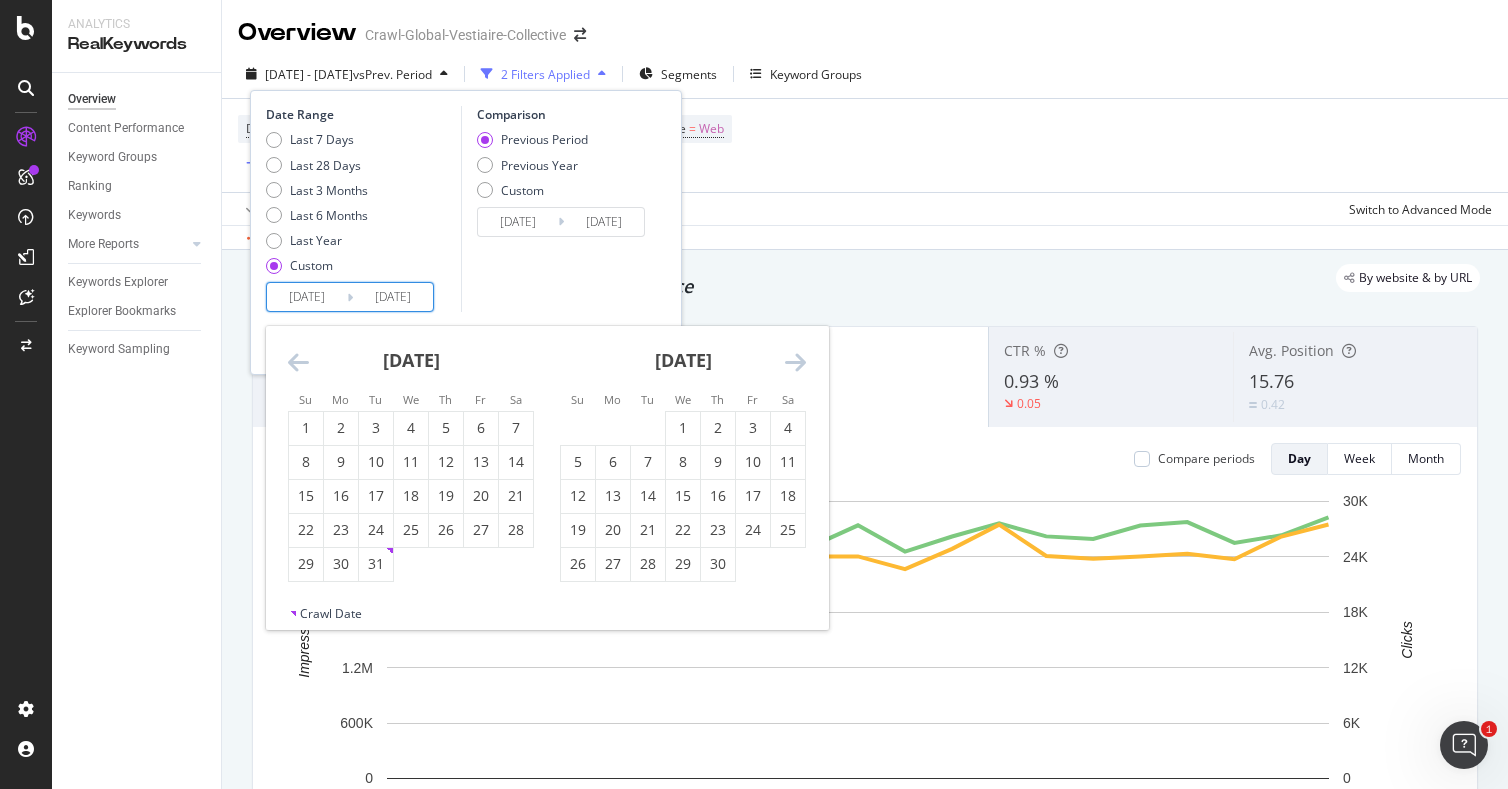 click at bounding box center (298, 362) 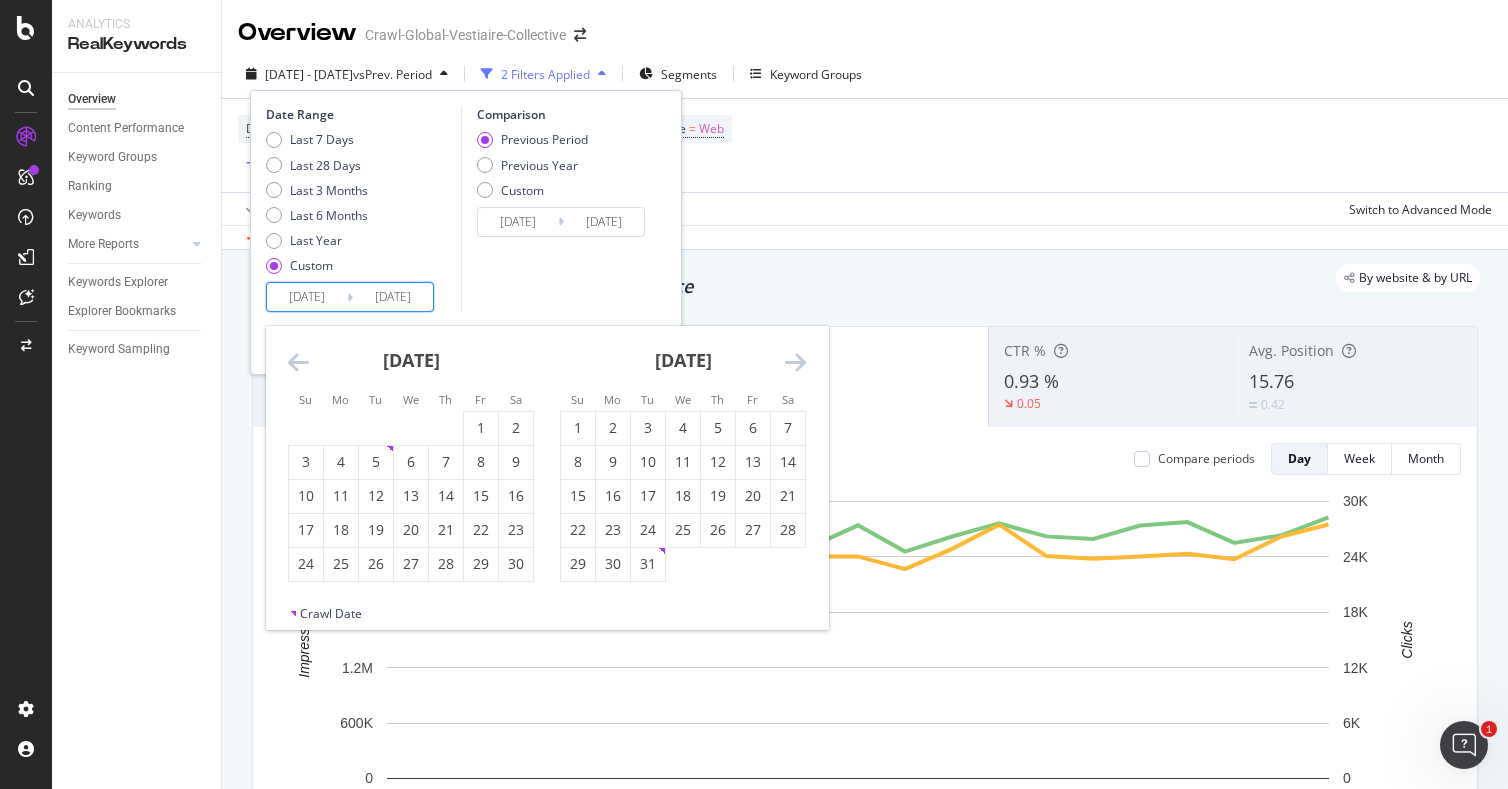 click at bounding box center [298, 362] 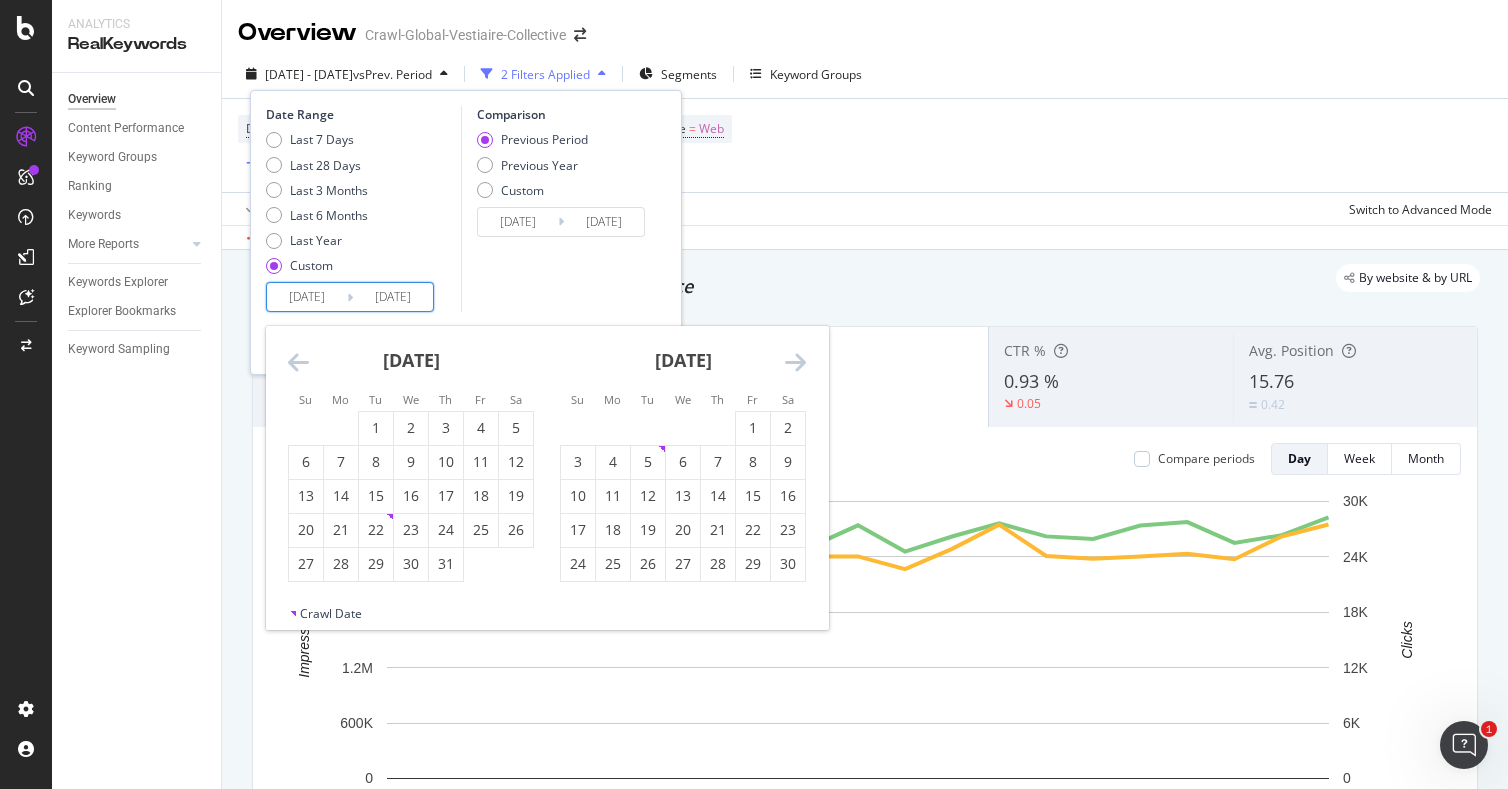 click at bounding box center (298, 362) 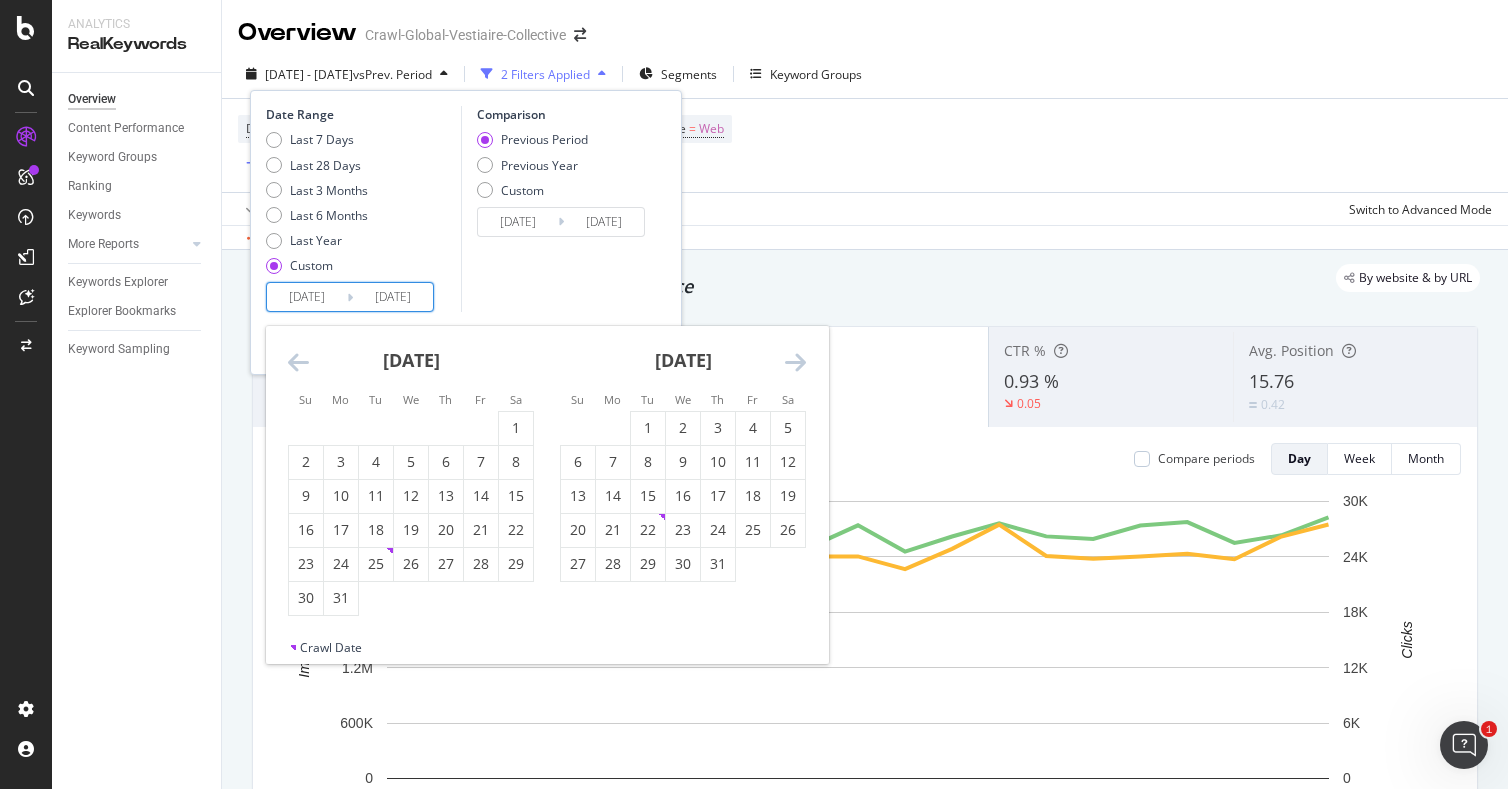 click at bounding box center [298, 362] 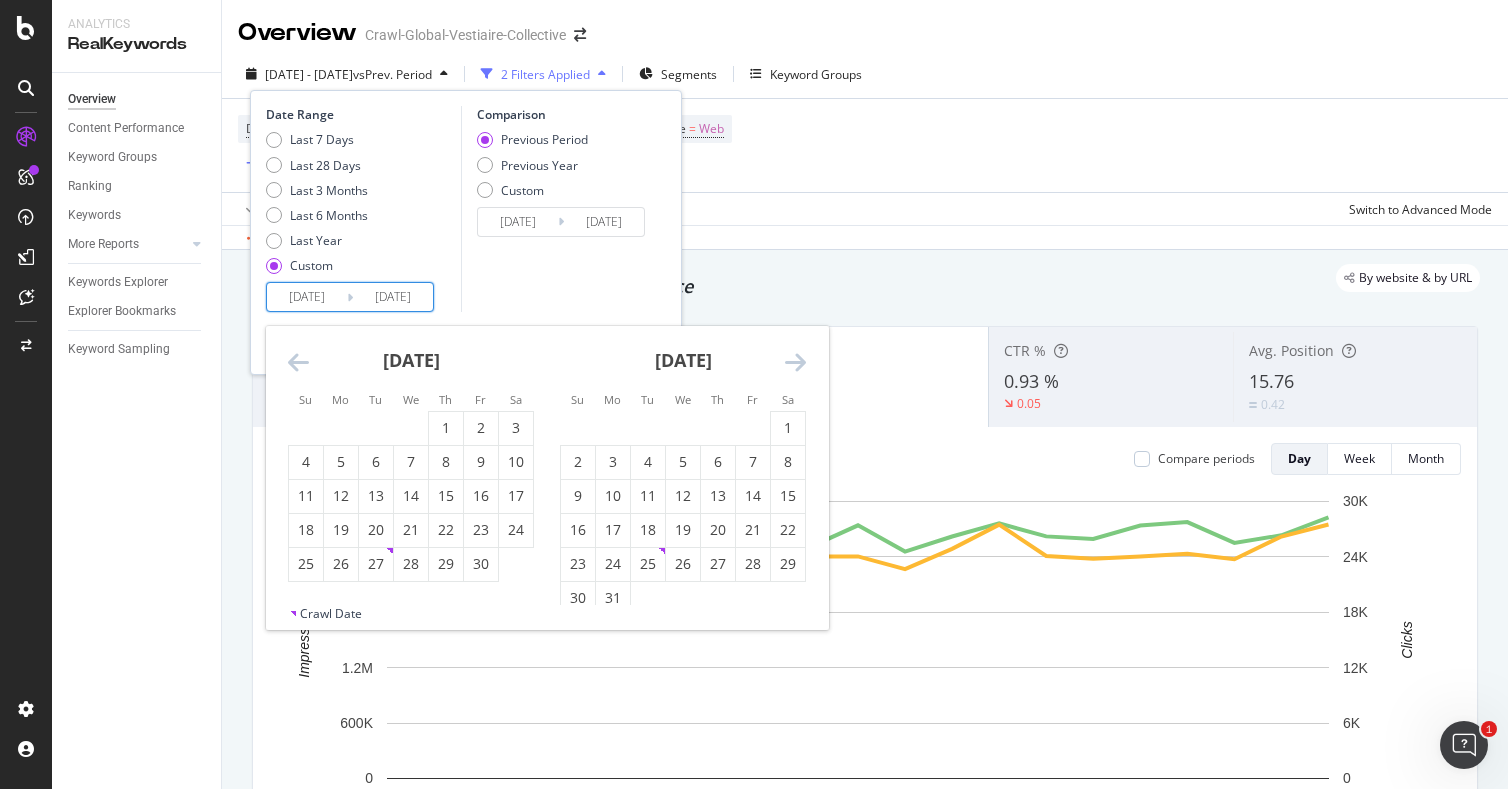 click at bounding box center [298, 362] 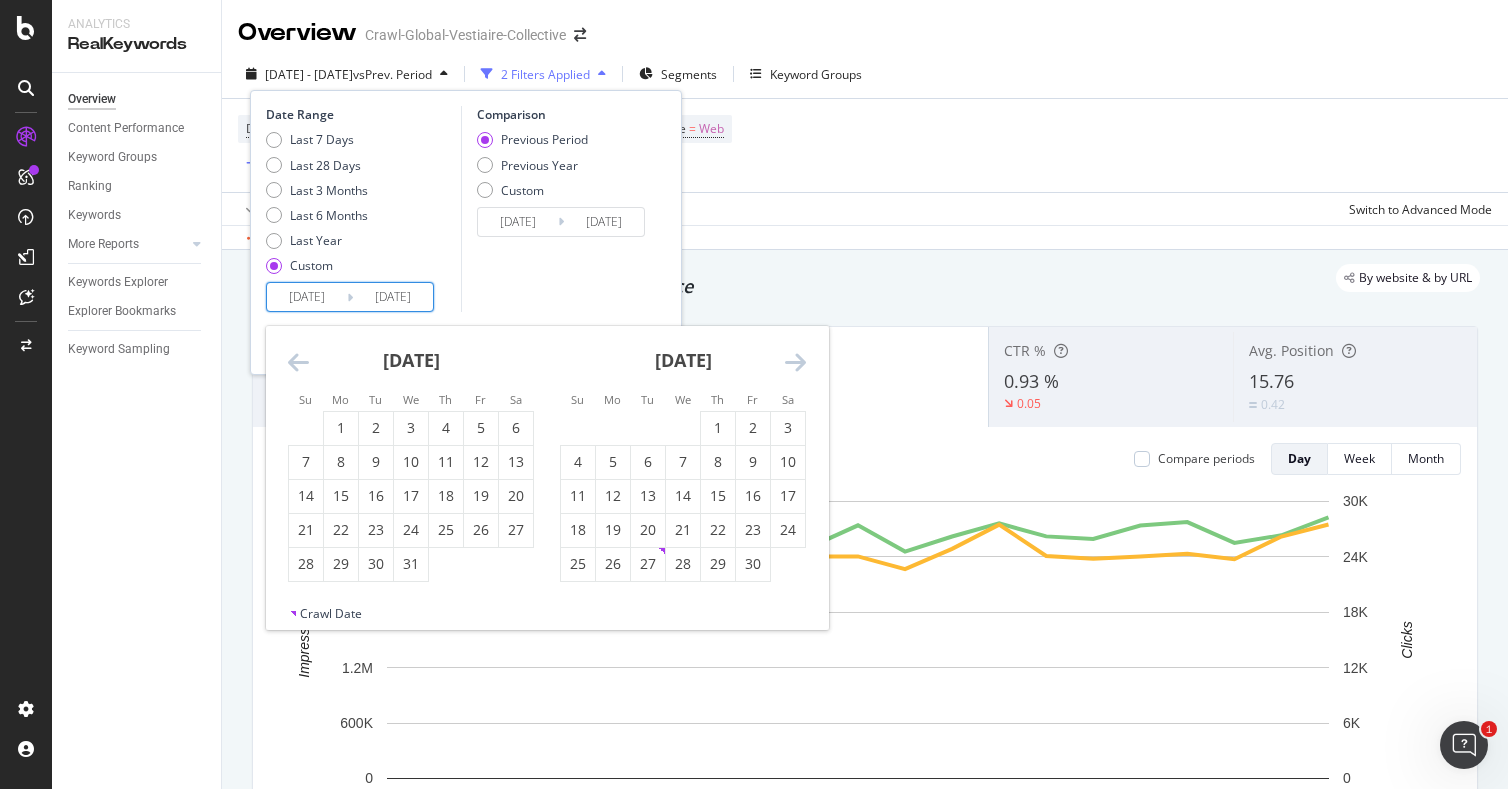 click at bounding box center (298, 362) 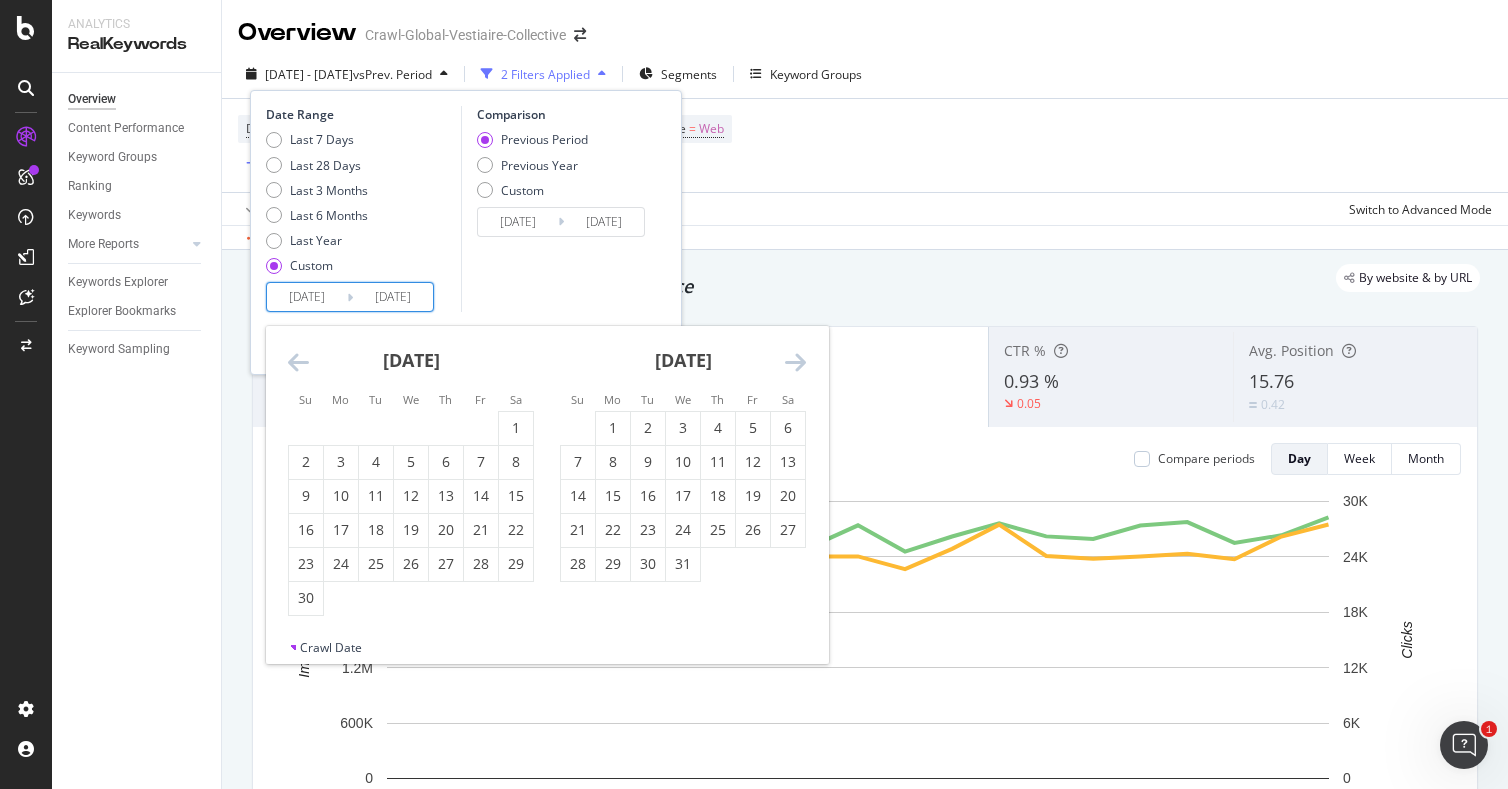 click at bounding box center (298, 362) 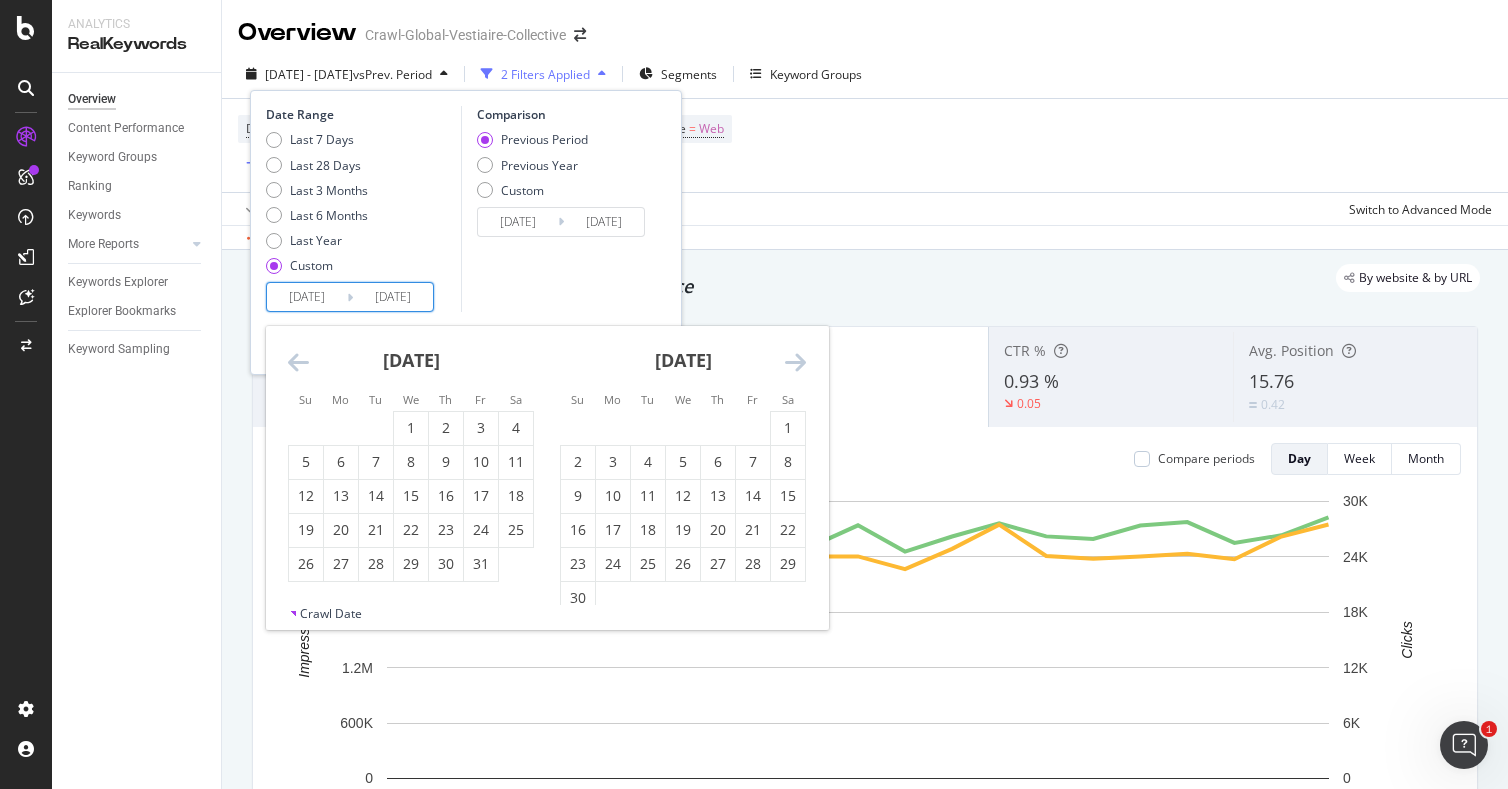 click at bounding box center [298, 362] 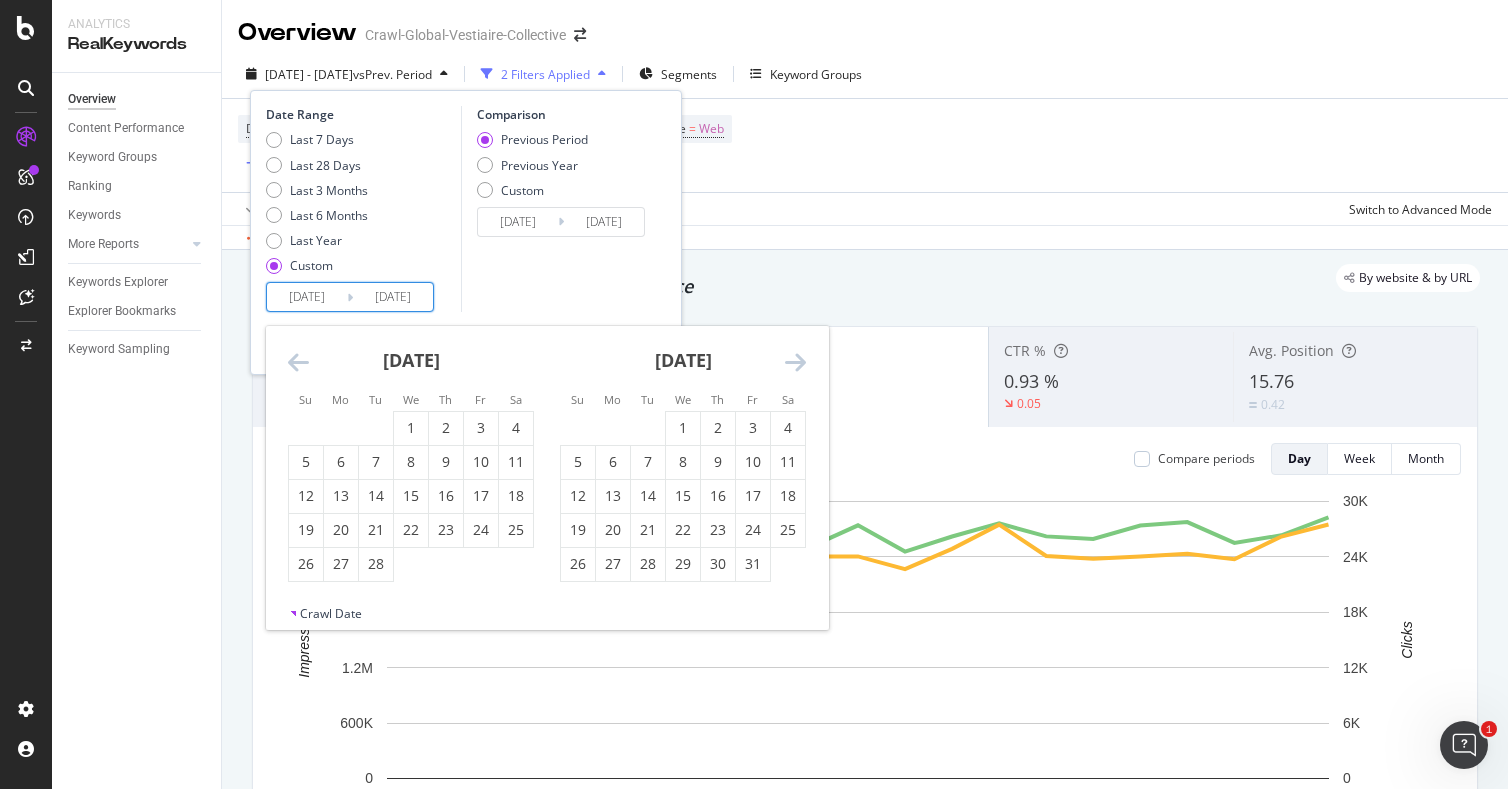 click at bounding box center [298, 362] 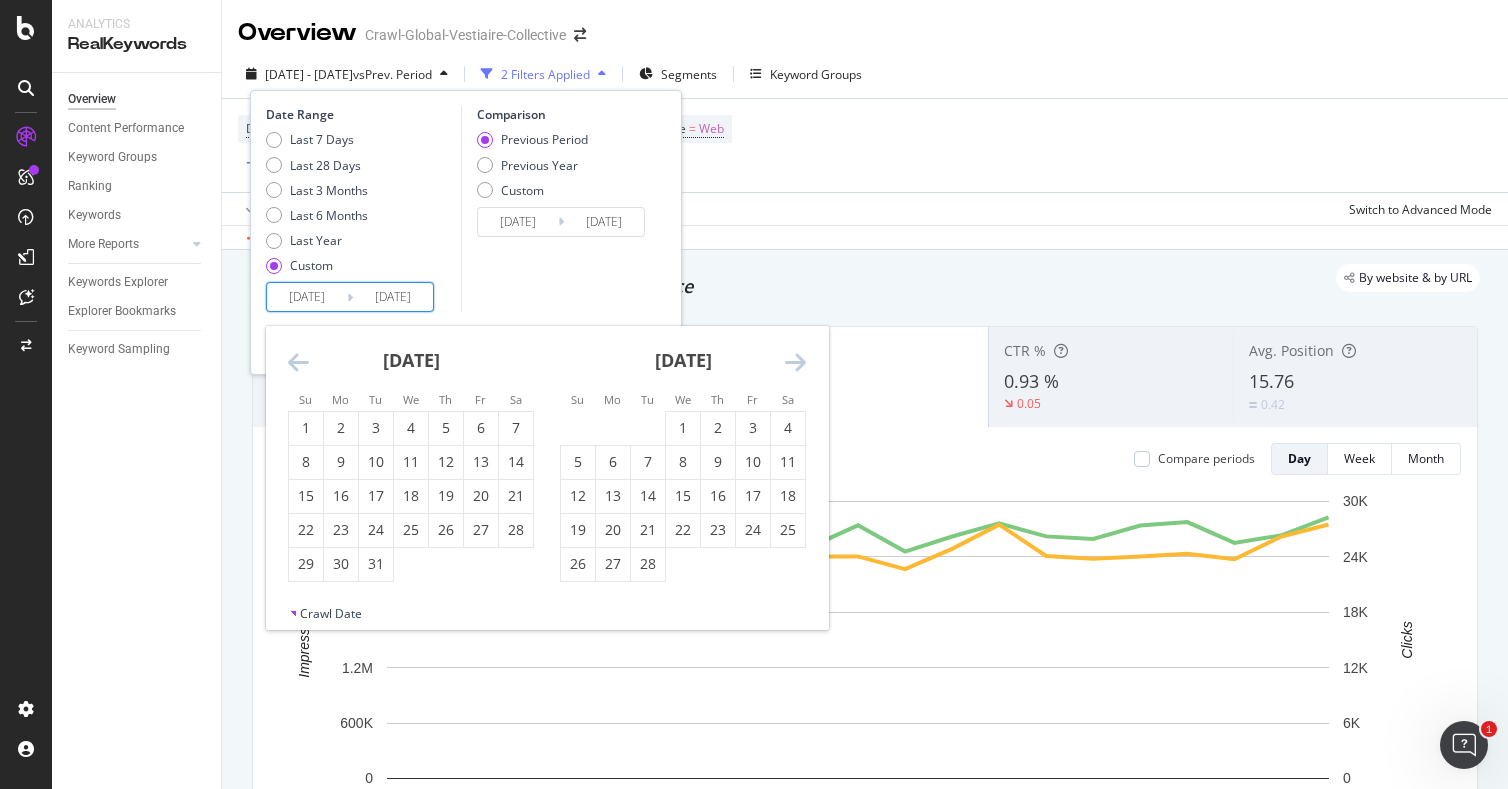 click at bounding box center [298, 362] 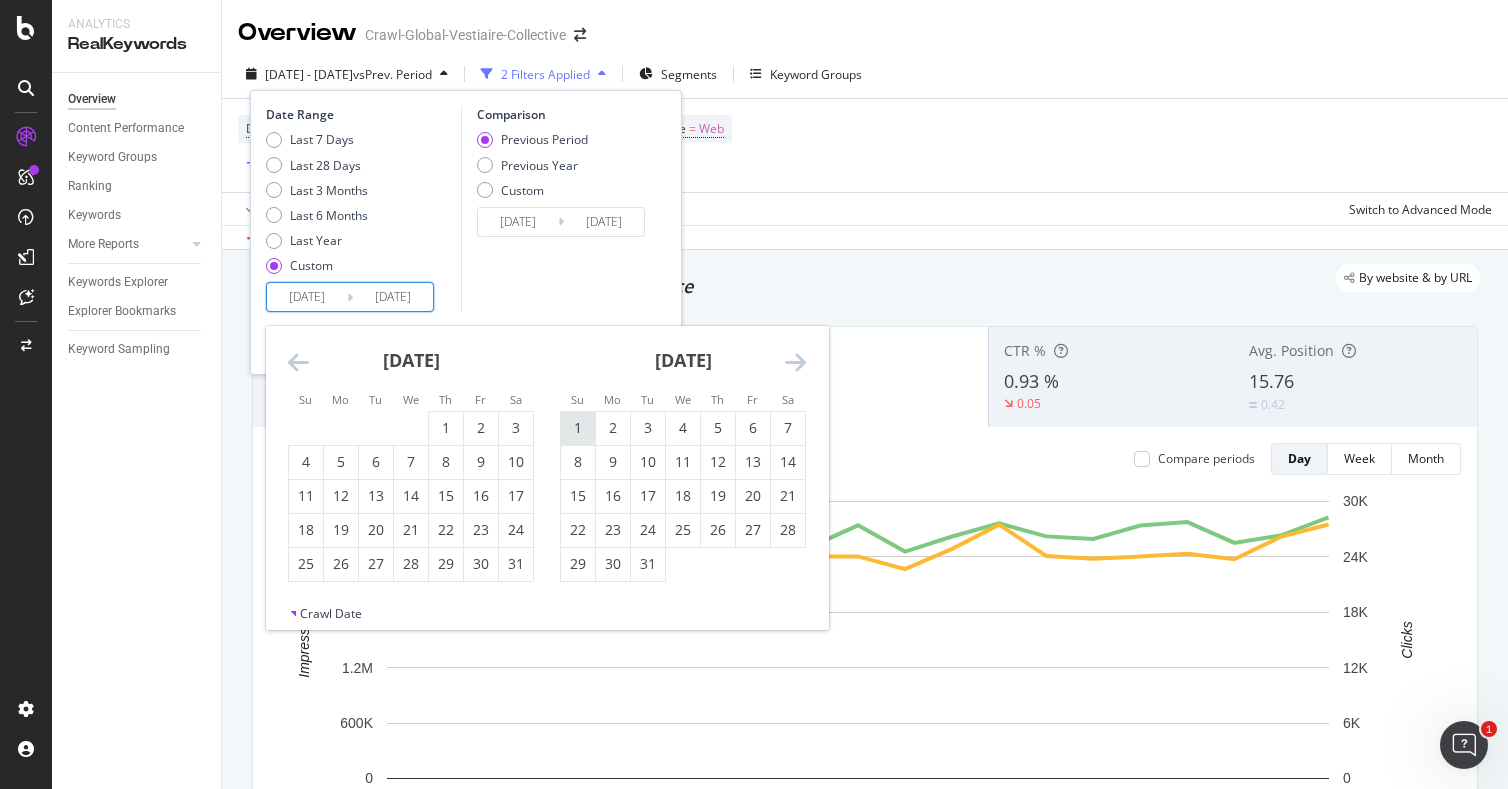 click on "1" at bounding box center (578, 428) 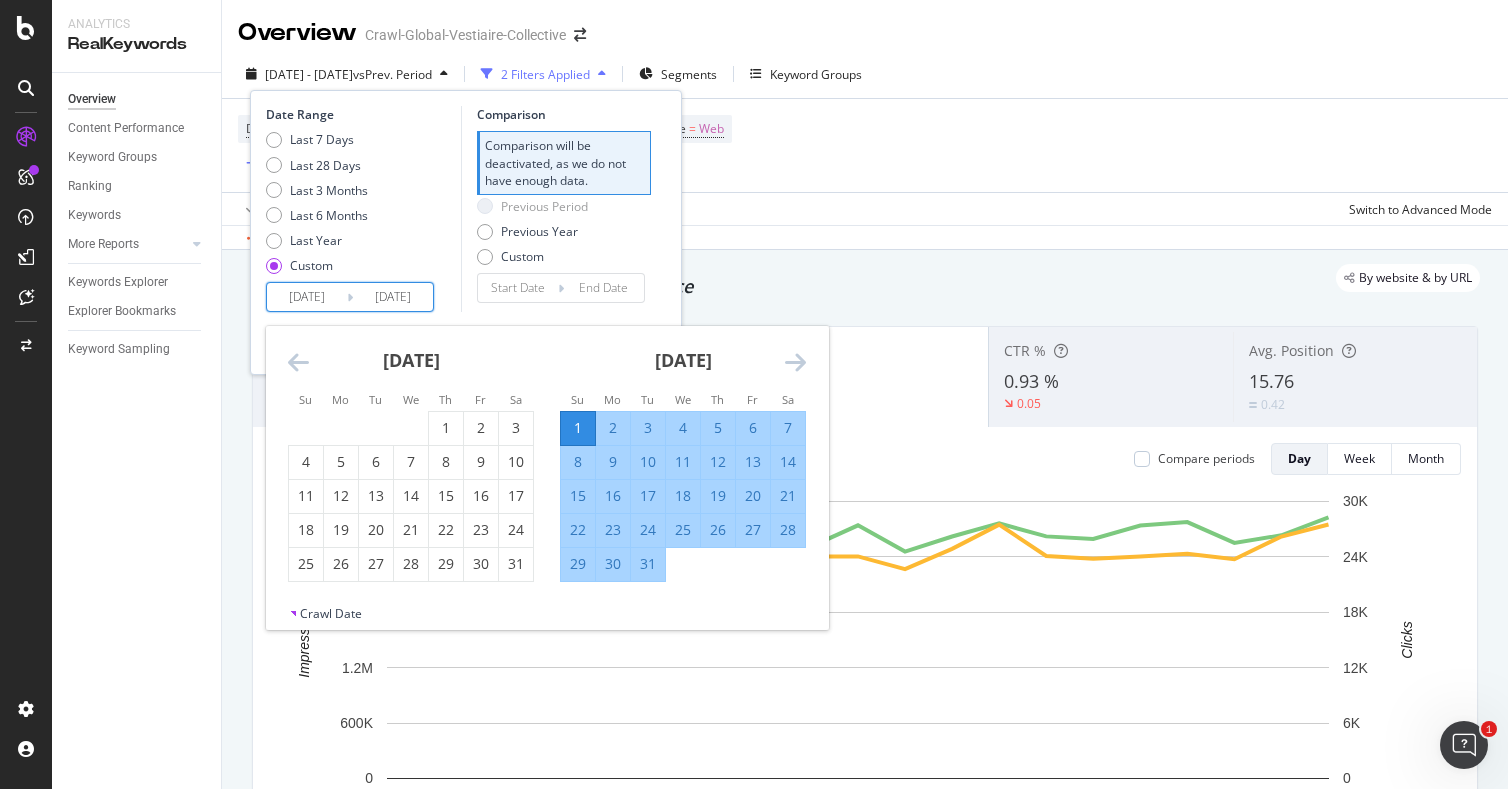 click at bounding box center [795, 362] 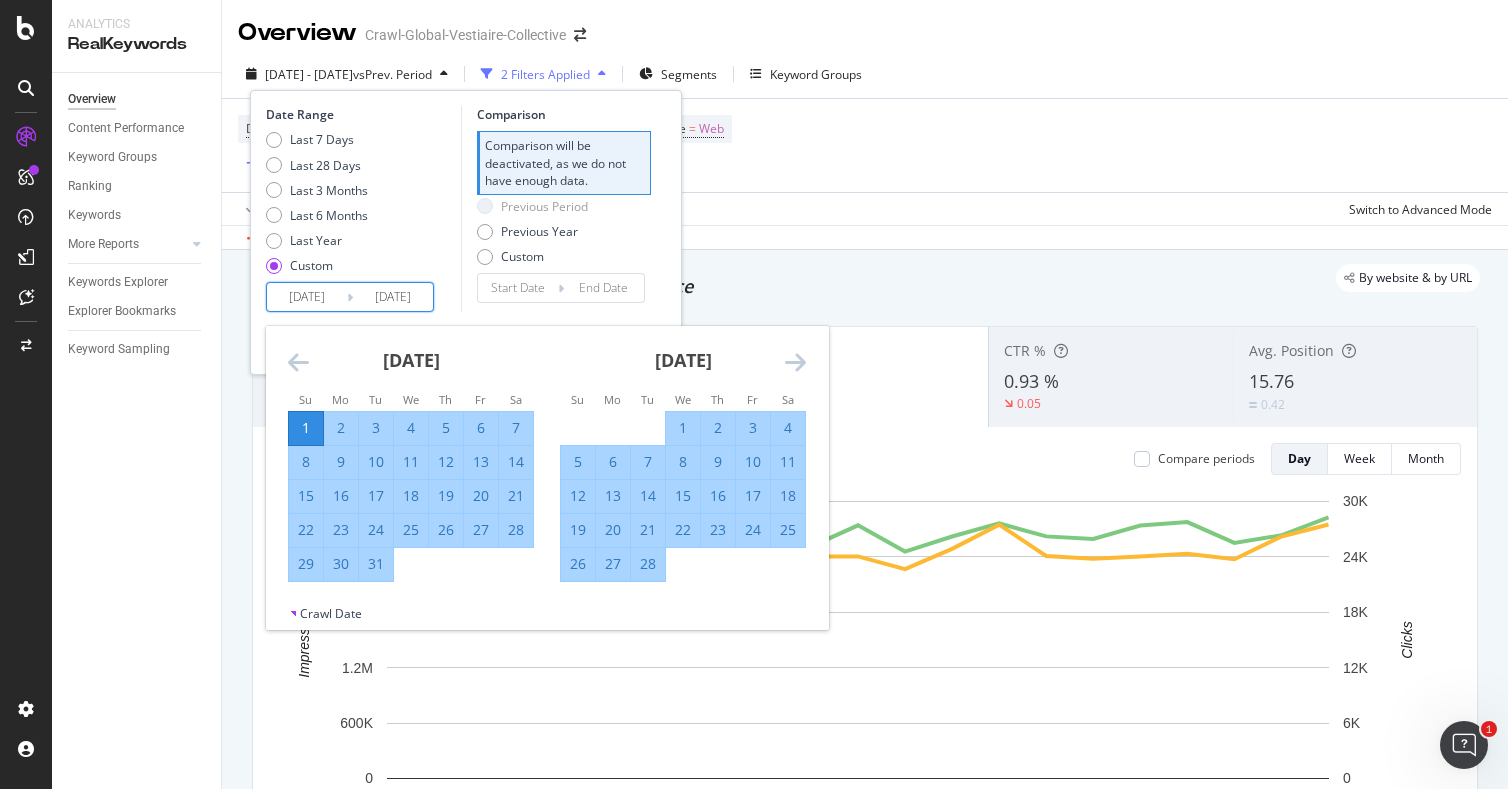 click at bounding box center [795, 362] 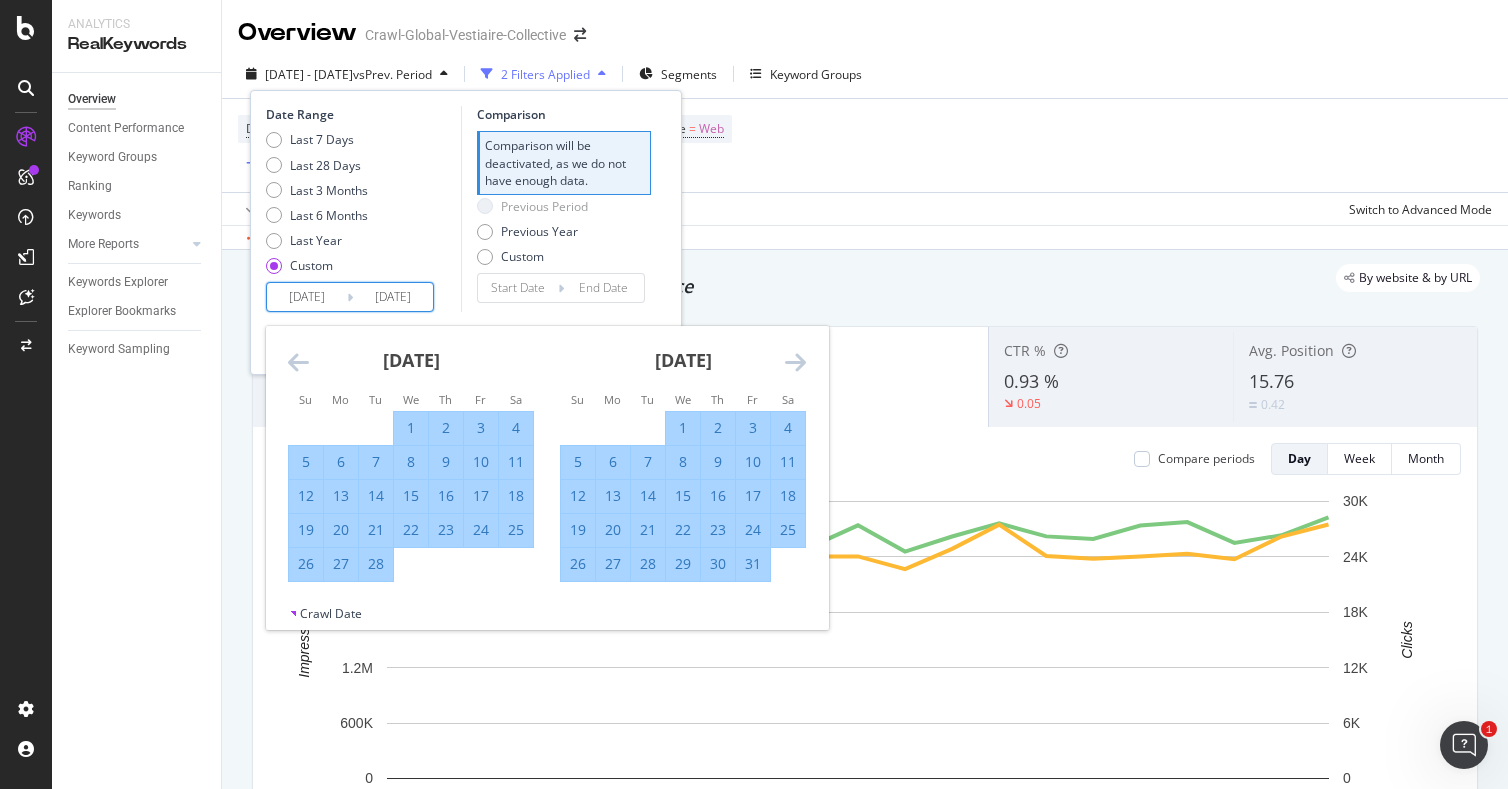 click at bounding box center (795, 362) 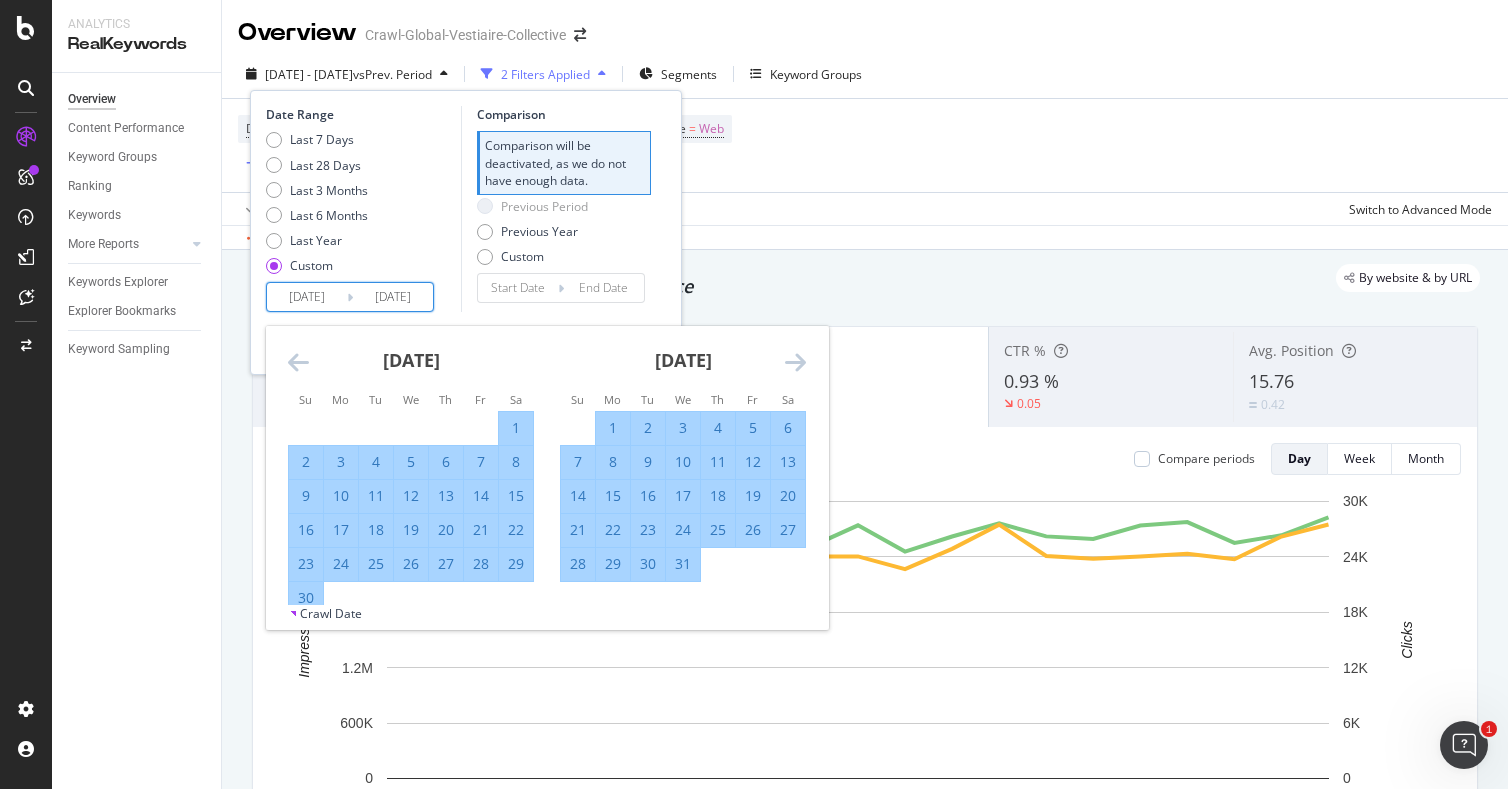 click at bounding box center (795, 362) 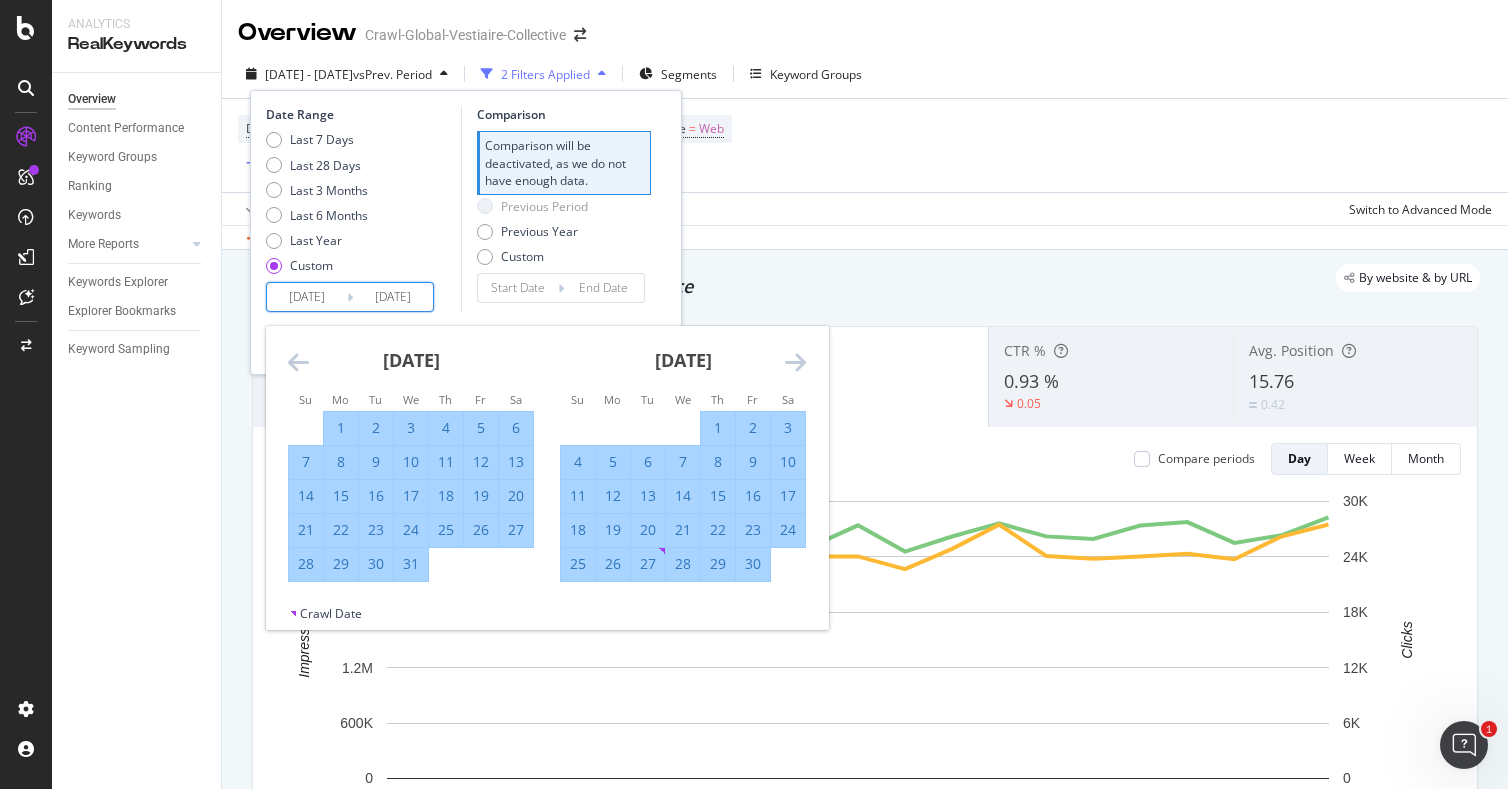 click at bounding box center (795, 362) 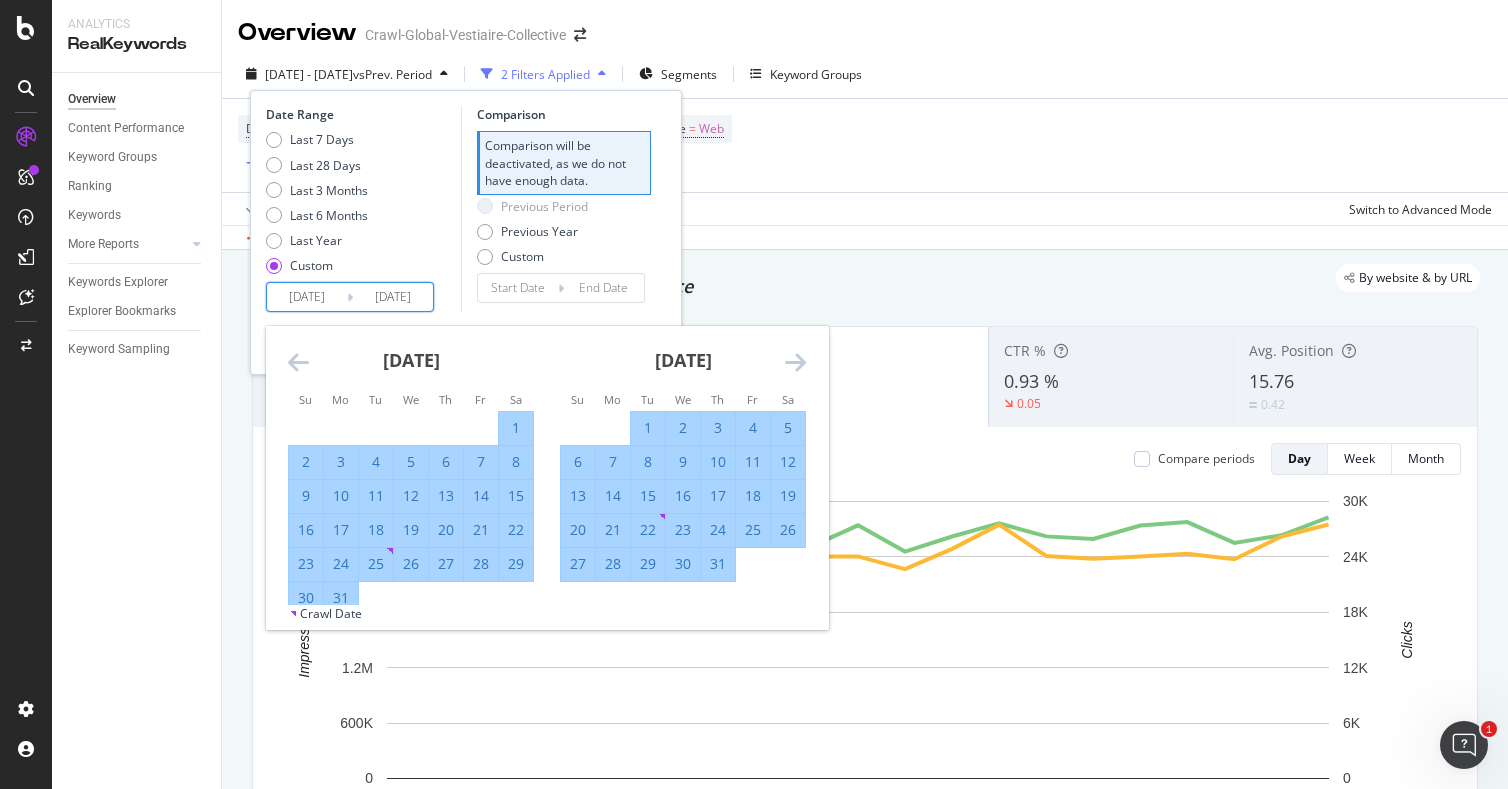 click at bounding box center (795, 362) 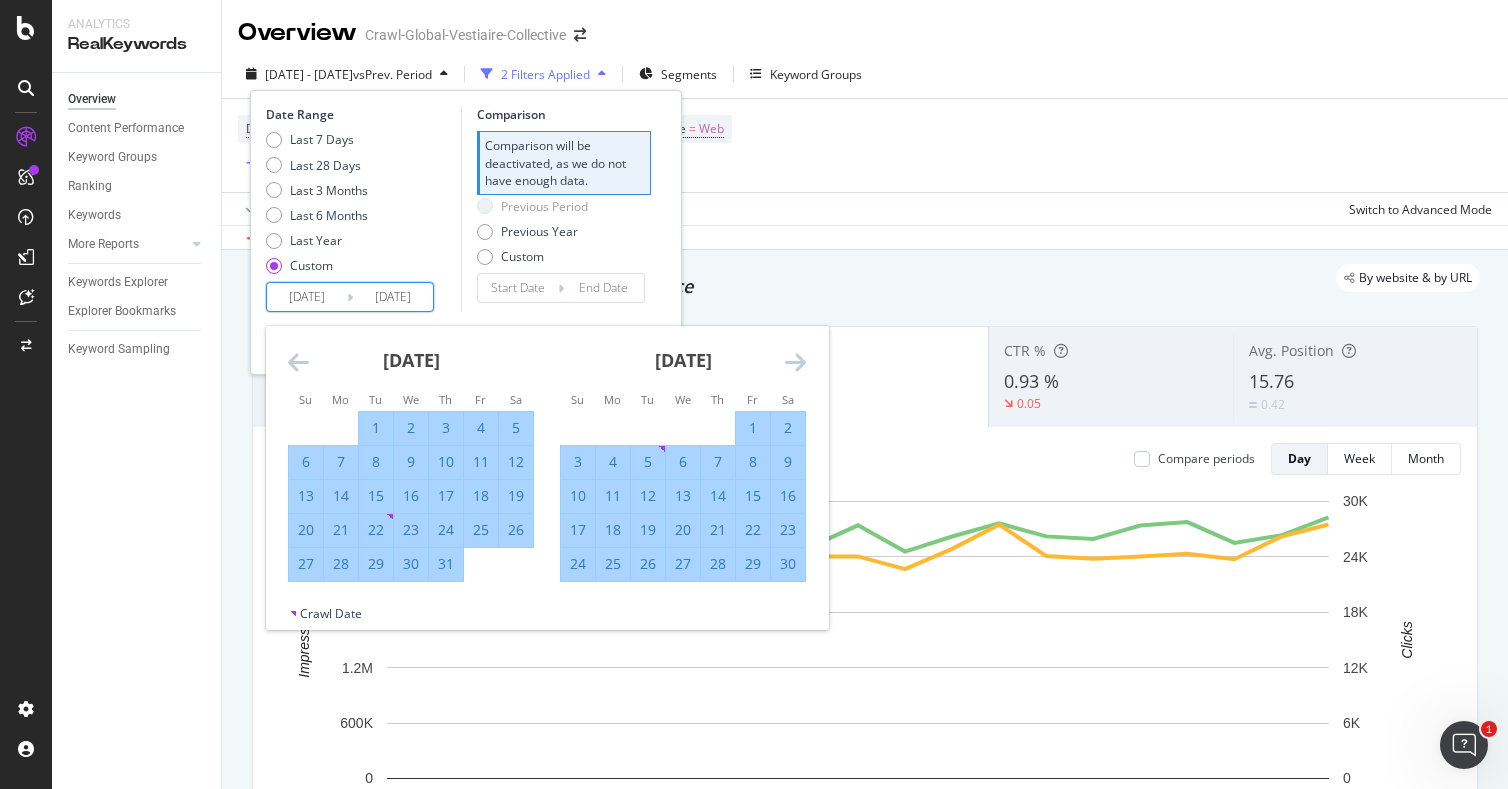 click at bounding box center (795, 362) 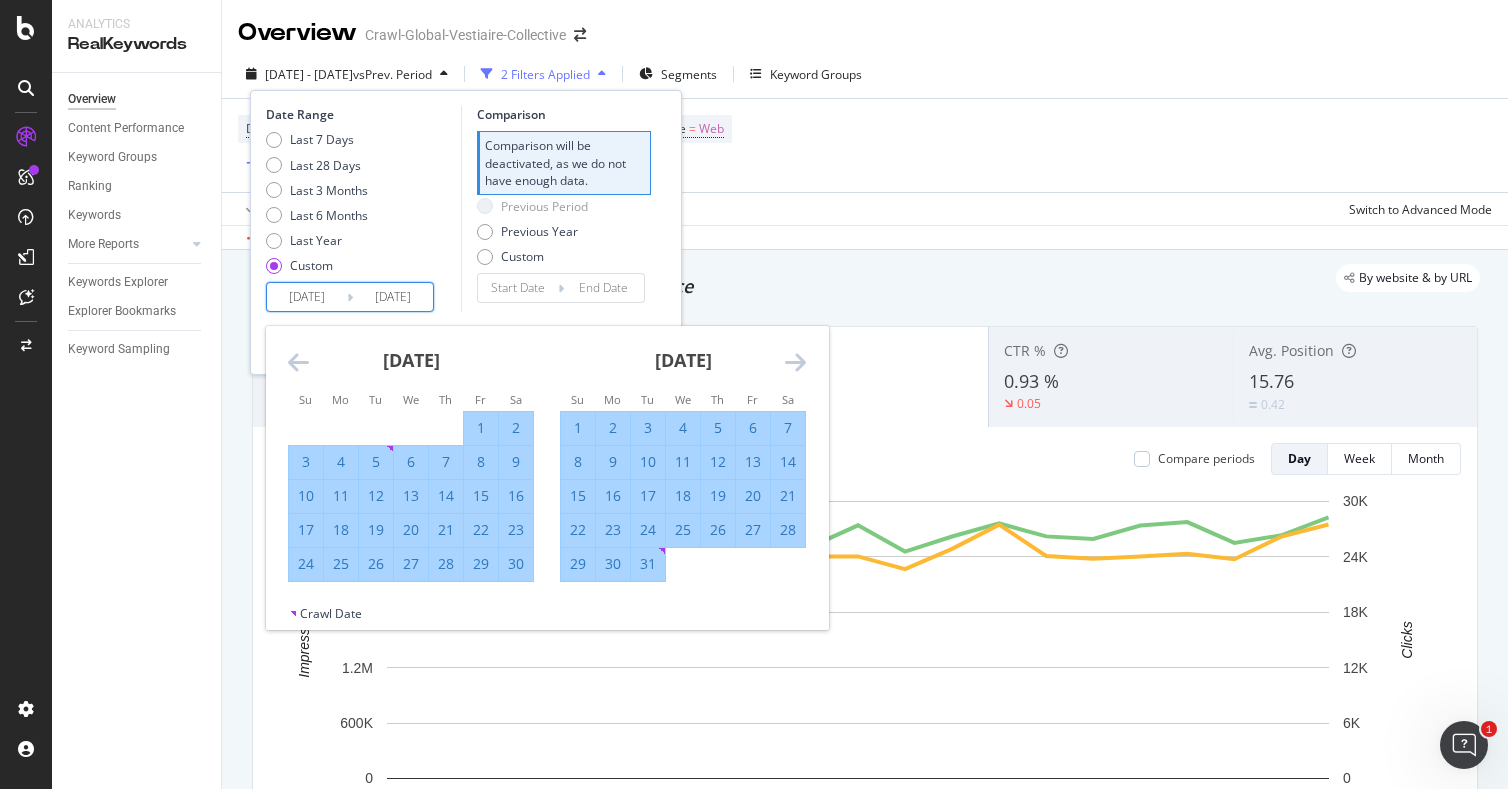 click at bounding box center (795, 362) 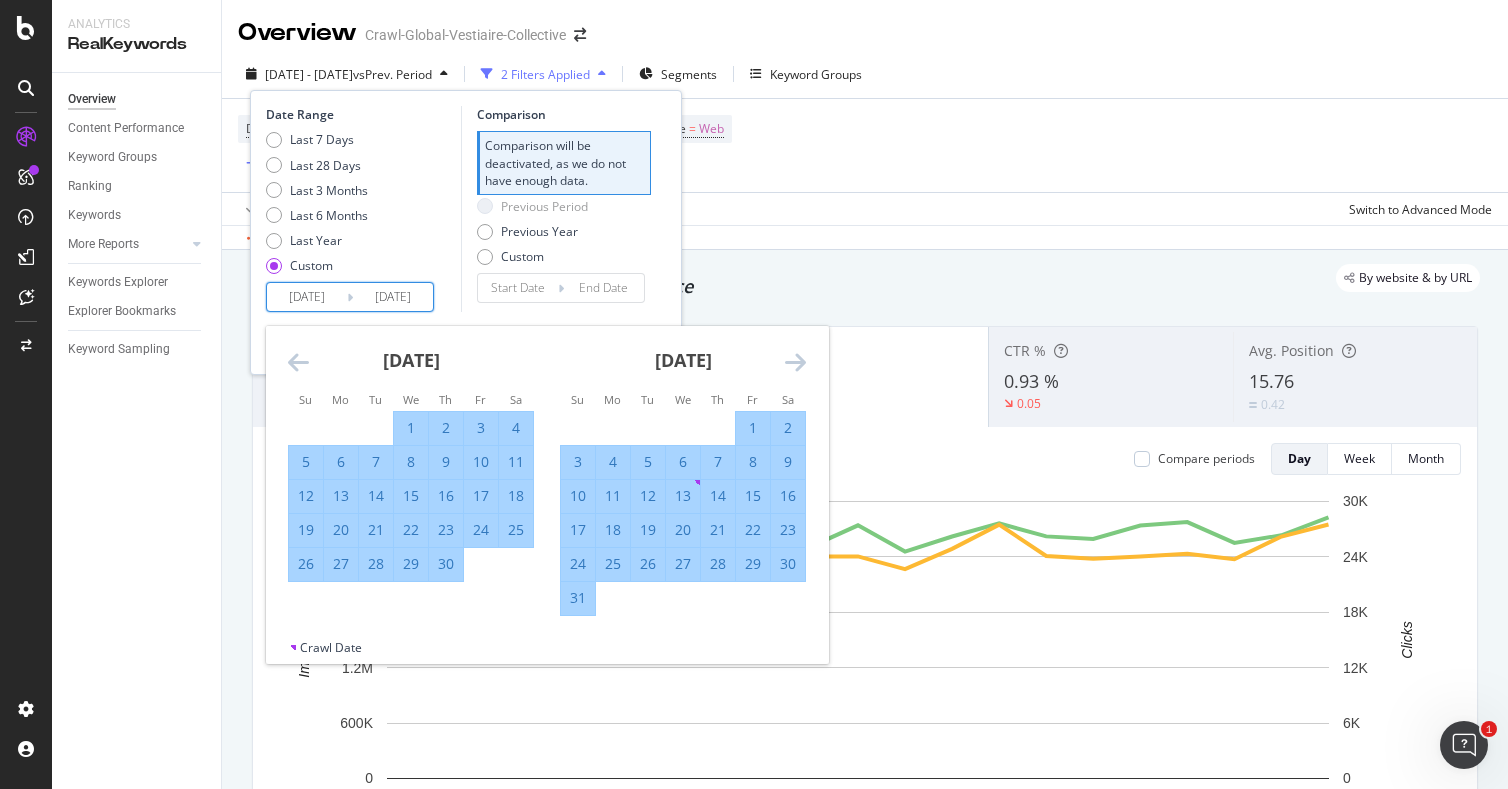 click at bounding box center [795, 362] 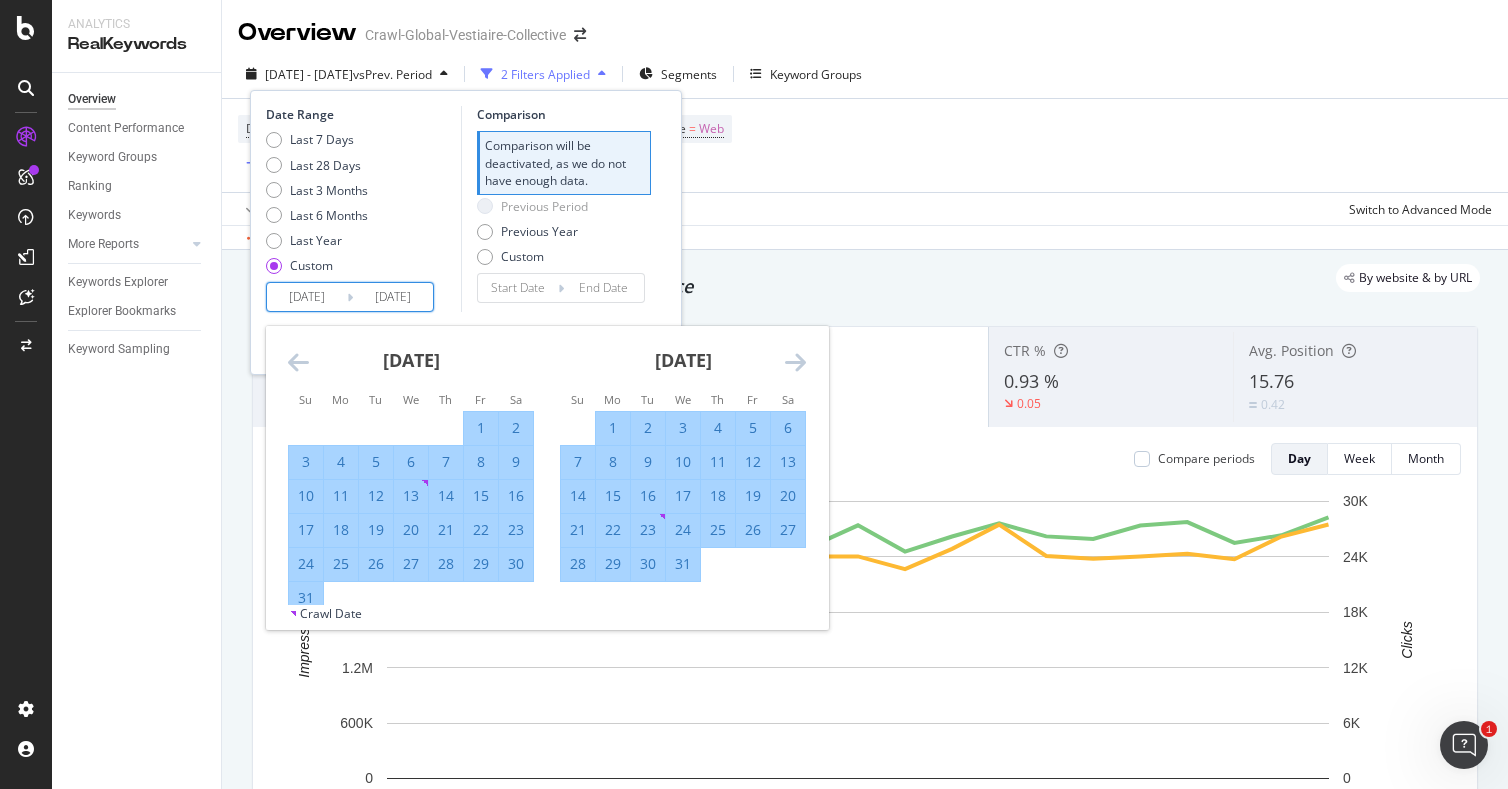 click at bounding box center (795, 362) 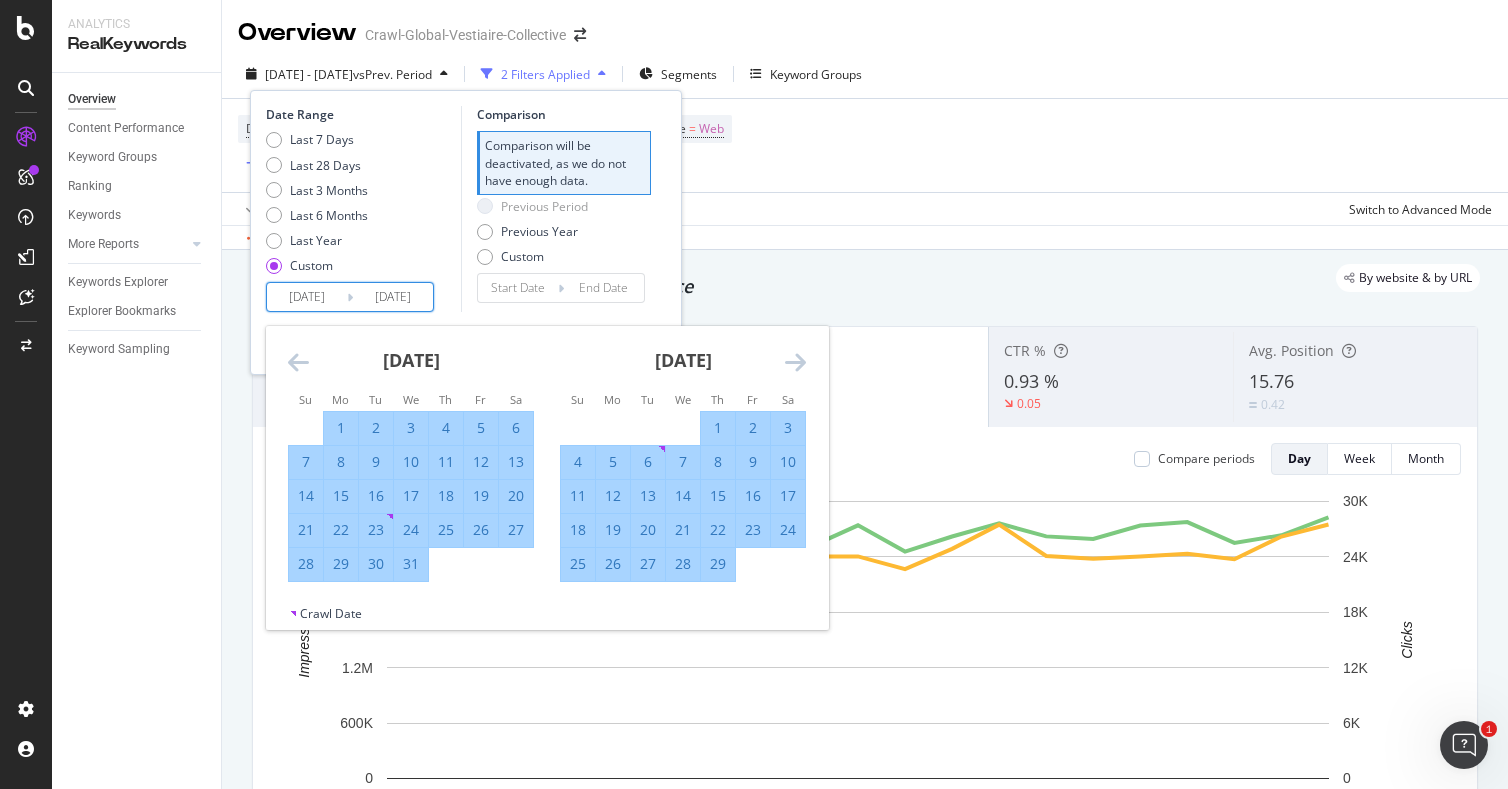 click at bounding box center [795, 362] 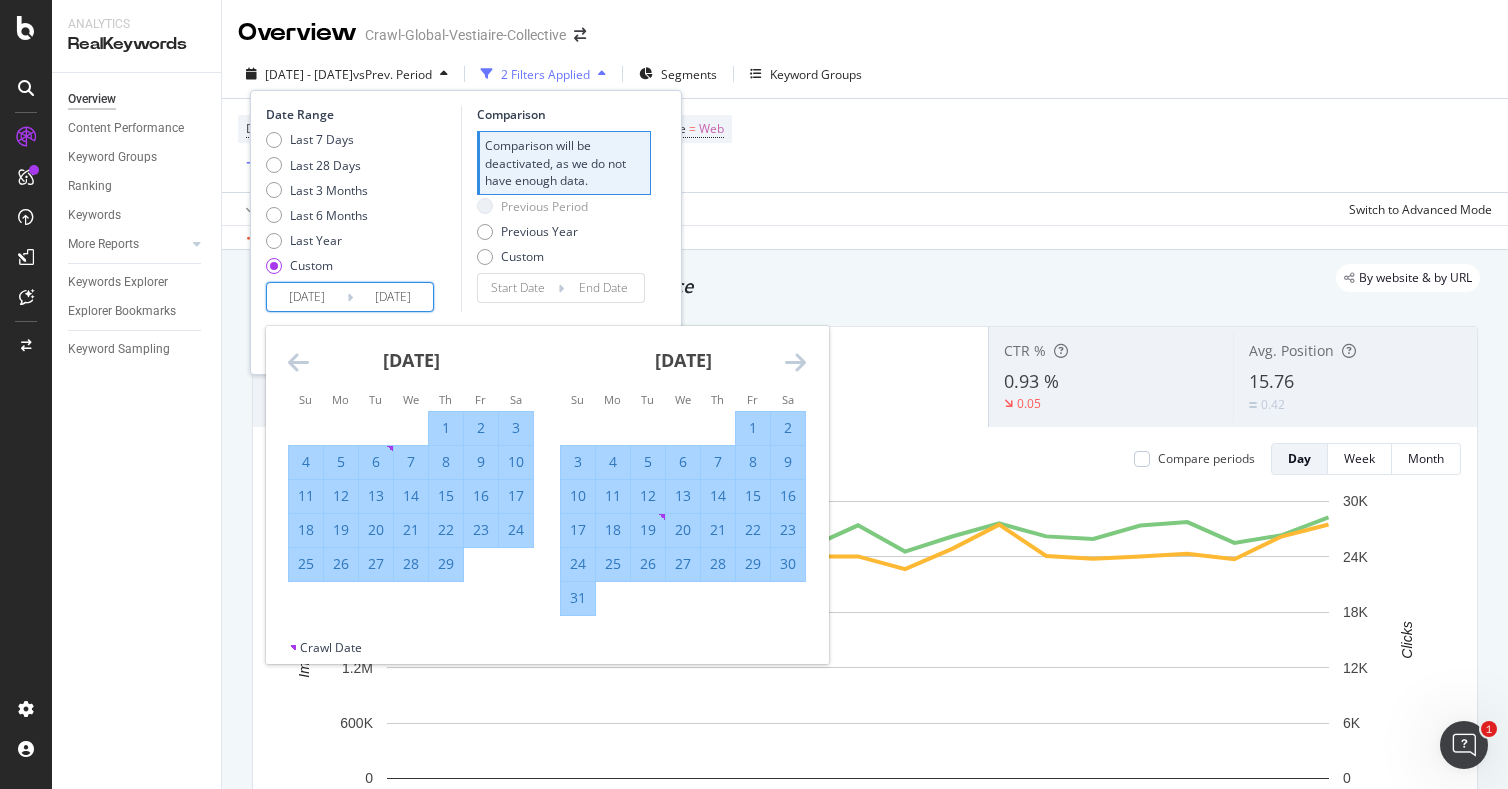 click at bounding box center (795, 362) 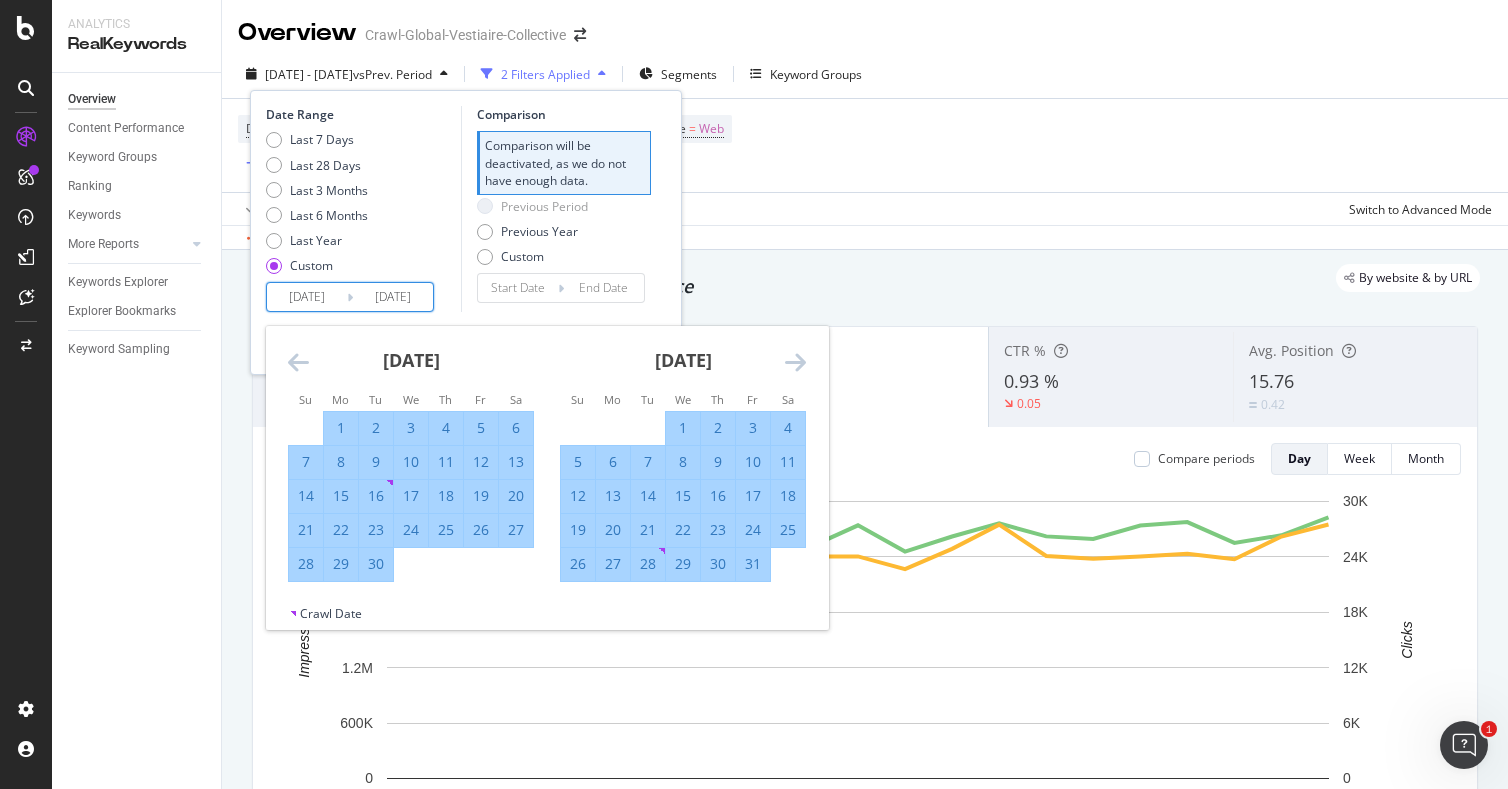 click at bounding box center (795, 362) 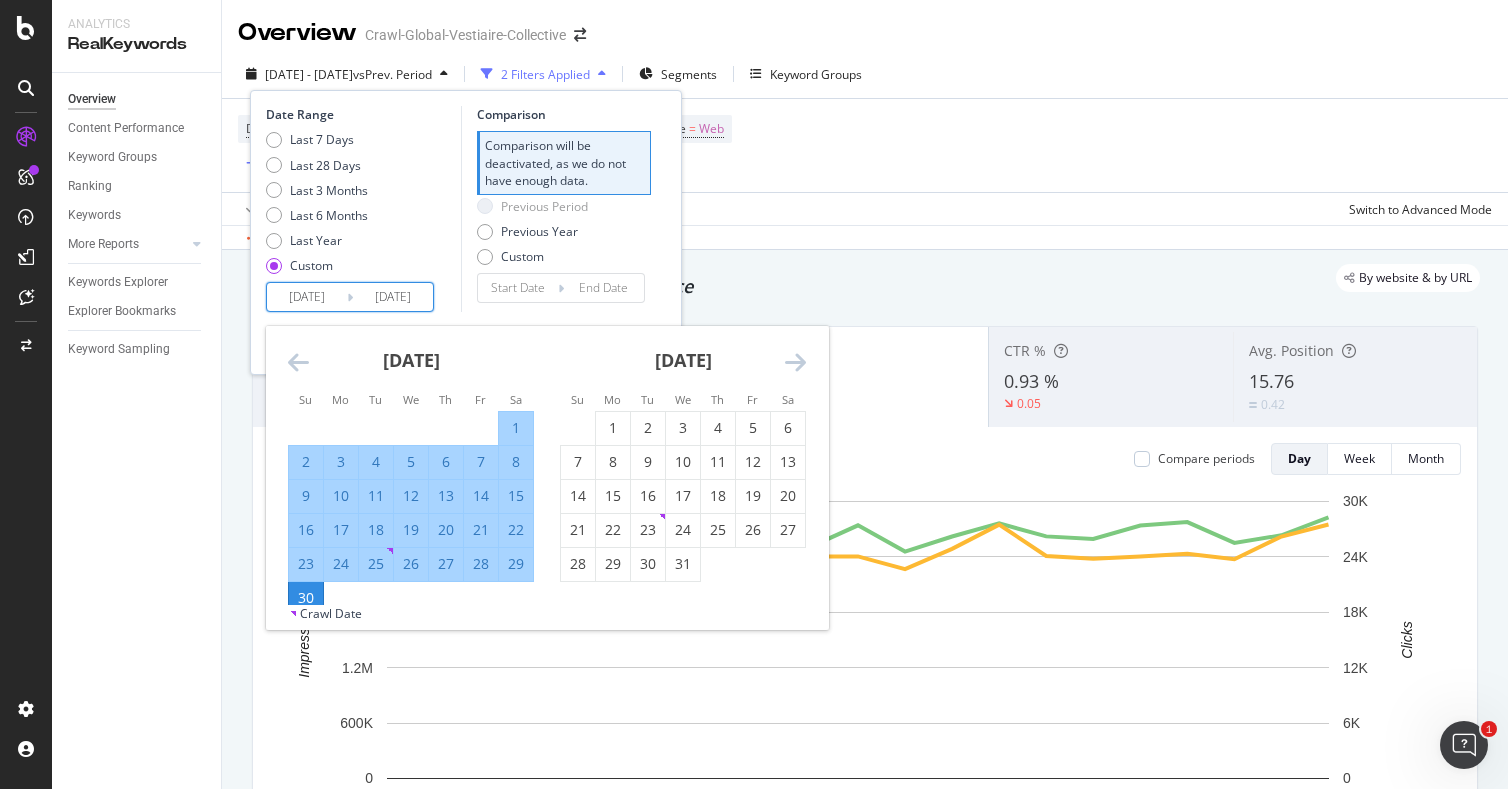 click at bounding box center (795, 362) 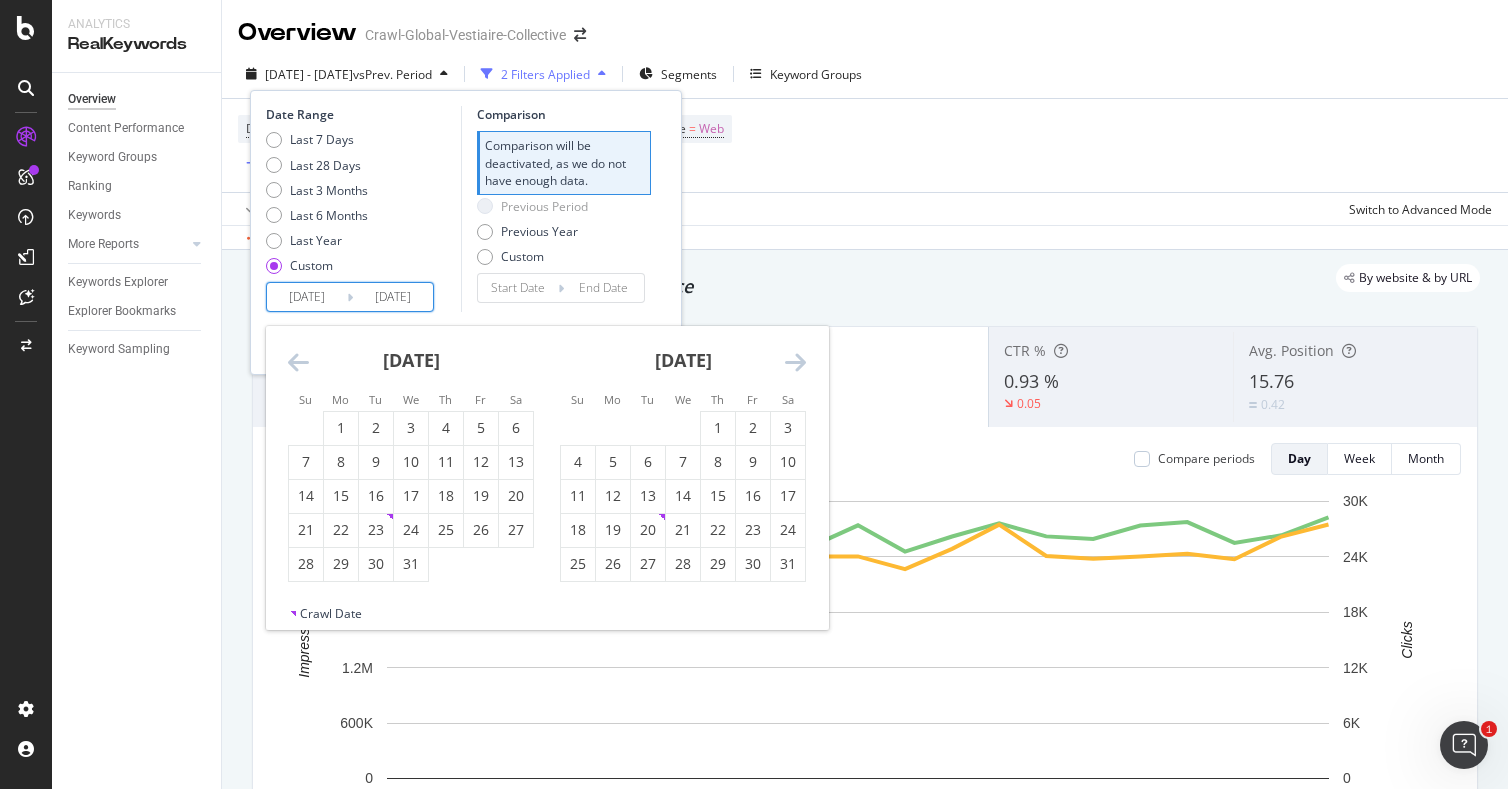 click at bounding box center [795, 362] 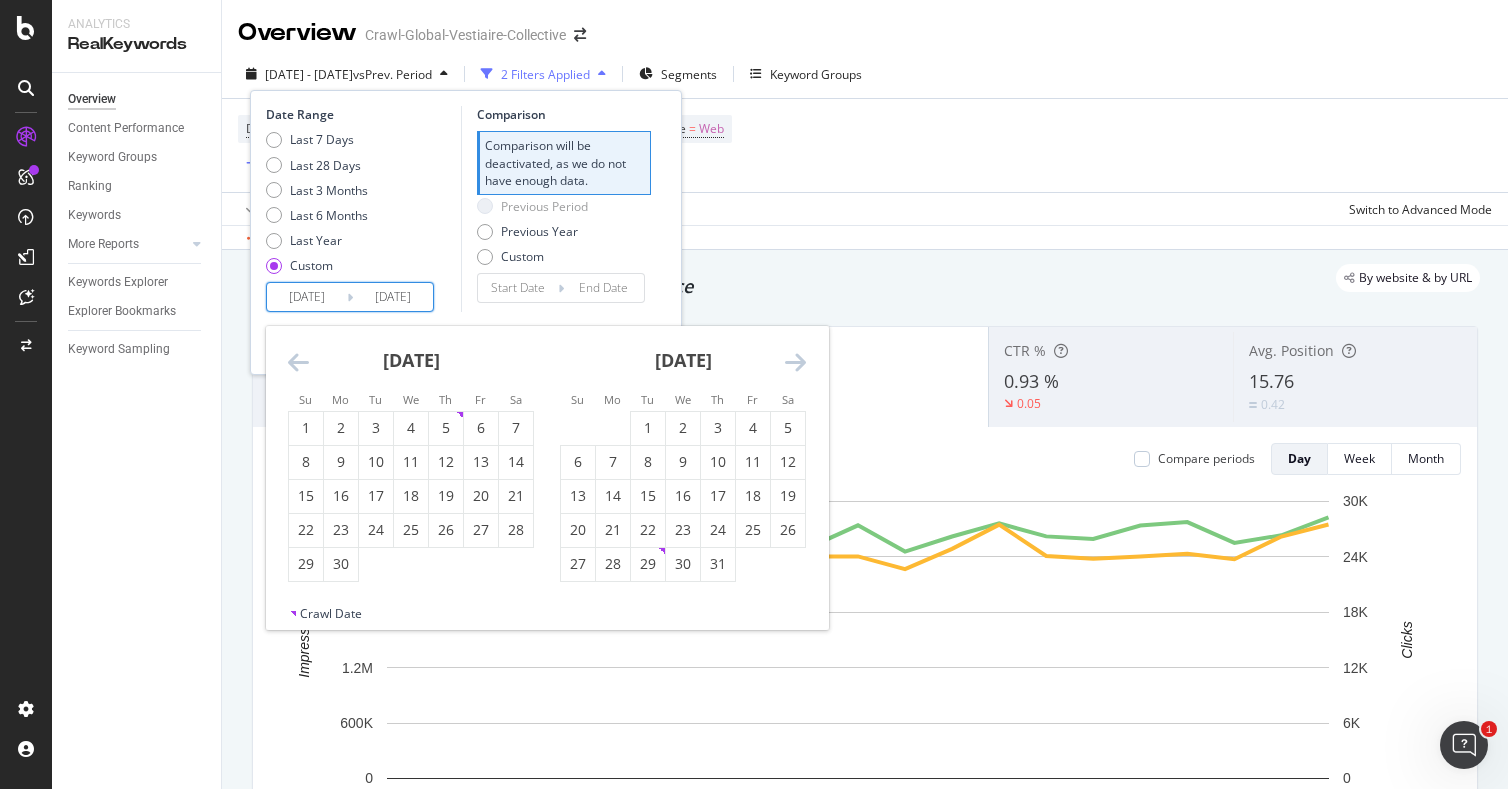 click at bounding box center [795, 362] 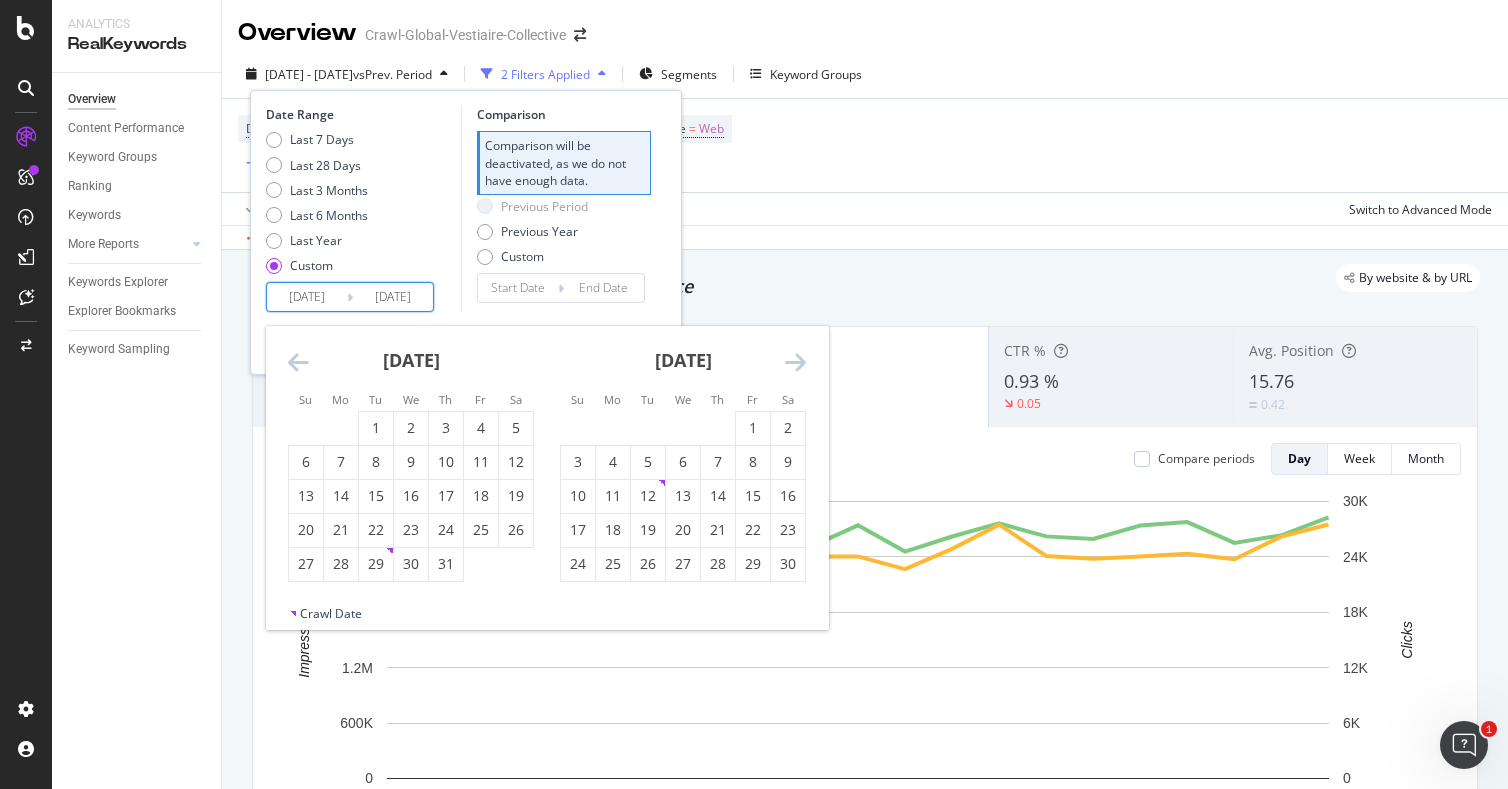 click at bounding box center [795, 362] 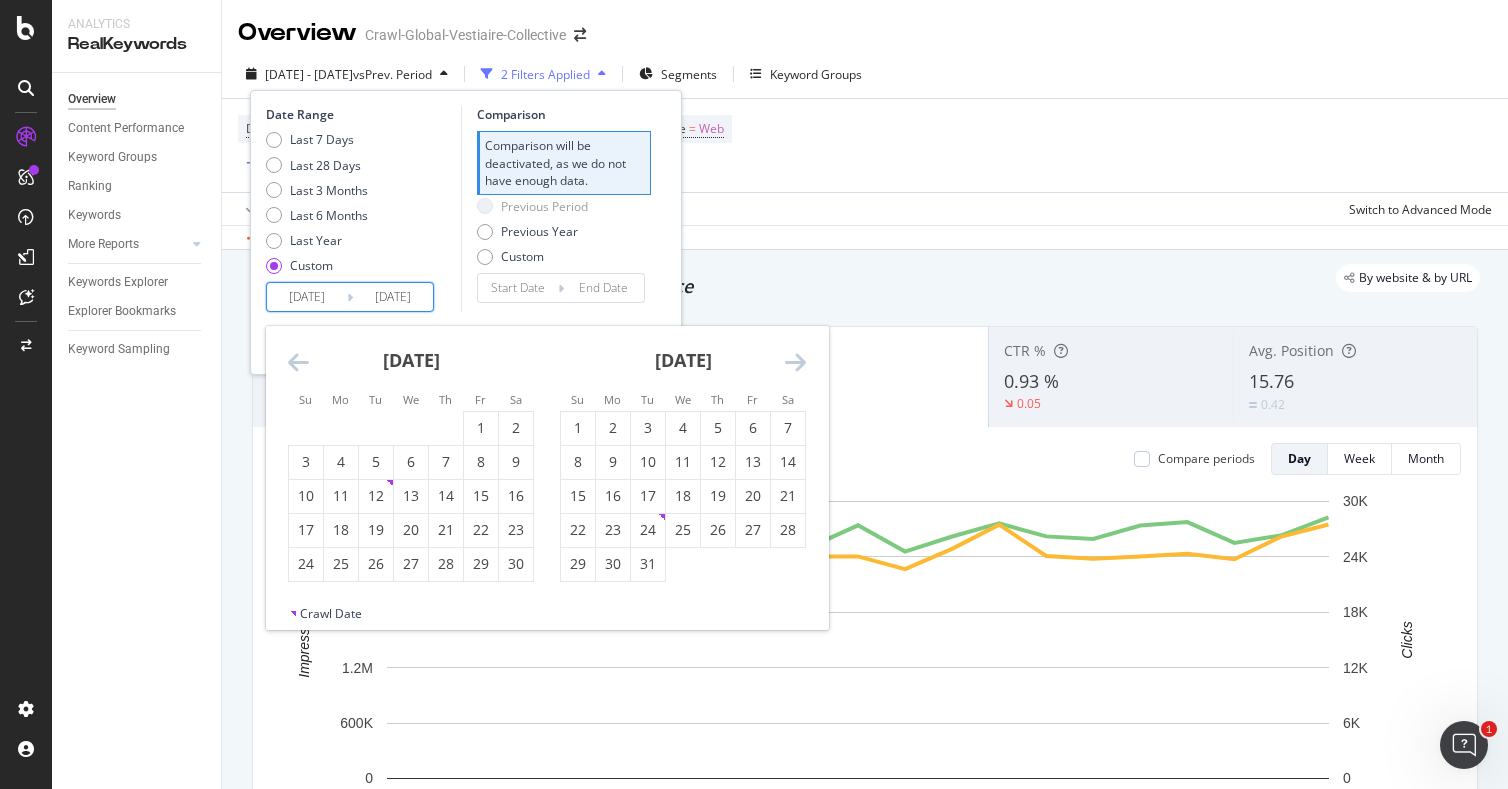 click at bounding box center (795, 362) 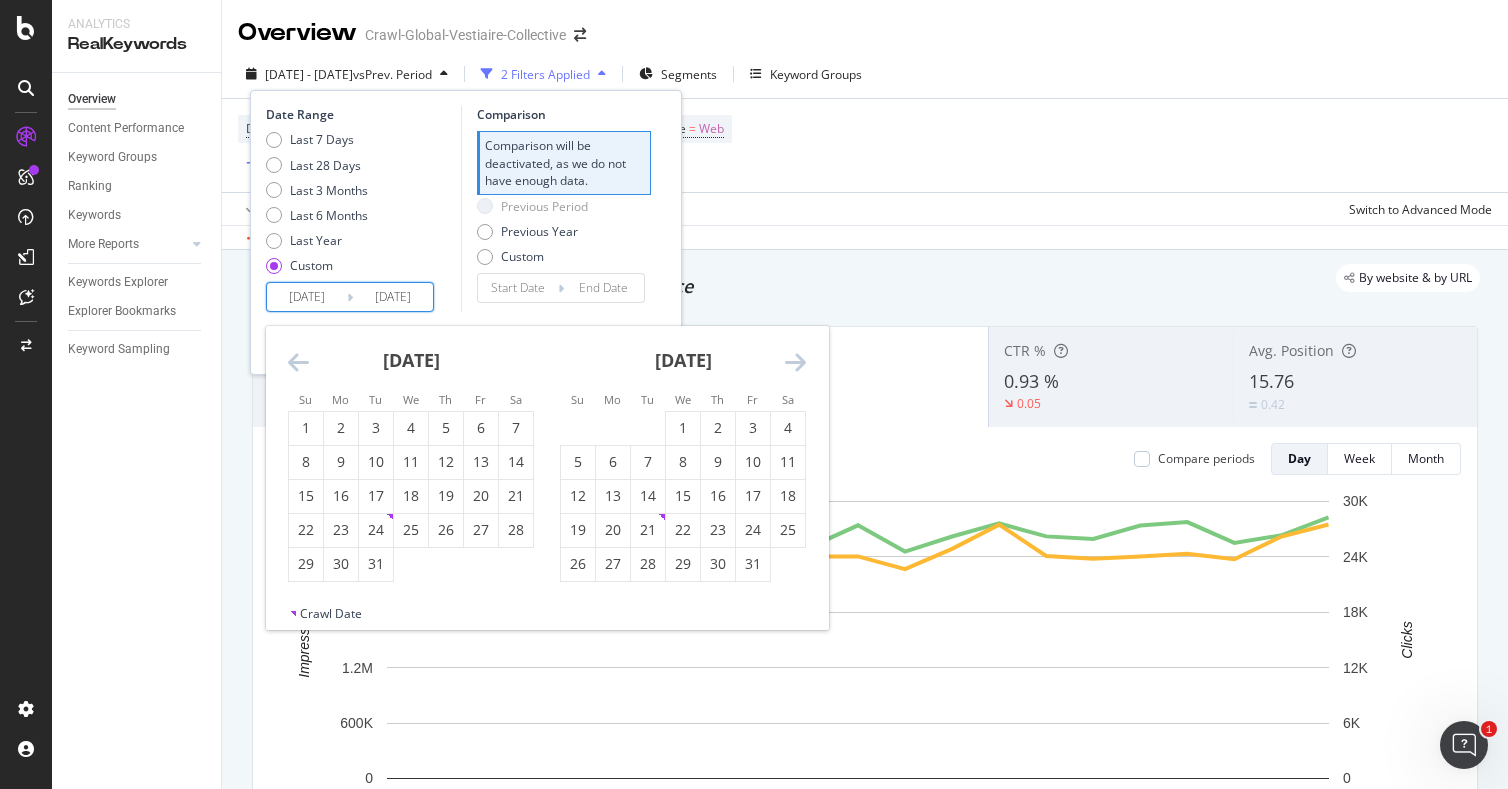 click at bounding box center (795, 362) 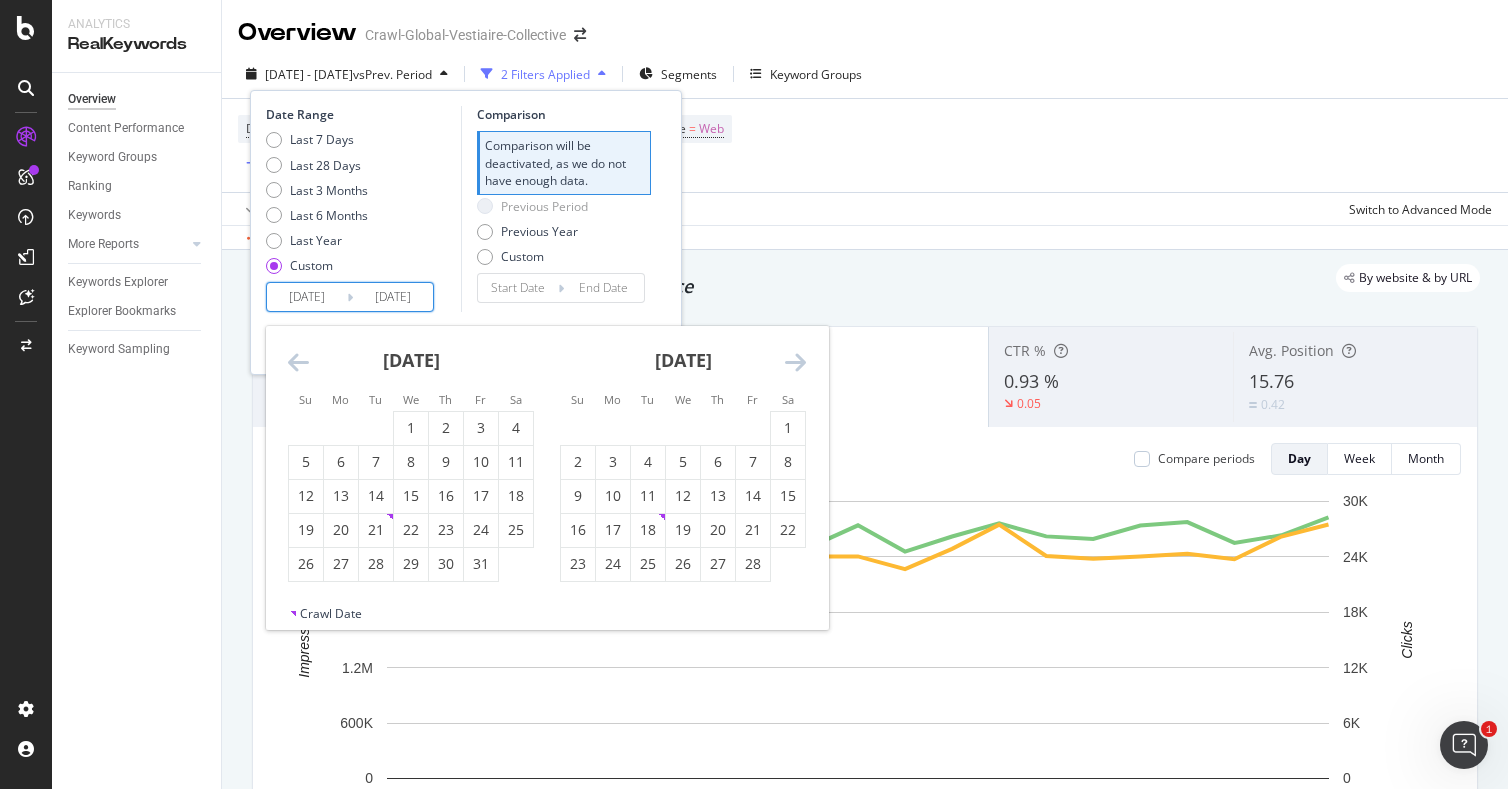 click at bounding box center [795, 362] 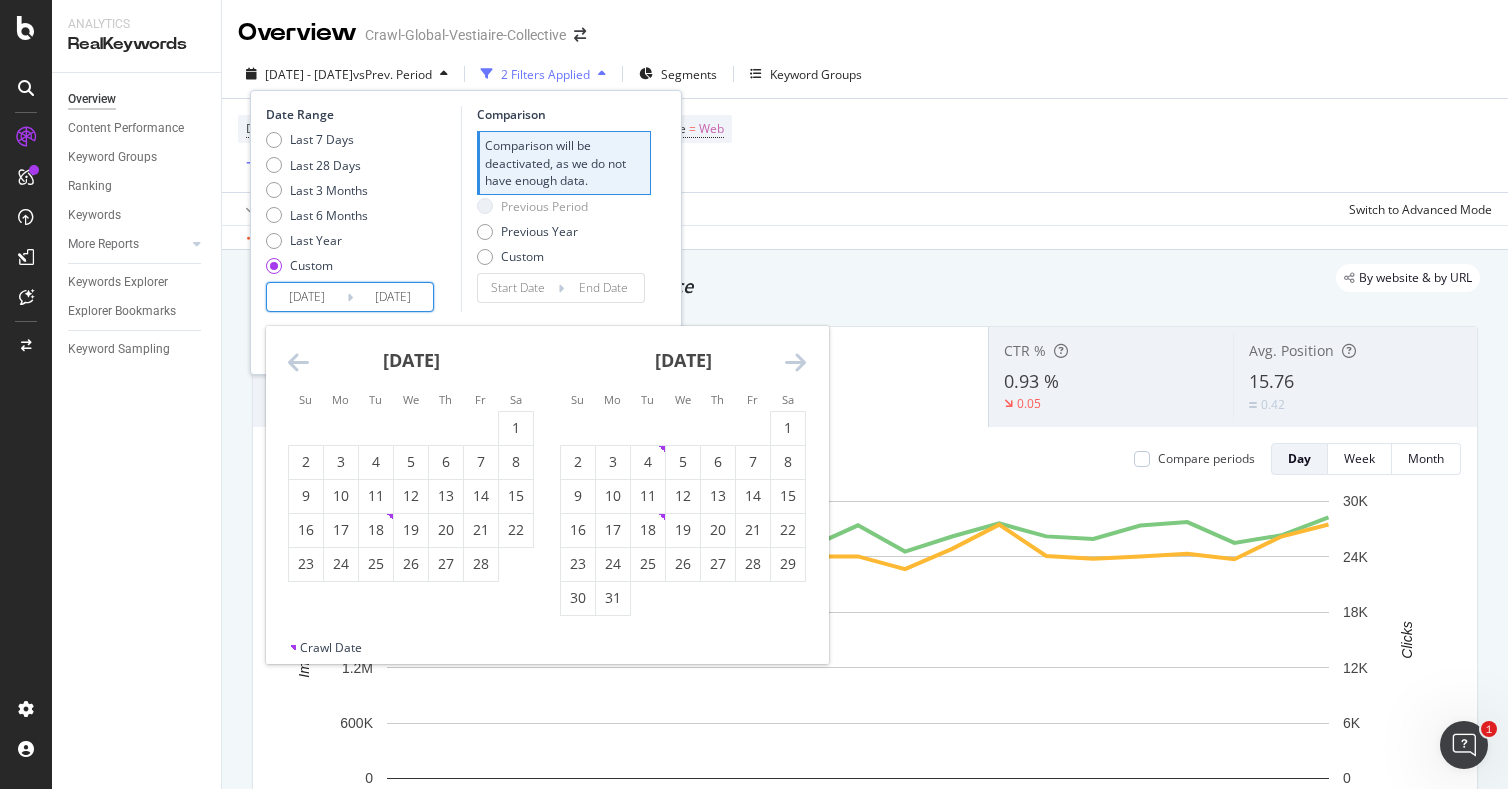 click at bounding box center [795, 362] 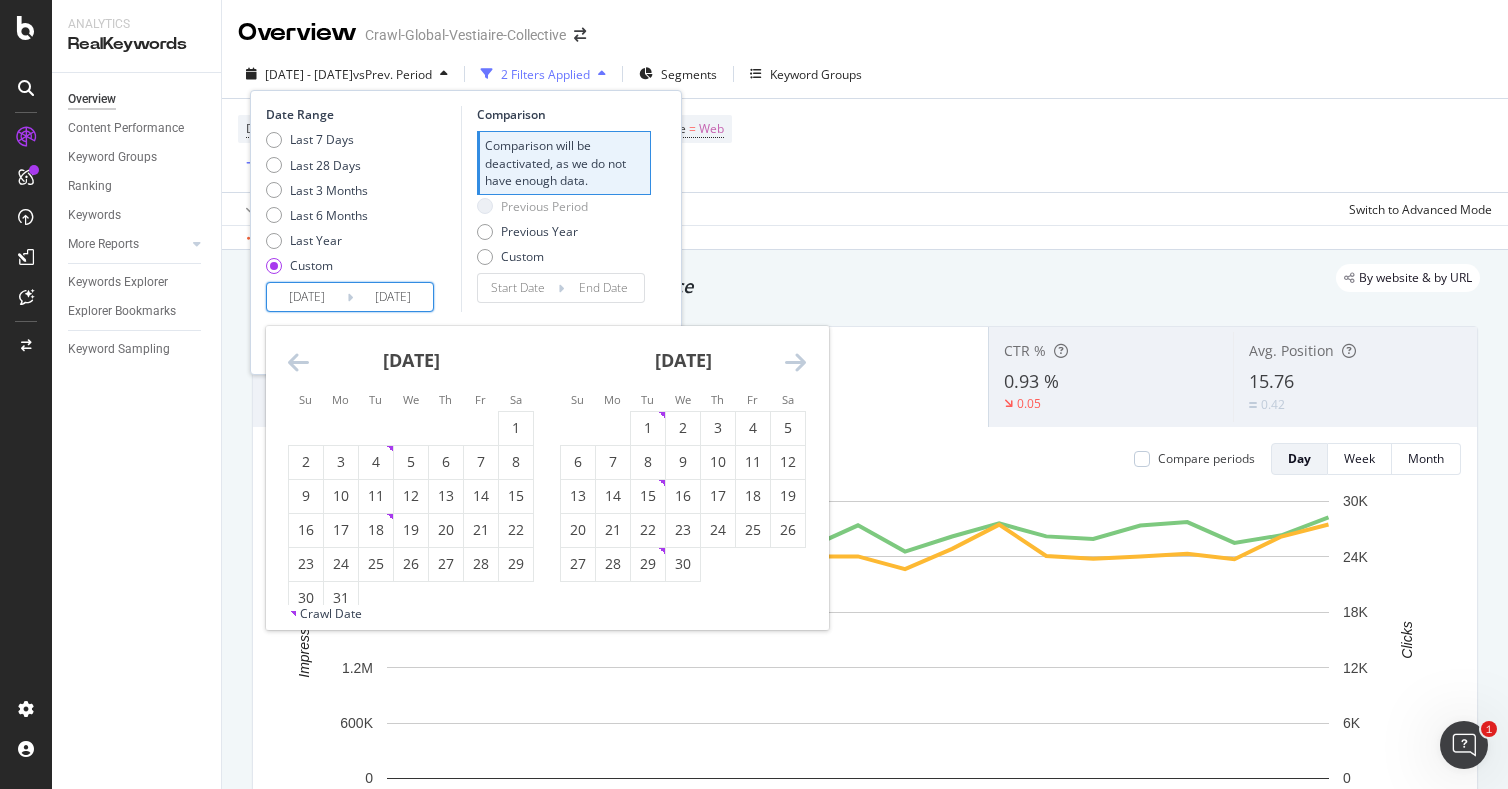 click at bounding box center (795, 362) 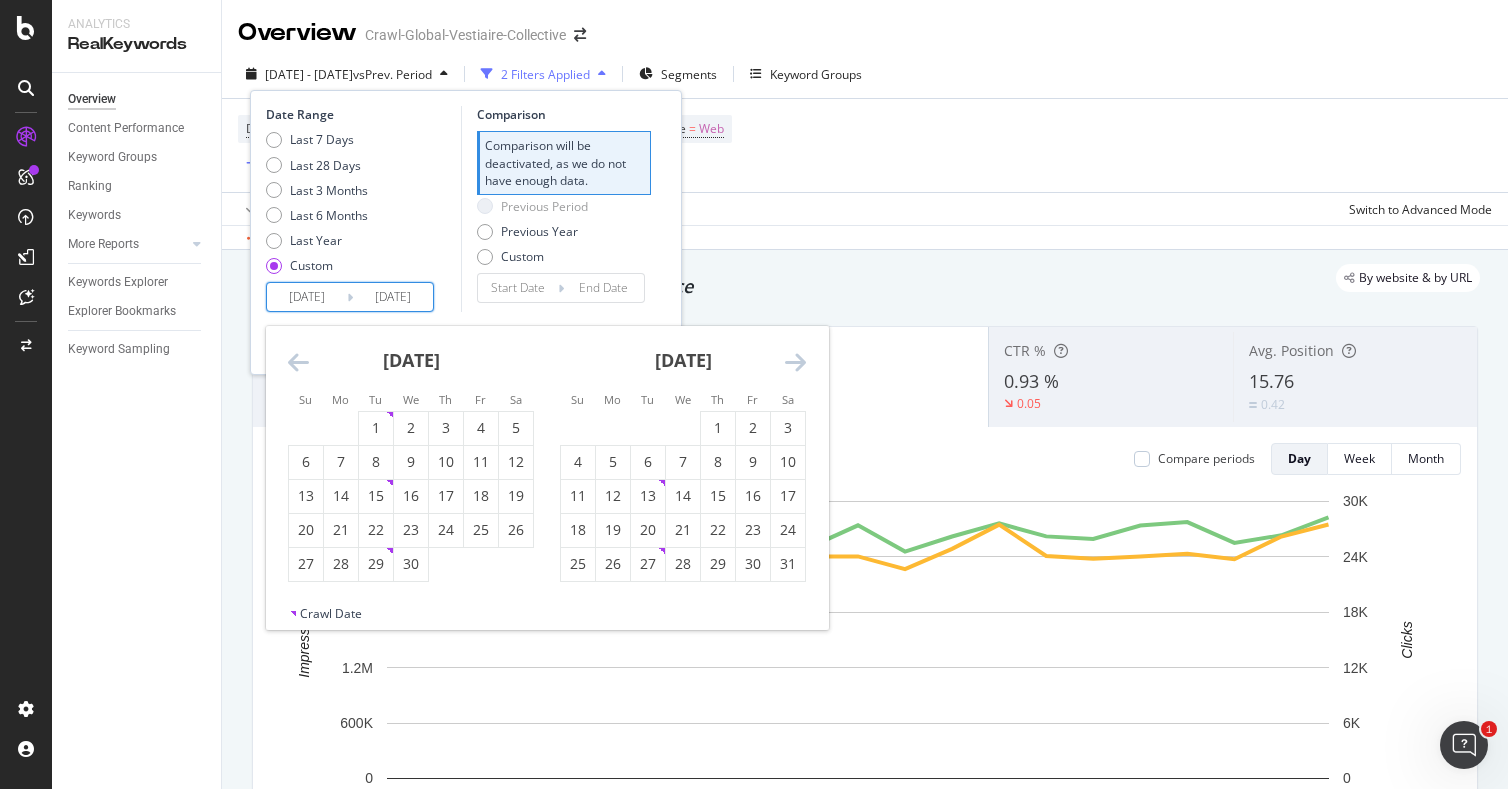 click at bounding box center (795, 362) 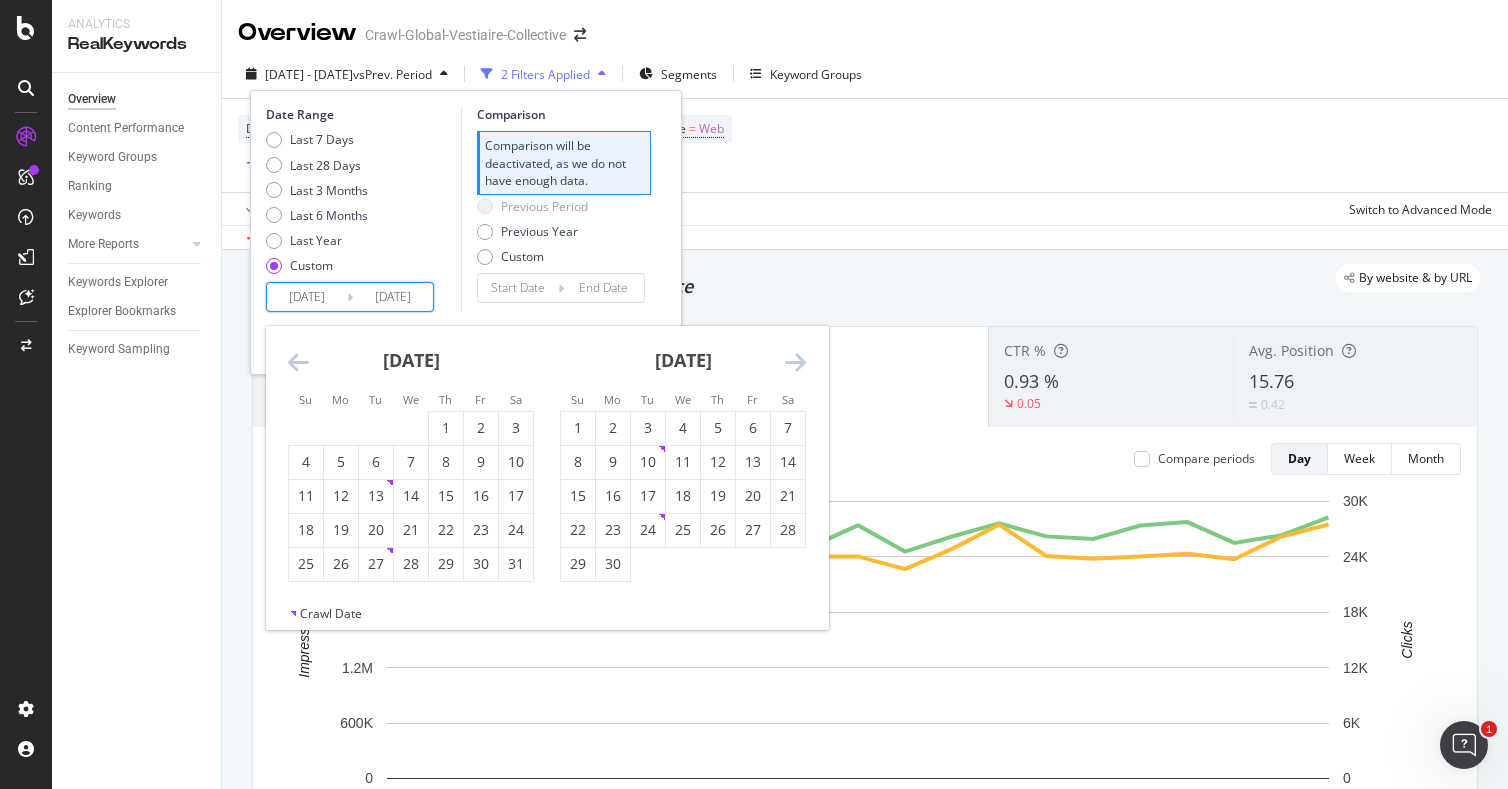 click on "[DATE] 1 2 3 4 5 6 7 8 9 10 11 12 13 14 15 16 17 18 19 20 21 22 23 24 25 26 27 28 29 [DATE] 1 2 3 4 5 6 7 8 9 10 11 12 13 14 15 16 17 18 19 20 21 22 23 24 25 26 27 28 29 30 31 [DATE] 1 2 3 4 5 6 7 8 9 10 11 12 13 14 15 16 17 18 19 20 21 22 23 24 25 26 27 28 29 [DATE] 1 2 3 4 5 6 7 8 9 10 11 12 13 14 15 16 17 18 19 20 21 22 23 24 25 26 27 28 29 30 31" at bounding box center (547, 465) 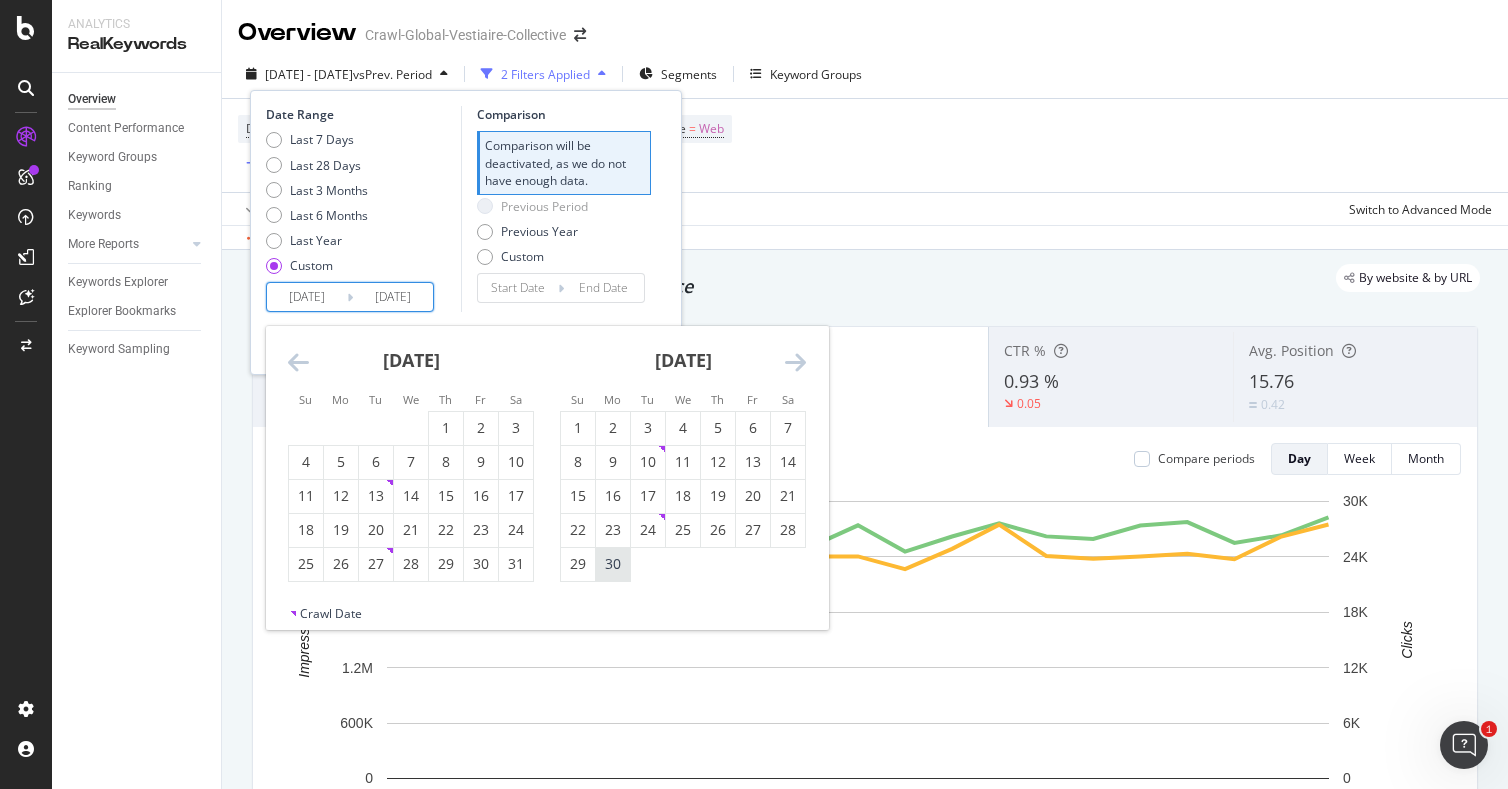 click on "30" at bounding box center (613, 564) 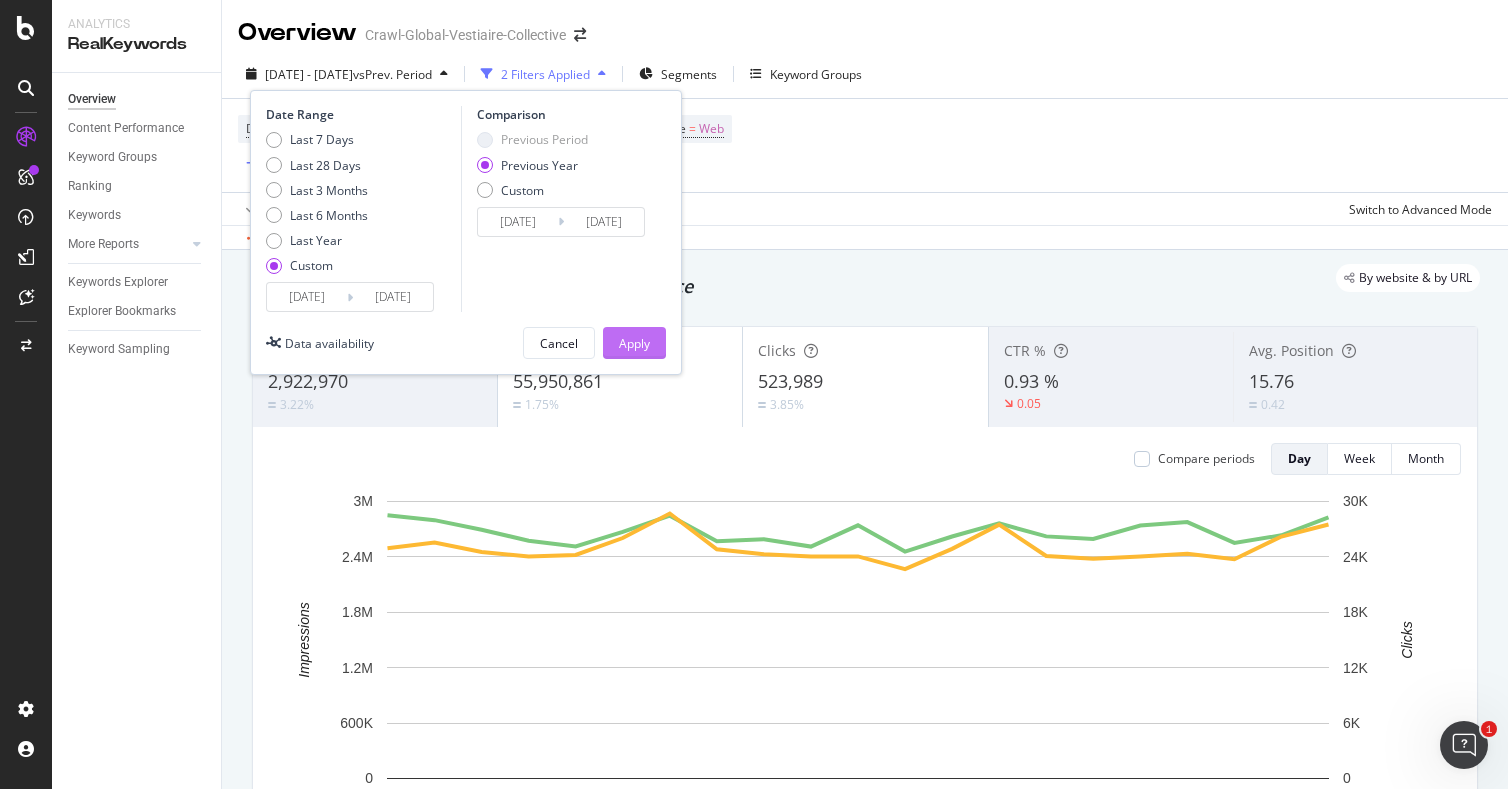 click on "Apply" at bounding box center [634, 343] 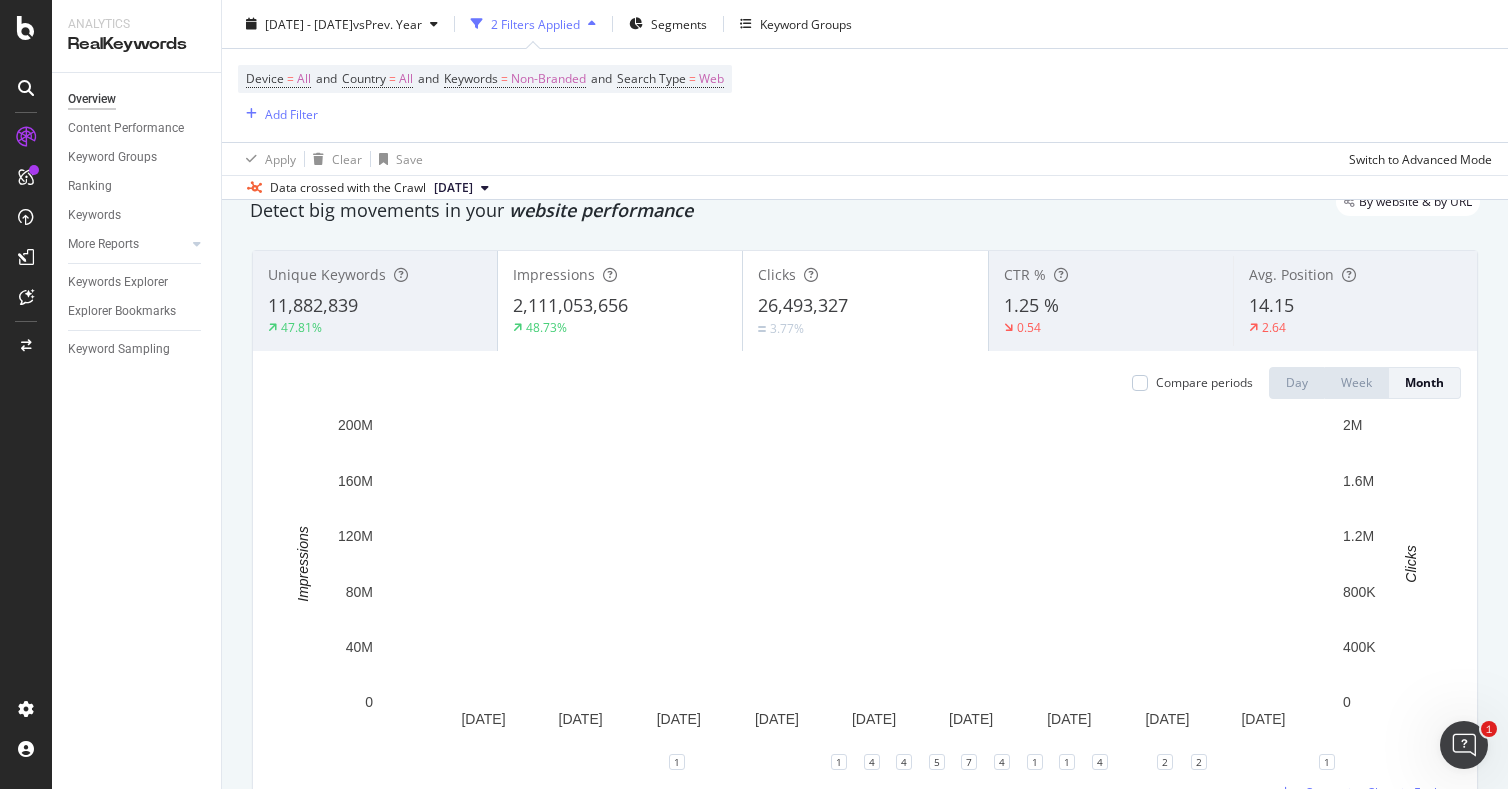 scroll, scrollTop: 31, scrollLeft: 0, axis: vertical 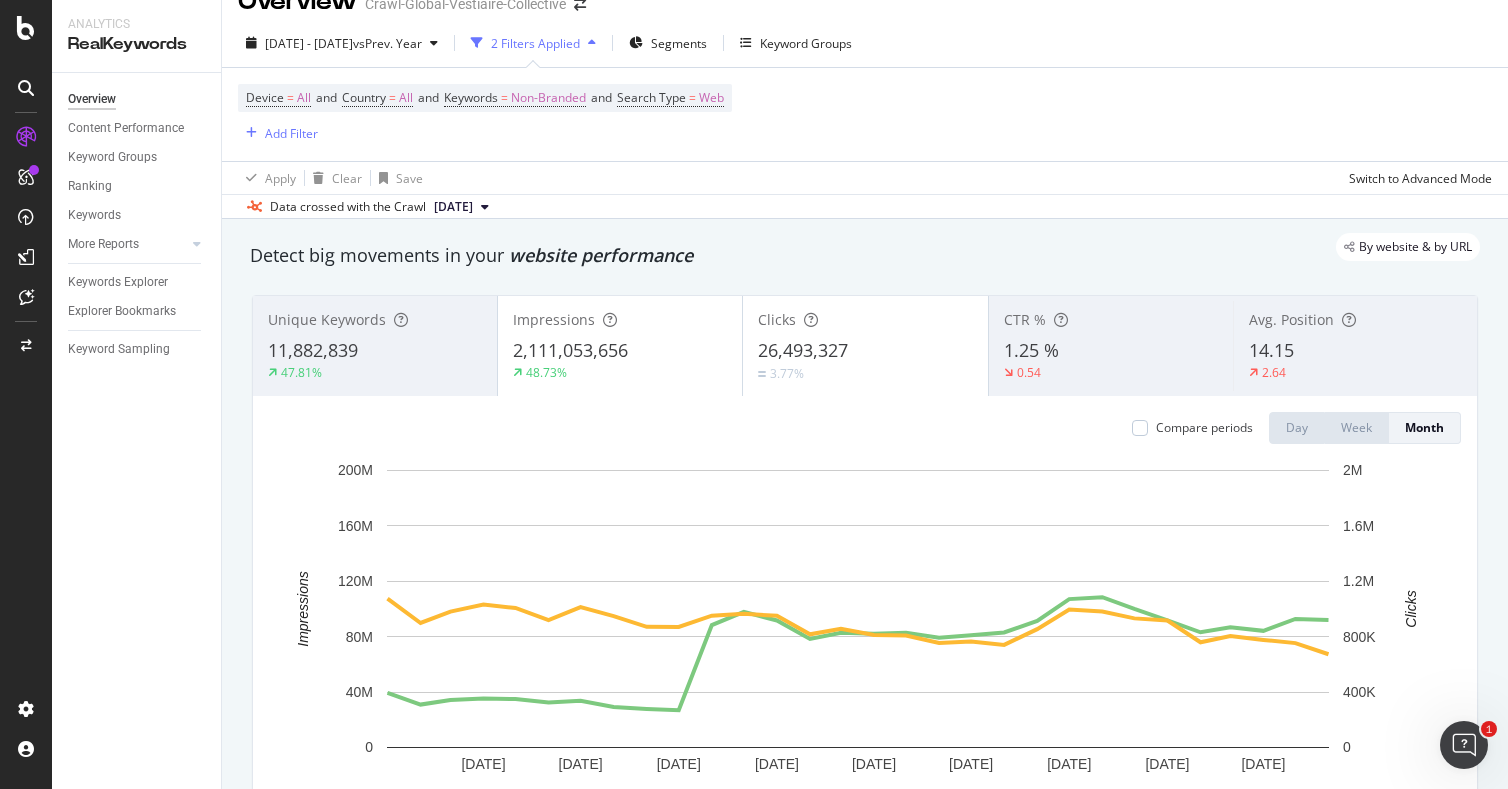 click on "2,111,053,656" at bounding box center [570, 350] 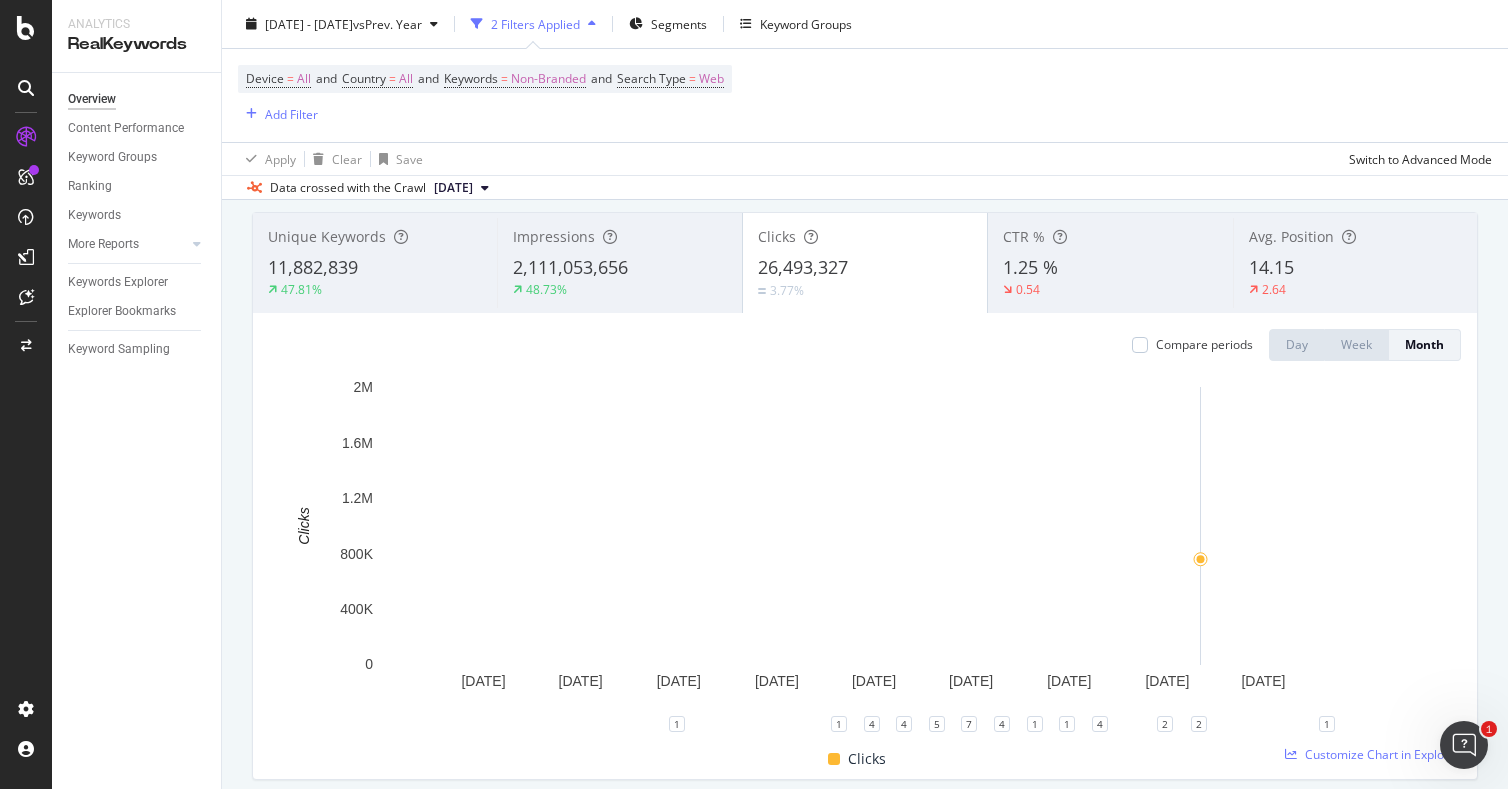 scroll, scrollTop: 106, scrollLeft: 0, axis: vertical 